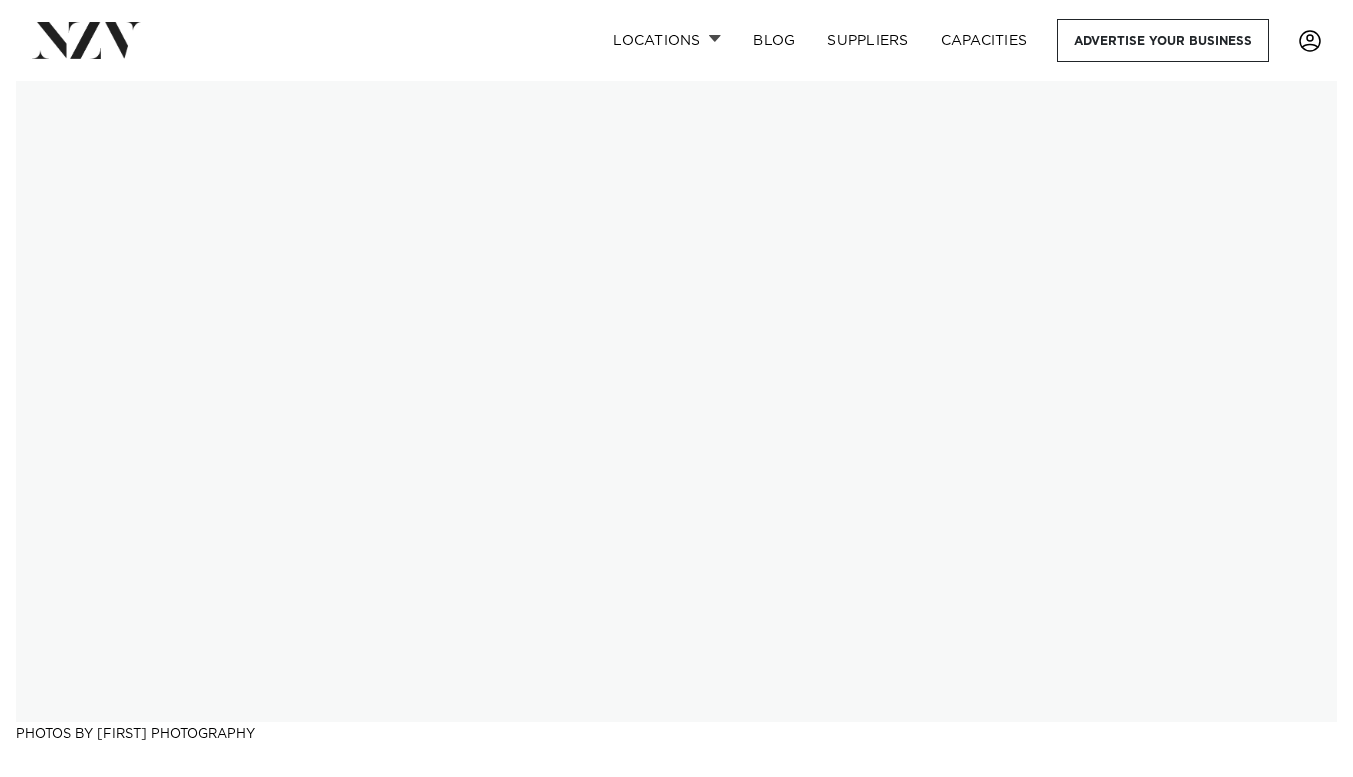 scroll, scrollTop: 0, scrollLeft: 0, axis: both 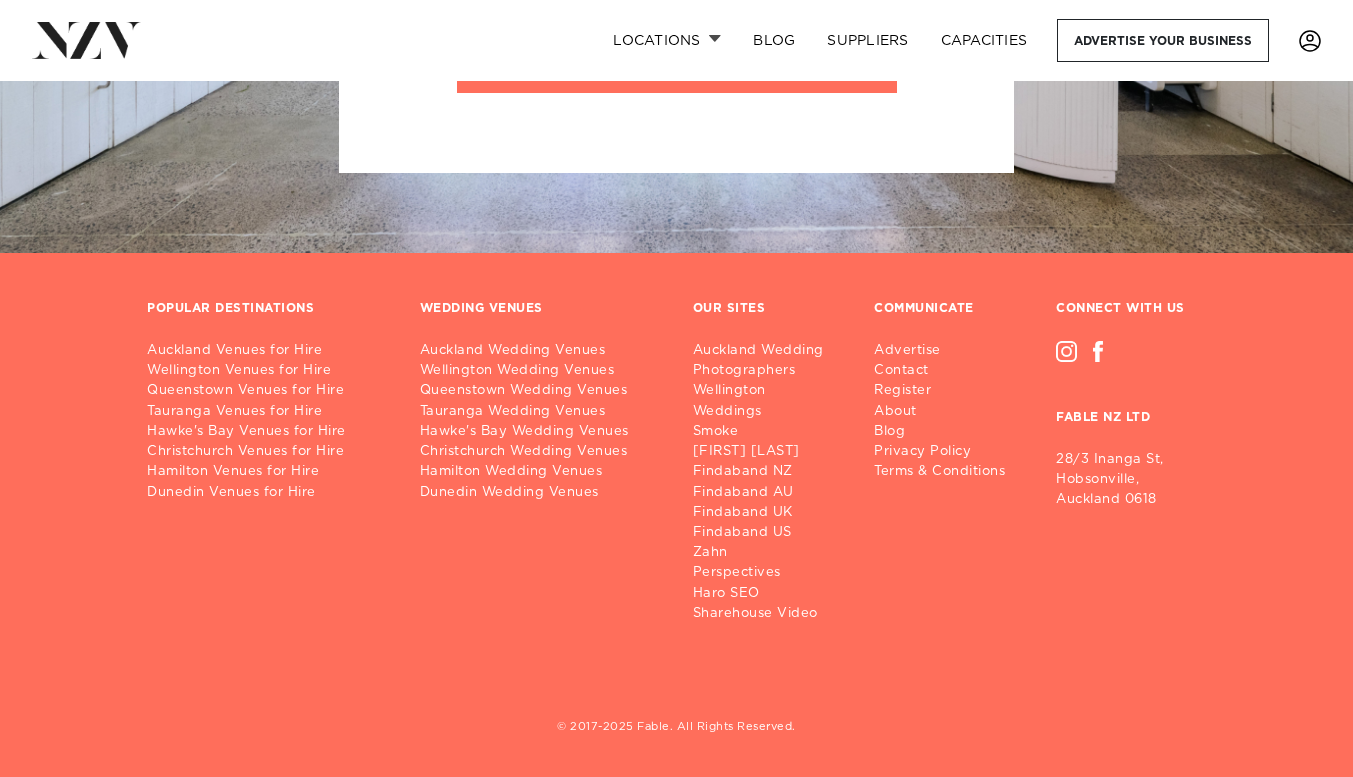 click on "POPULAR DESTINATIONS
Auckland Venues for Hire
Wellington Venues for Hire
Queenstown Venues for Hire
Tauranga Venues for Hire
Hawke's Bay Venues for Hire
Christchurch Venues for Hire
Hamilton Venues for Hire
Dunedin Venues for Hire
WEDDING VENUES" at bounding box center [676, 539] 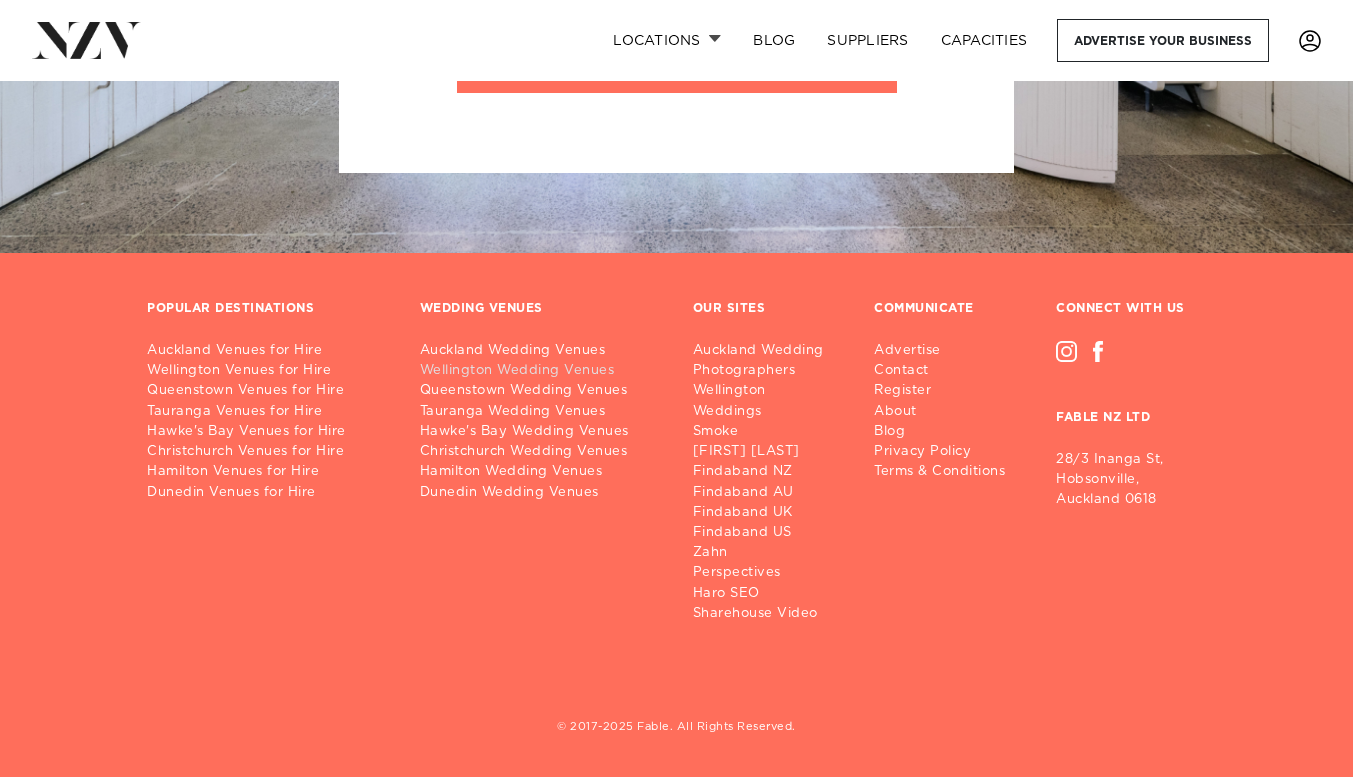 click on "Wellington Wedding Venues" at bounding box center (540, 371) 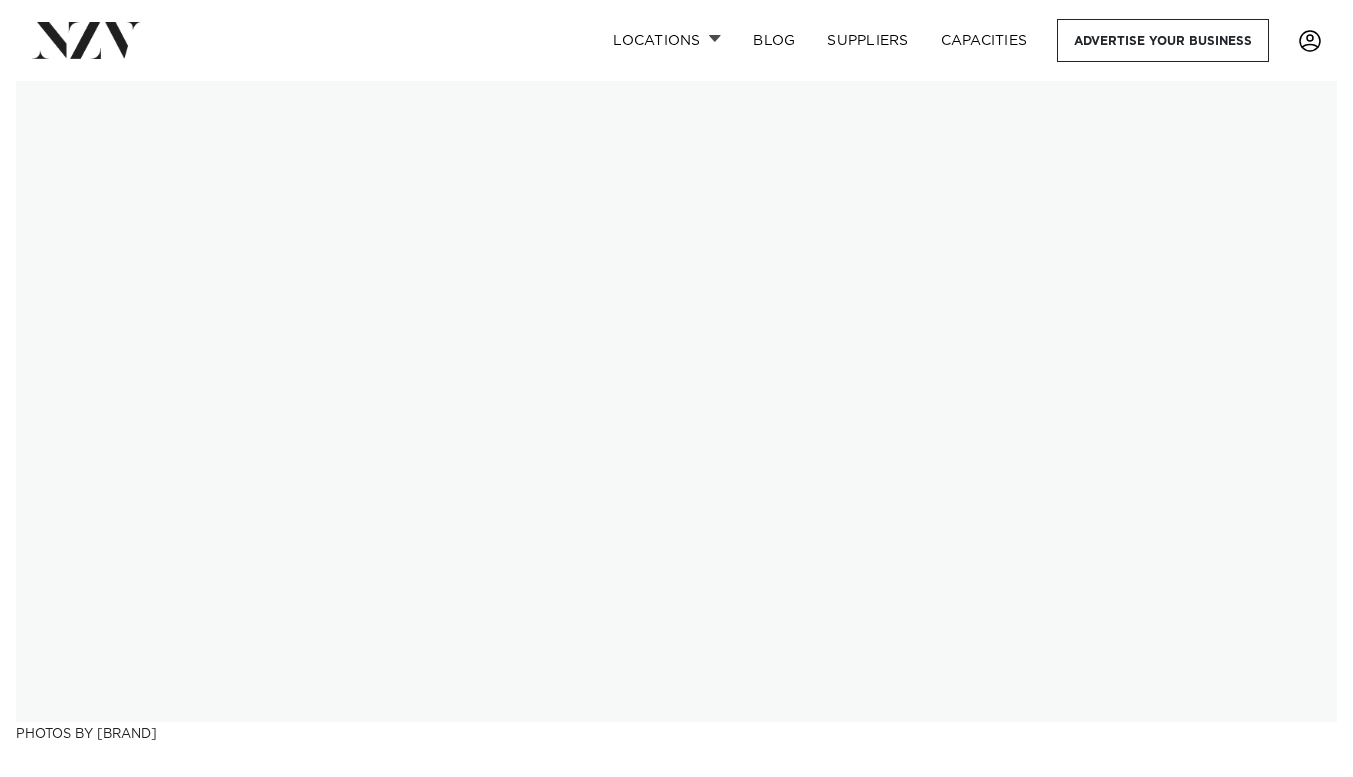 scroll, scrollTop: 0, scrollLeft: 0, axis: both 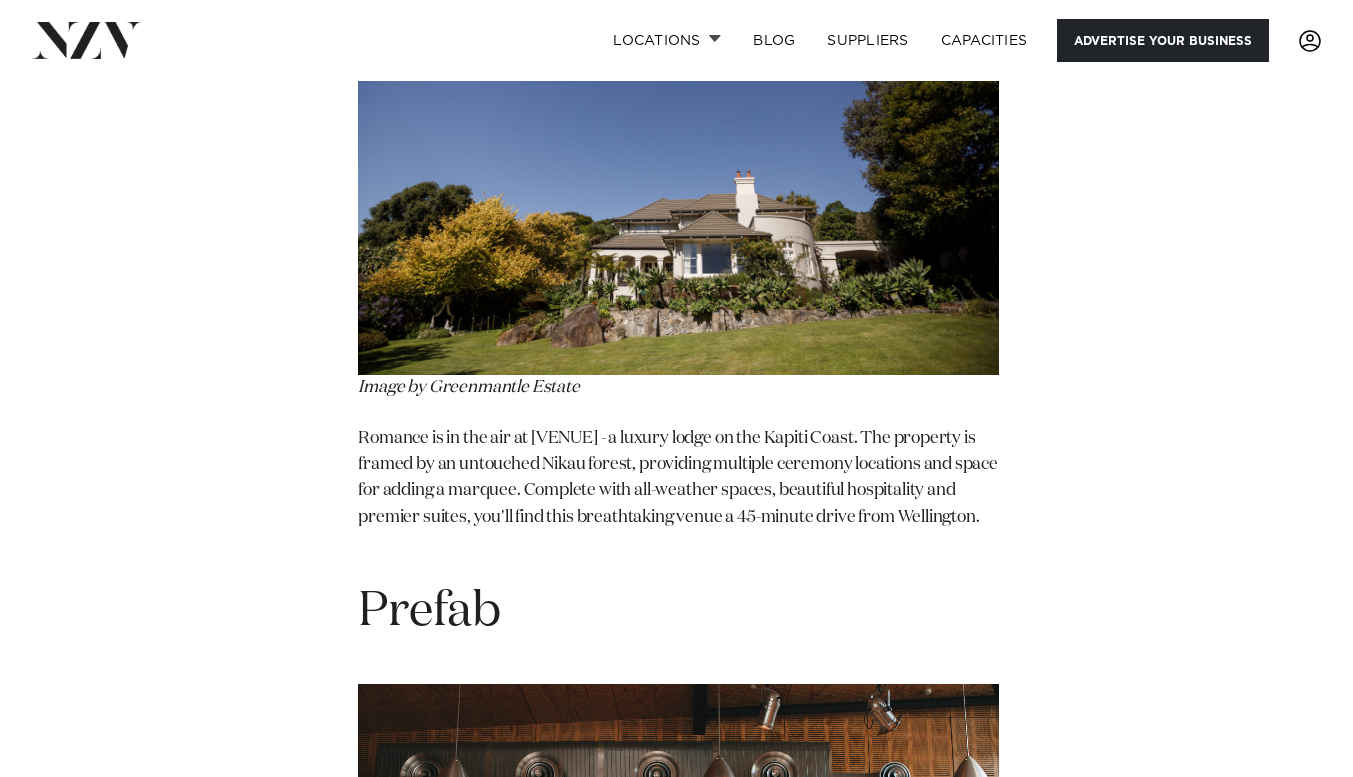 click on "Advertise your
business" at bounding box center (1163, 40) 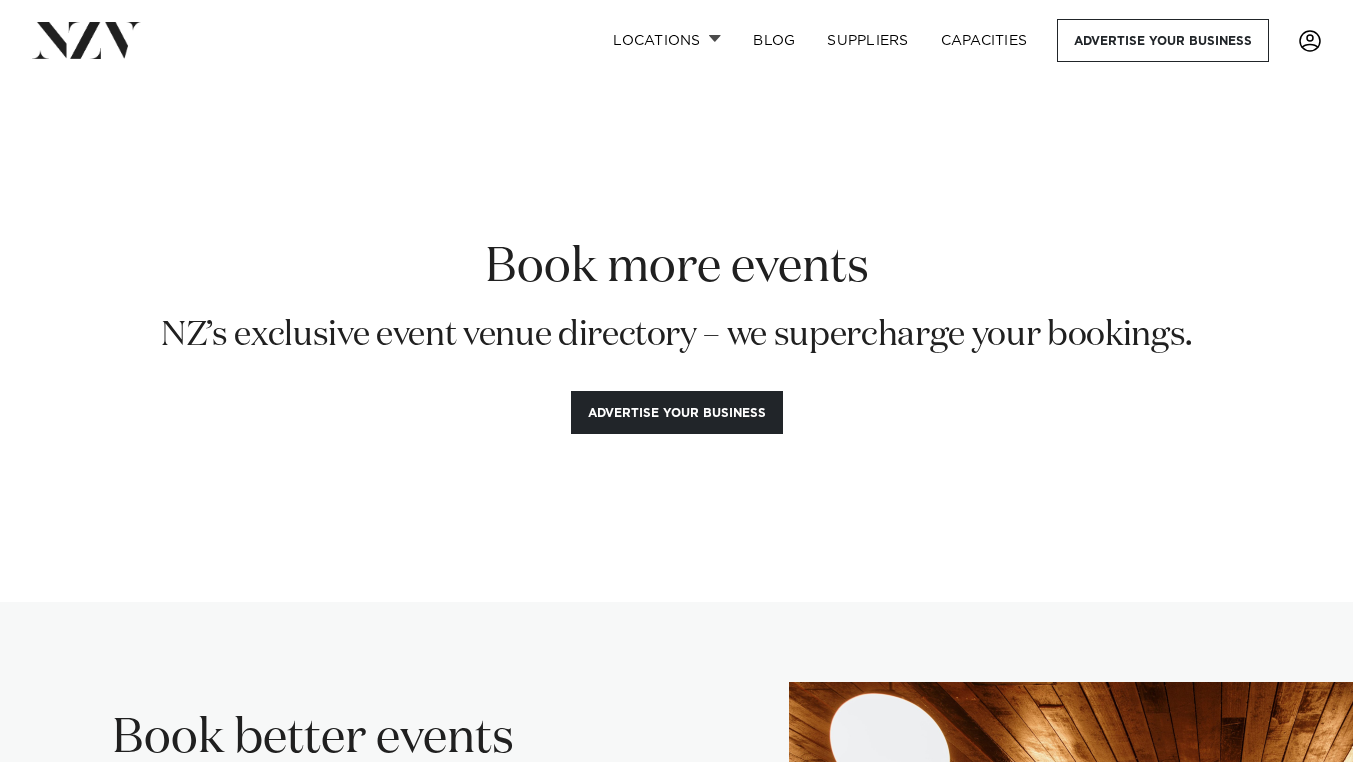 scroll, scrollTop: 0, scrollLeft: 0, axis: both 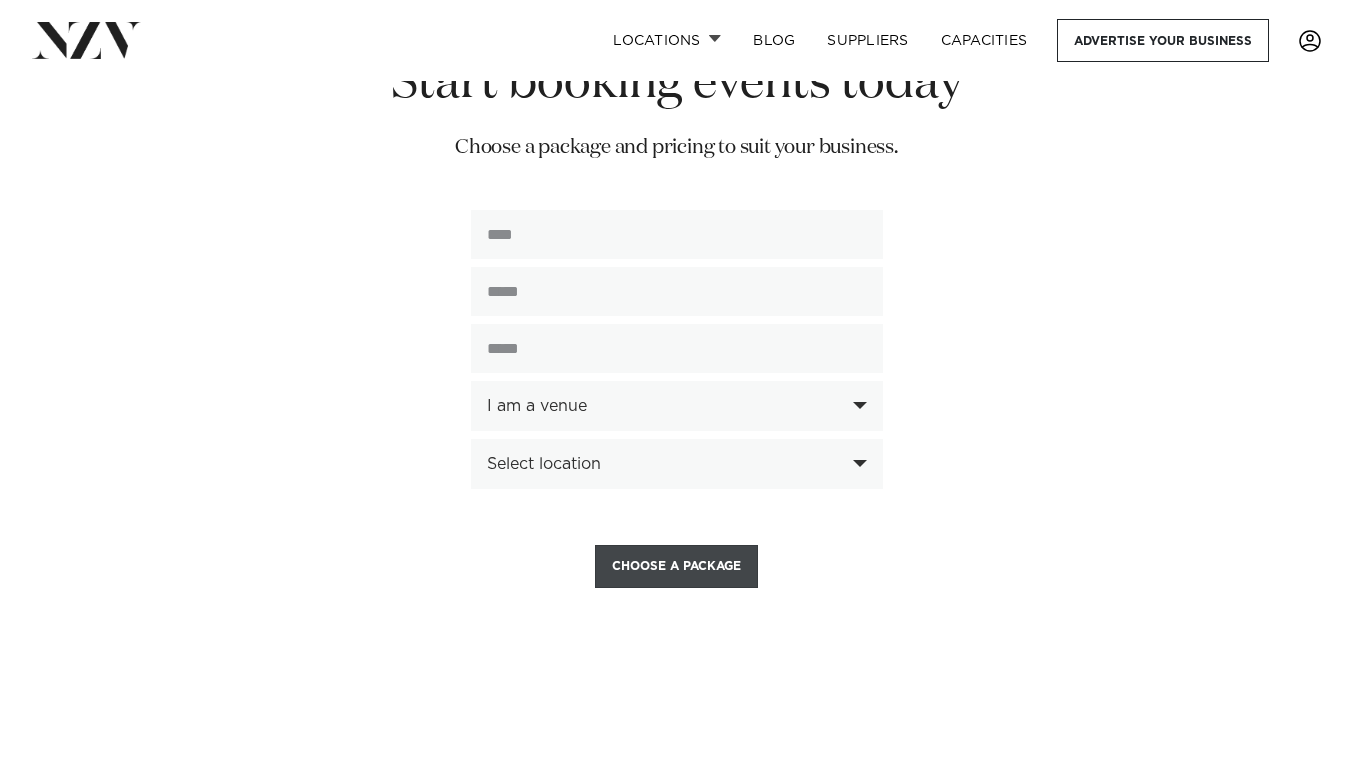 click on "Choose a Package" at bounding box center (676, 566) 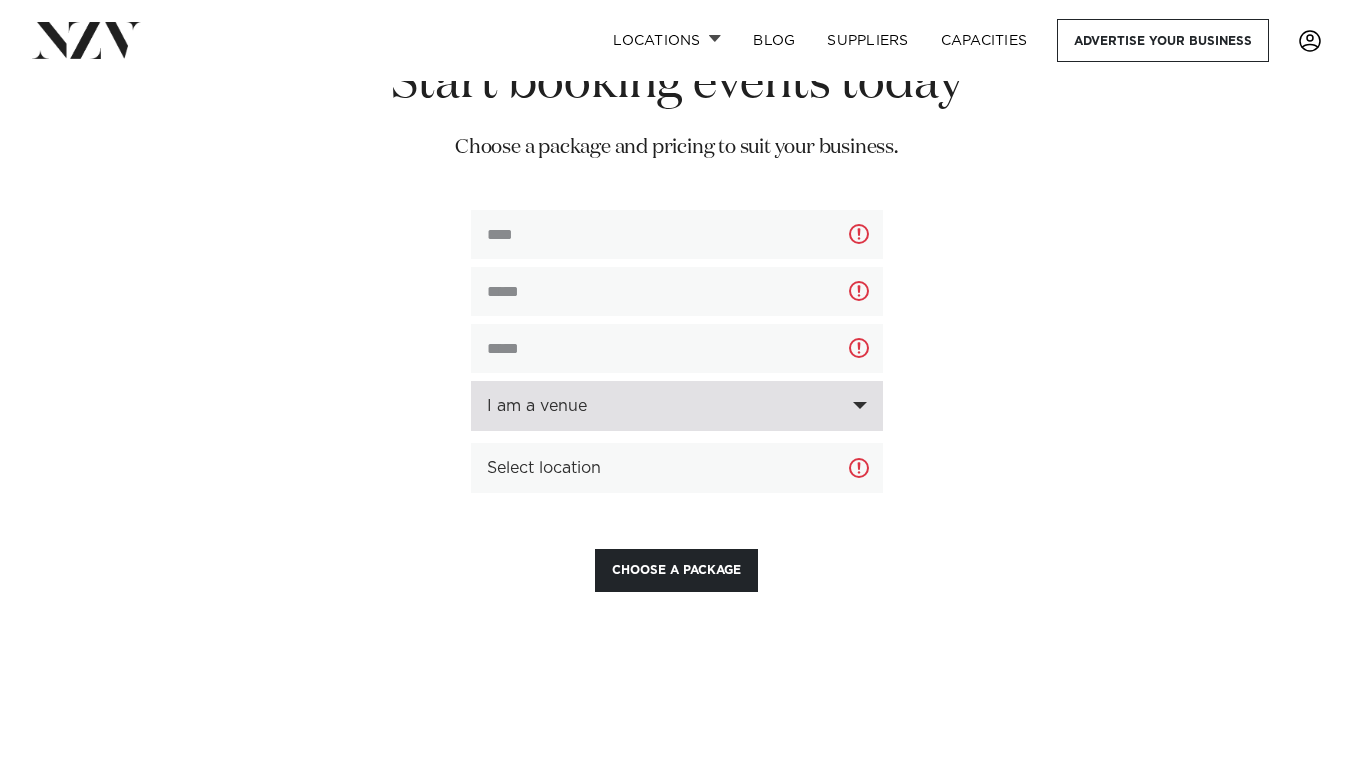 click on "I am a venue" at bounding box center (677, 406) 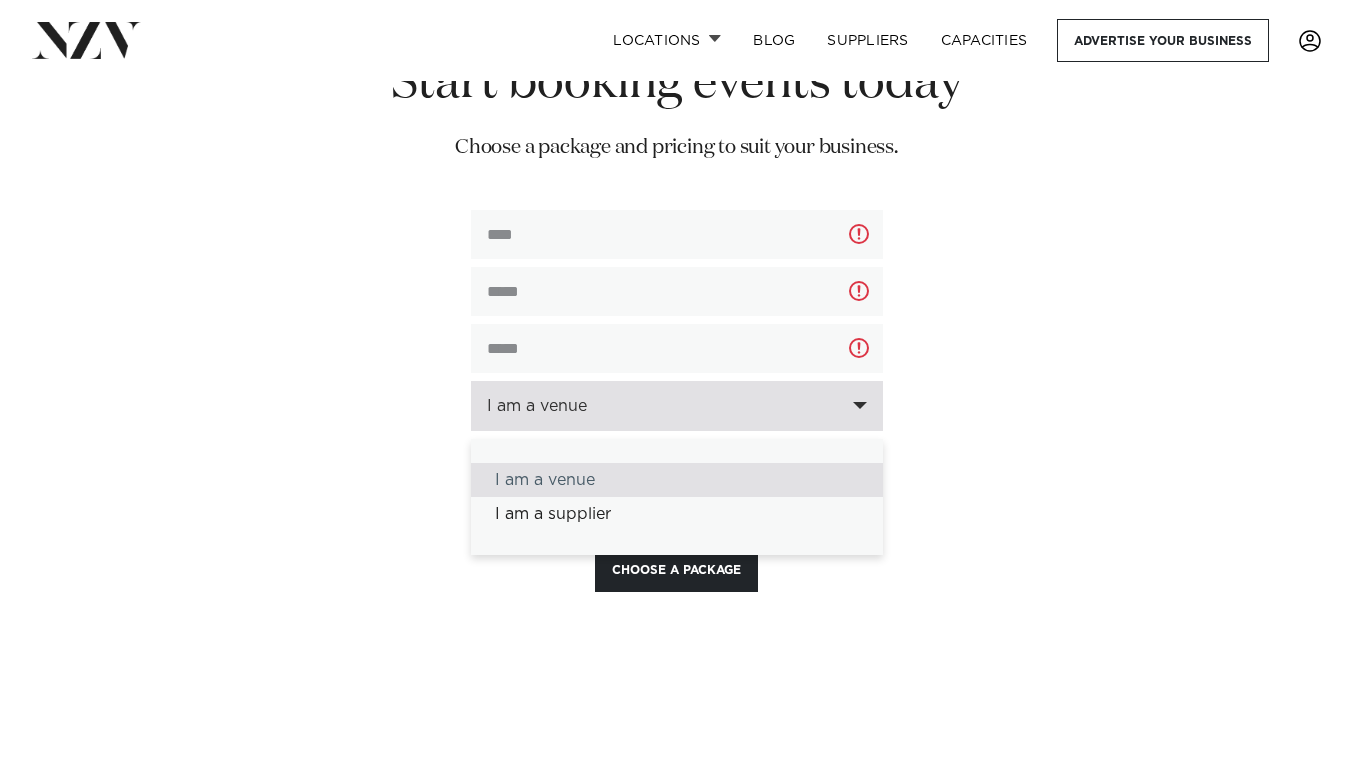 click on "I am a venue" at bounding box center (677, 480) 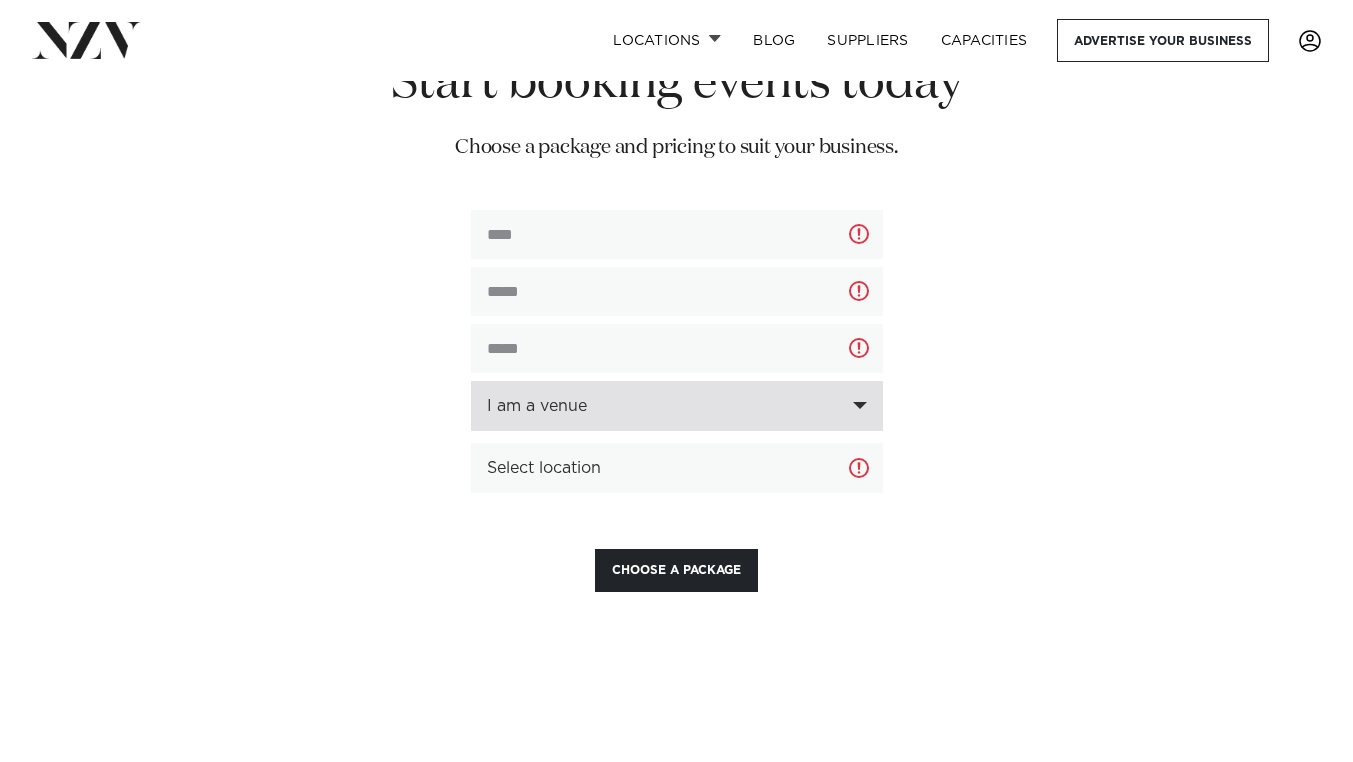 click on "Select location" at bounding box center (653, 468) 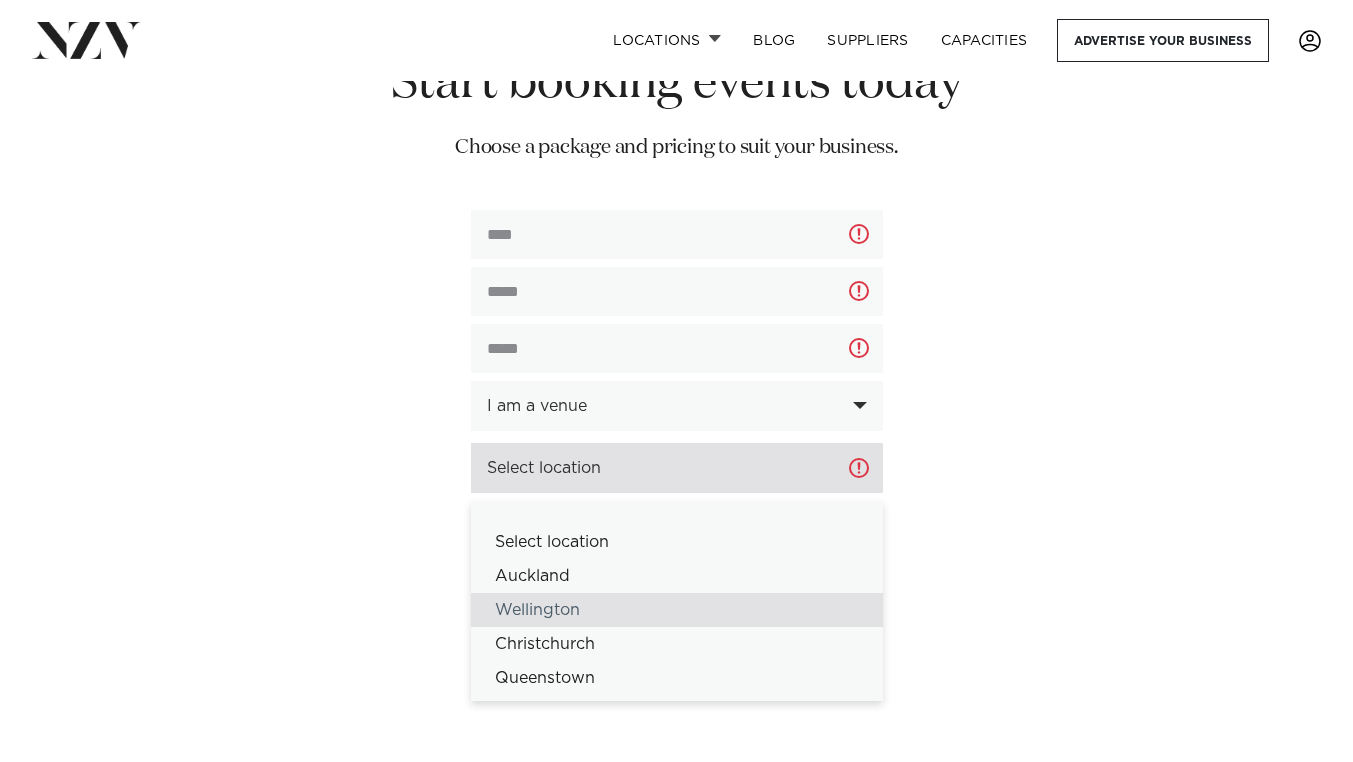 click on "Wellington" at bounding box center (677, 610) 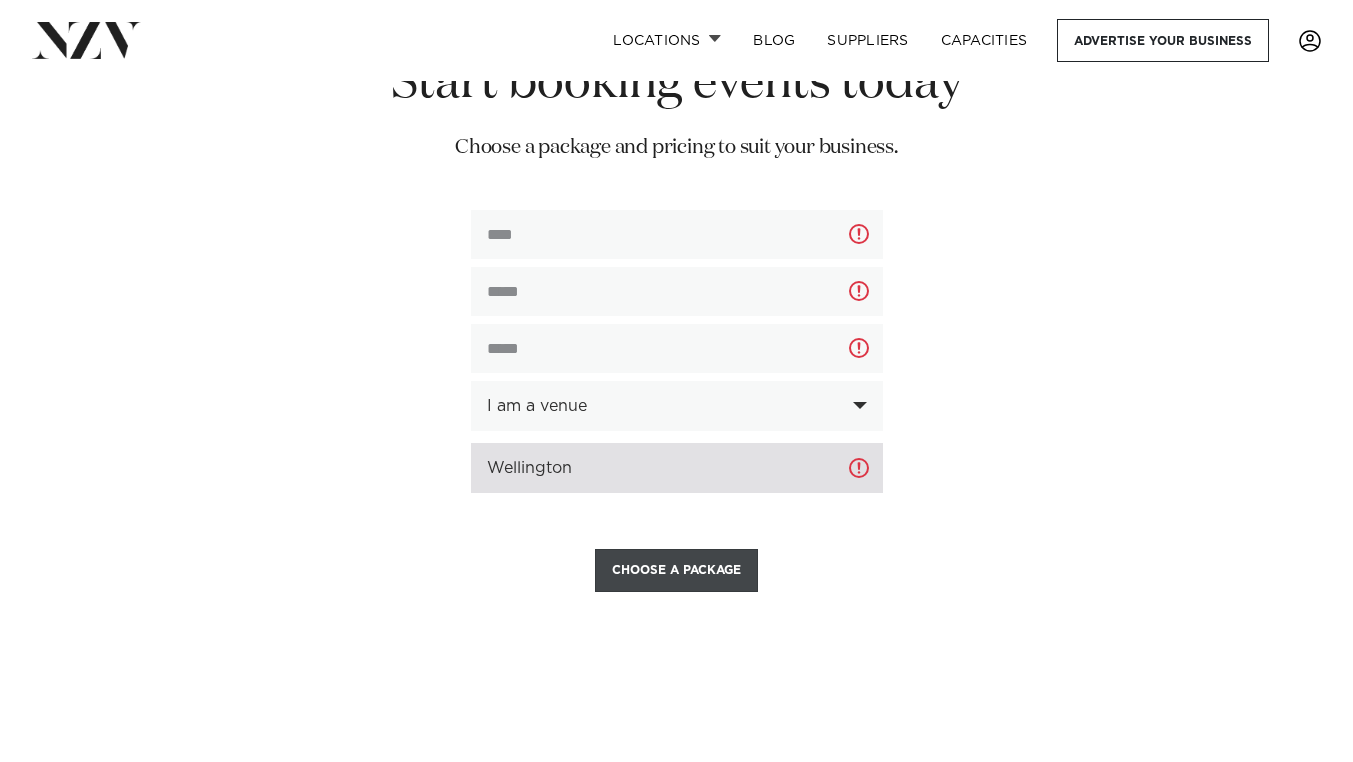 click on "Choose a Package" at bounding box center [676, 570] 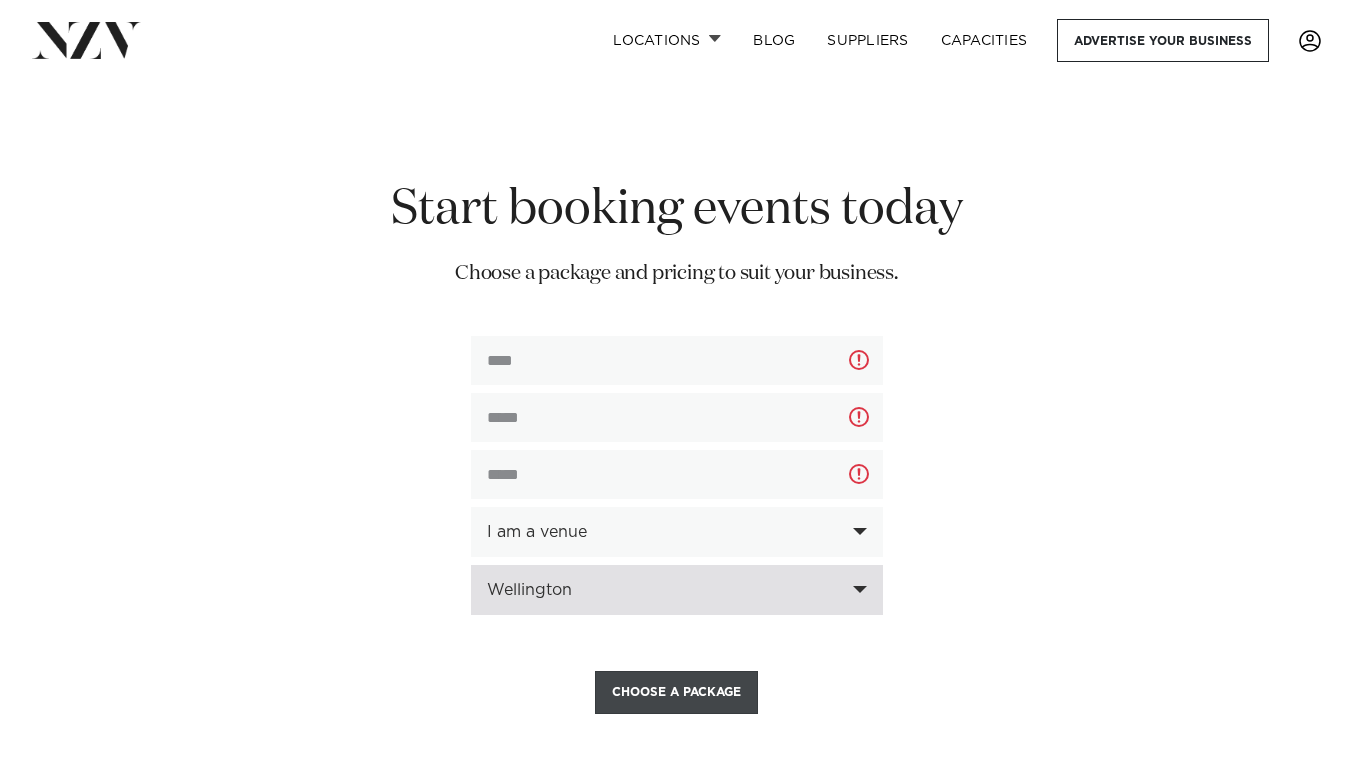 scroll, scrollTop: 4702, scrollLeft: 0, axis: vertical 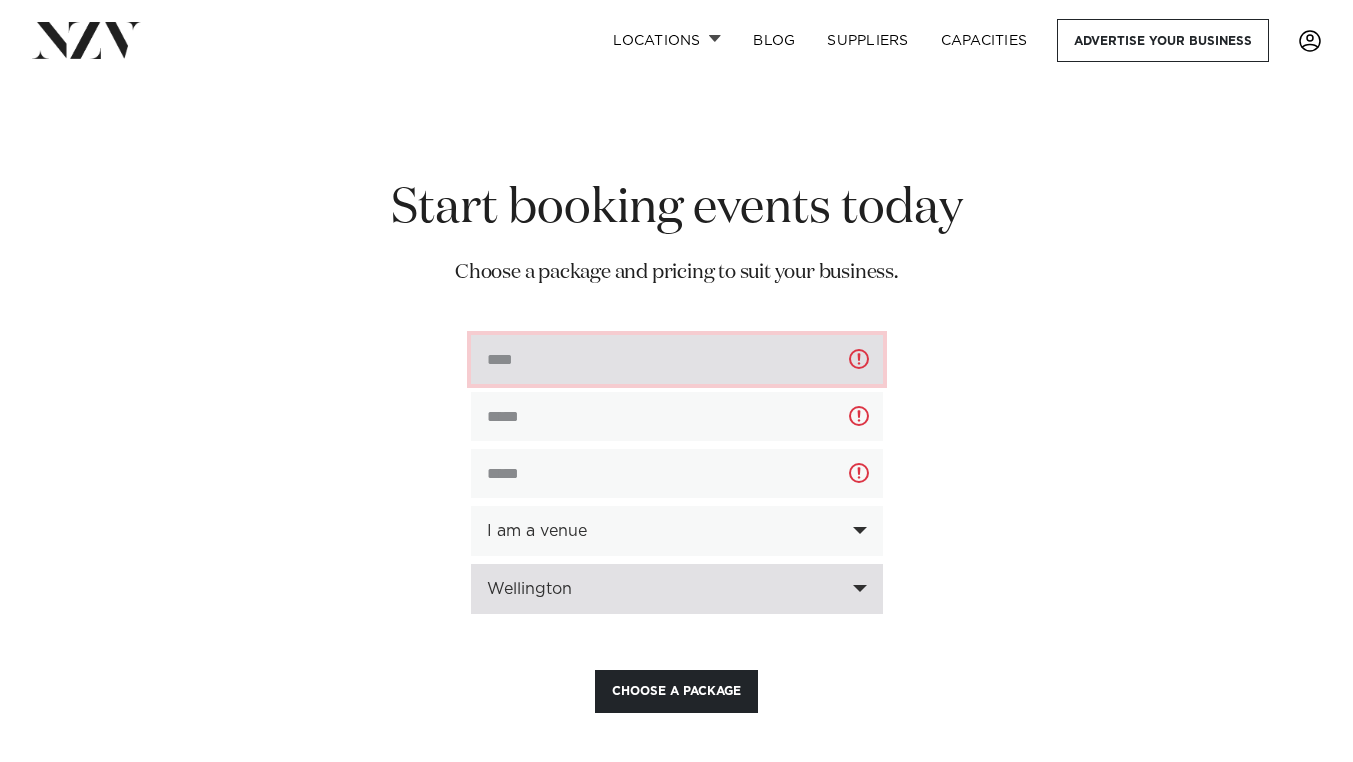 click at bounding box center [677, 359] 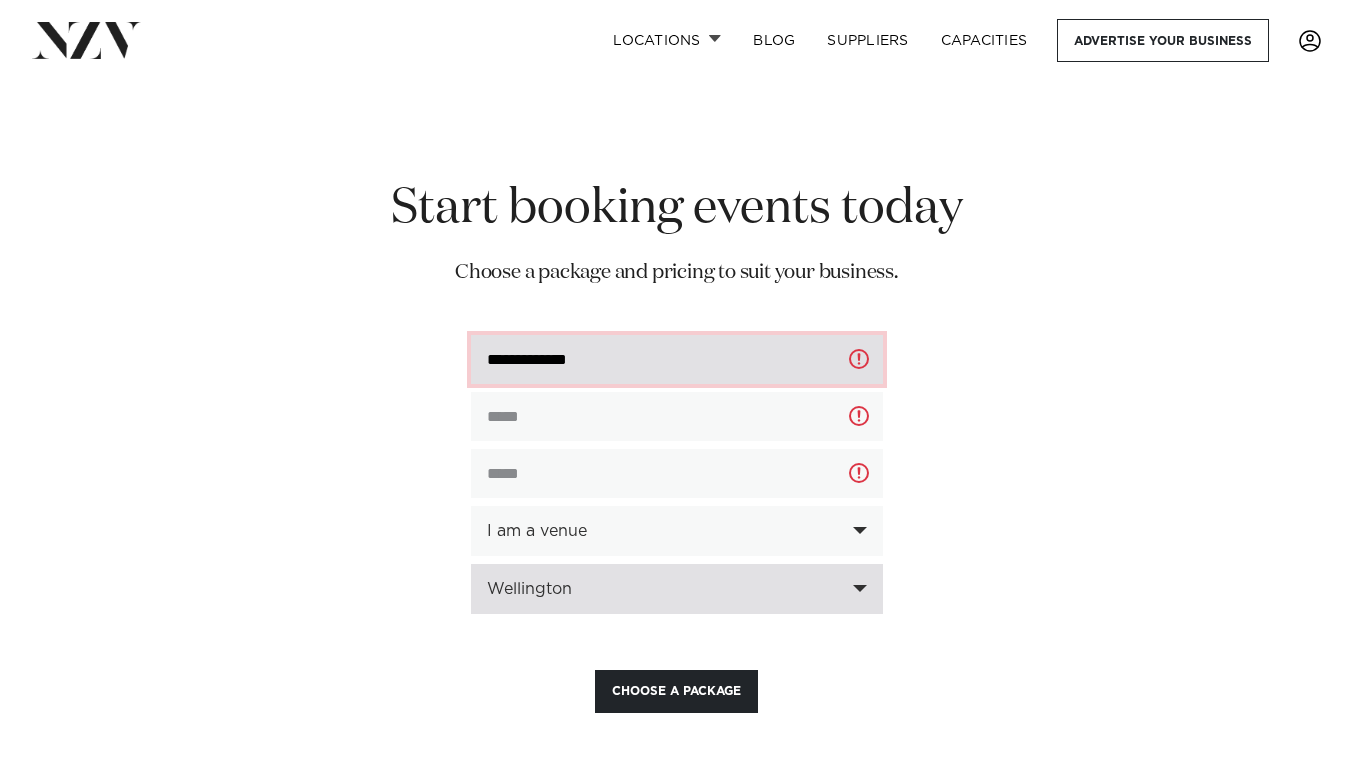 type on "**********" 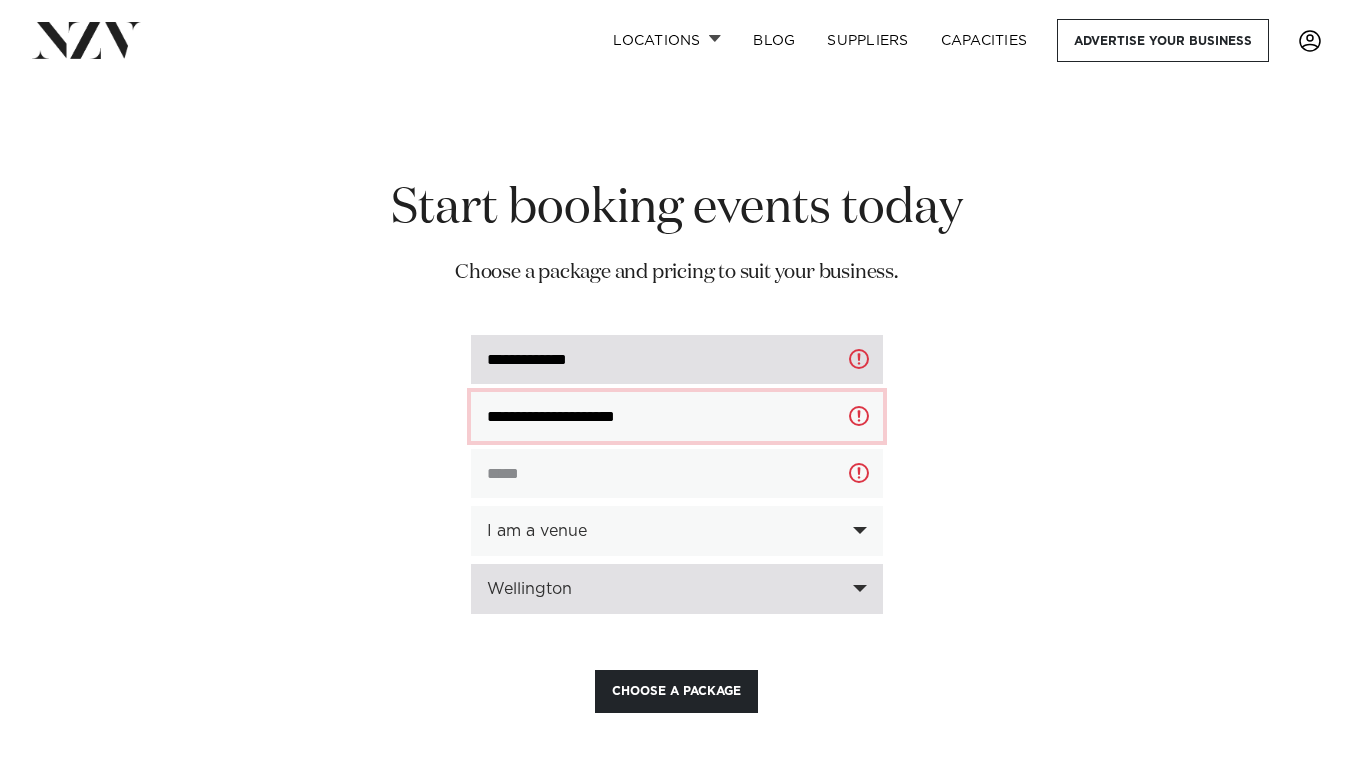 type on "**********" 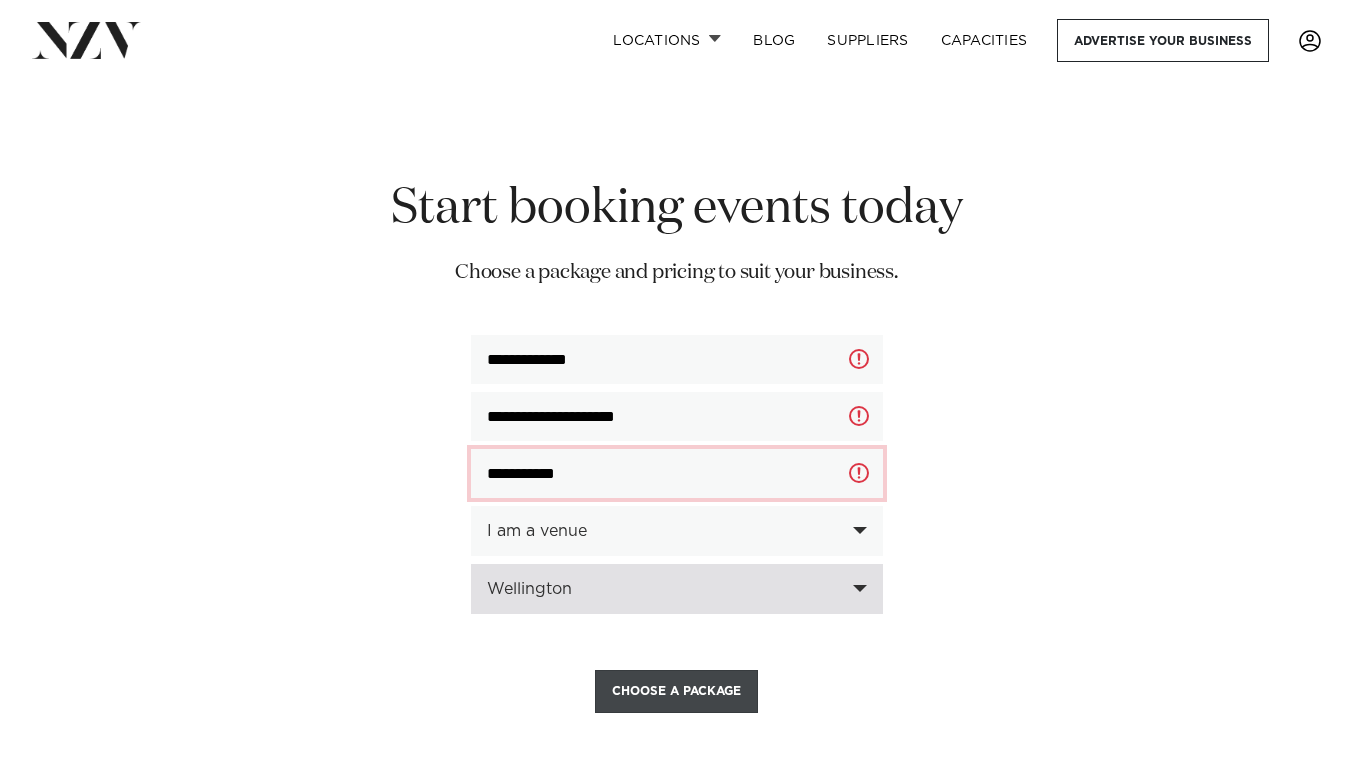 type on "**********" 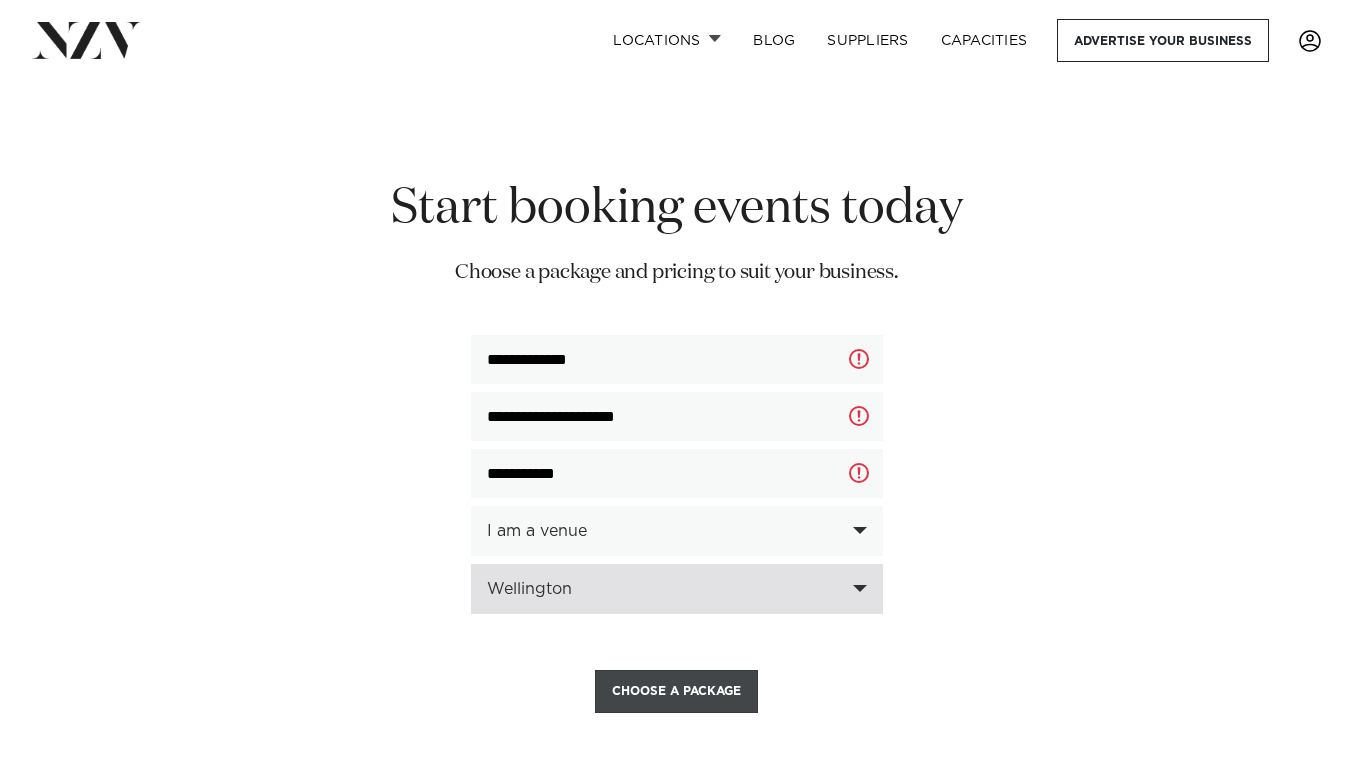 click on "Choose a Package" at bounding box center (676, 691) 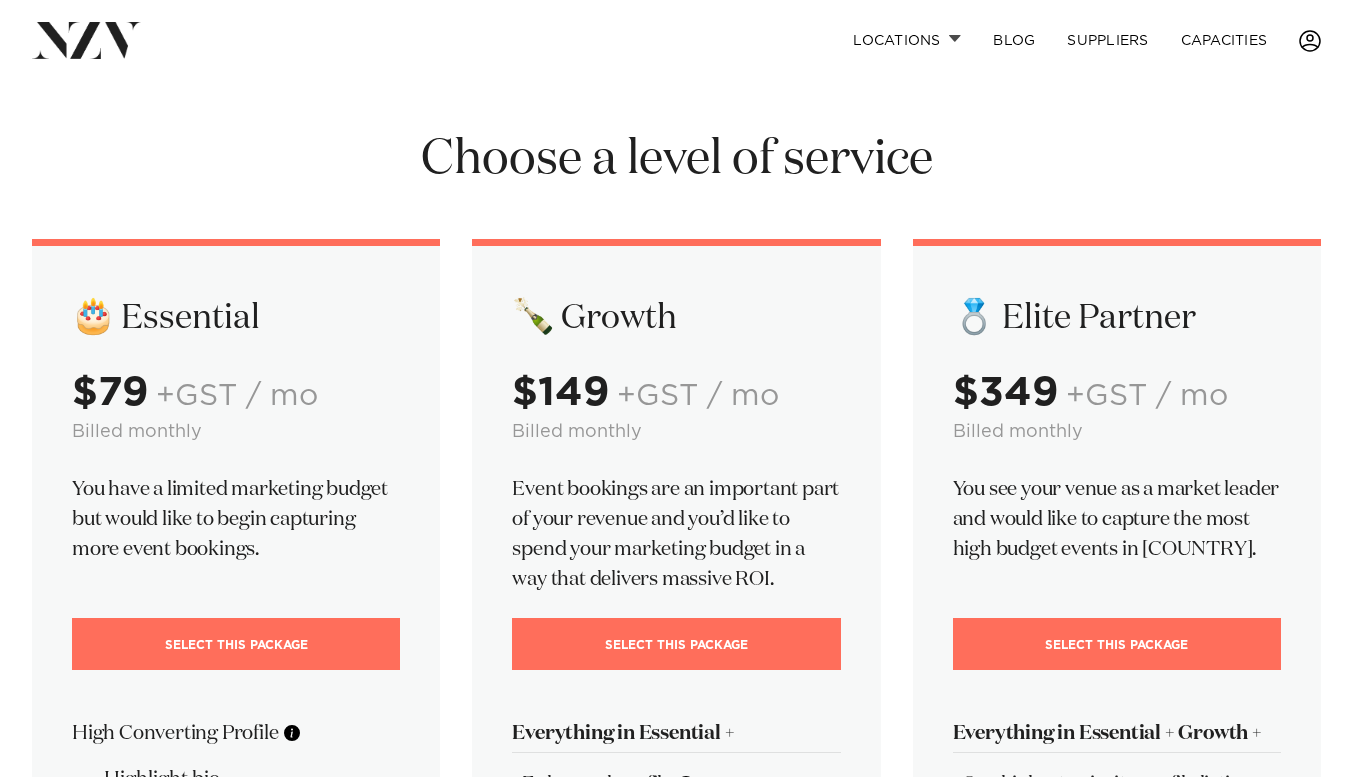 scroll, scrollTop: 0, scrollLeft: 0, axis: both 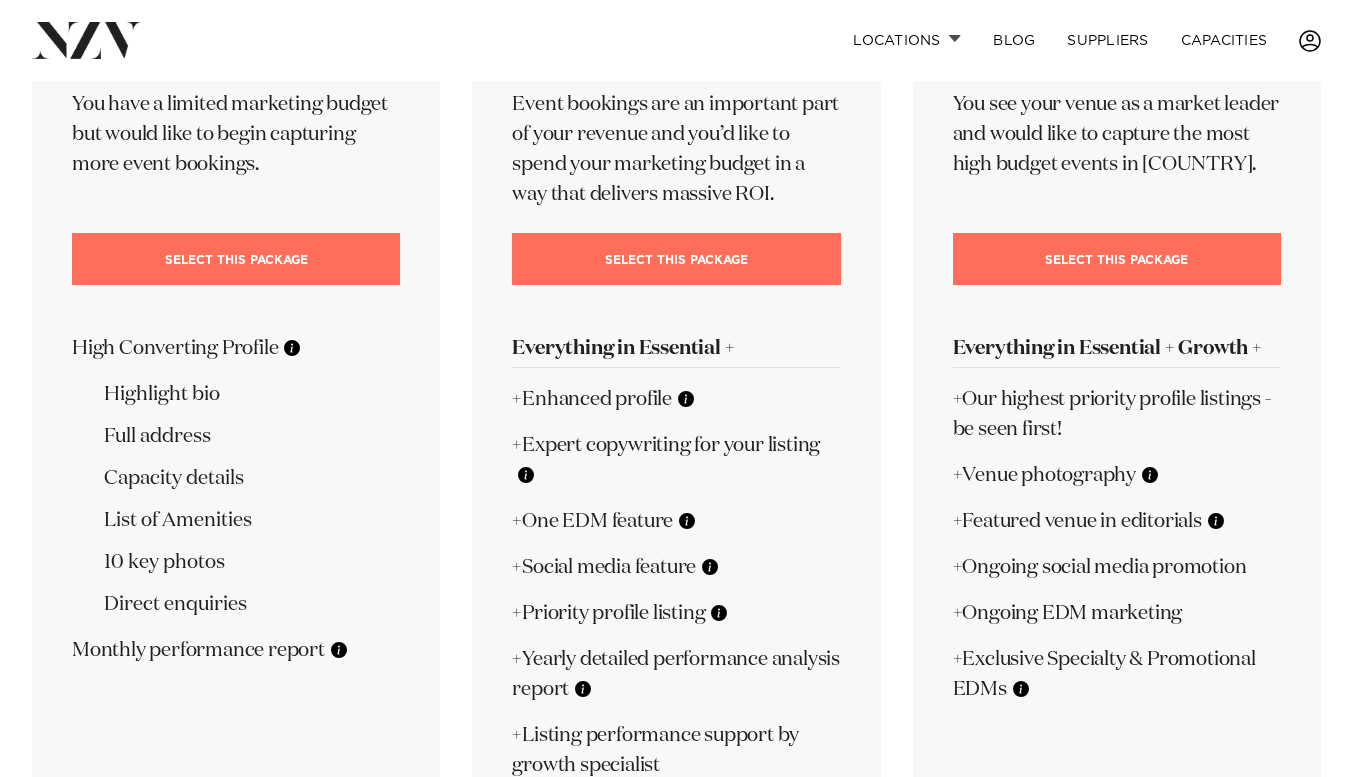 click at bounding box center (1150, 475) 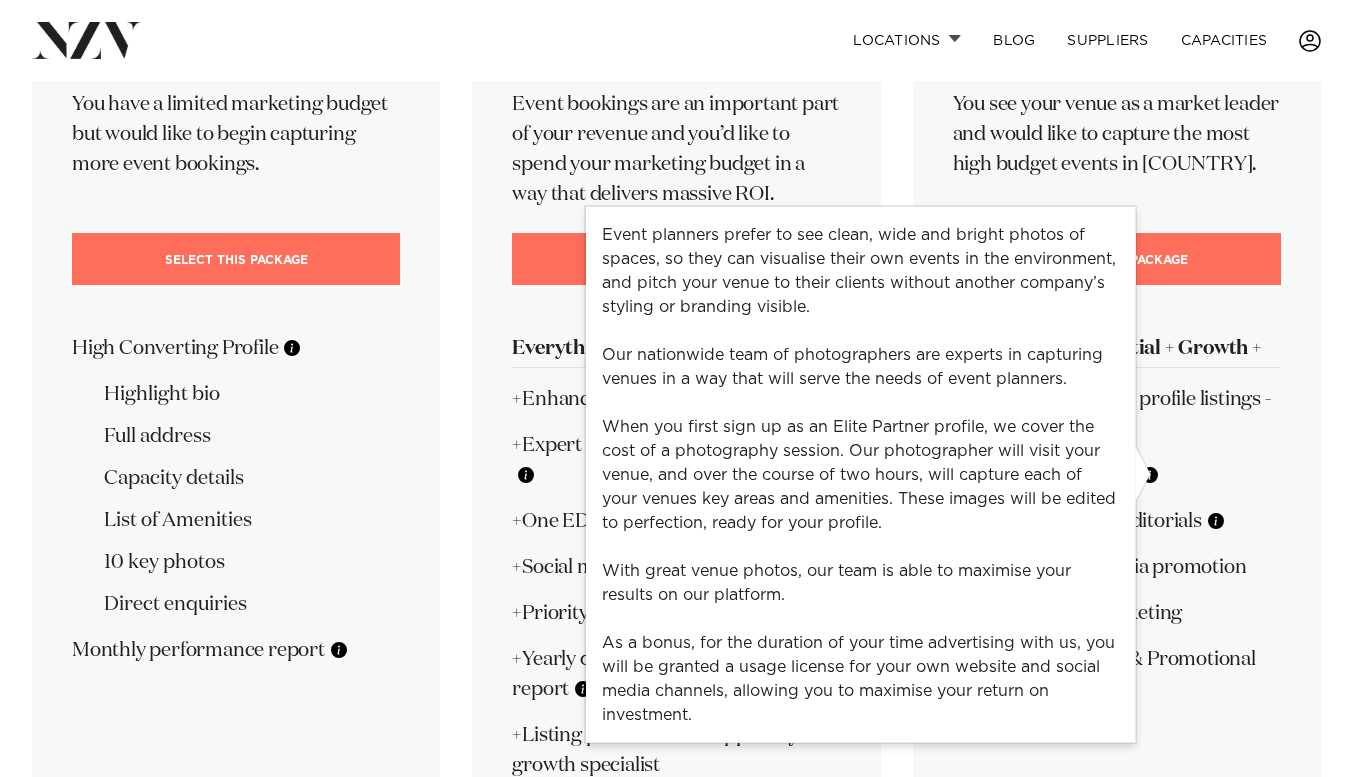 click on "💍 Elite Partner
$349   +GST / mo
Billed monthly
You see your venue as a market leader and would like to capture the most high budget events in New Zealand.
Select This Package
Everything in Essential + Growth +
+Our highest priority profile listings - be seen first!
+Venue photography
+Featured venue in editorials" at bounding box center (1117, 349) 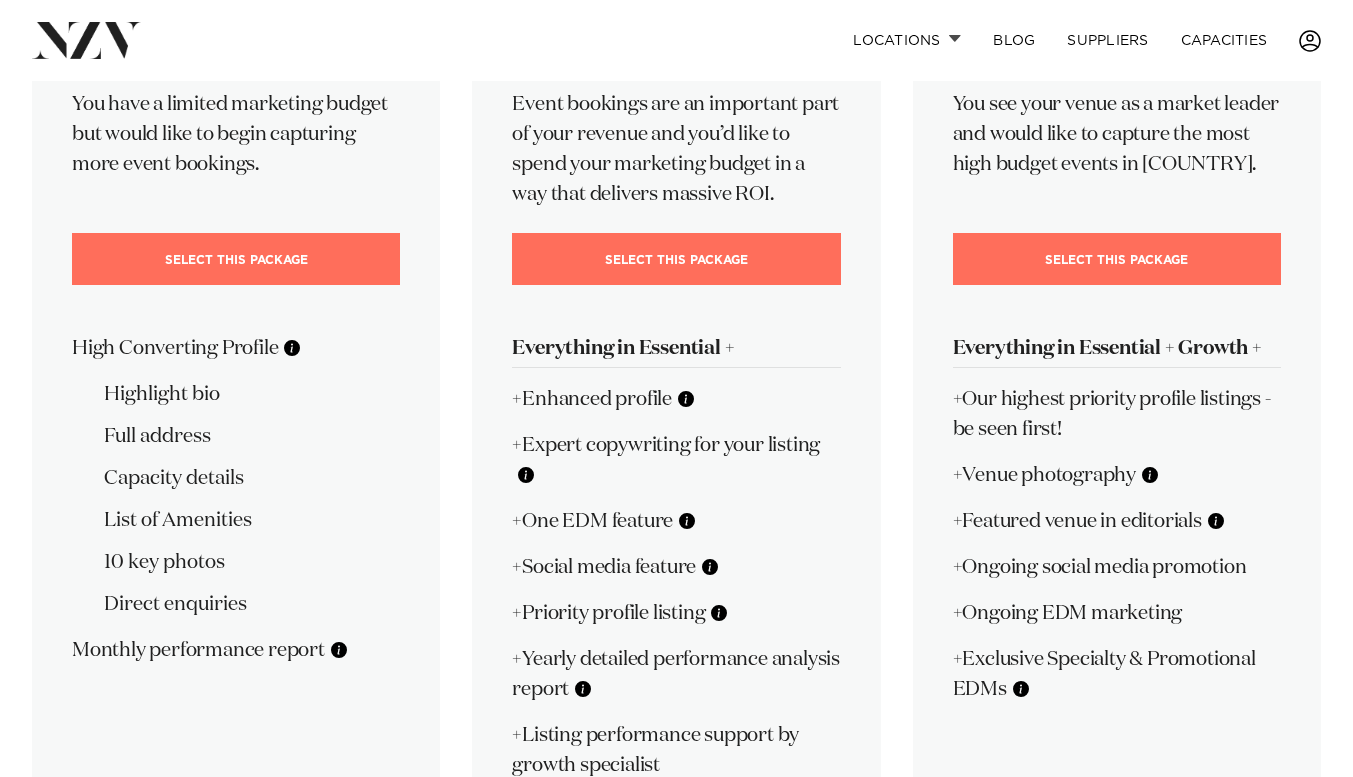 click at bounding box center (686, 399) 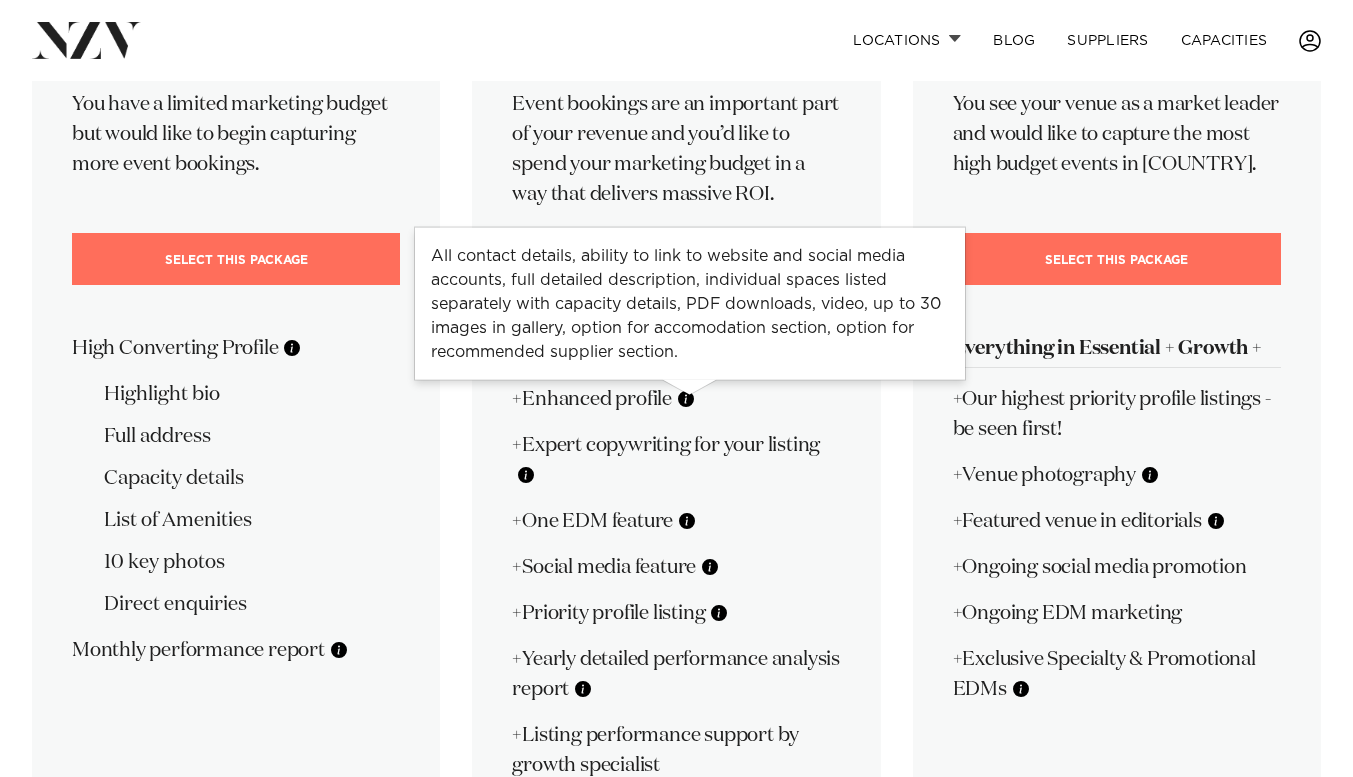 click at bounding box center [687, 521] 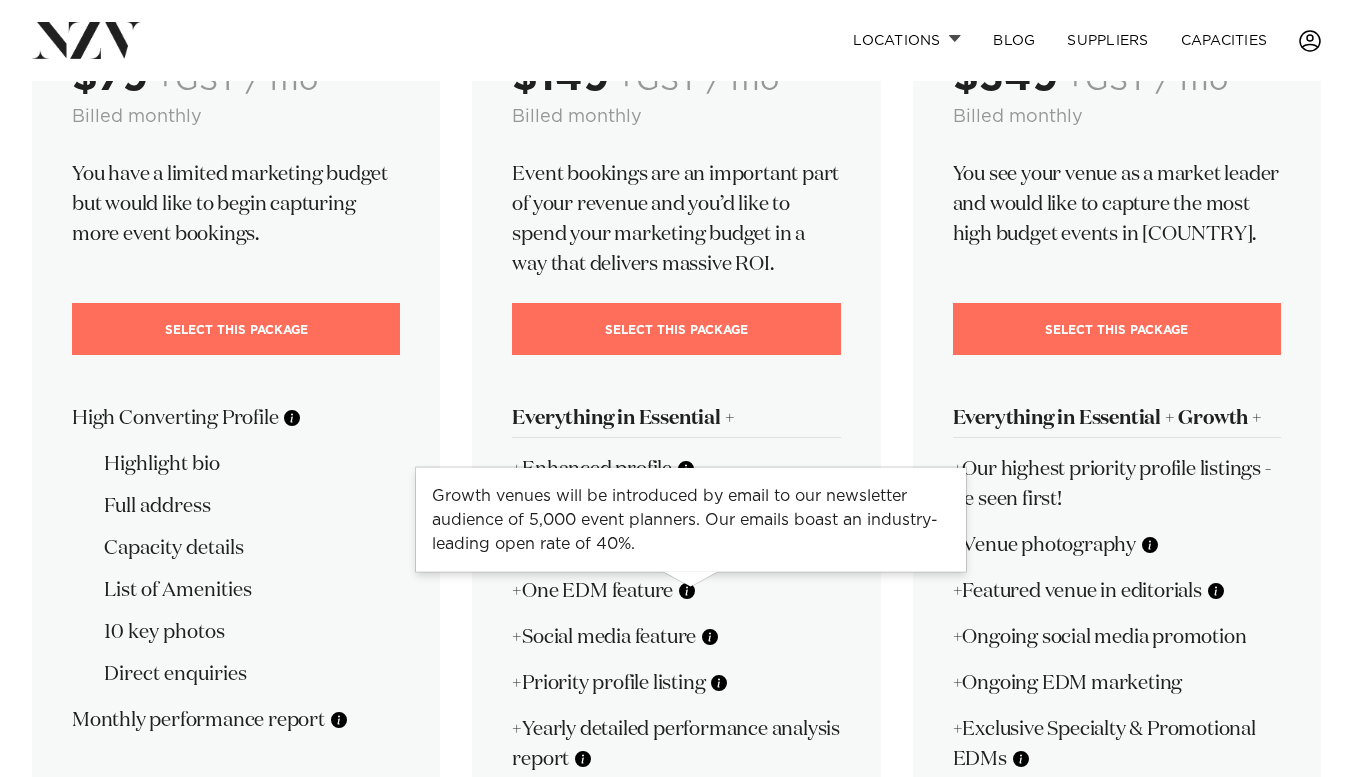 scroll, scrollTop: 316, scrollLeft: 0, axis: vertical 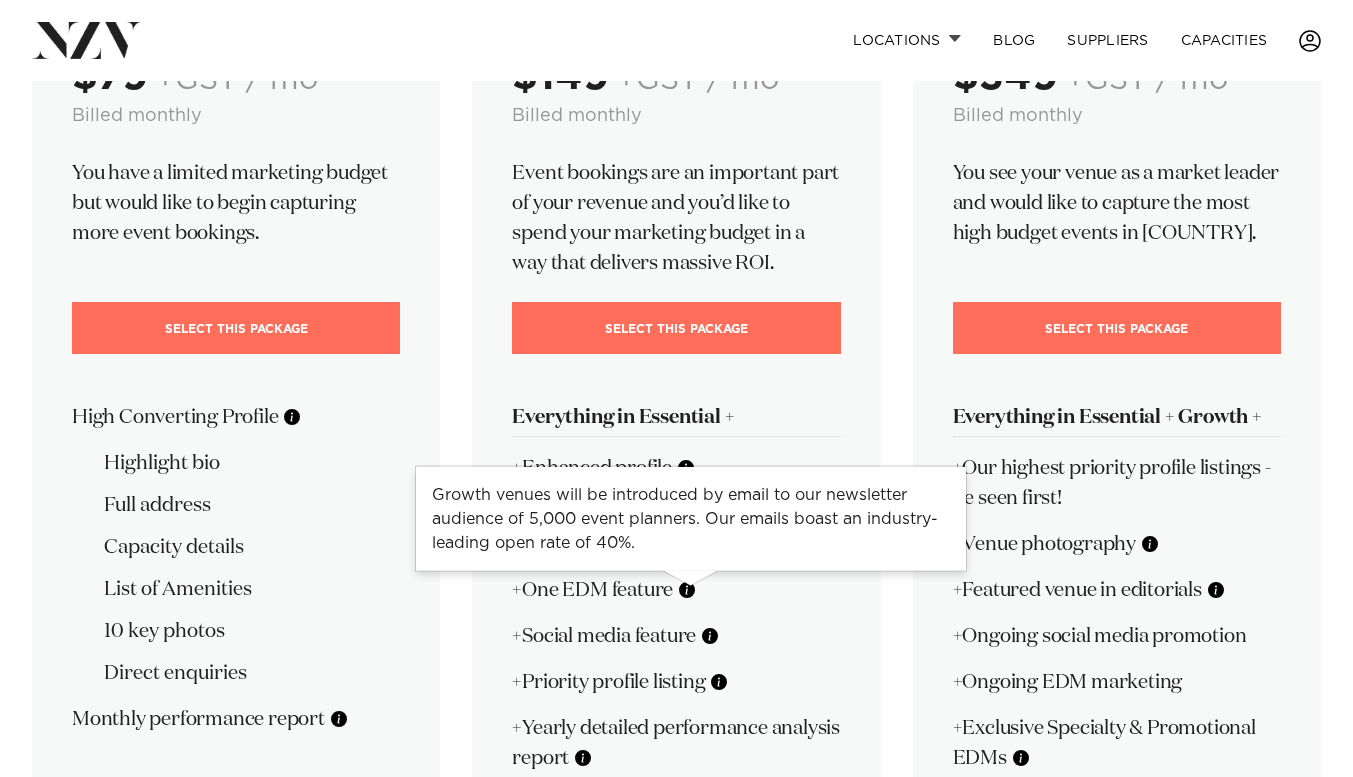 click at bounding box center (710, 636) 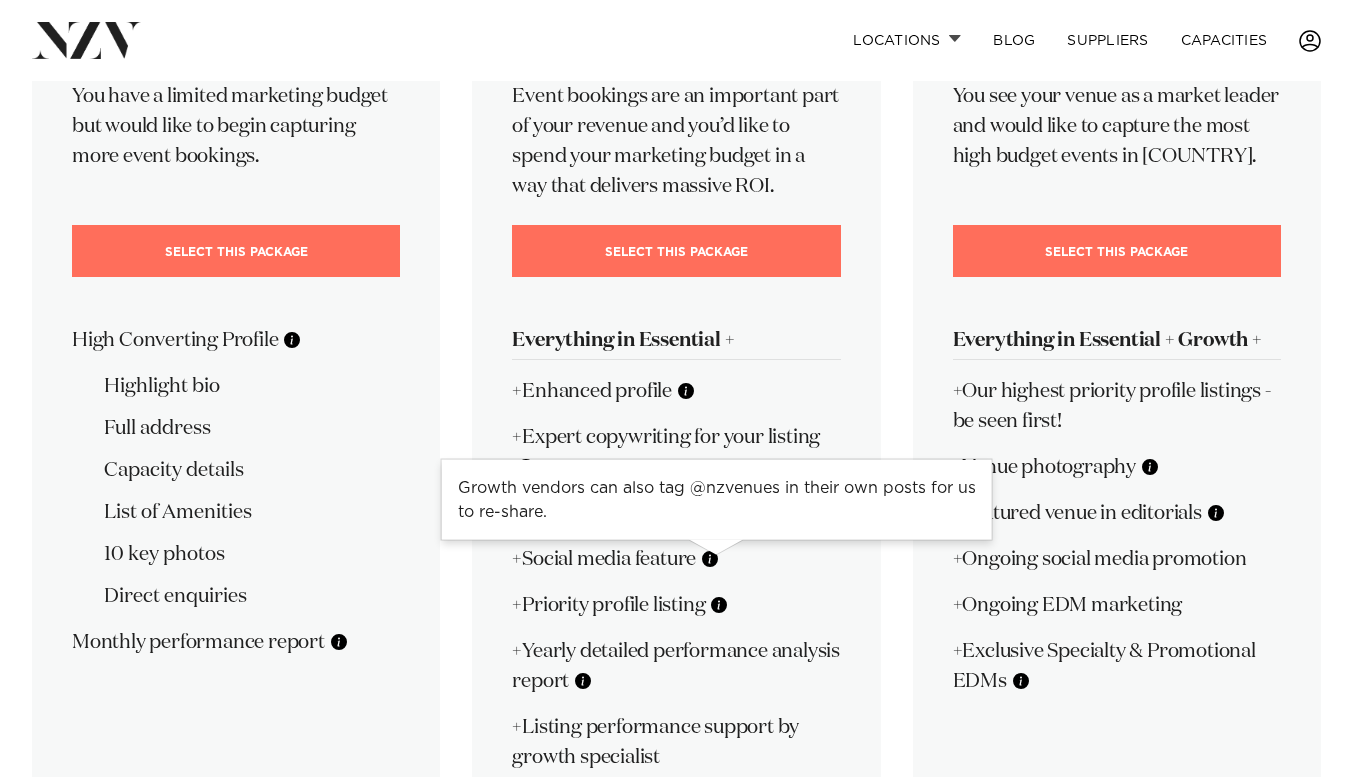 scroll, scrollTop: 394, scrollLeft: 0, axis: vertical 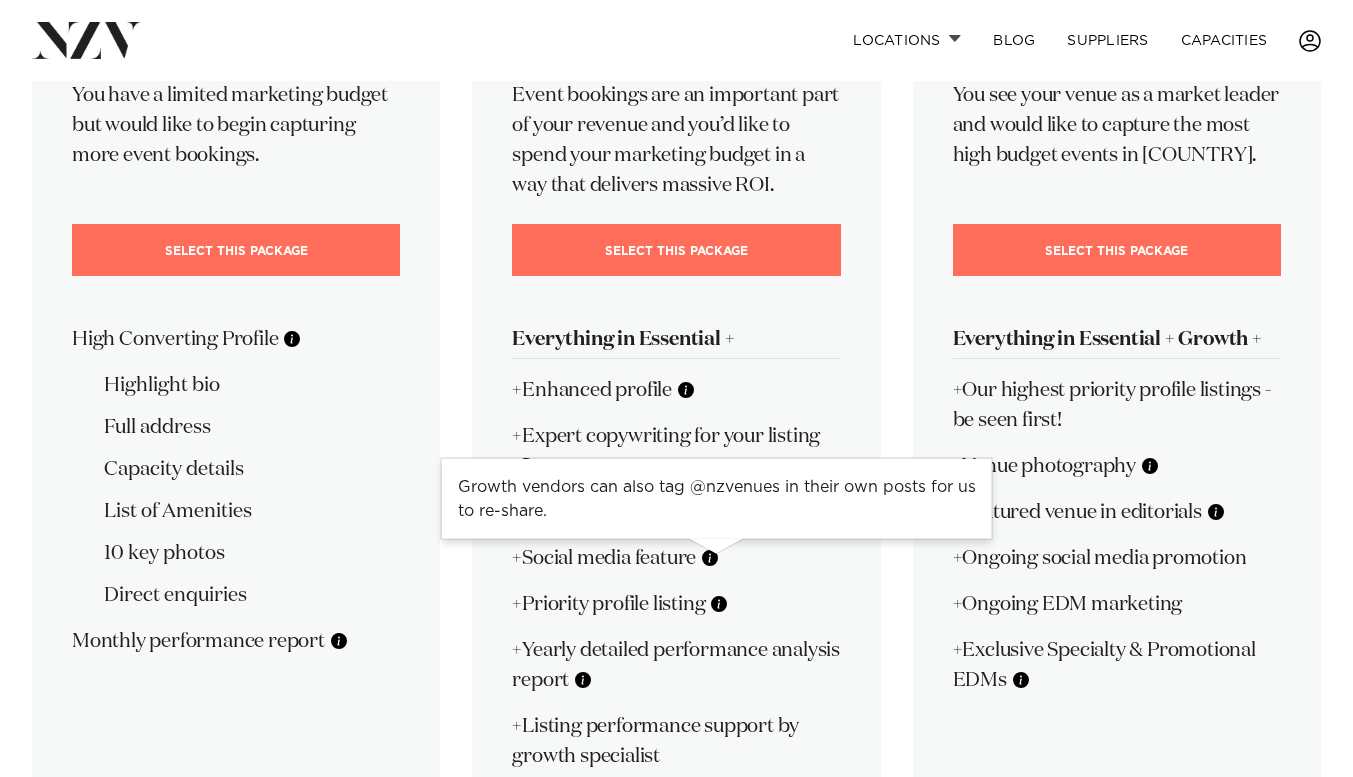 click at bounding box center [719, 604] 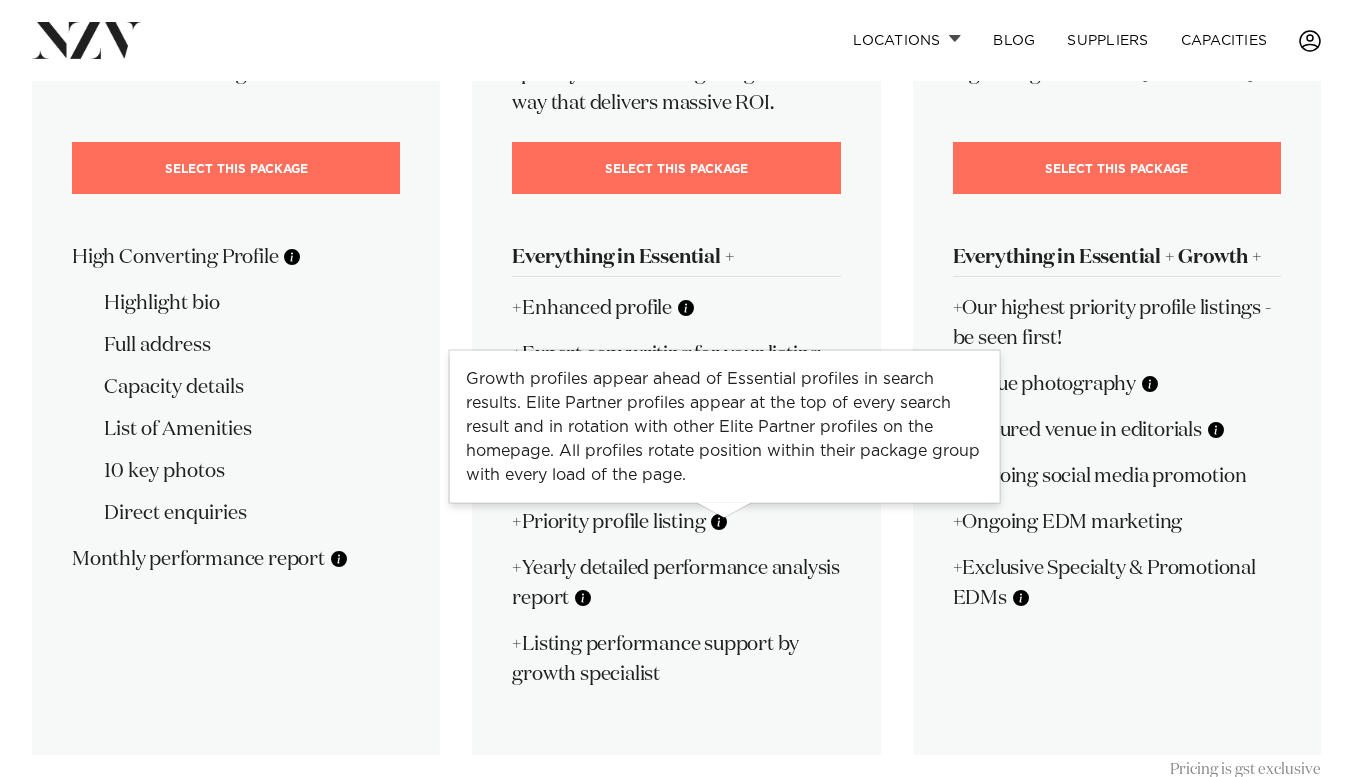 scroll, scrollTop: 477, scrollLeft: 0, axis: vertical 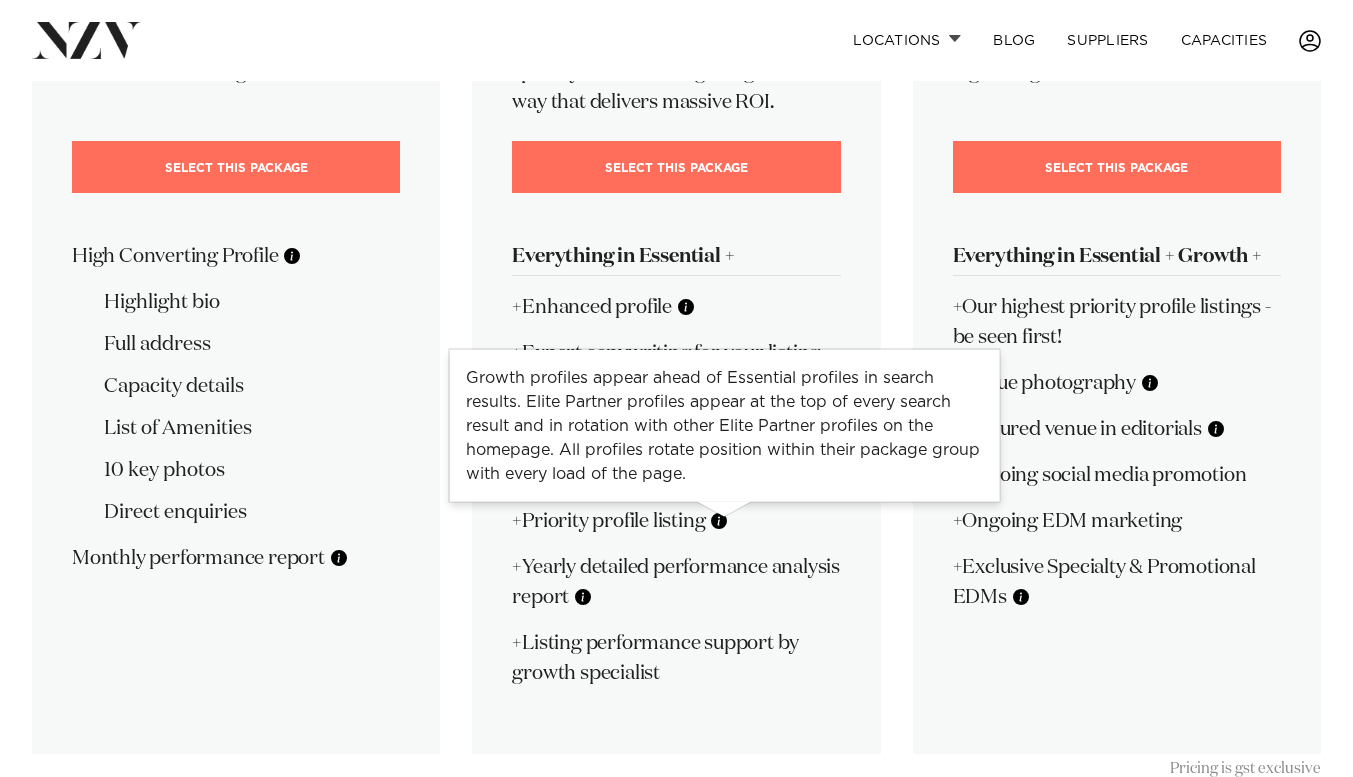click at bounding box center [583, 597] 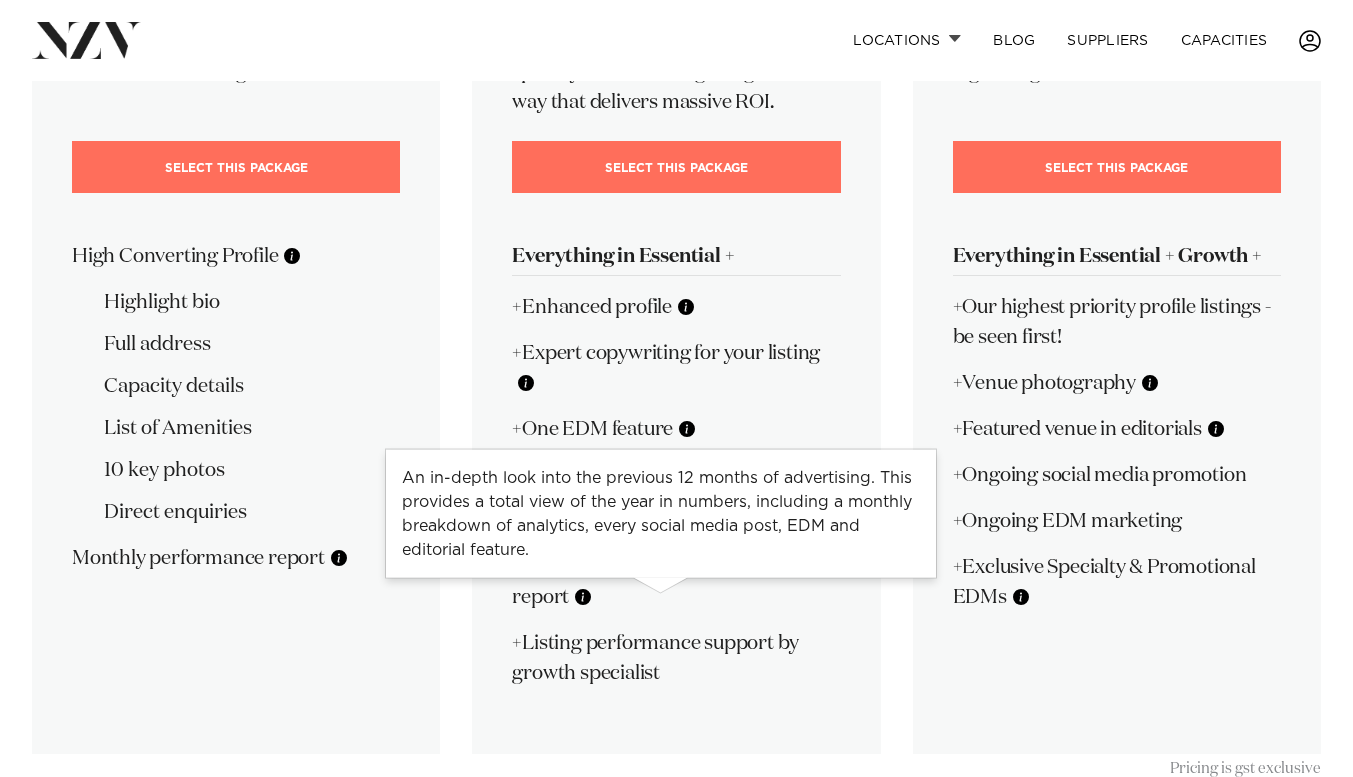 click at bounding box center (687, 429) 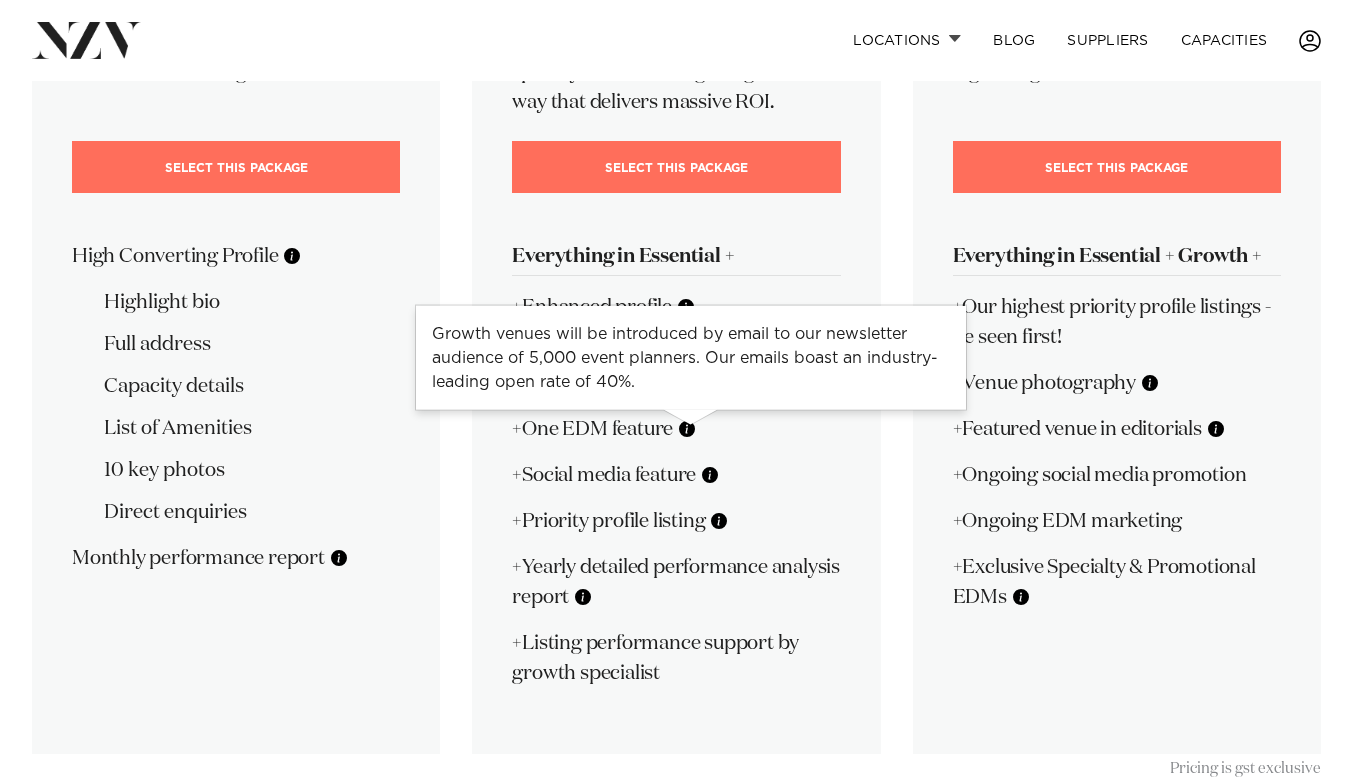 click at bounding box center [583, 597] 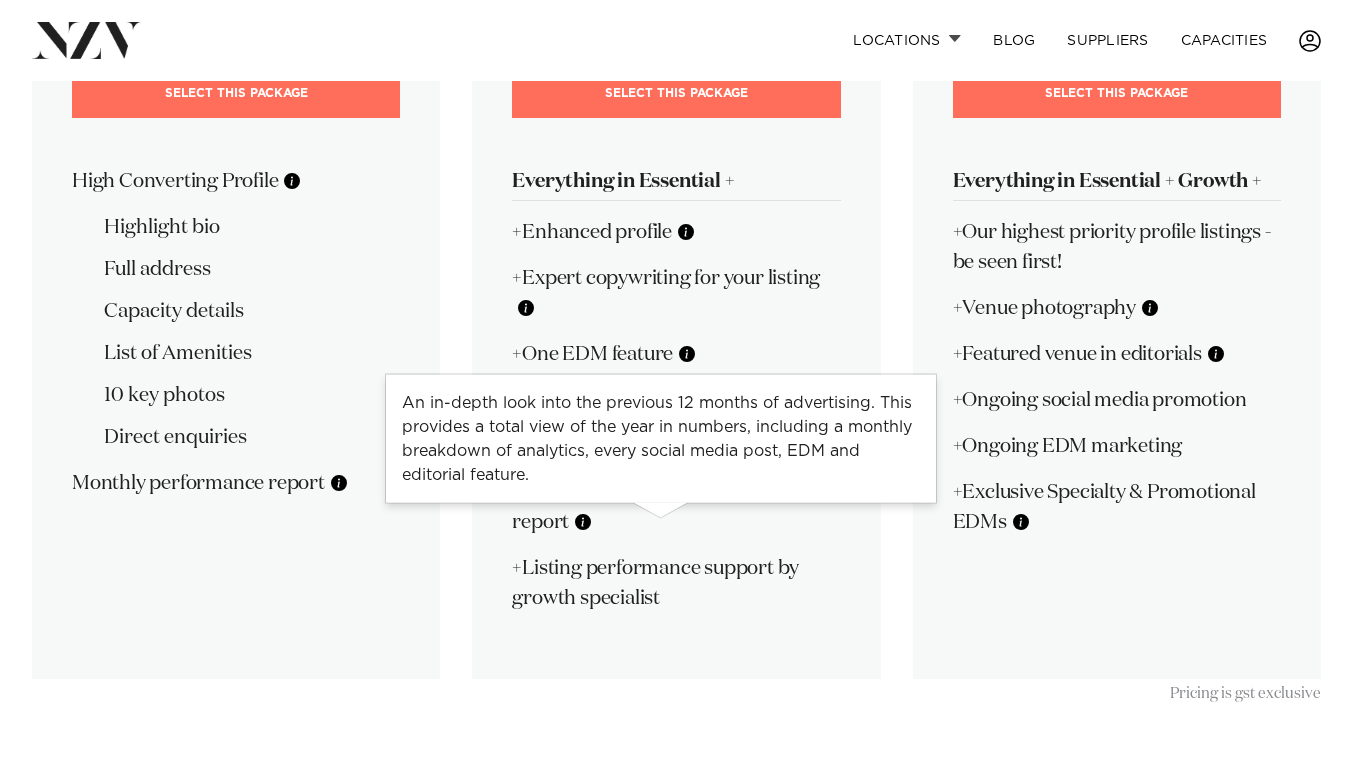 scroll, scrollTop: 553, scrollLeft: 0, axis: vertical 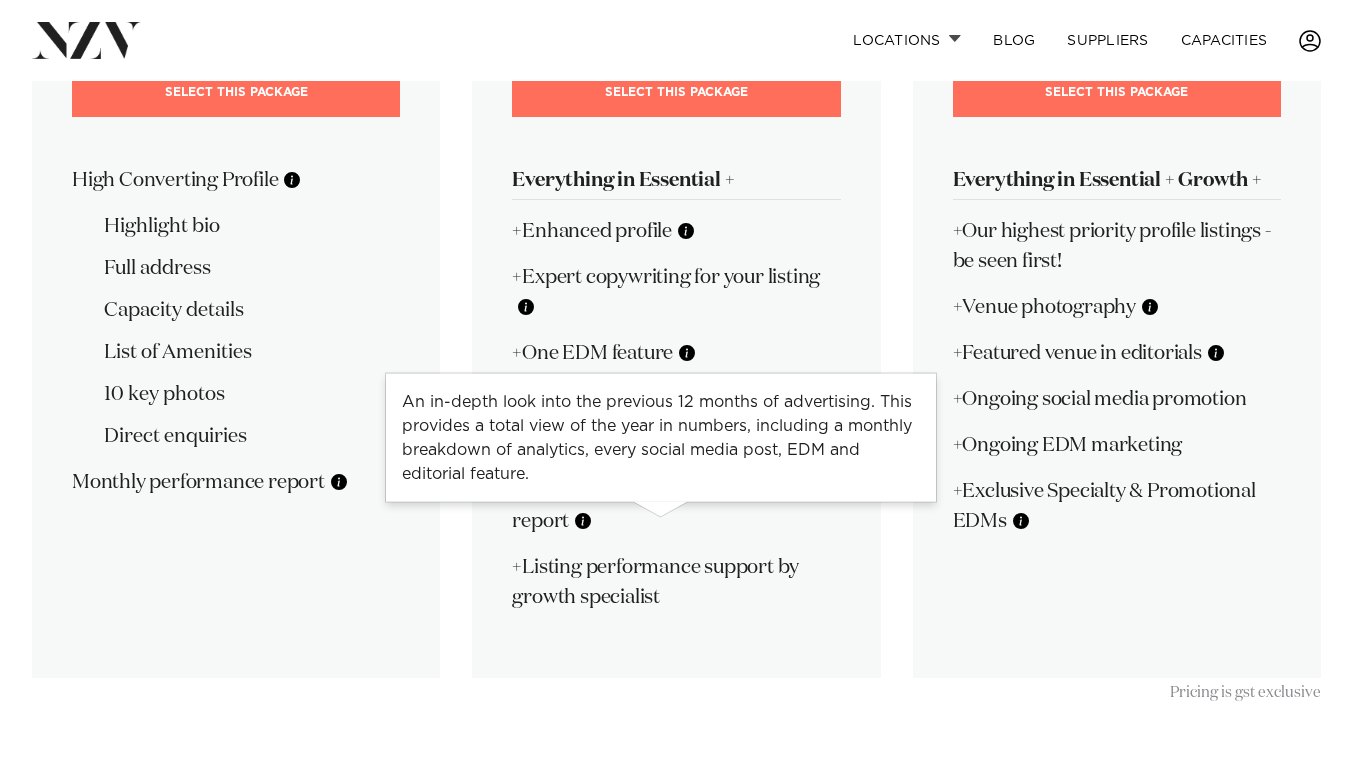 click at bounding box center (526, 307) 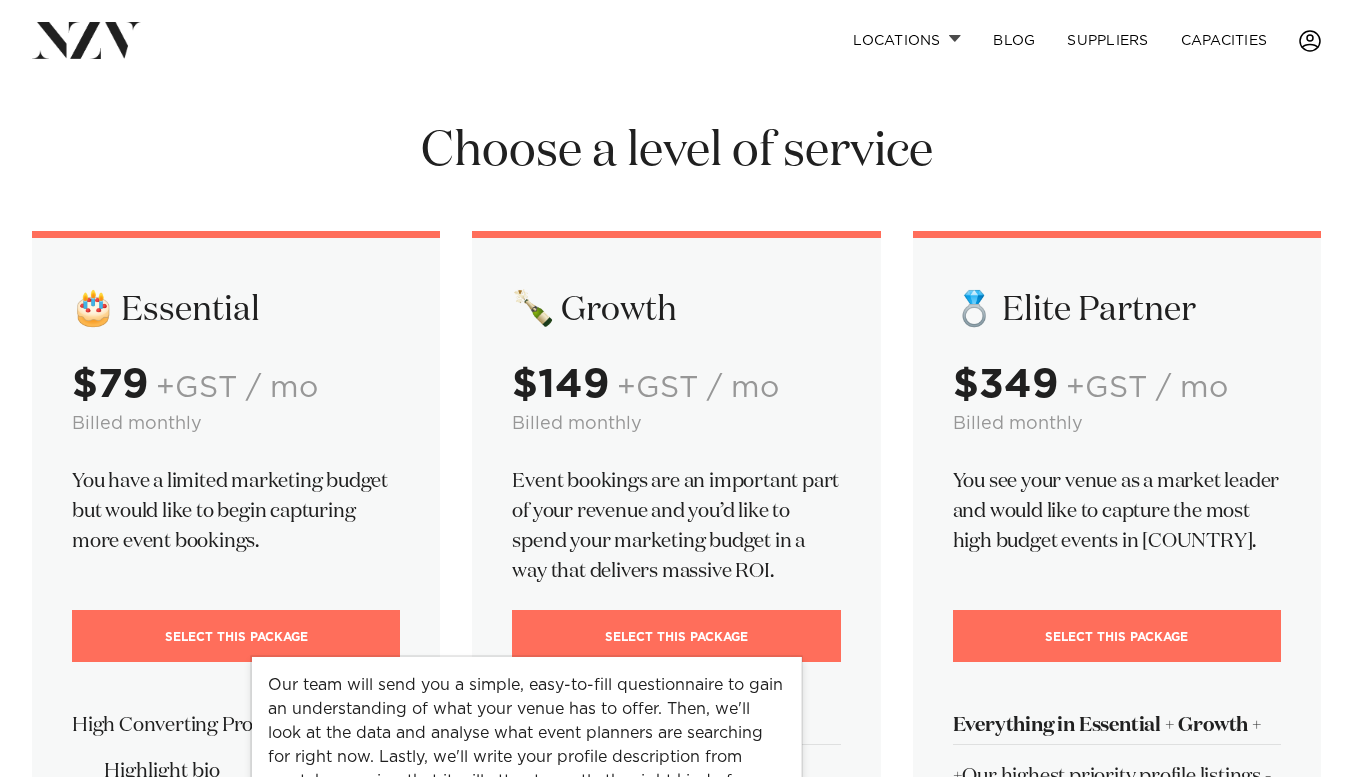 scroll, scrollTop: 8, scrollLeft: 0, axis: vertical 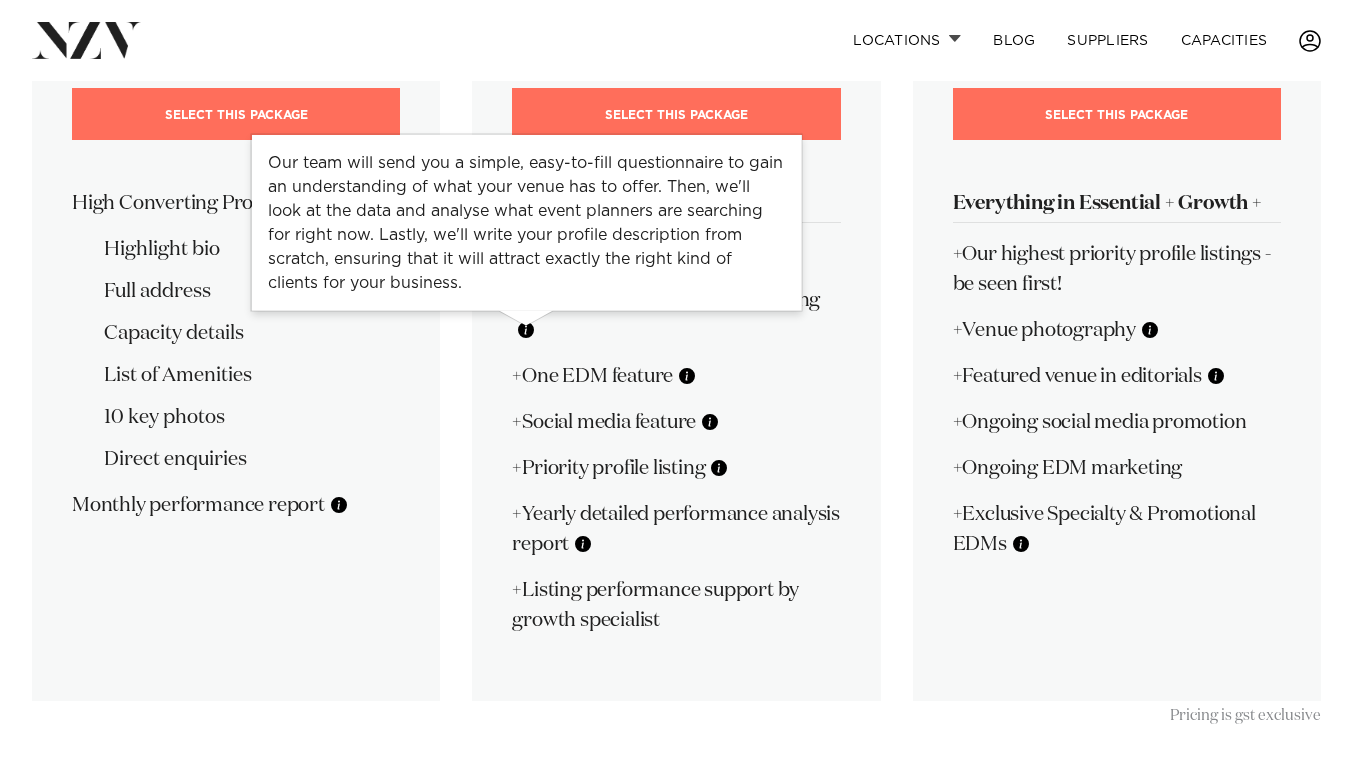 click on "🍾 Growth
$149   +GST / mo
Billed monthly
Event bookings are an important part of your revenue and you’d like to spend your marketing budget in a way that delivers massive ROI.
Select This Package
Everything in Essential +
+Enhanced profile
+Expert copywriting for your listing
+One EDM feature" at bounding box center [676, 204] 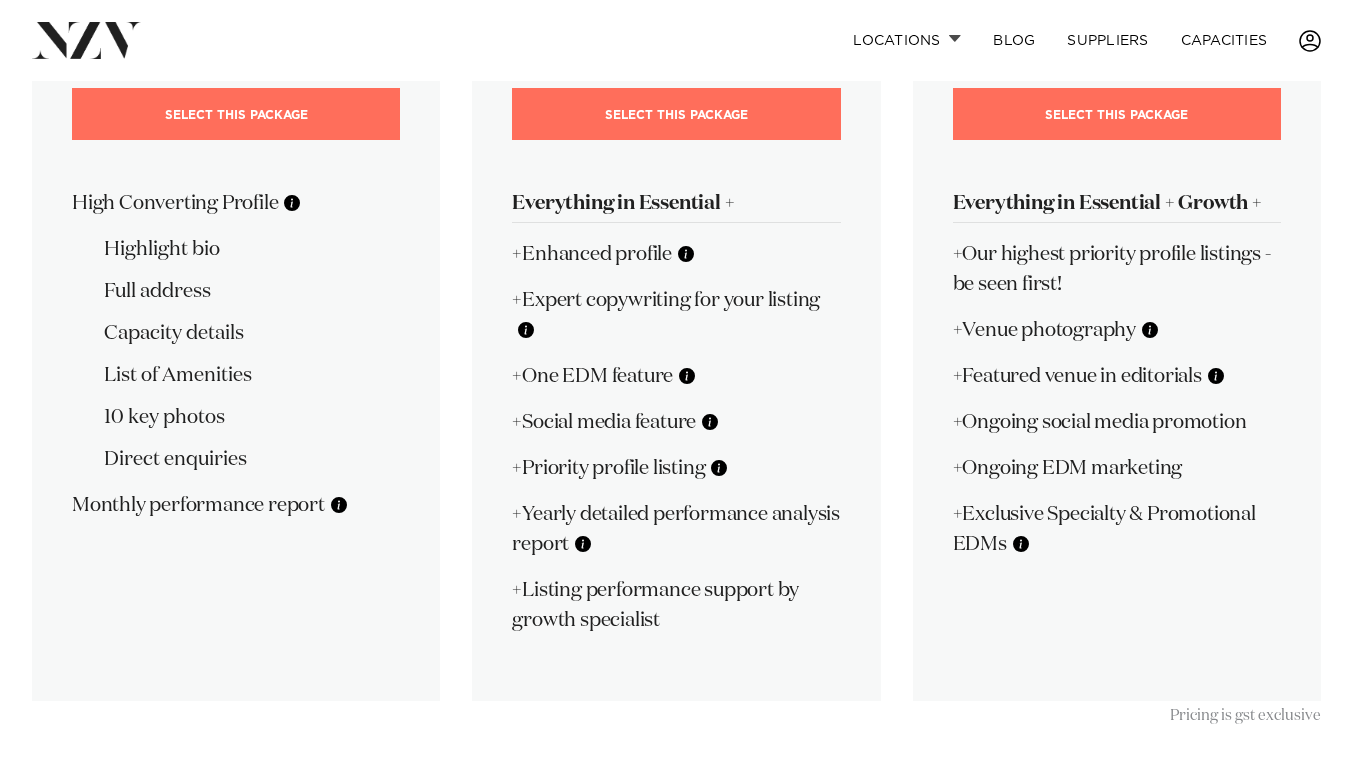 click at bounding box center (686, 254) 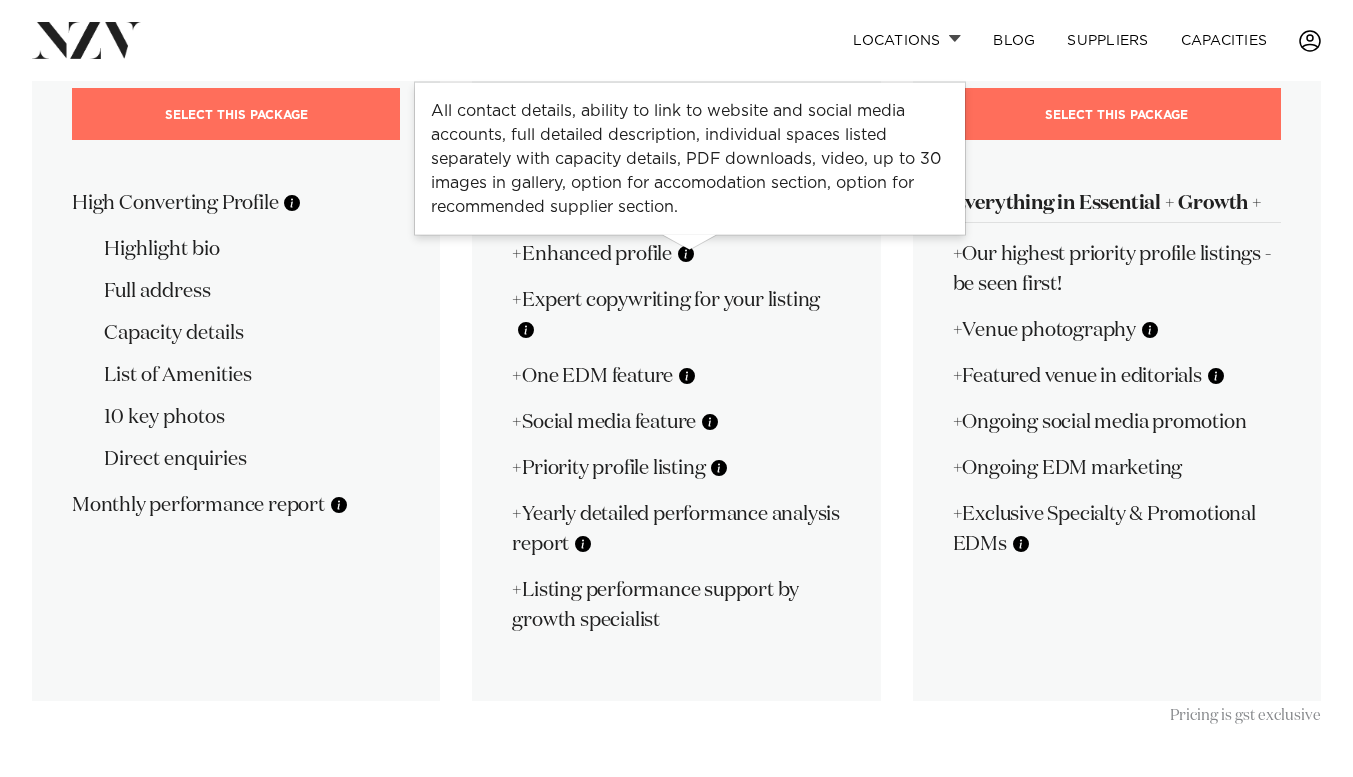 click on "+Social media feature" at bounding box center (676, 422) 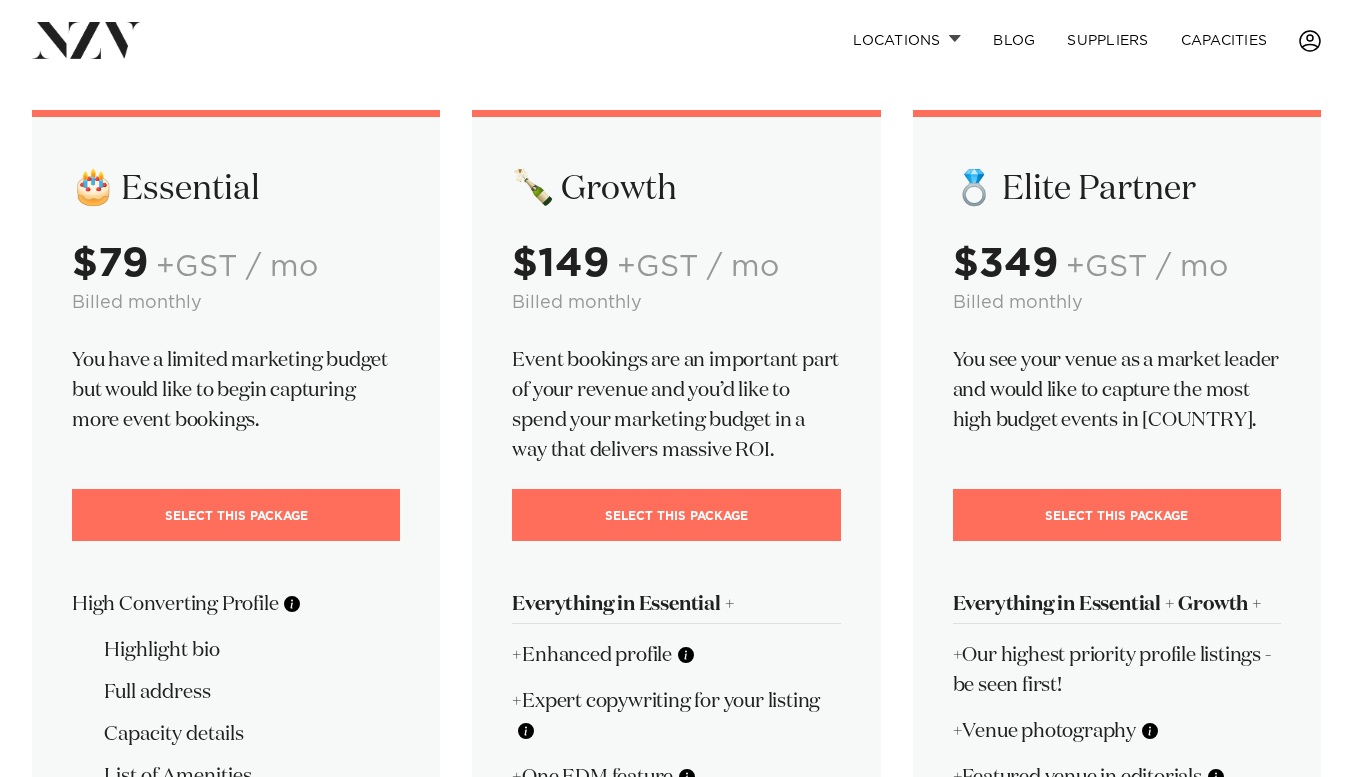 scroll, scrollTop: 129, scrollLeft: 0, axis: vertical 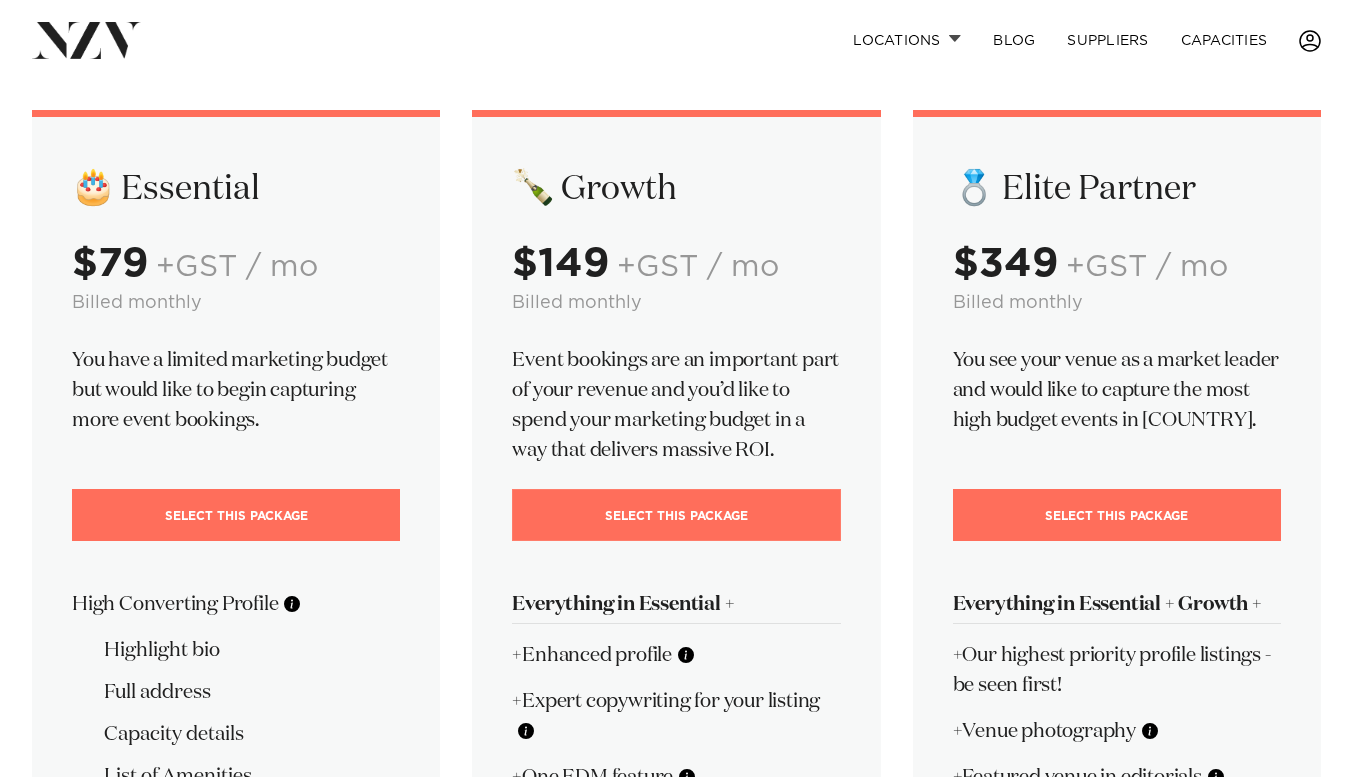 click on "Select This Package" at bounding box center [676, 515] 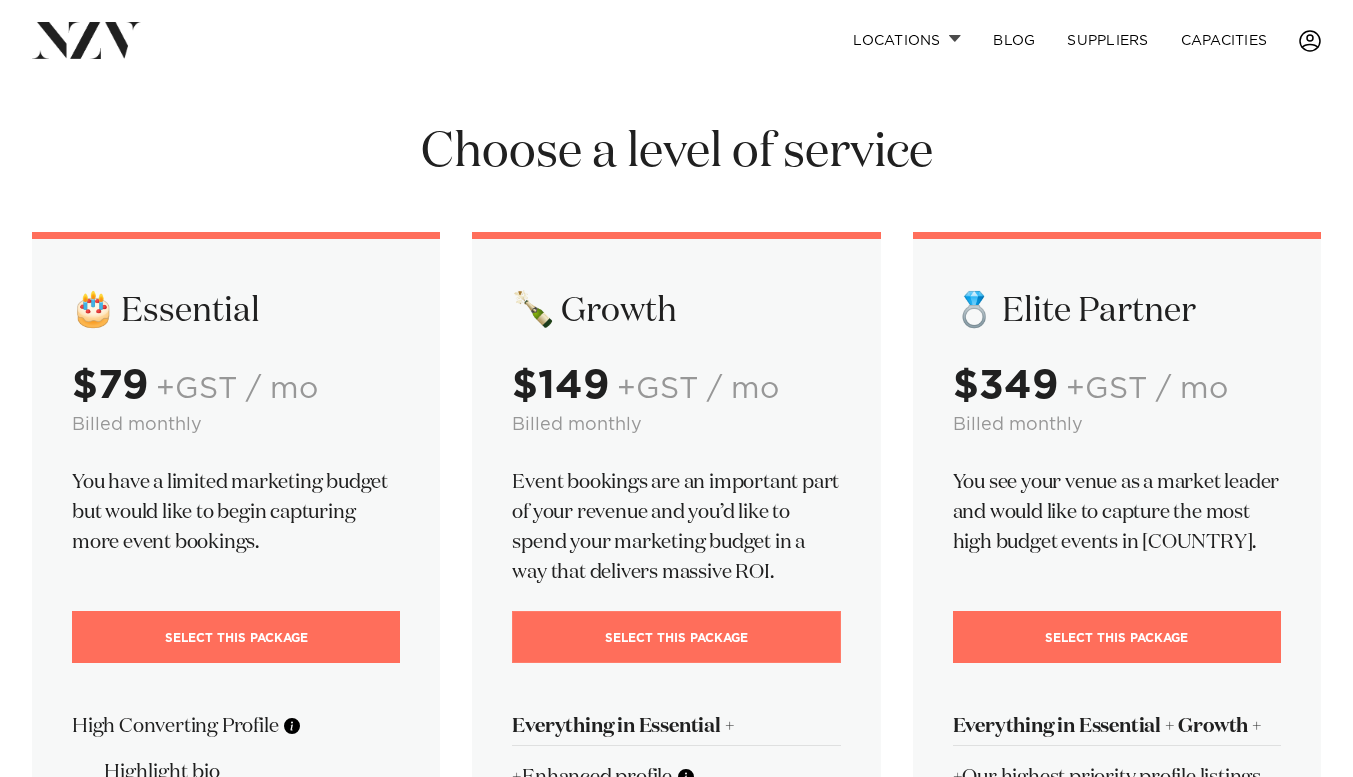 scroll, scrollTop: 0, scrollLeft: 0, axis: both 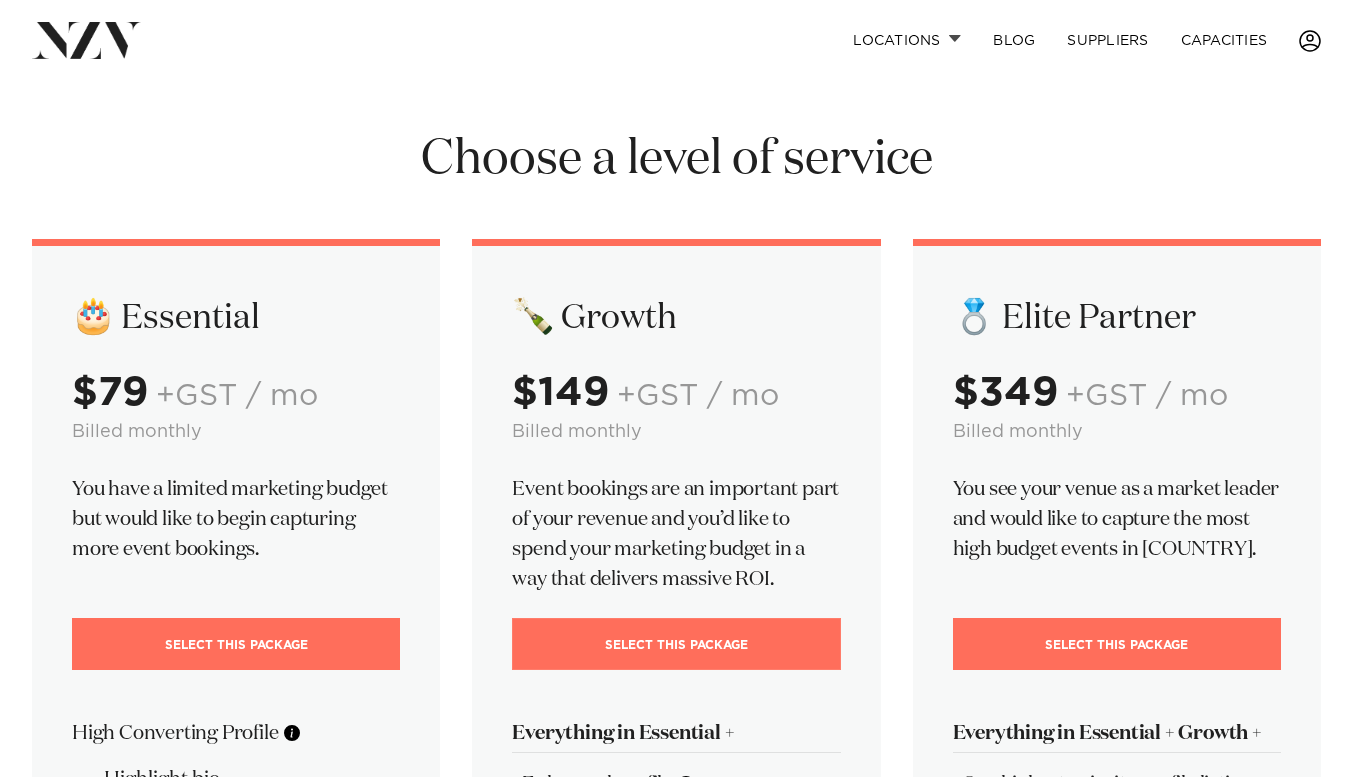 click on "Select This Package" at bounding box center (676, 644) 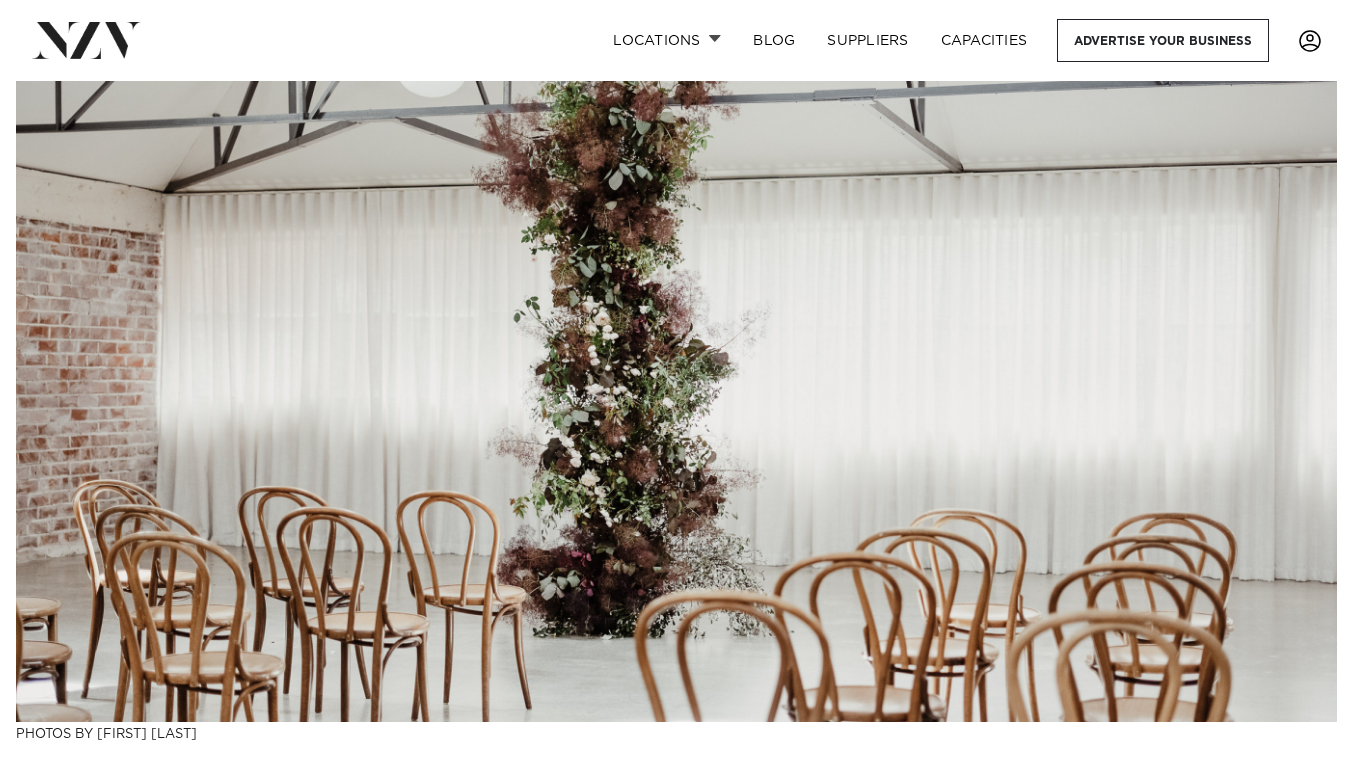 scroll, scrollTop: 0, scrollLeft: 0, axis: both 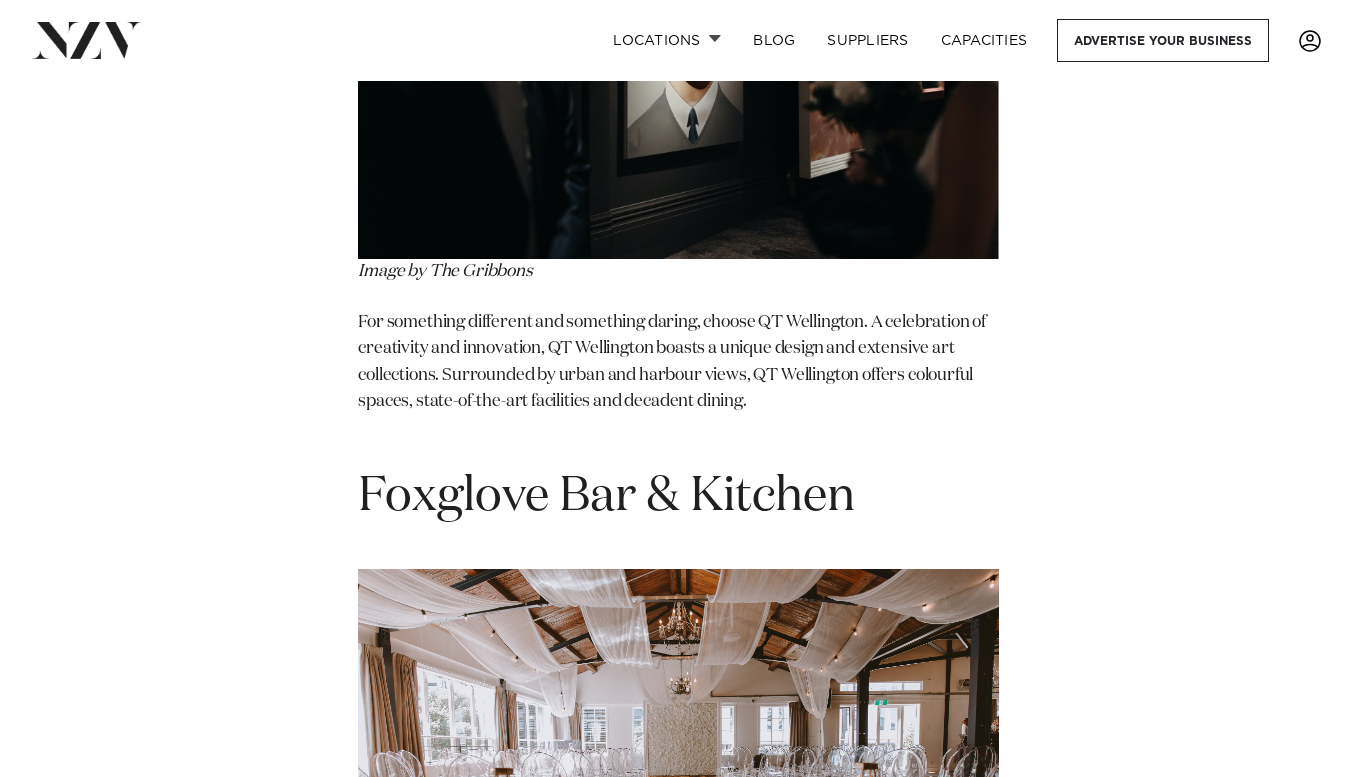 click on "For something different and something daring, choose QT Wellington. A celebration of creativity and innovation, QT Wellington boasts a unique design and extensive art collections. Surrounded by urban and harbour views, QT Wellington offers colourful spaces, state-of-the-art facilities and decadent dining." at bounding box center [678, 376] 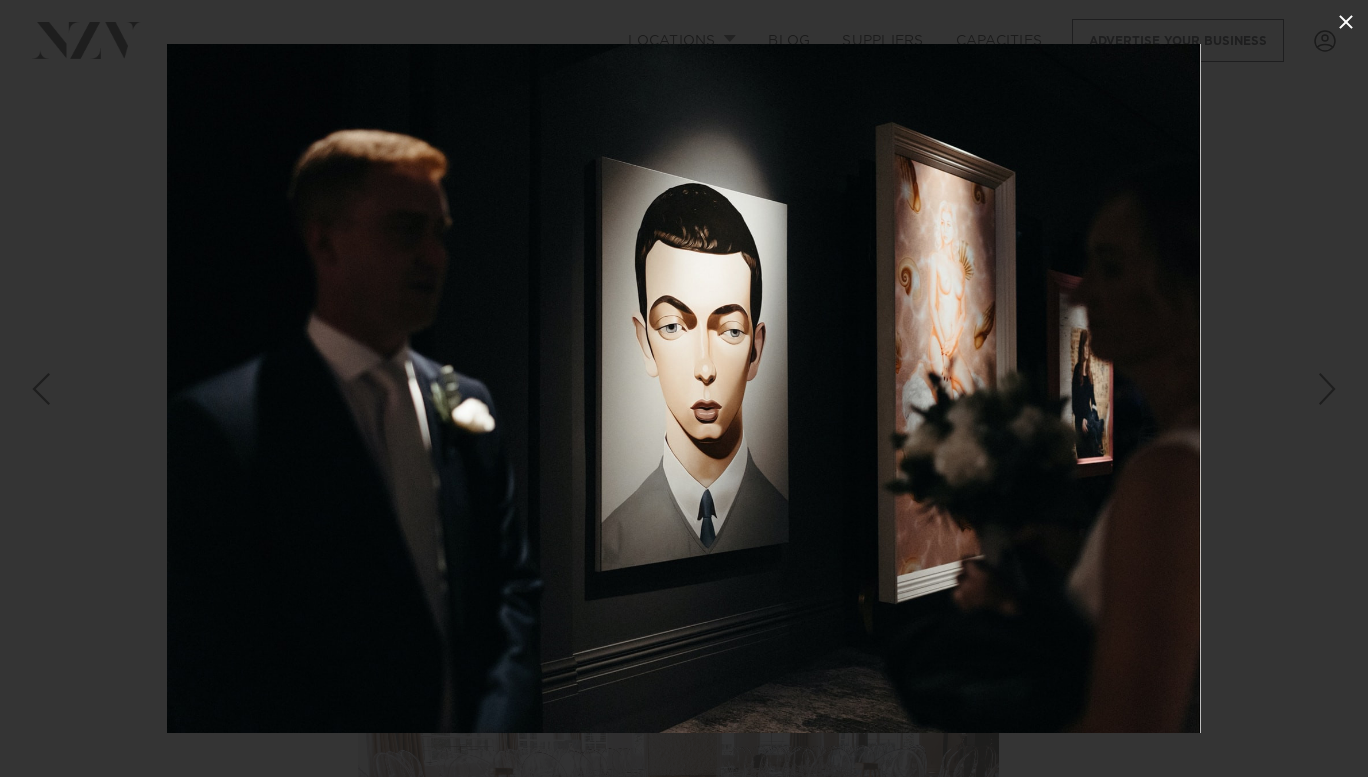 click at bounding box center [1346, 22] 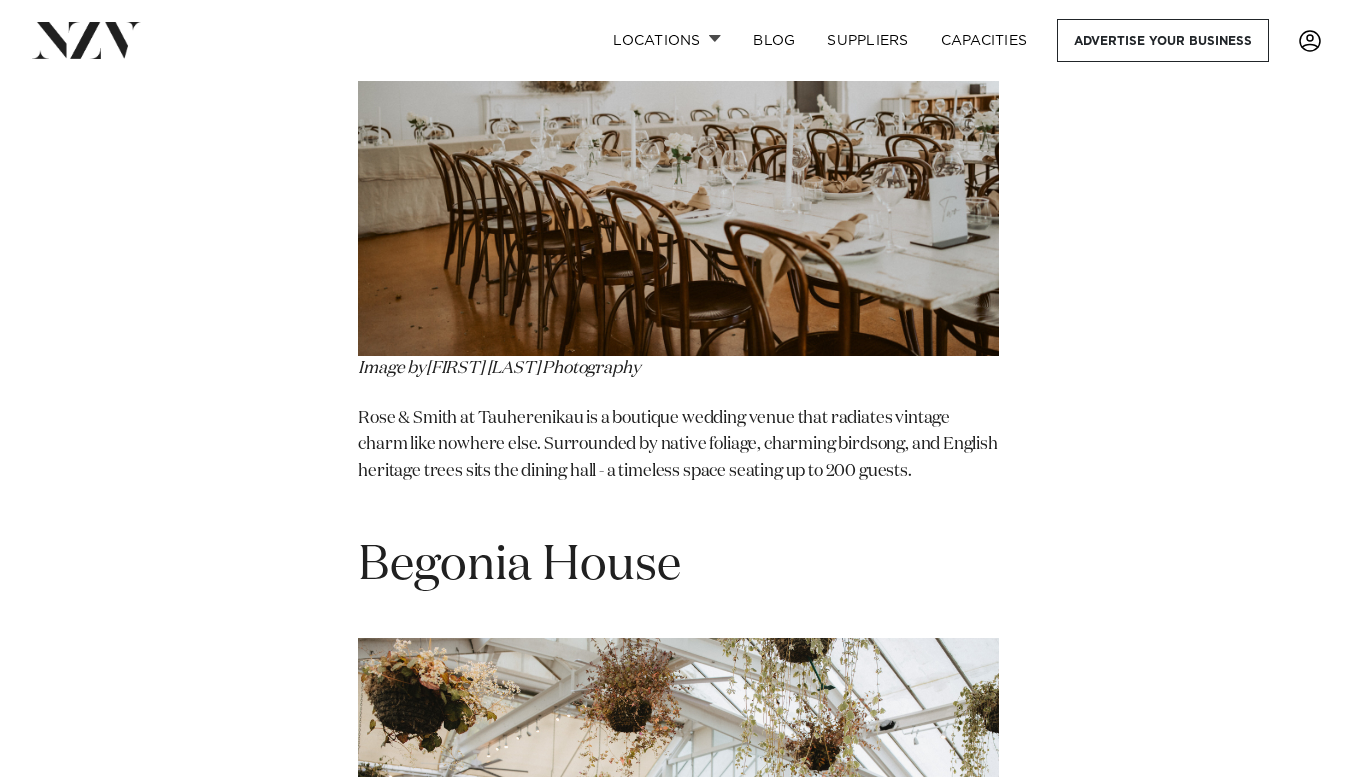 scroll, scrollTop: 16274, scrollLeft: 0, axis: vertical 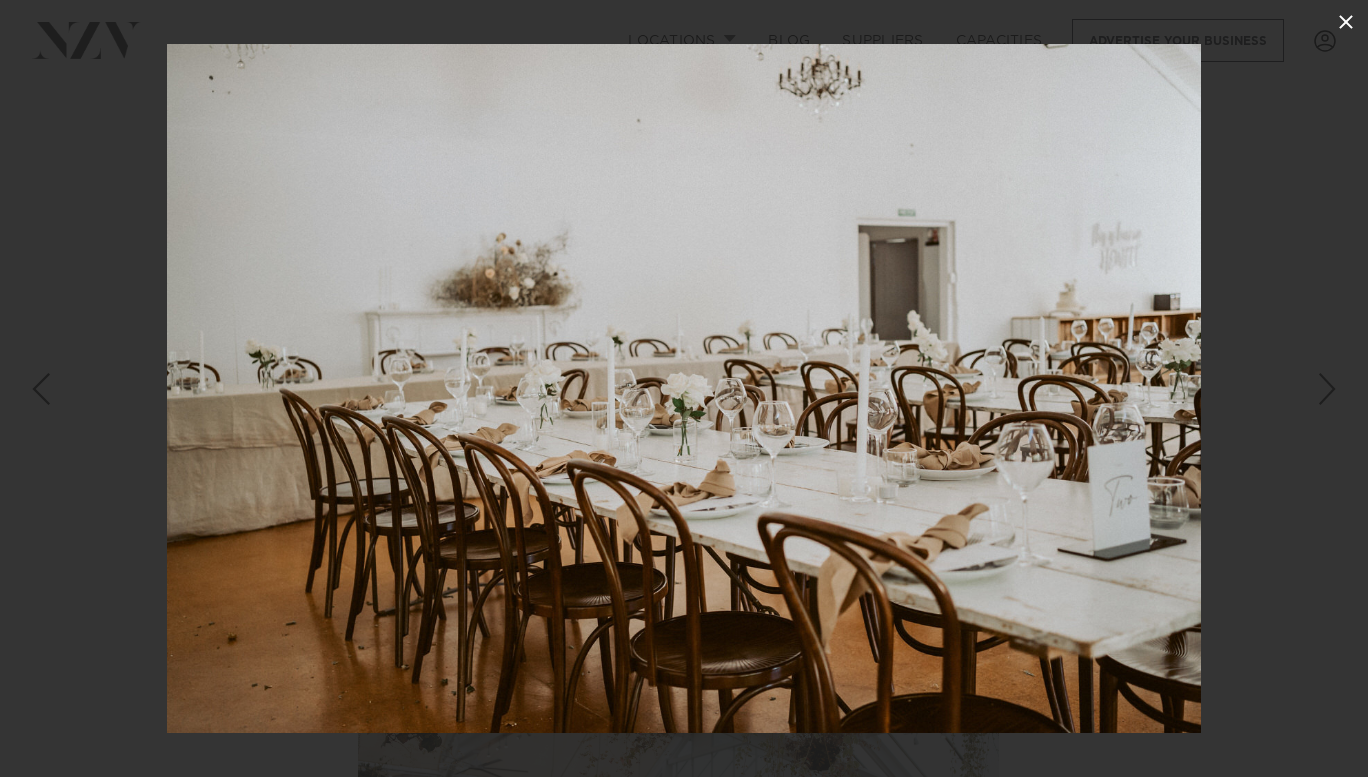 click 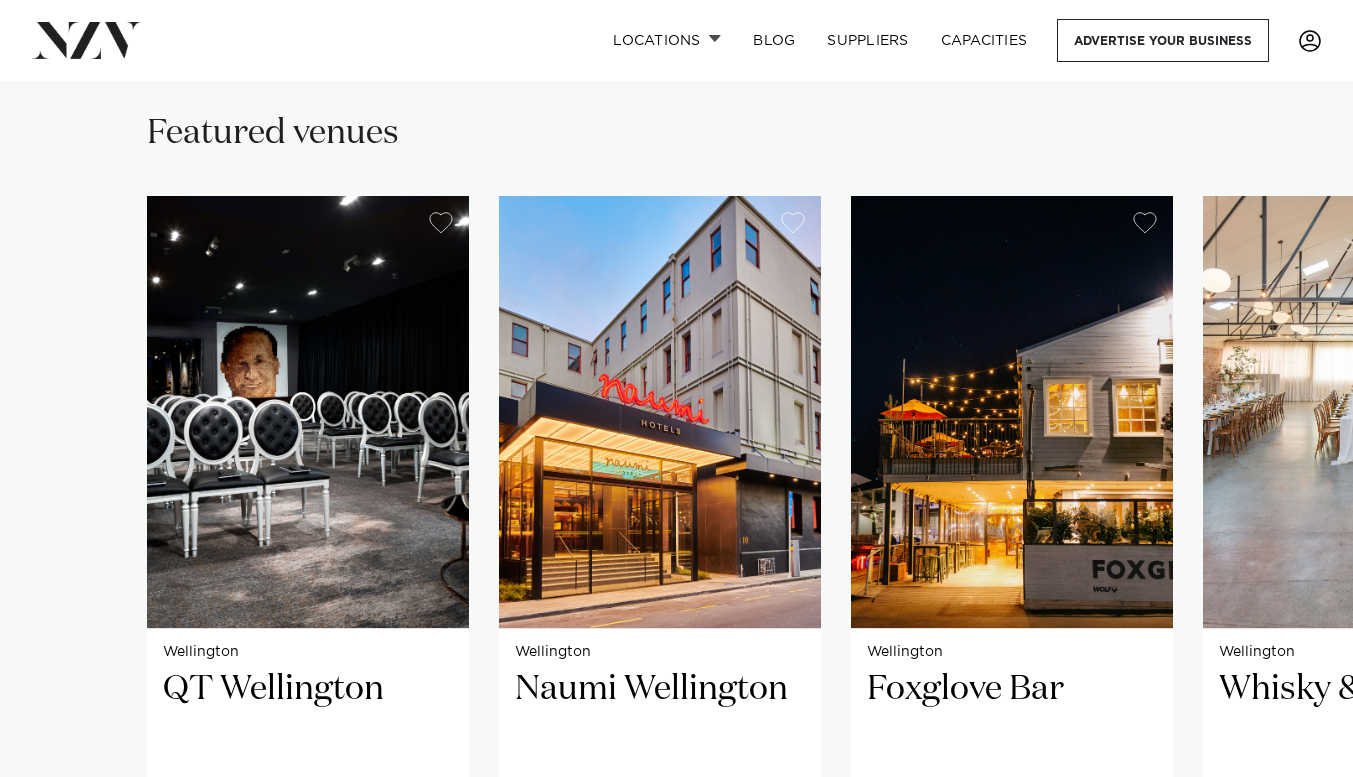 scroll, scrollTop: 1297, scrollLeft: 0, axis: vertical 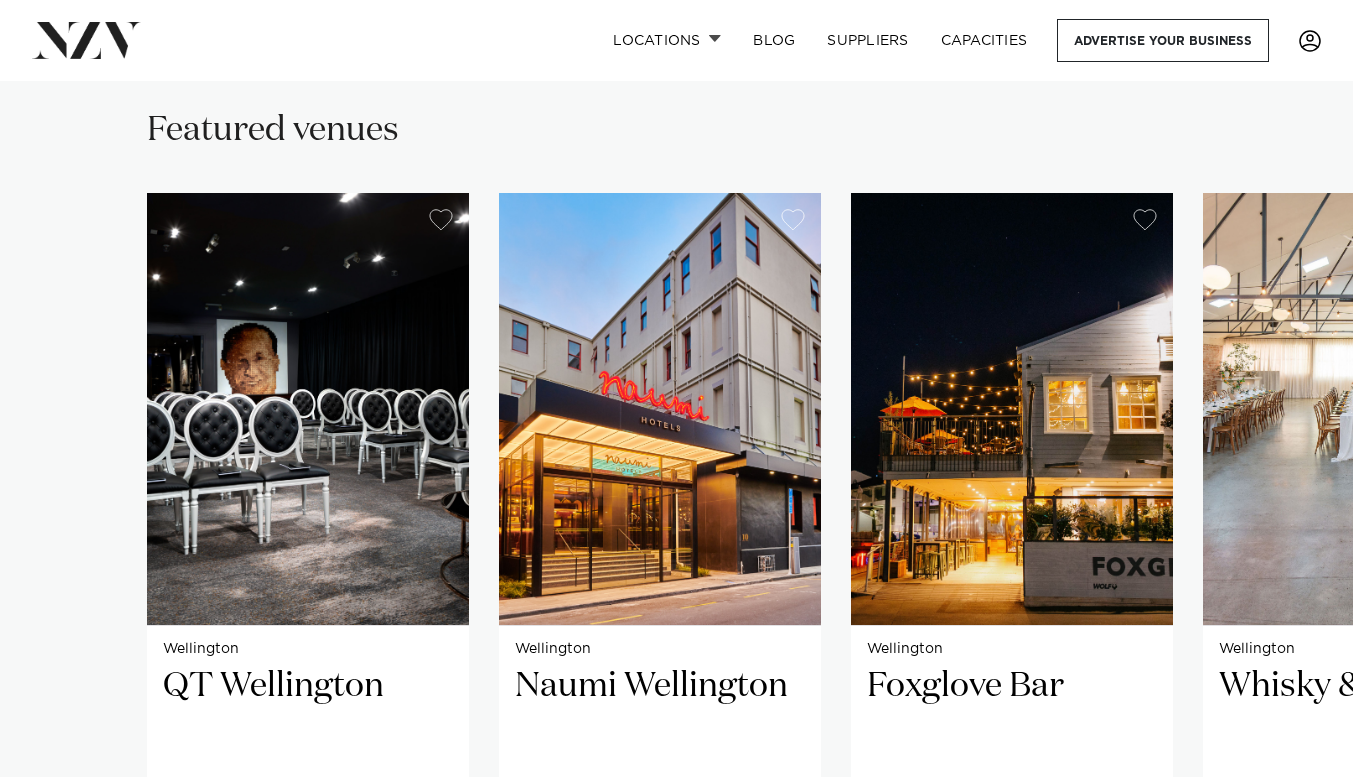 click at bounding box center (308, 409) 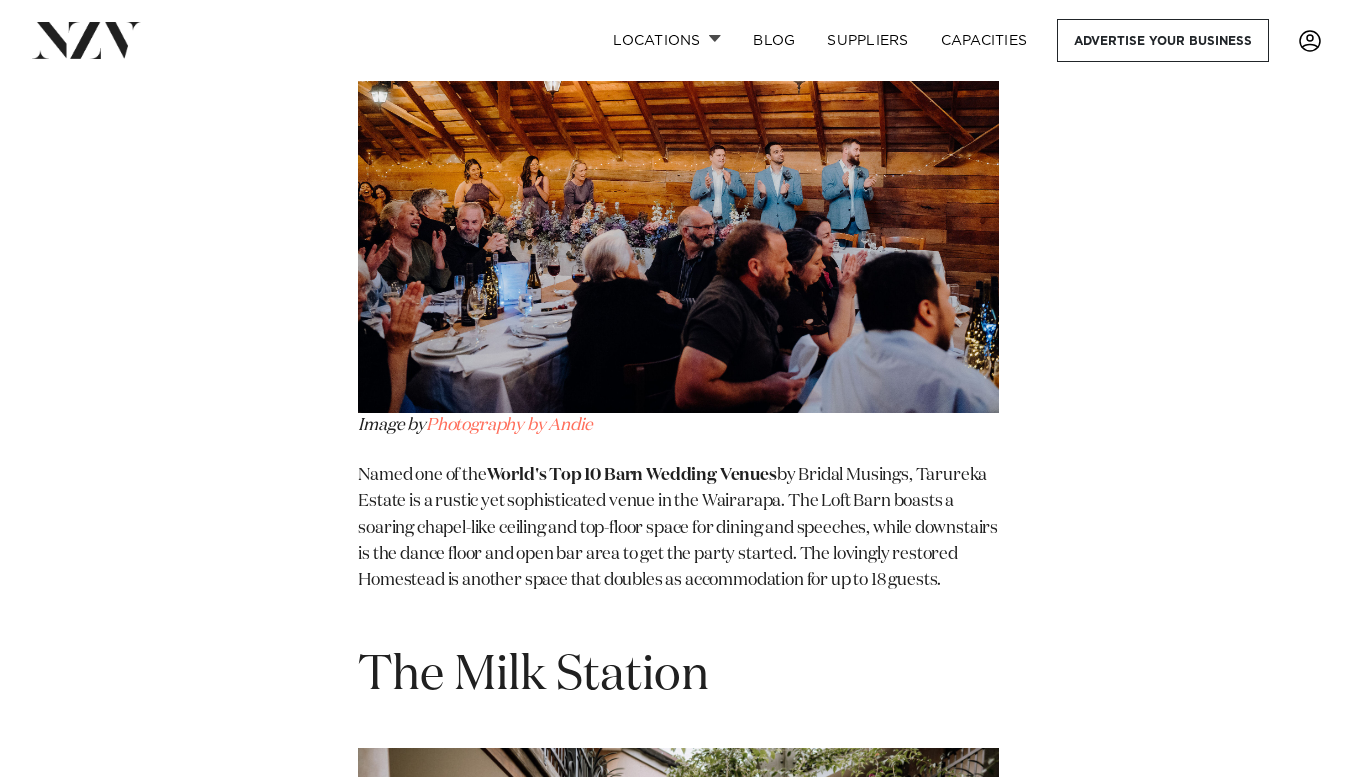 scroll, scrollTop: 7283, scrollLeft: 0, axis: vertical 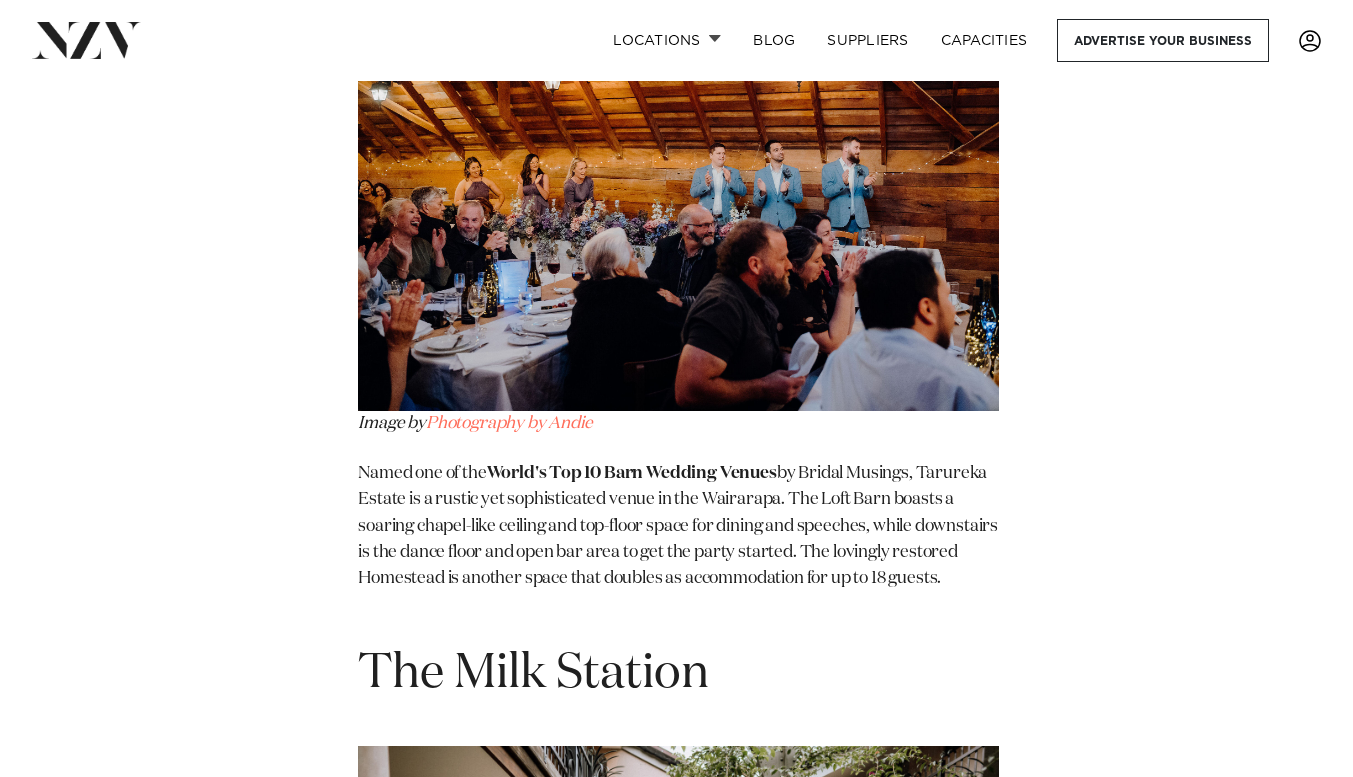 click at bounding box center [678, 197] 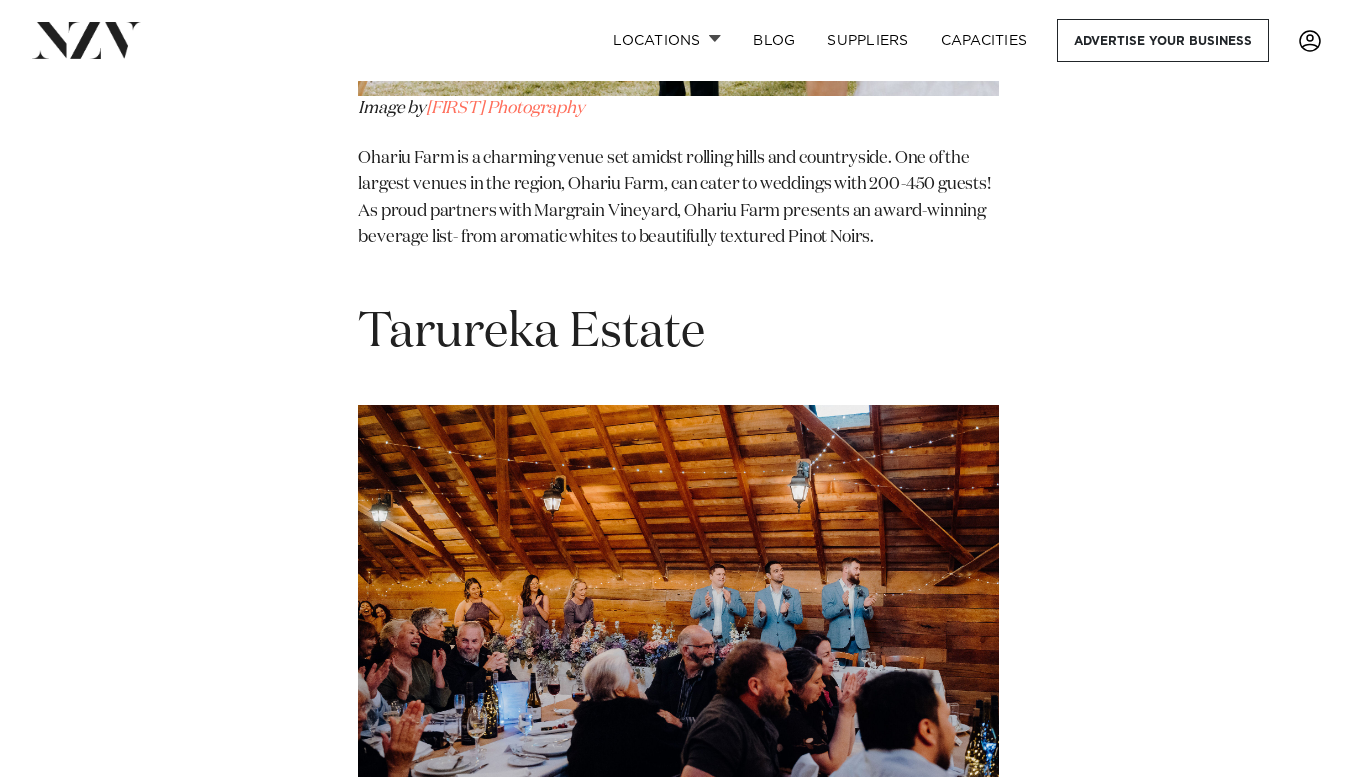 scroll, scrollTop: 6868, scrollLeft: 0, axis: vertical 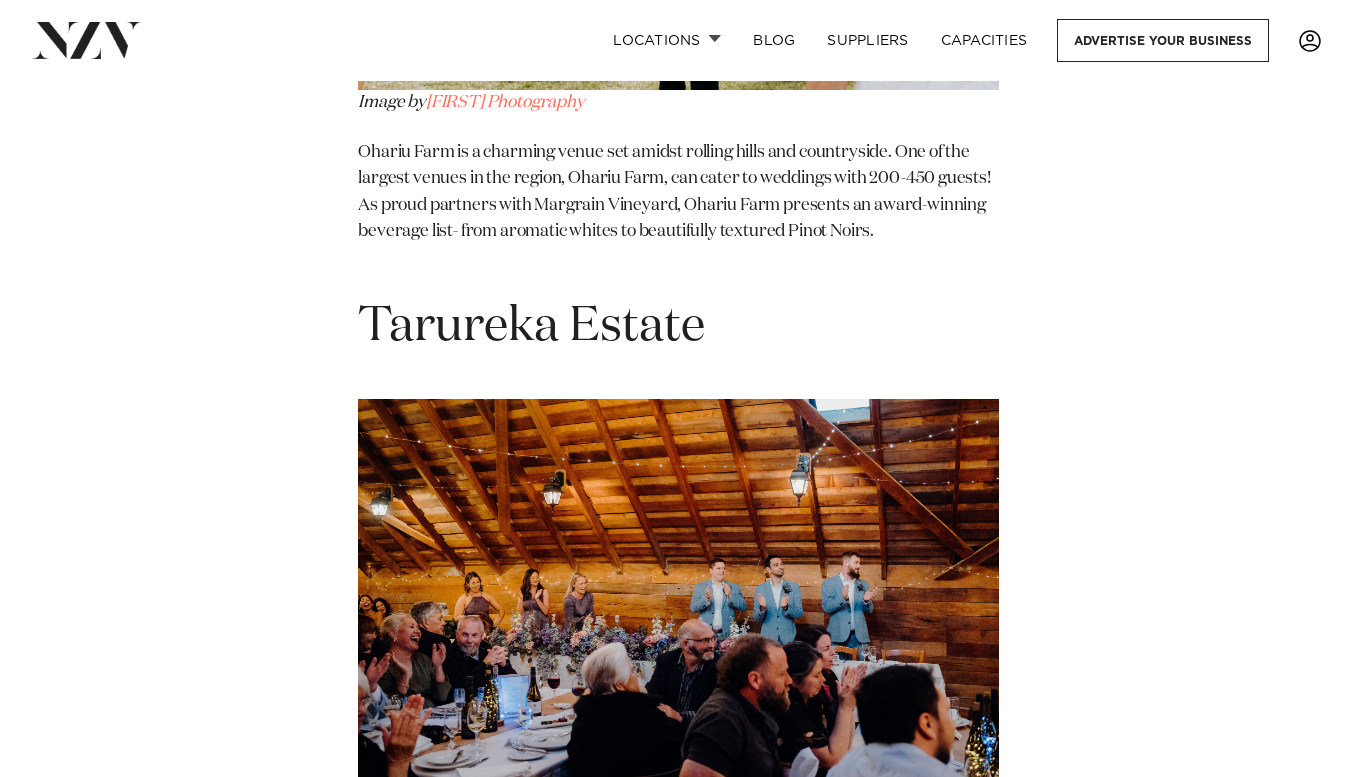 click at bounding box center (678, 612) 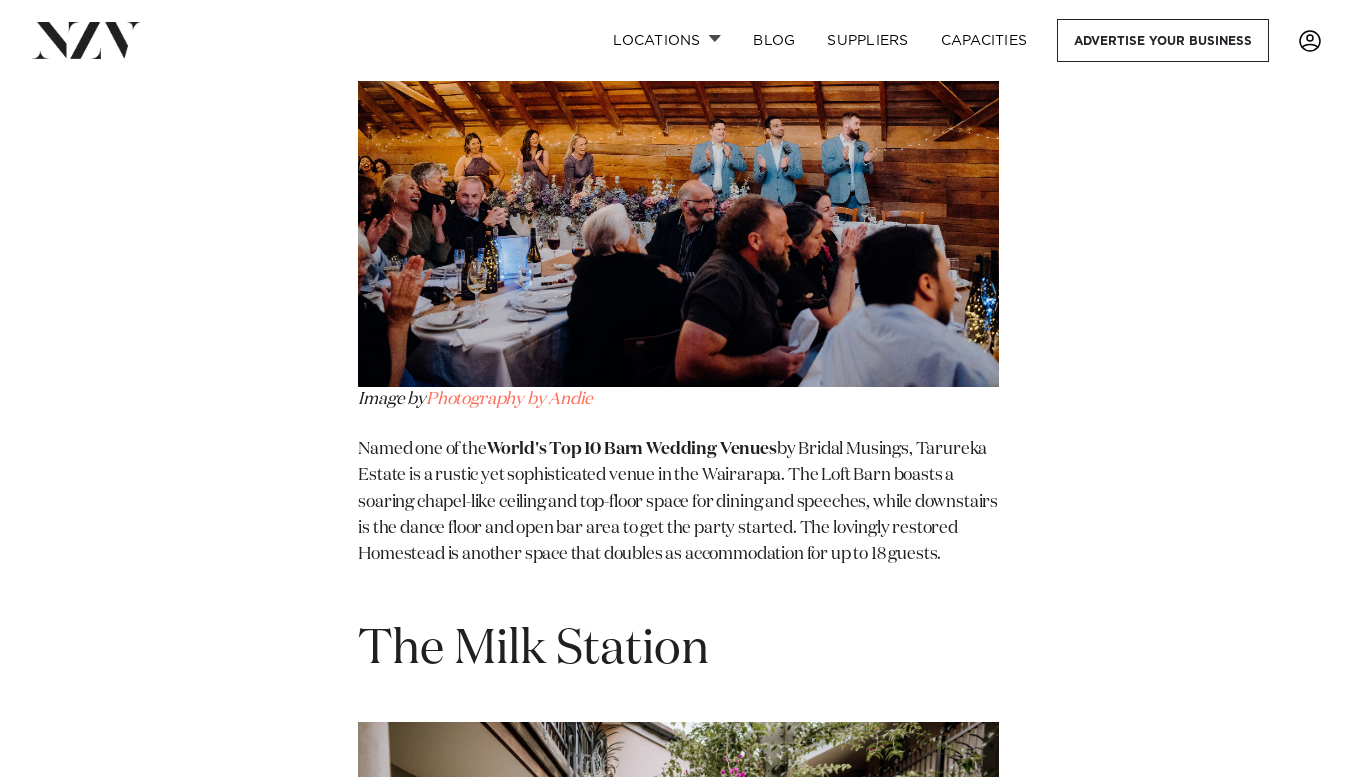 scroll, scrollTop: 7322, scrollLeft: 0, axis: vertical 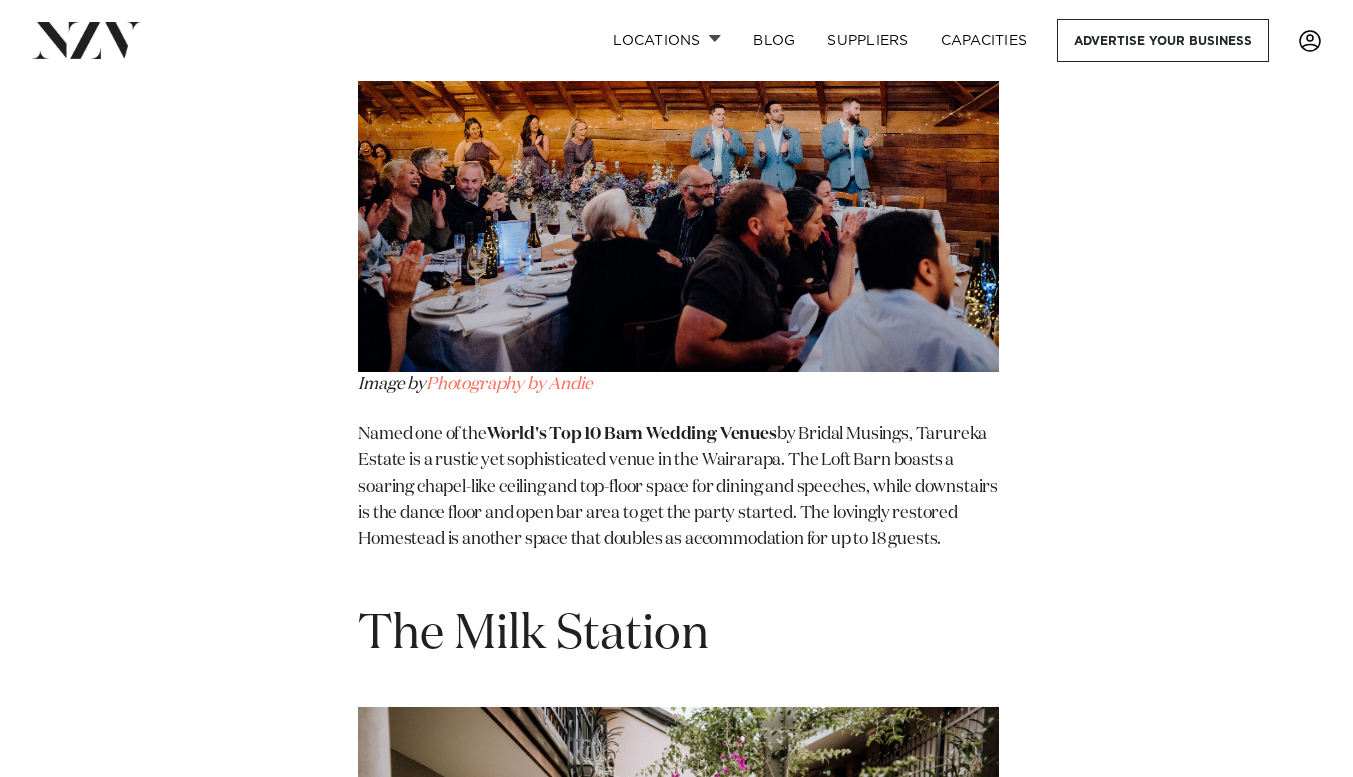 click on "Named one of the  World's Top 10 Barn Wedding Venues  by Bridal Musings, Tarureka Estate is a rustic yet sophisticated venue in the Wairarapa. The Loft Barn boasts a soaring chapel-like ceiling and top-floor space for dining and speeches, while downstairs is the dance floor and open bar area to get the party started. The lovingly restored Homestead is another space that doubles as accommodation for up to 18 guests." at bounding box center (678, 501) 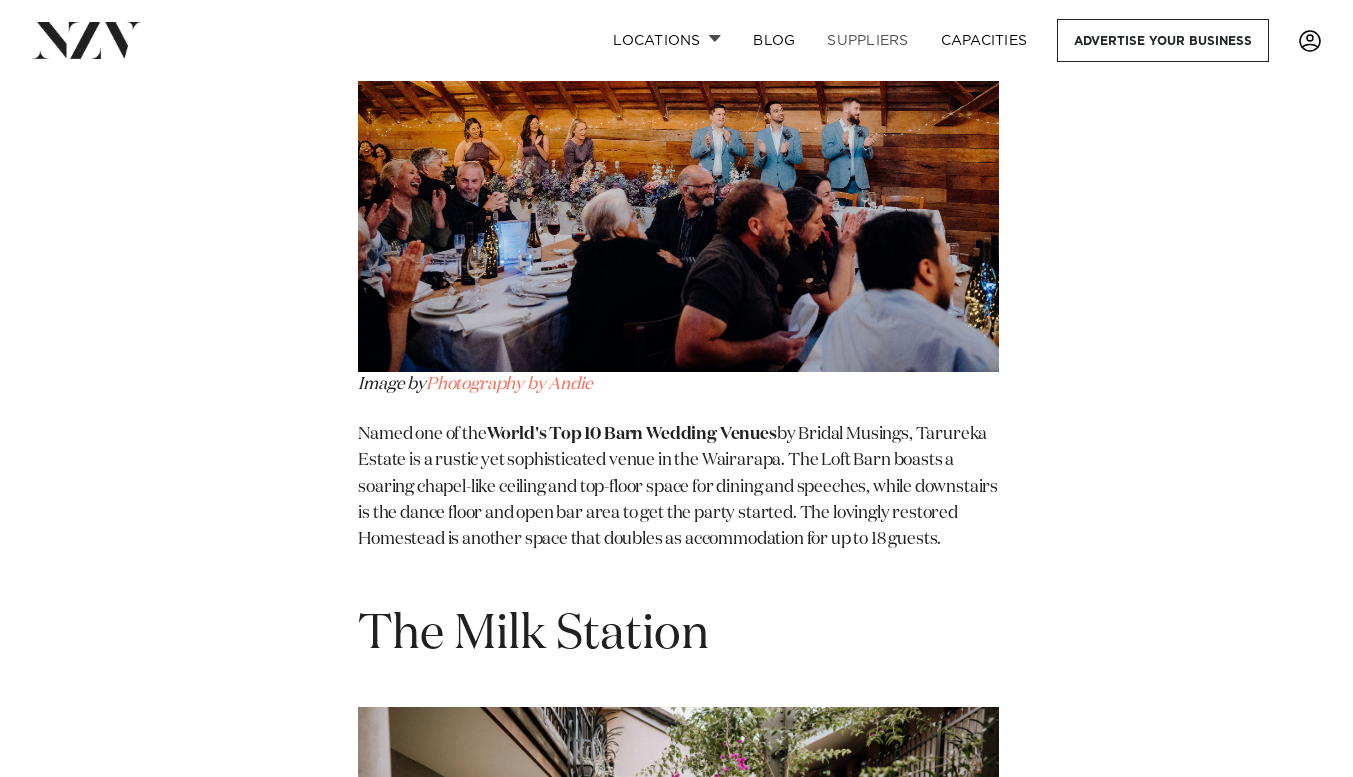 click on "SUPPLIERS" at bounding box center [867, 40] 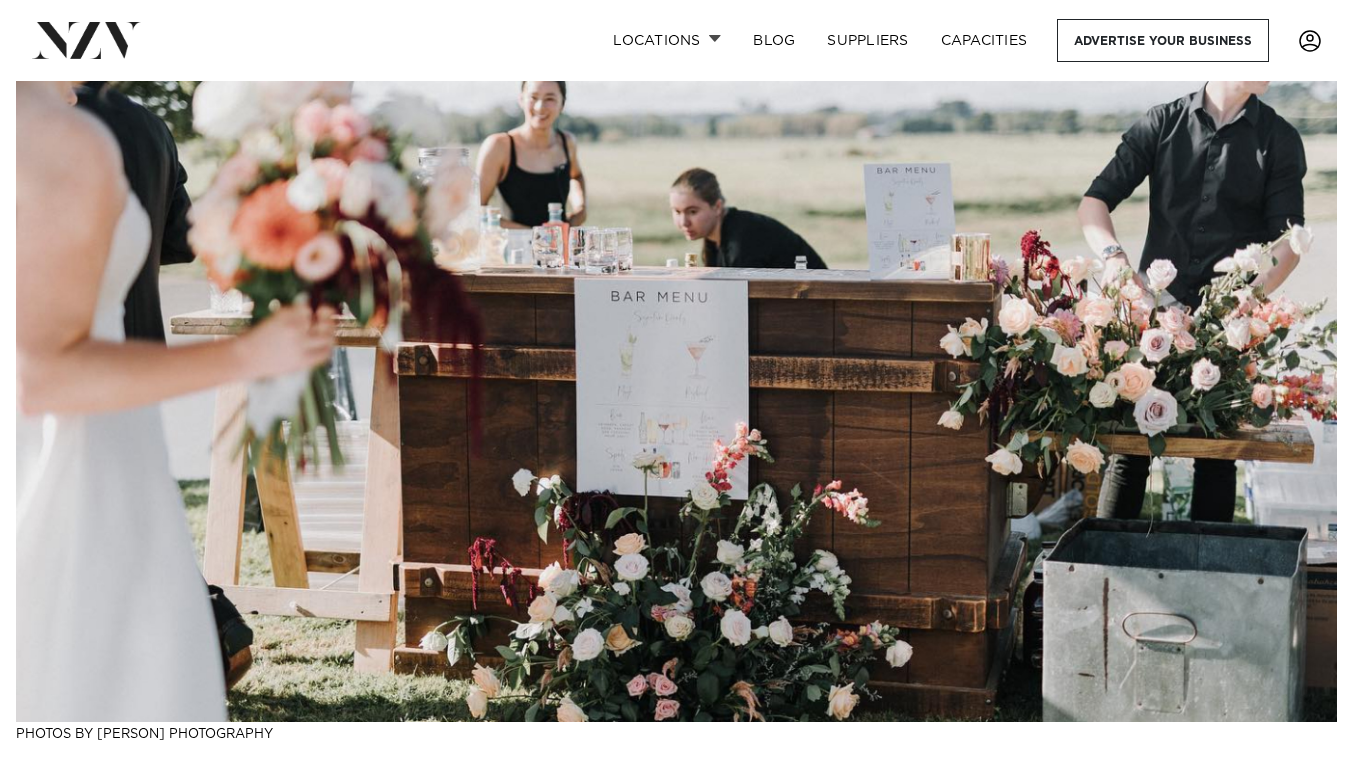 scroll, scrollTop: 8093, scrollLeft: 0, axis: vertical 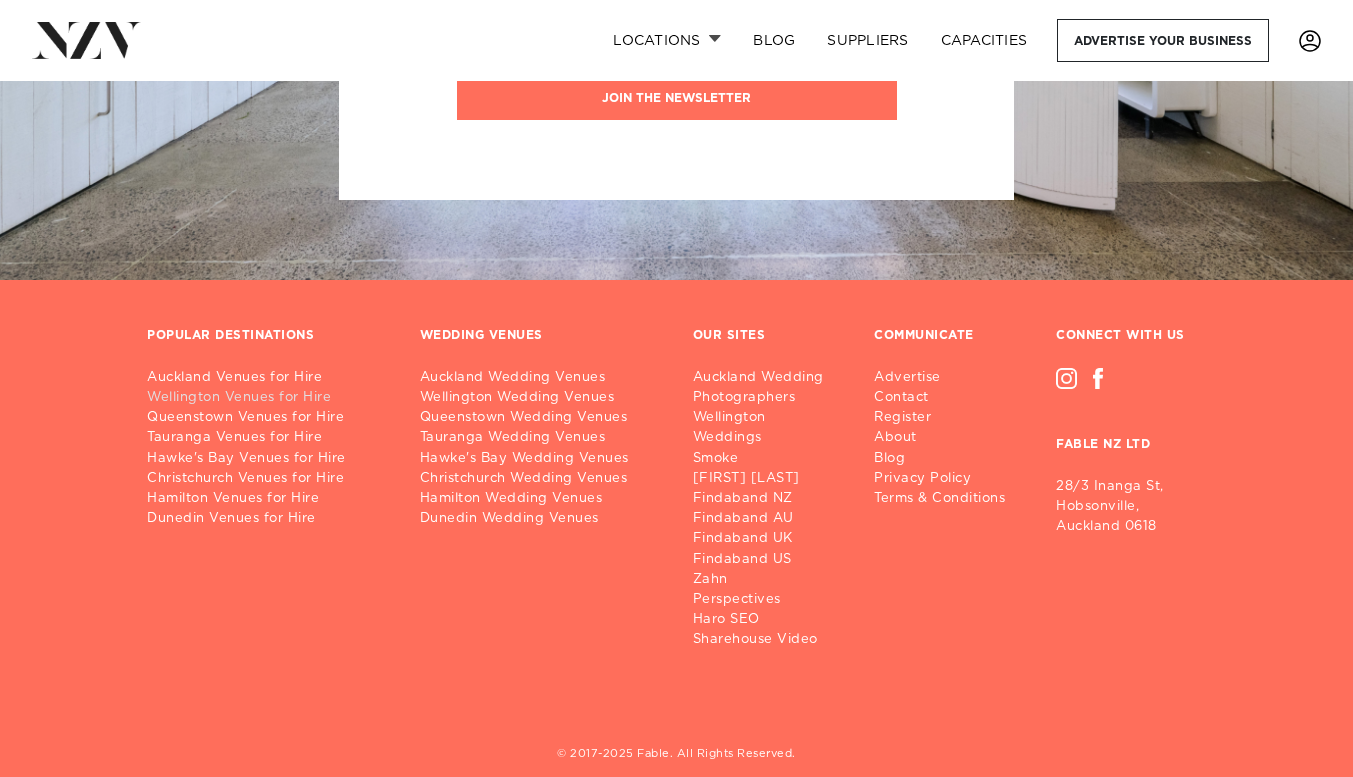 click on "Wellington Venues for Hire" at bounding box center [267, 398] 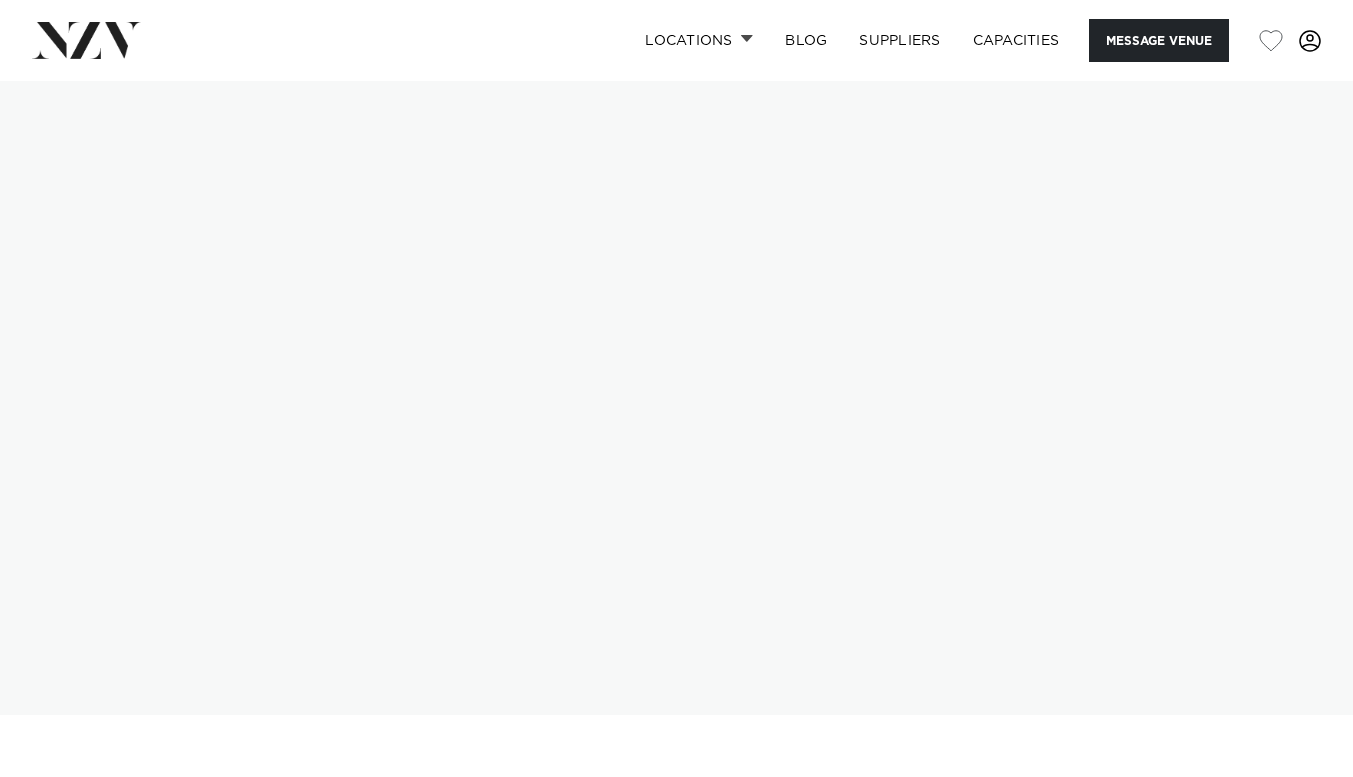 scroll, scrollTop: 0, scrollLeft: 0, axis: both 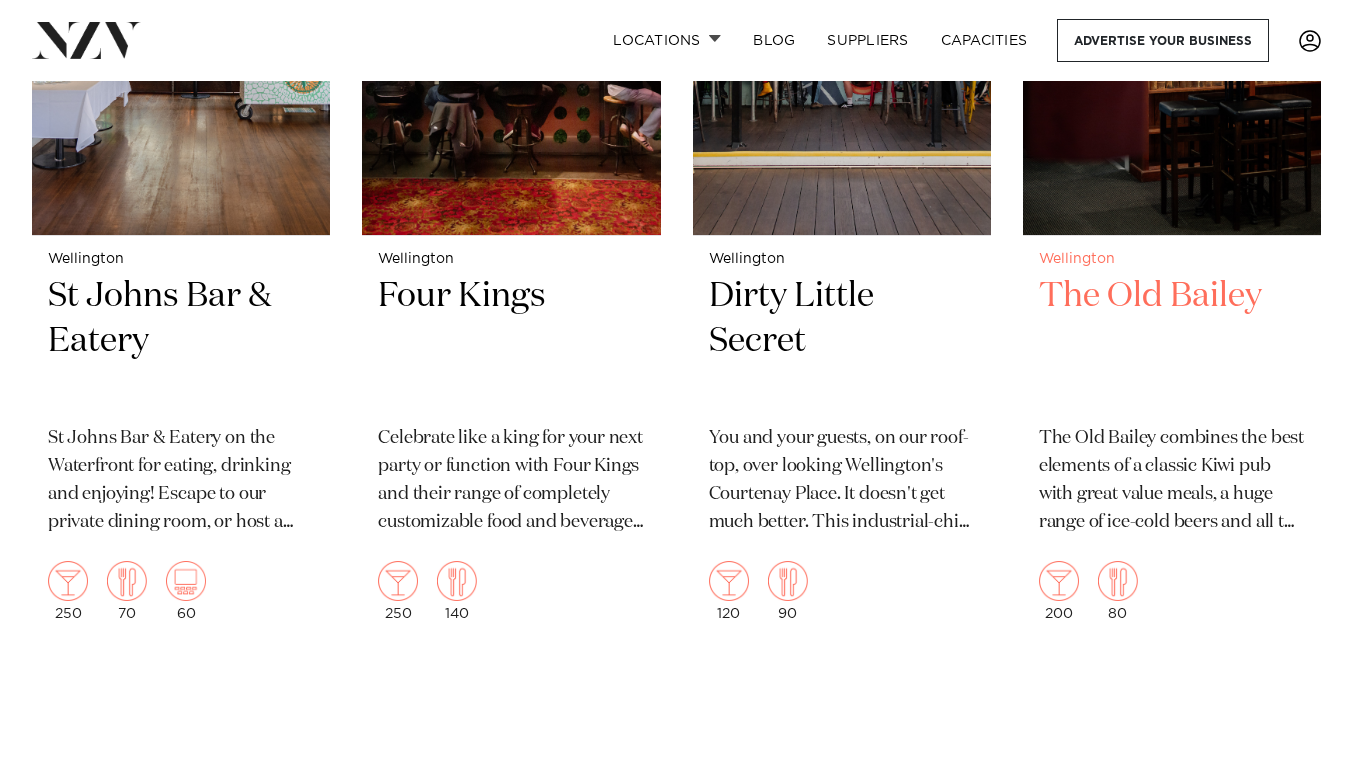 click on "The Old Bailey" at bounding box center [1172, 341] 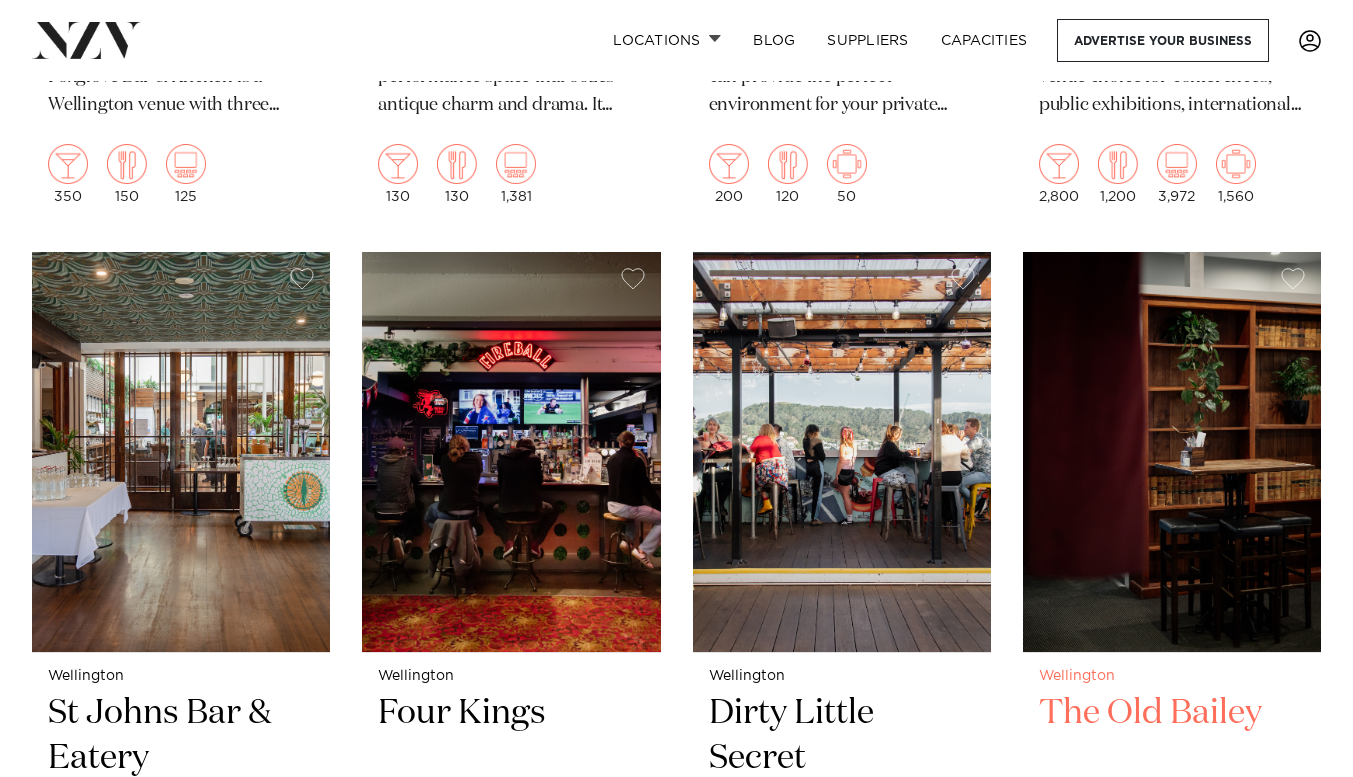 scroll, scrollTop: 8061, scrollLeft: 0, axis: vertical 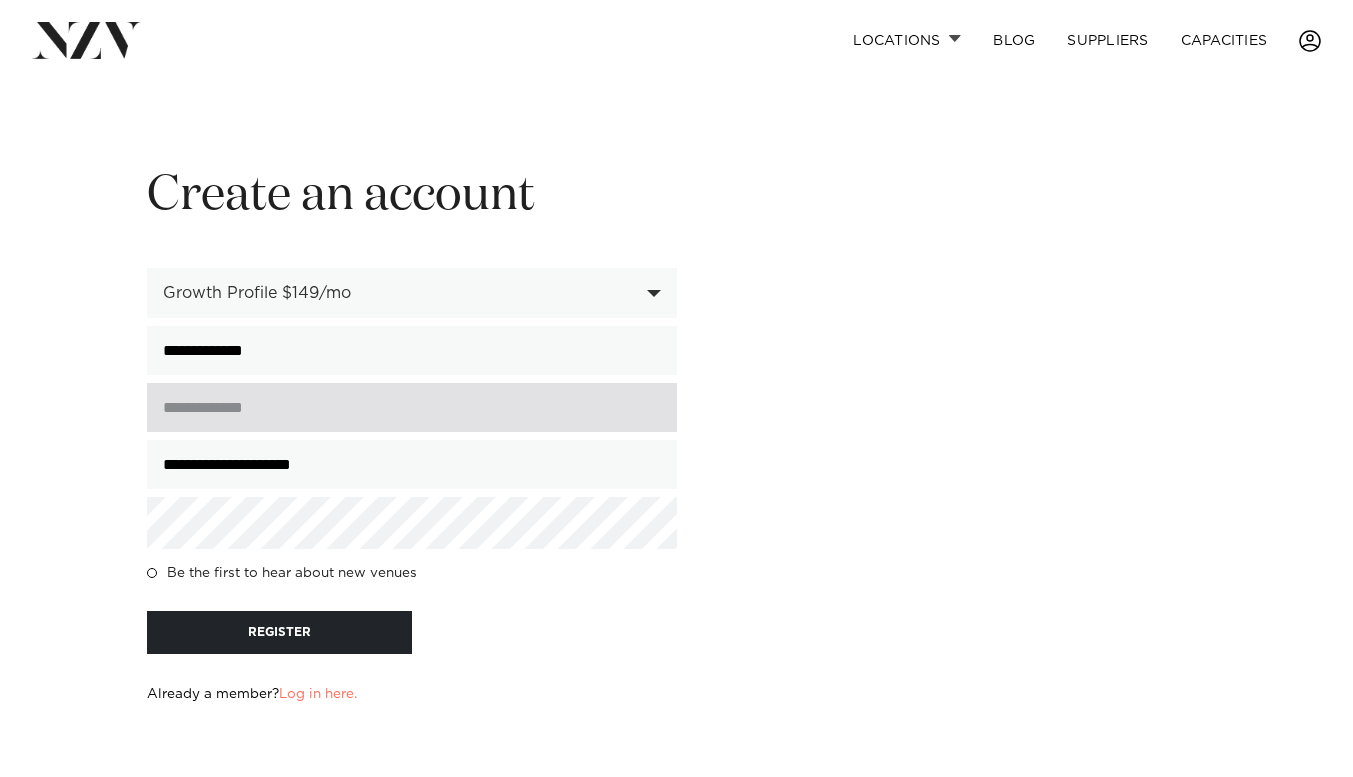 click at bounding box center [412, 407] 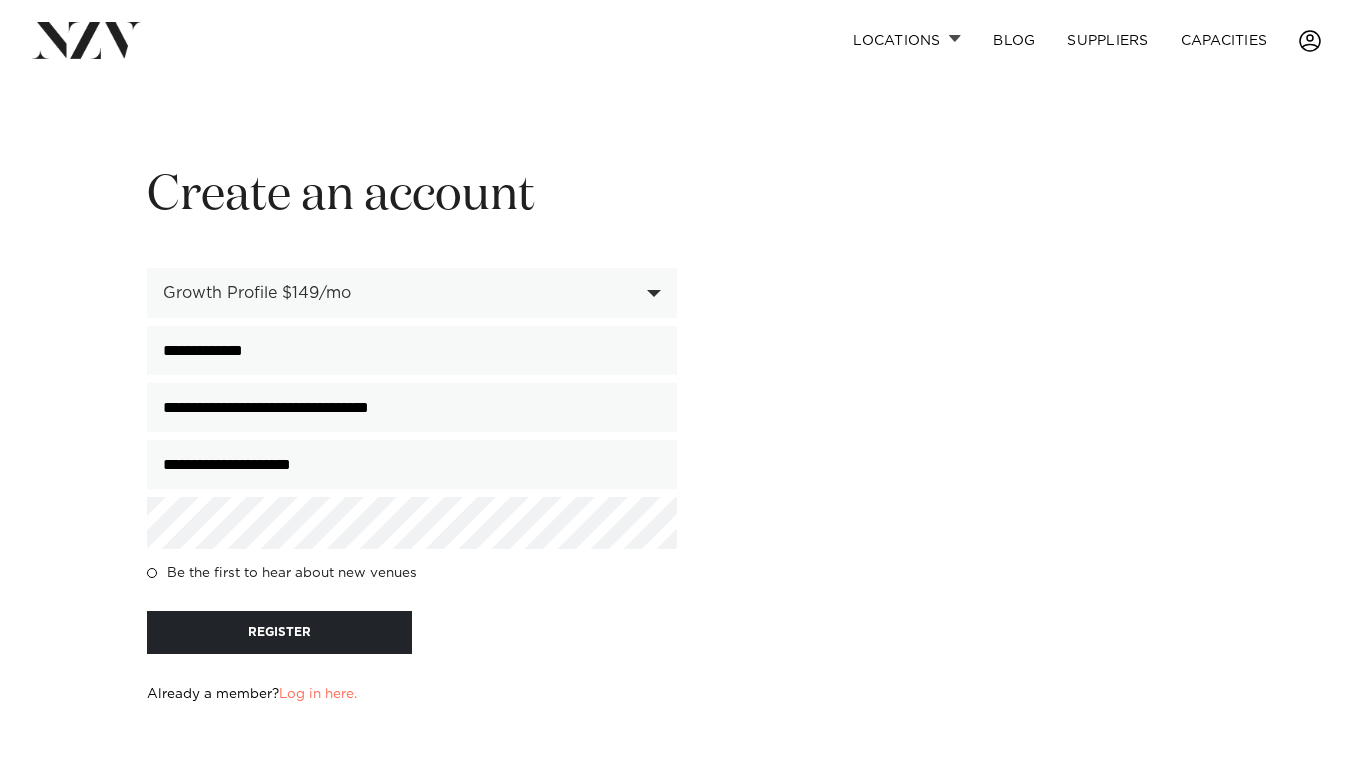 type on "**********" 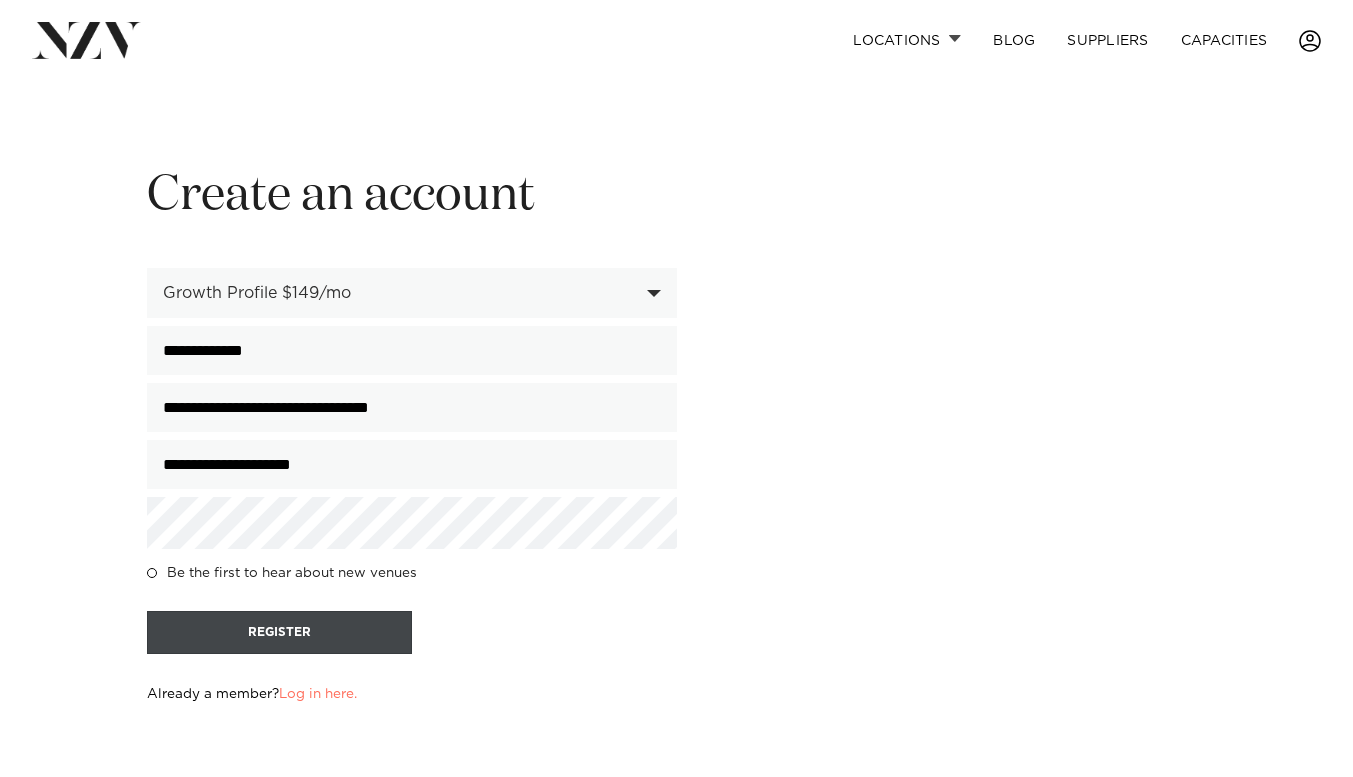 click on "REGISTER" at bounding box center (279, 632) 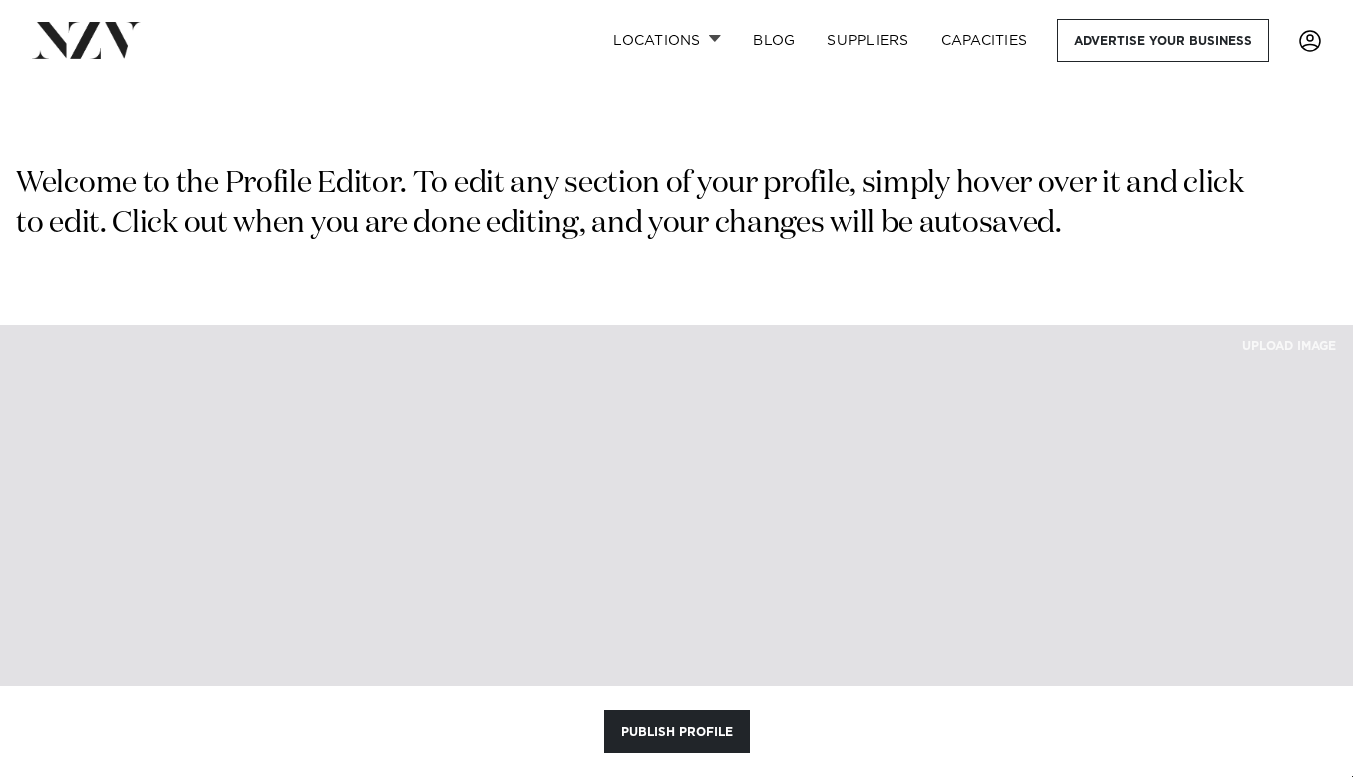 scroll, scrollTop: 0, scrollLeft: 0, axis: both 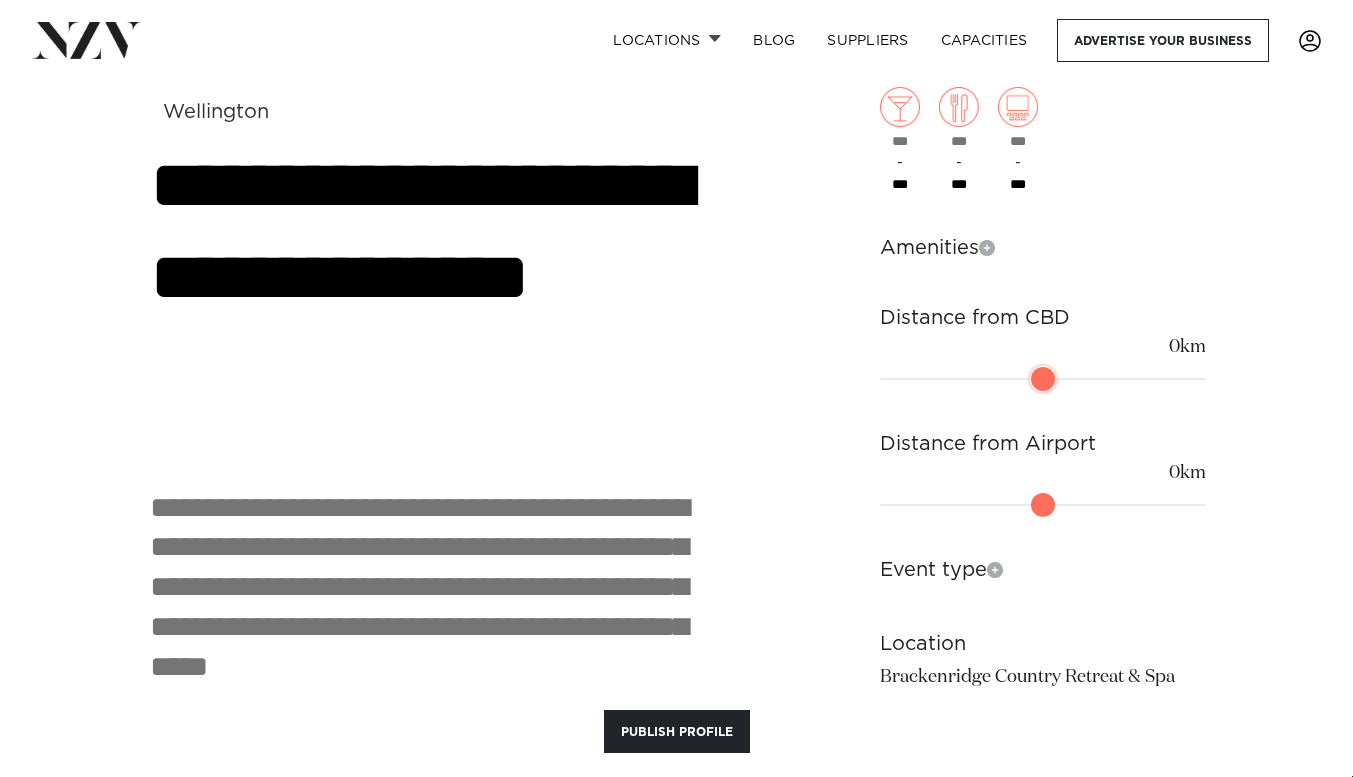 type on "*" 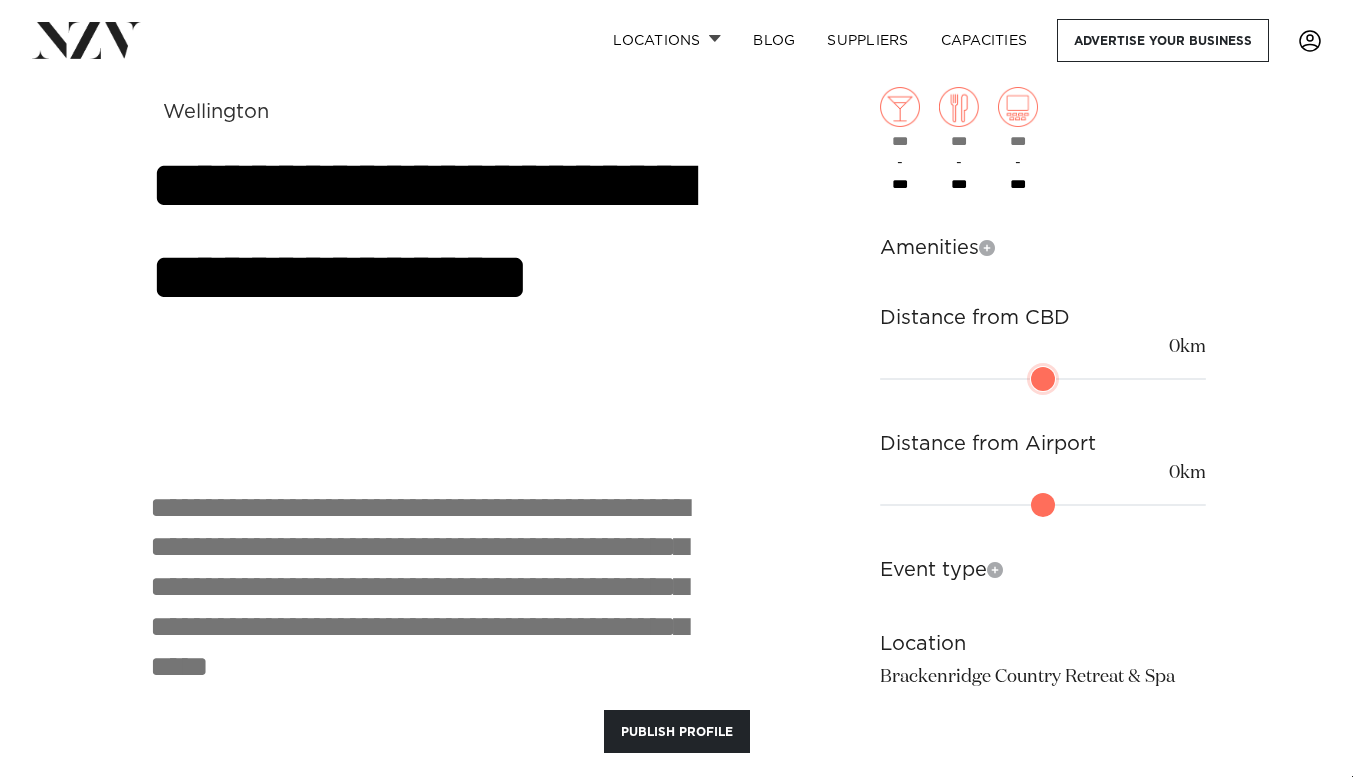 type 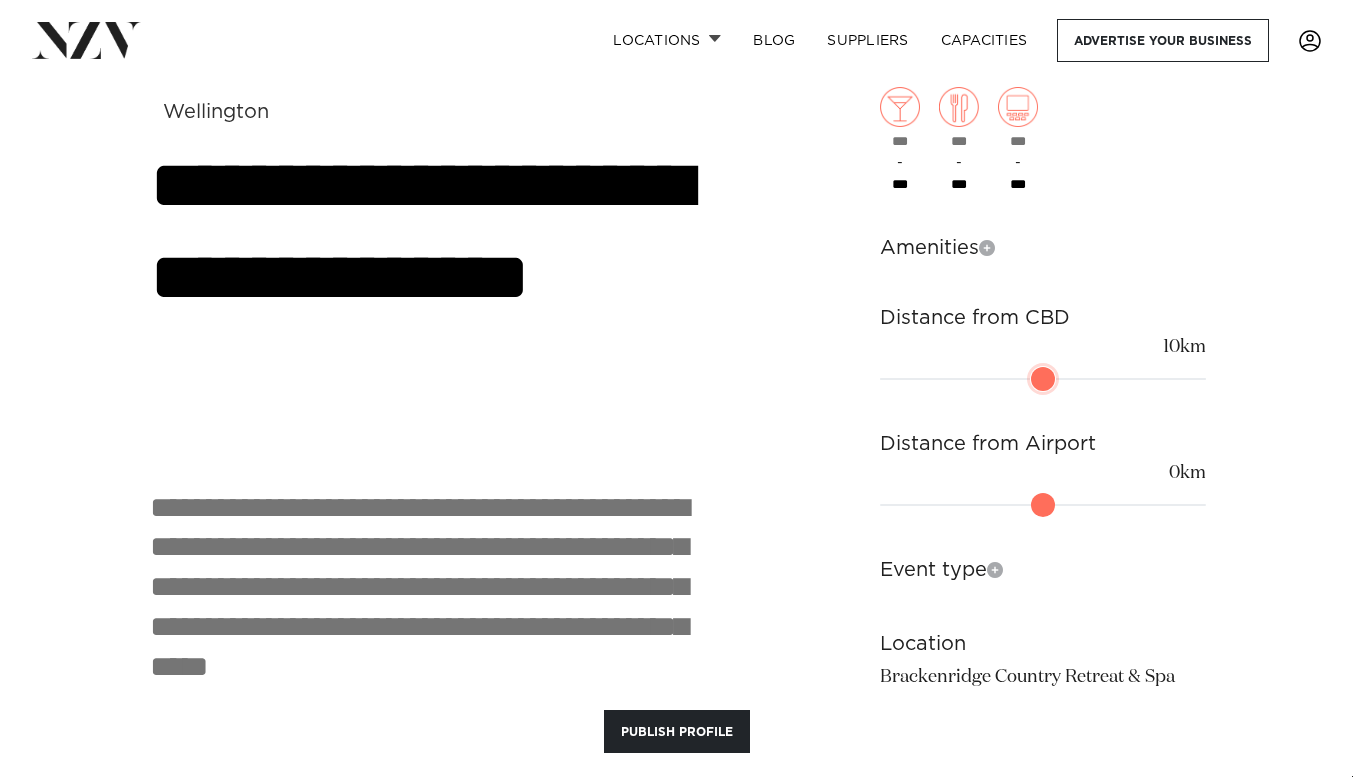 type on "**" 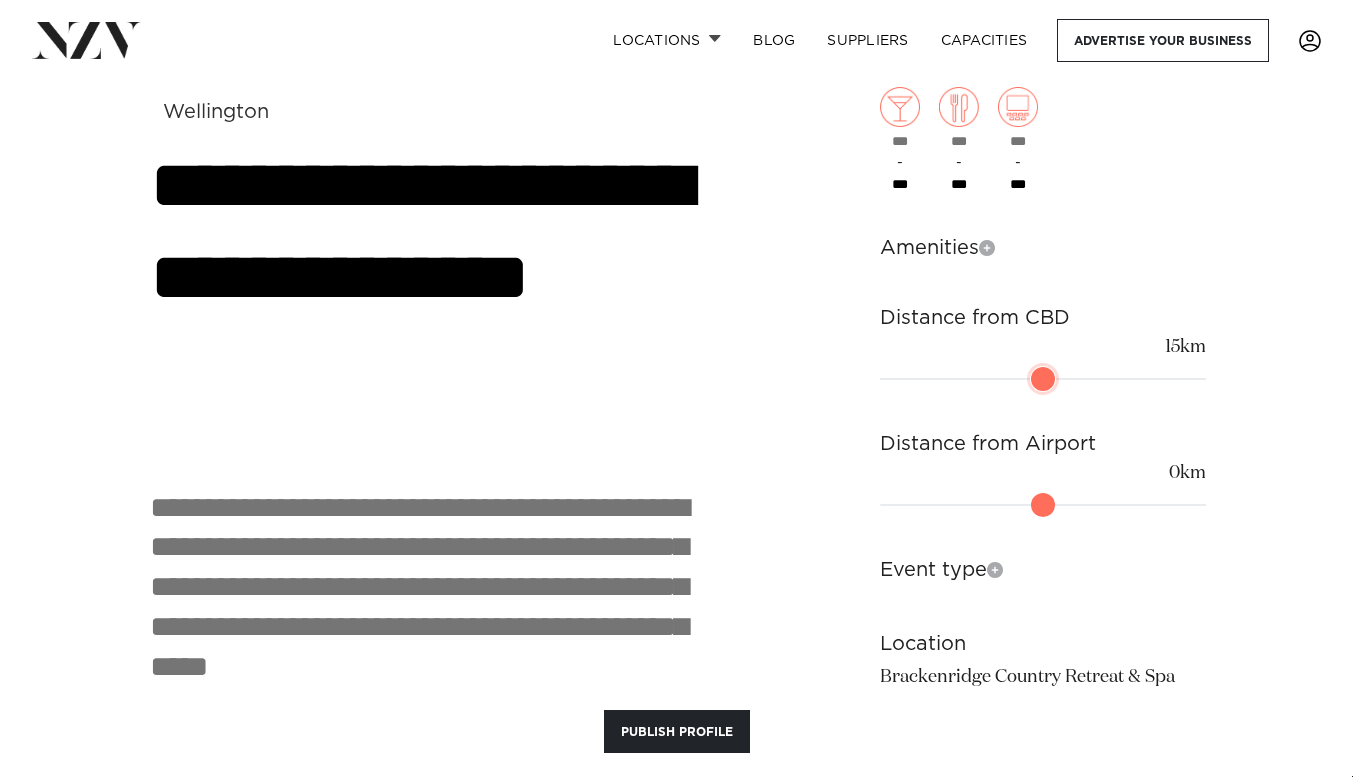 type on "**" 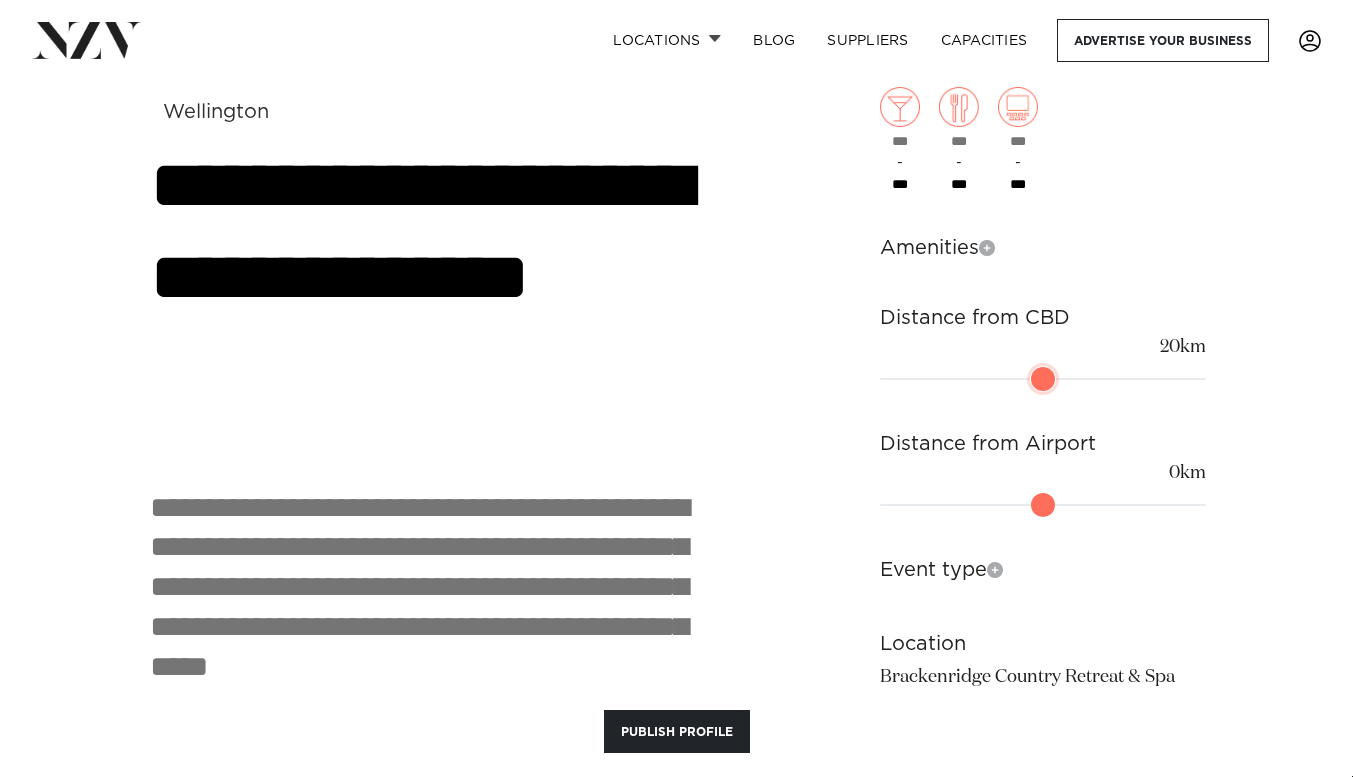 type on "**" 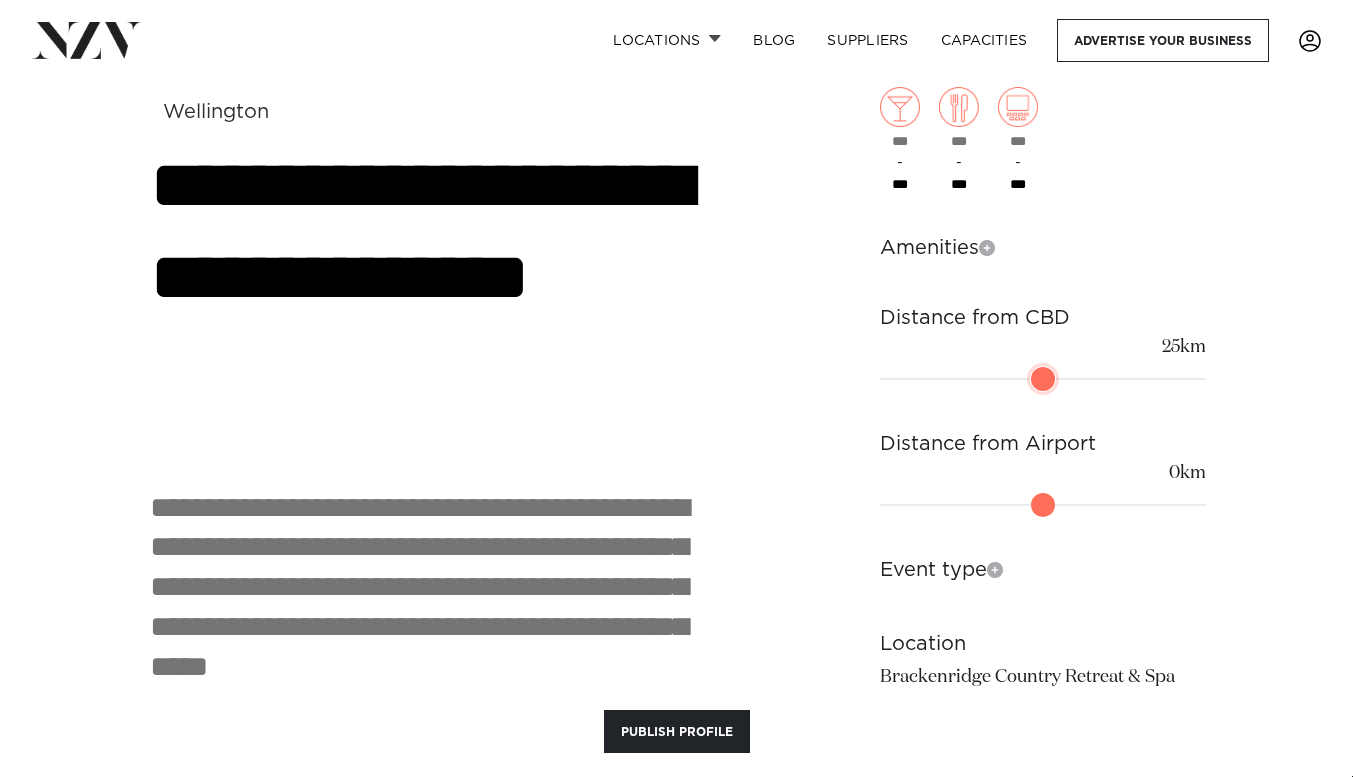 type on "**" 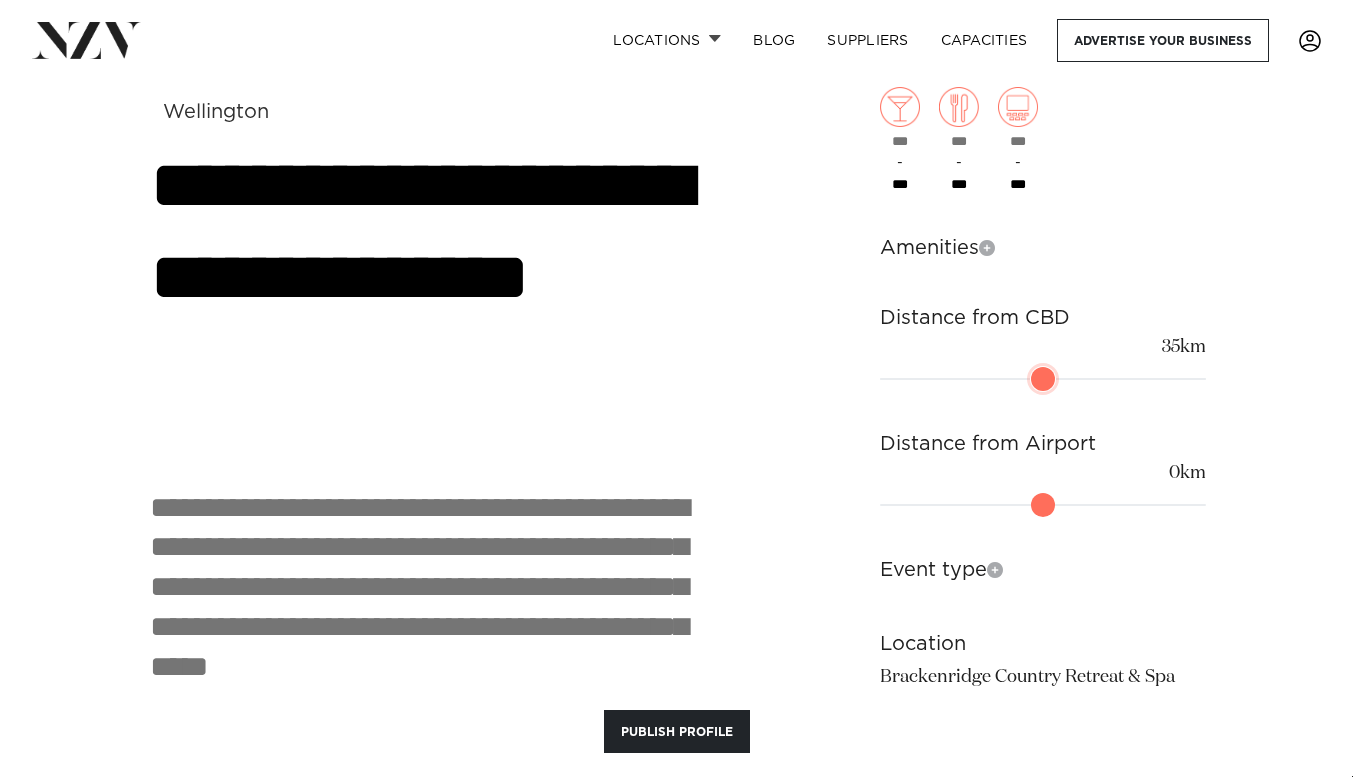 type on "**" 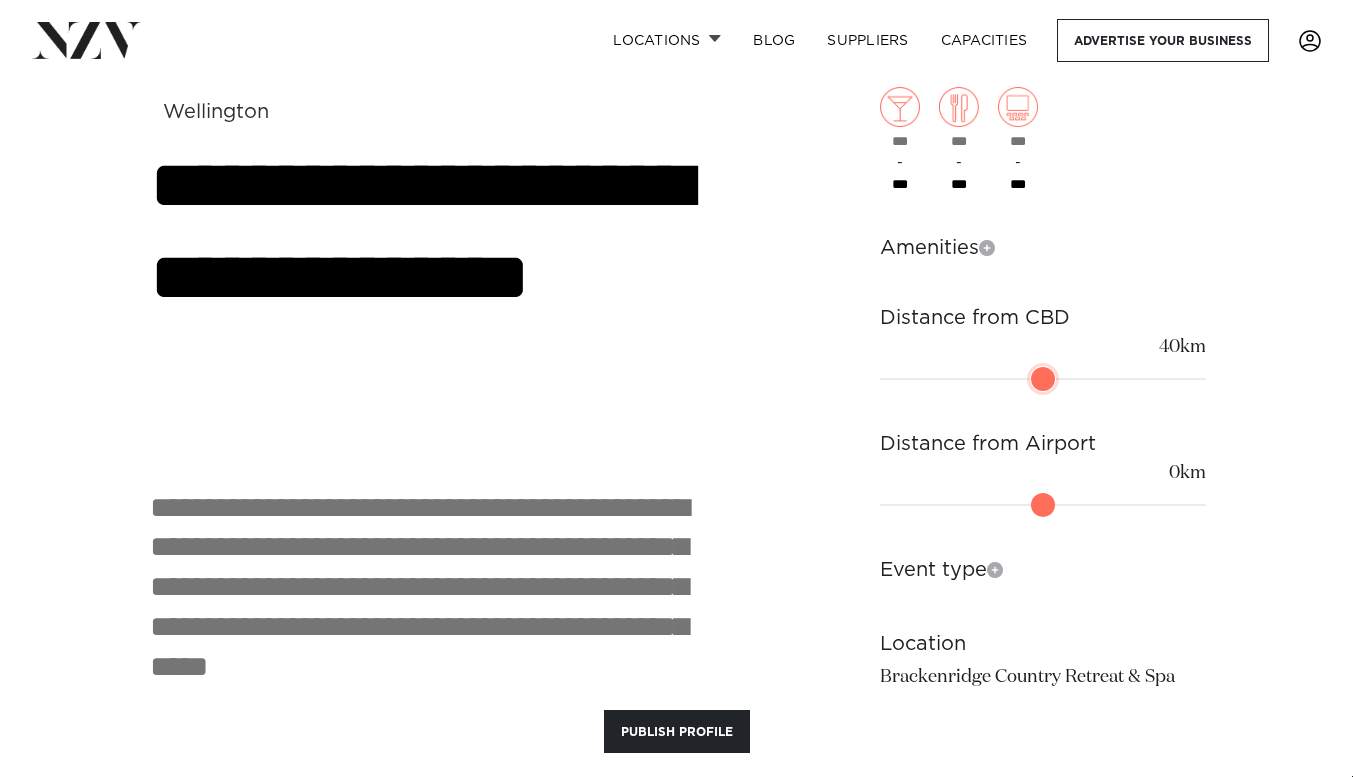 type on "**" 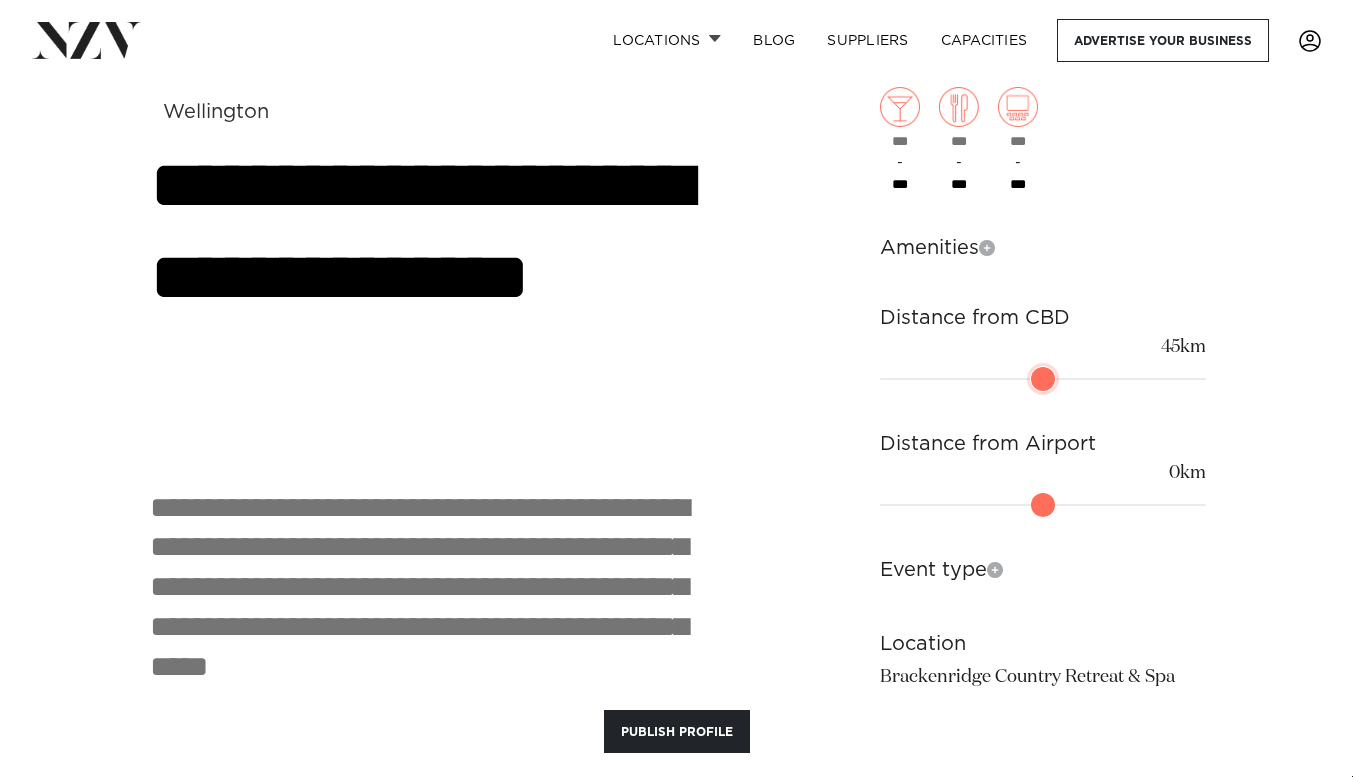 type on "**" 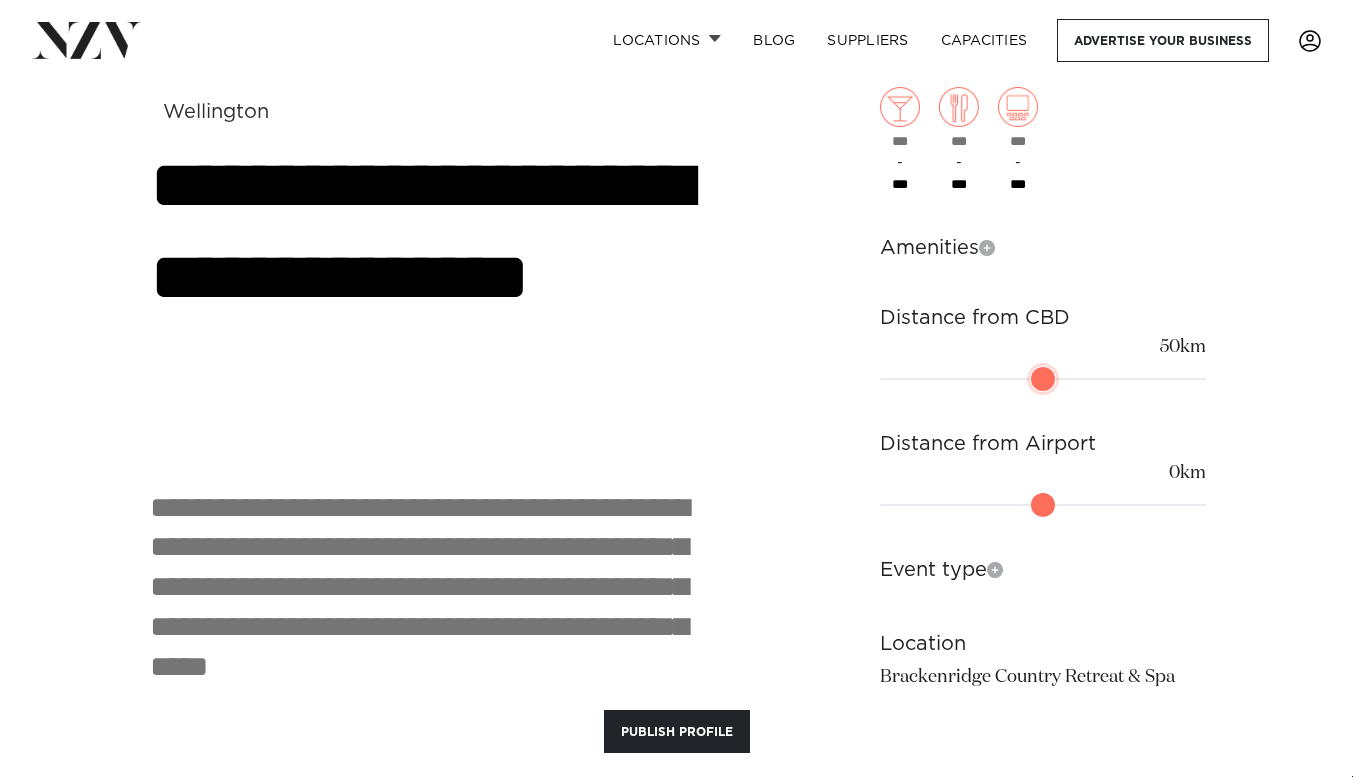 type on "**" 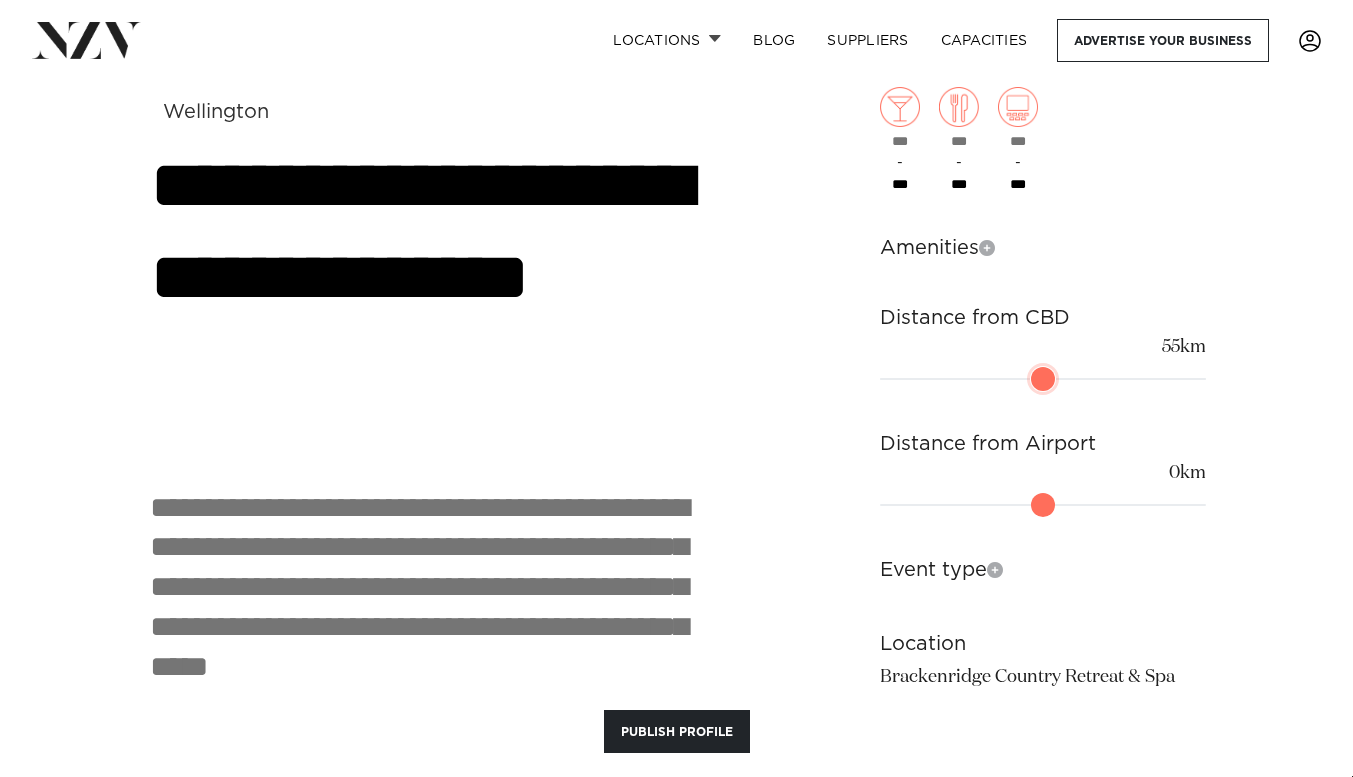 type on "**" 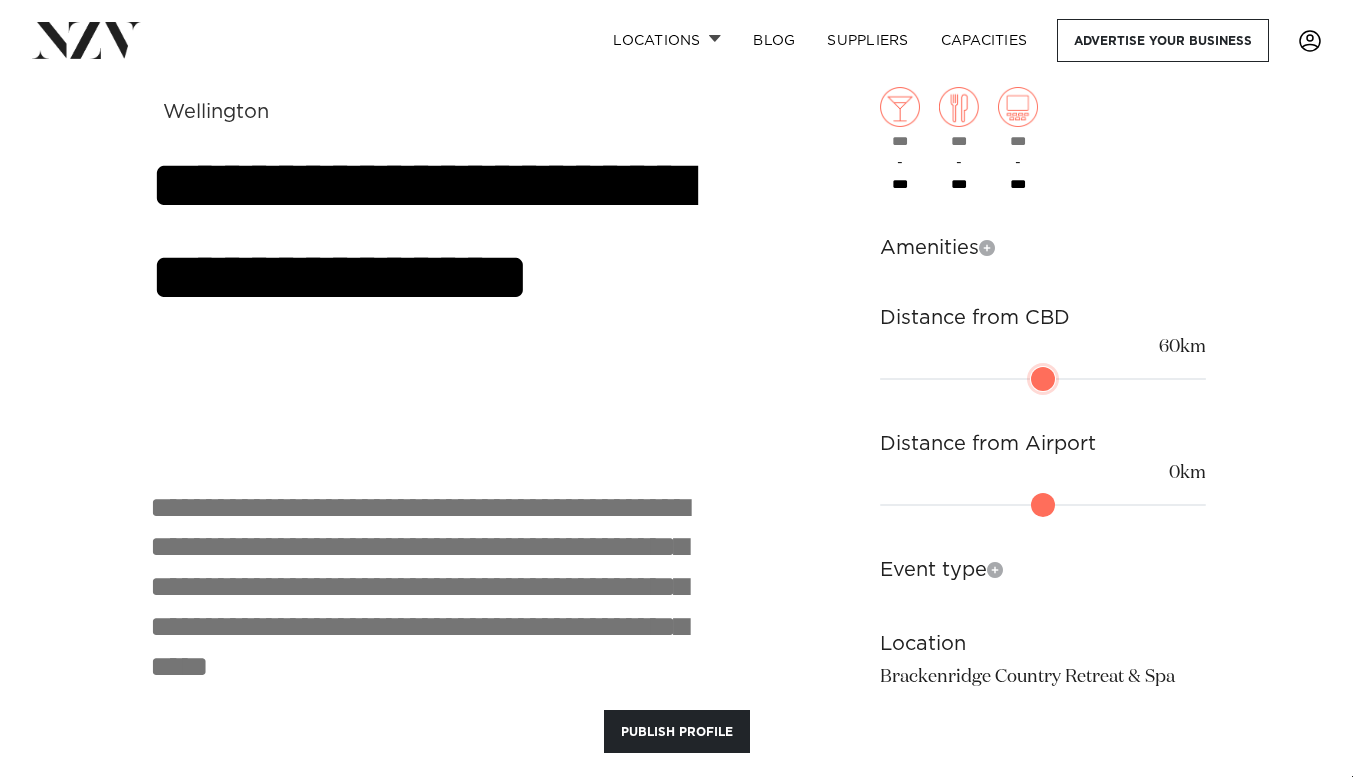 type on "**" 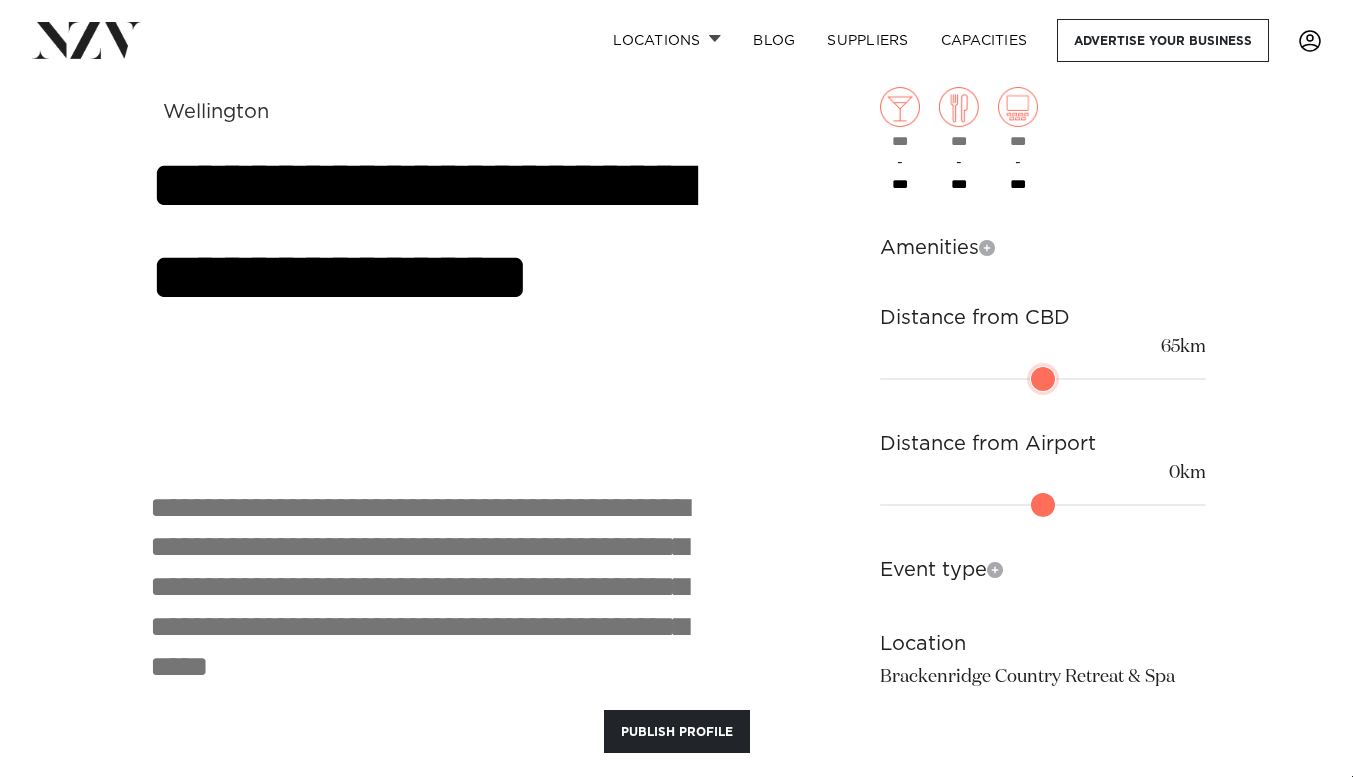 type on "**" 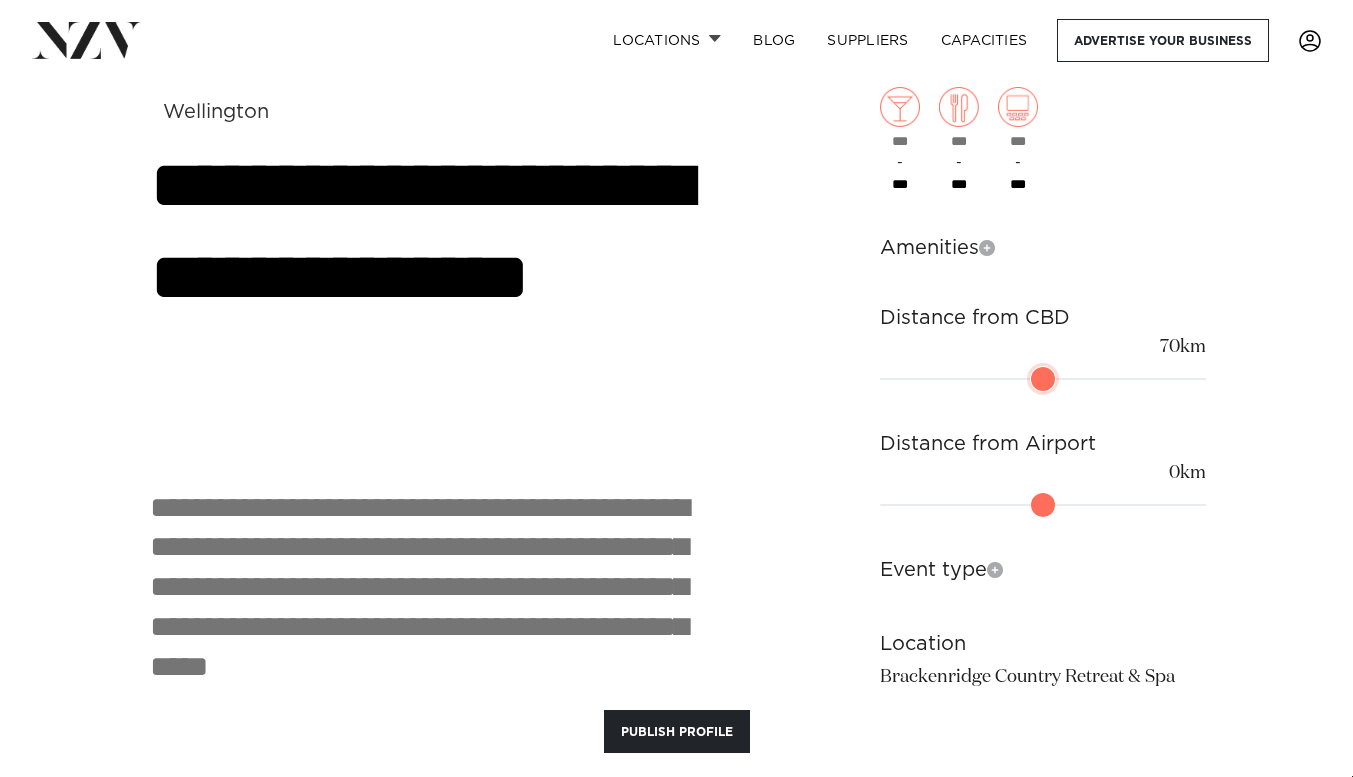 type on "**" 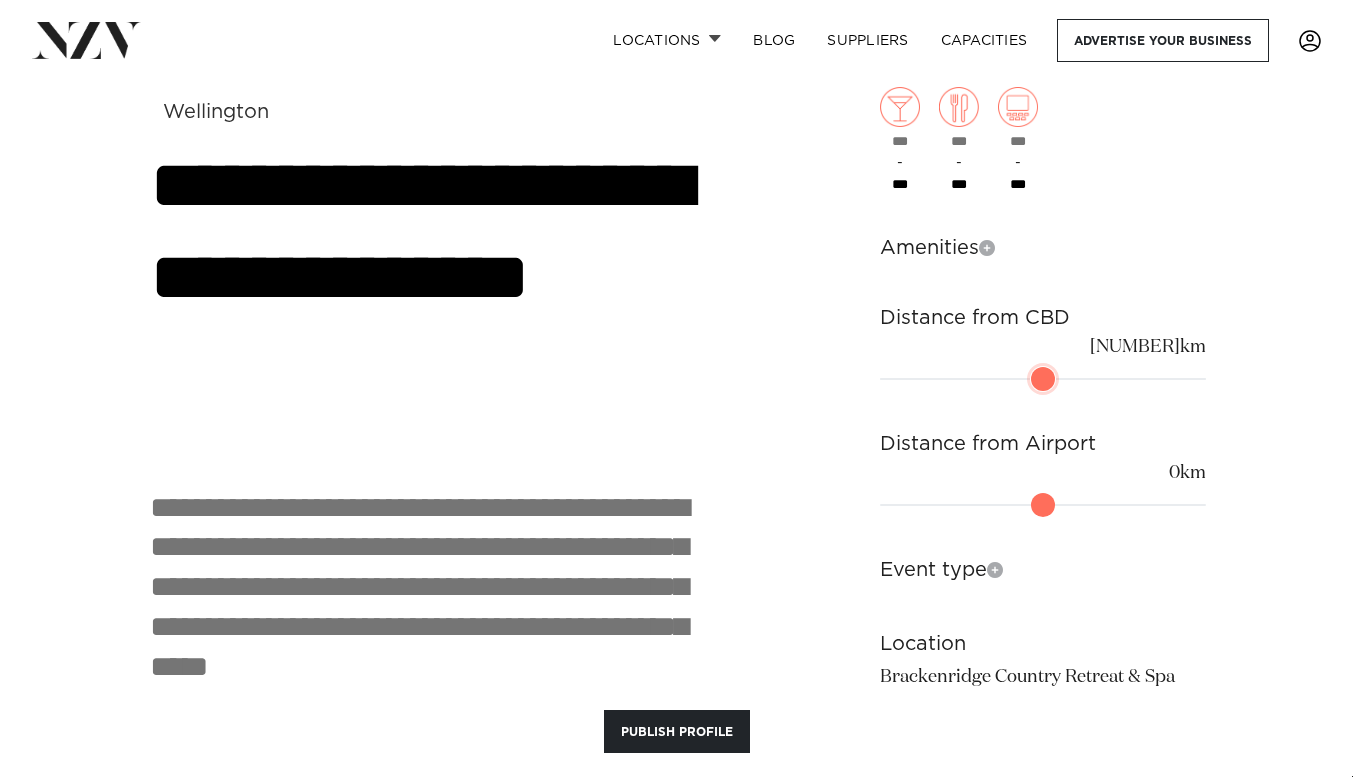 type on "**" 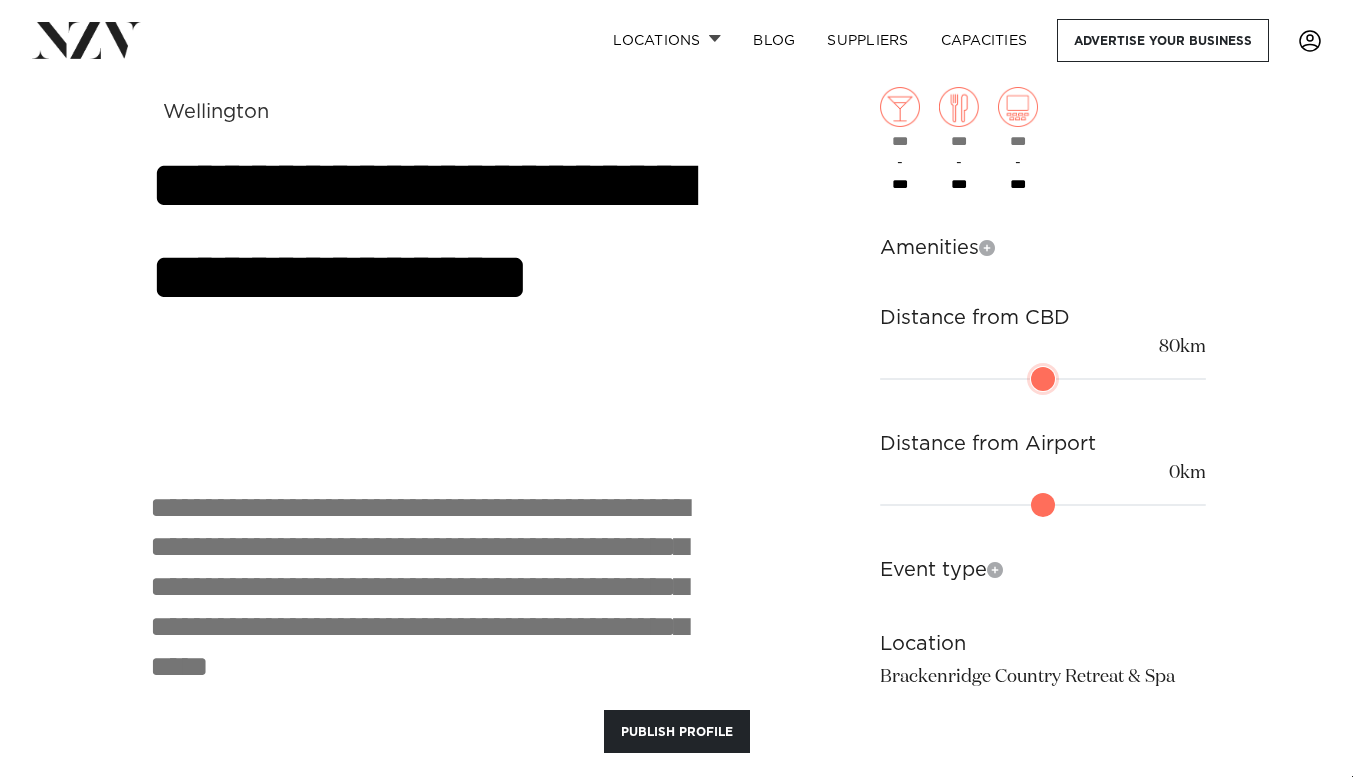 drag, startPoint x: 893, startPoint y: 375, endPoint x: 1131, endPoint y: 373, distance: 238.0084 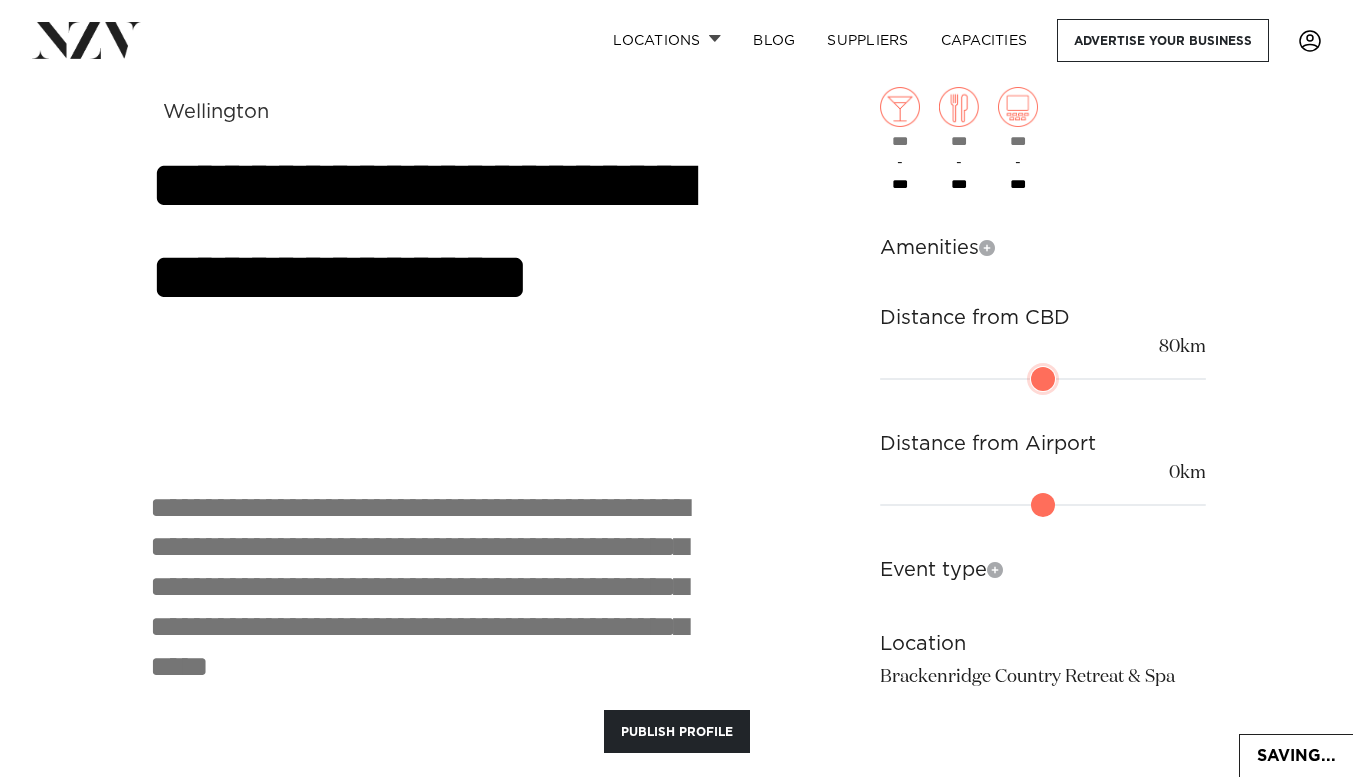 type 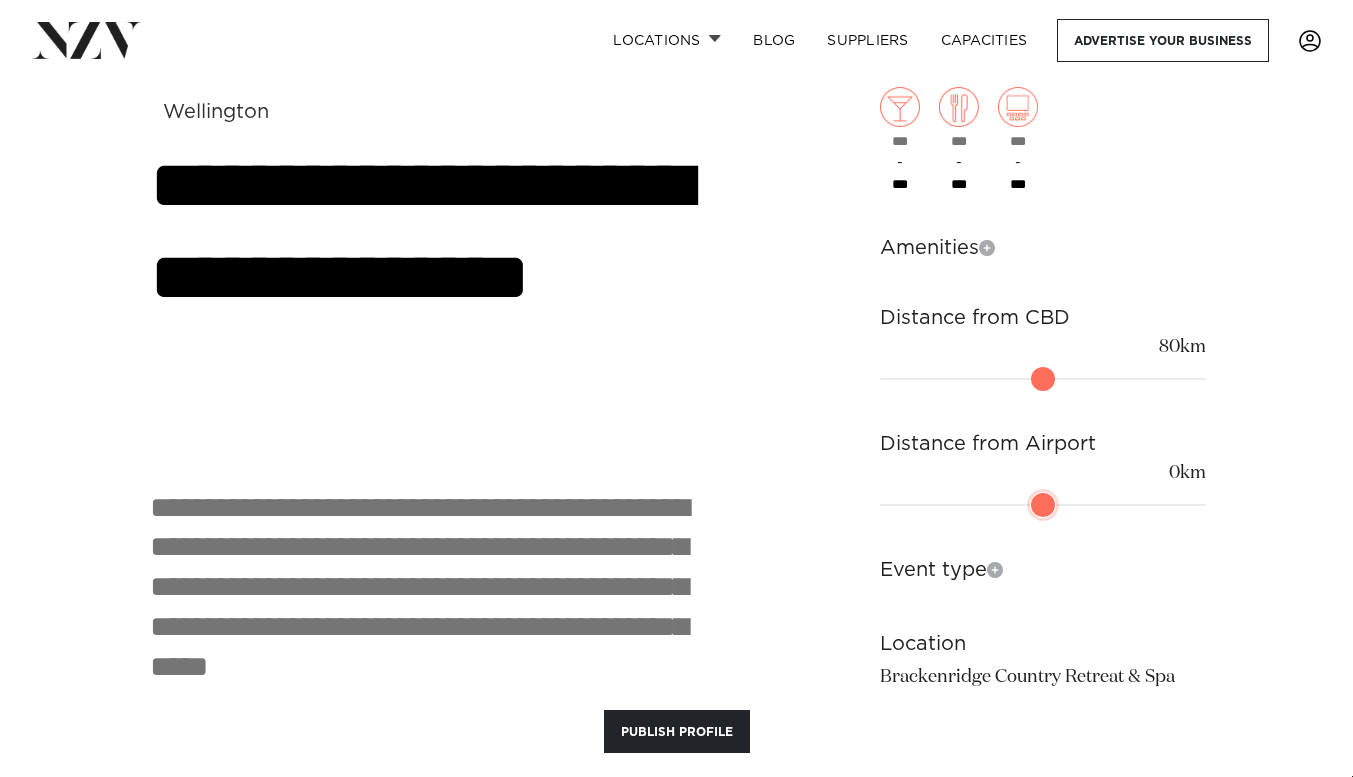 type on "*" 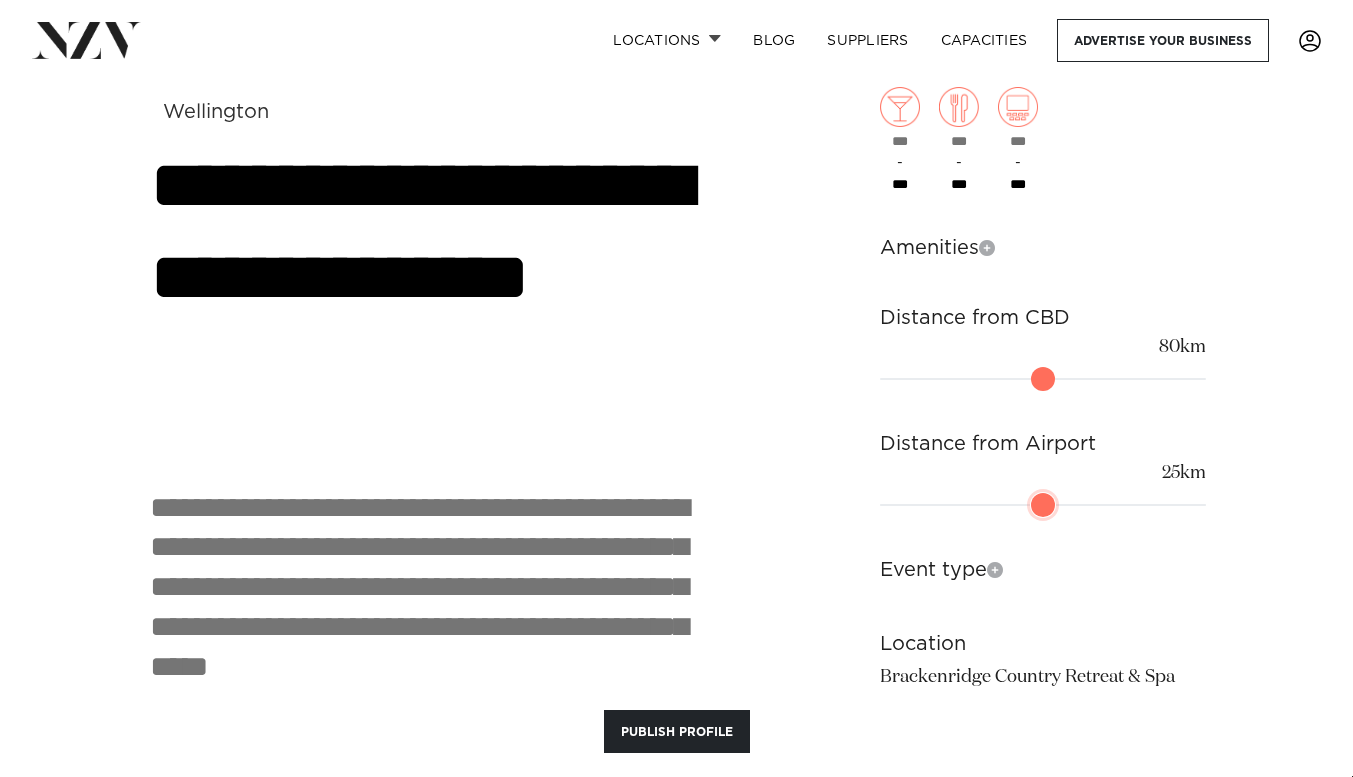 type on "**" 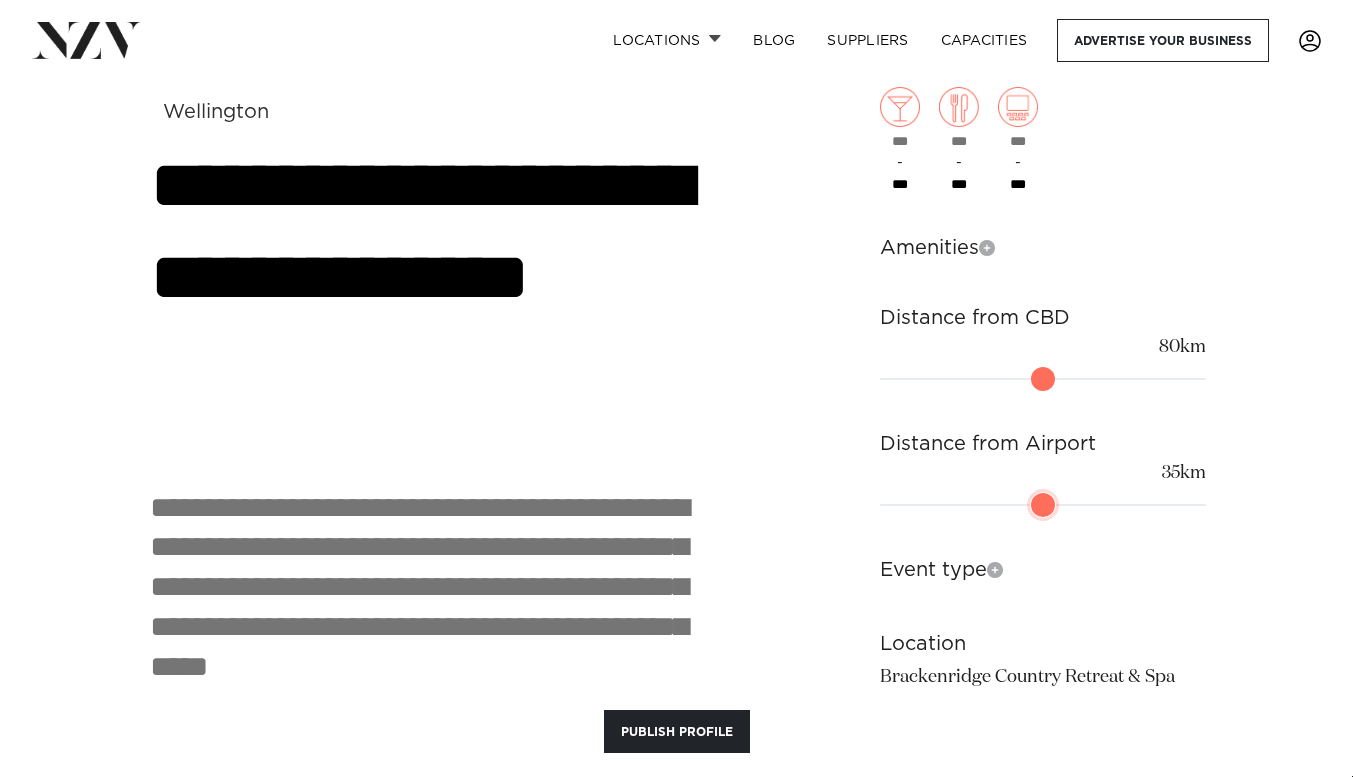 type on "**" 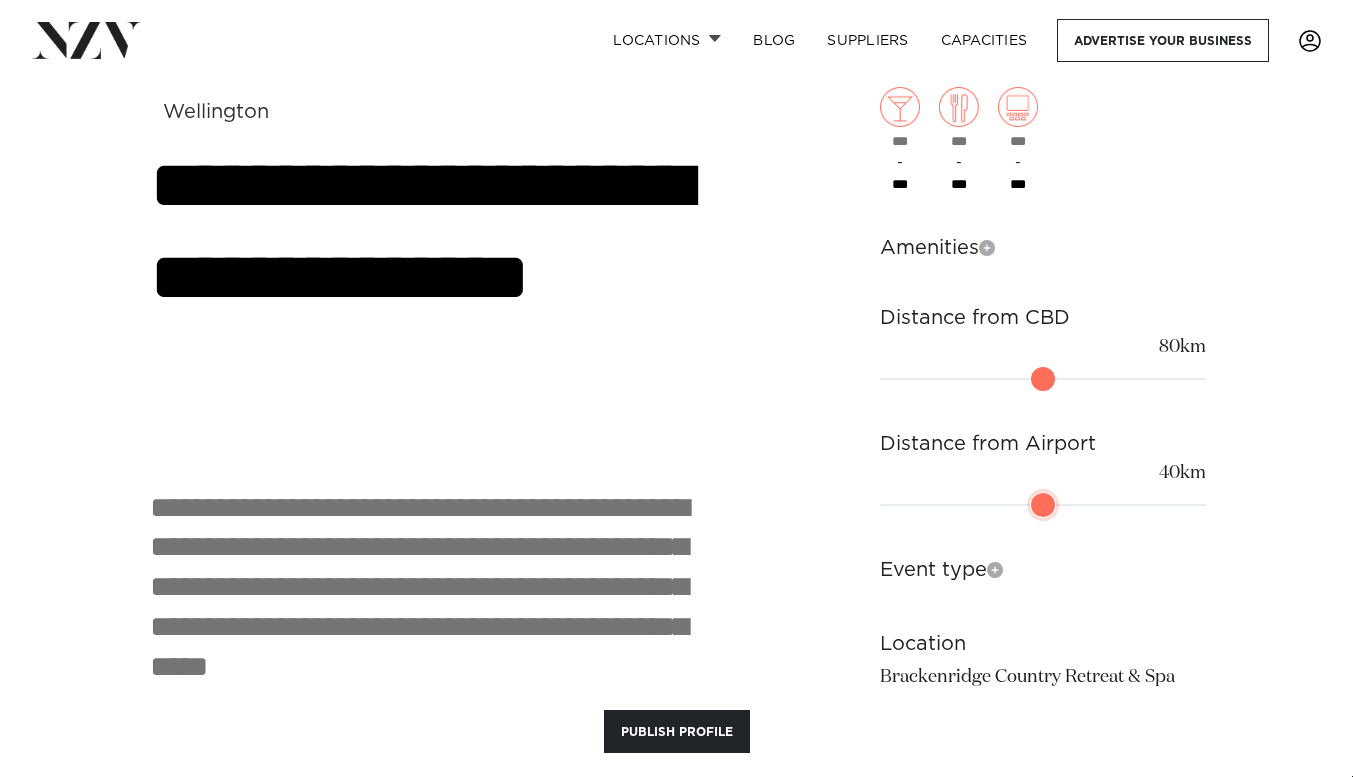 type on "**" 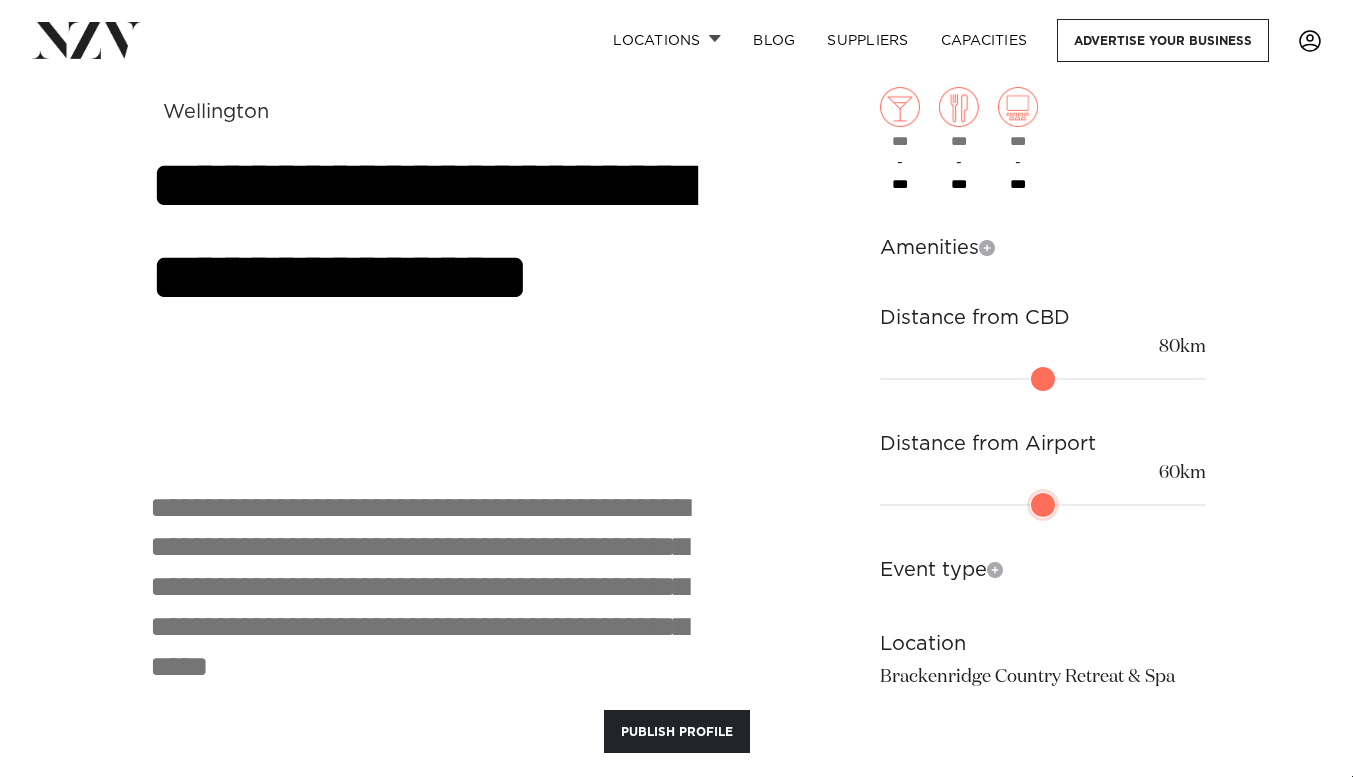 type on "**" 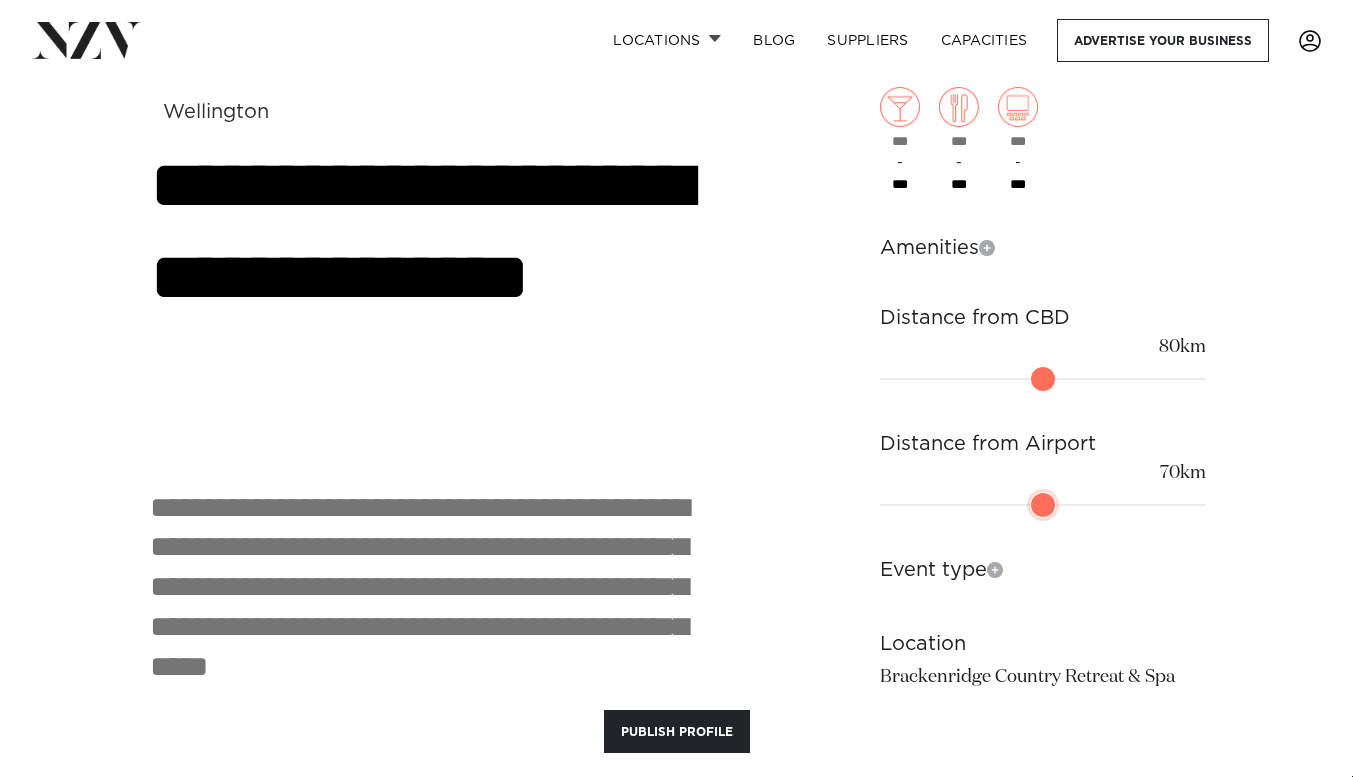 type on "**" 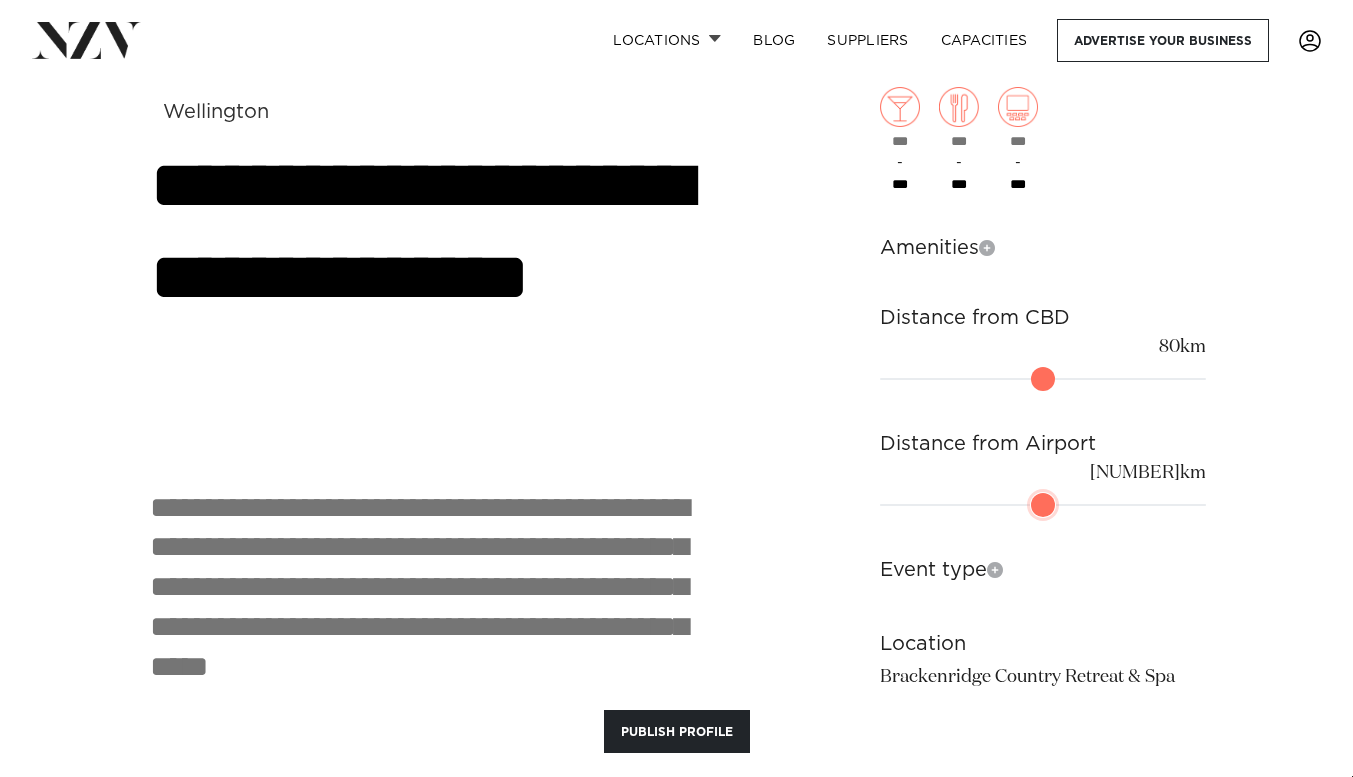 type on "**" 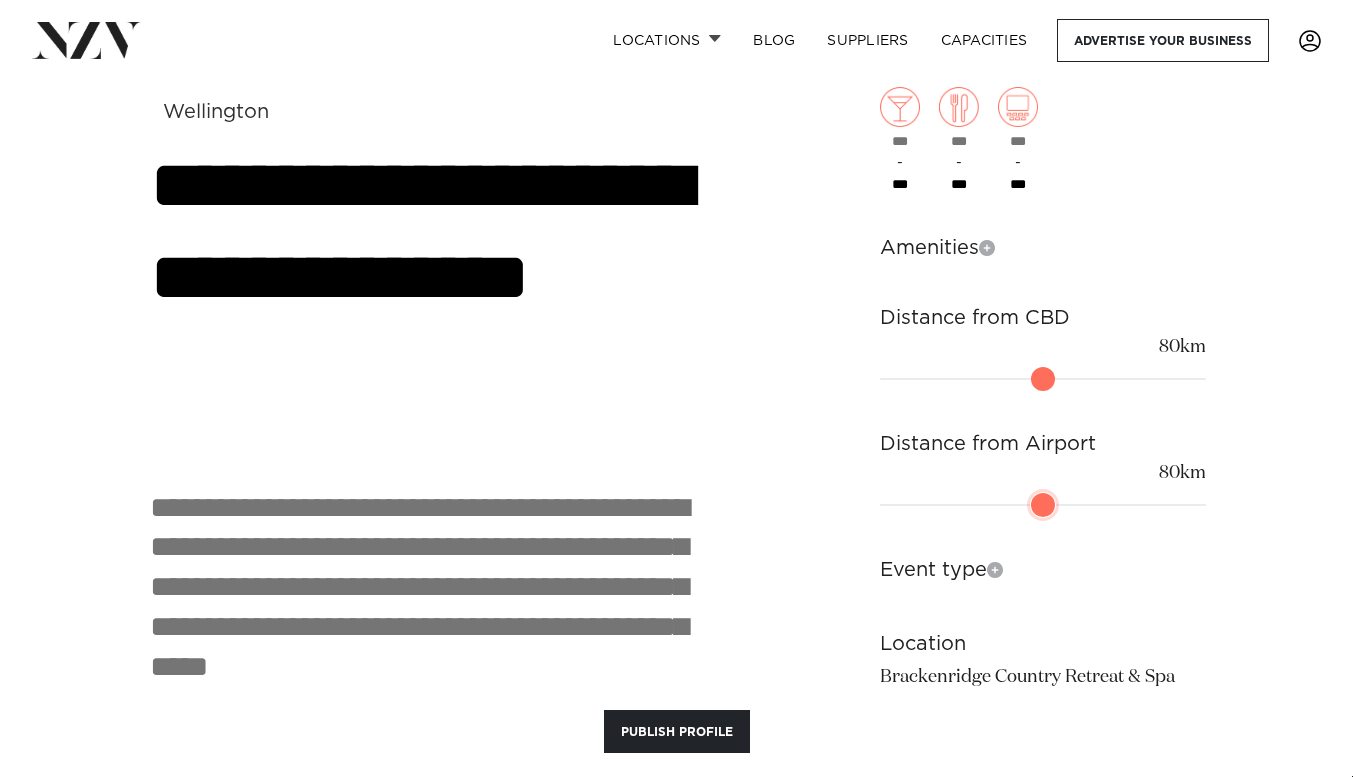 type on "**" 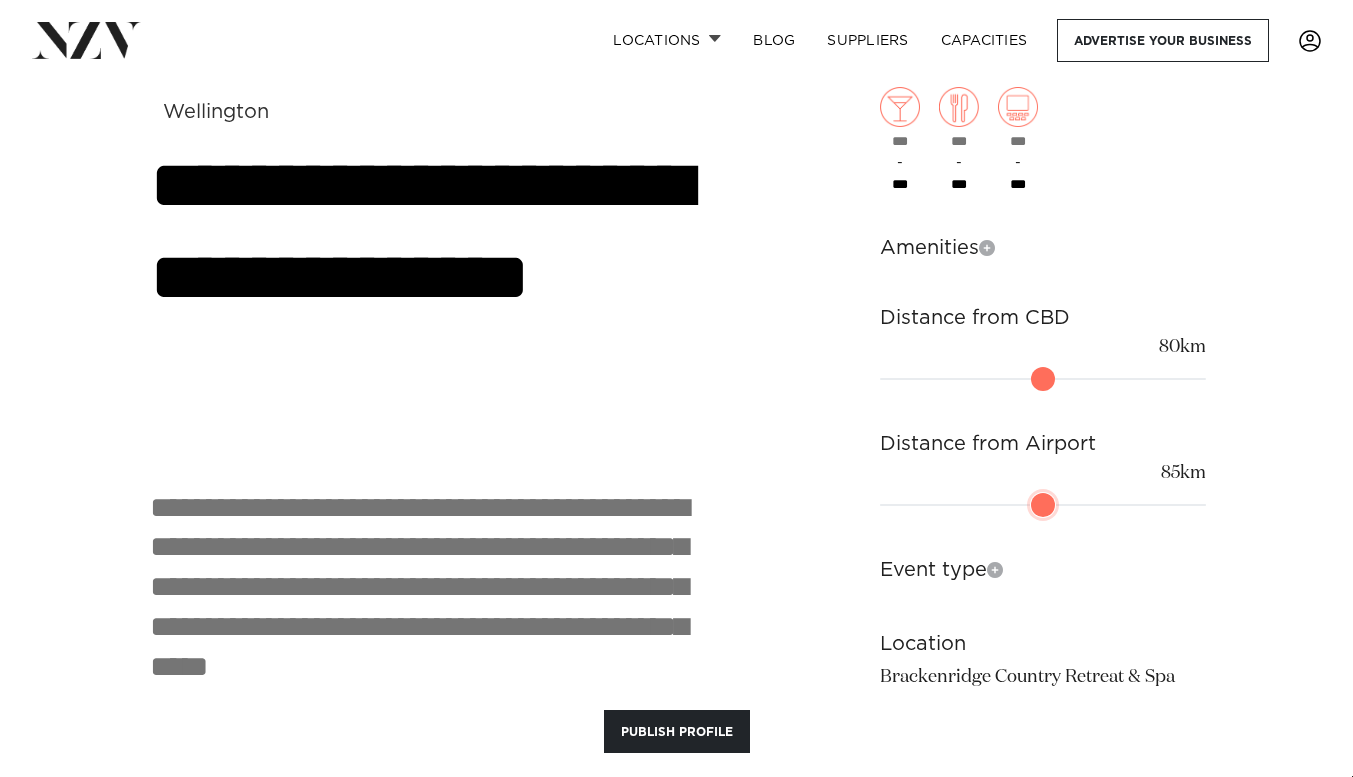 type on "**" 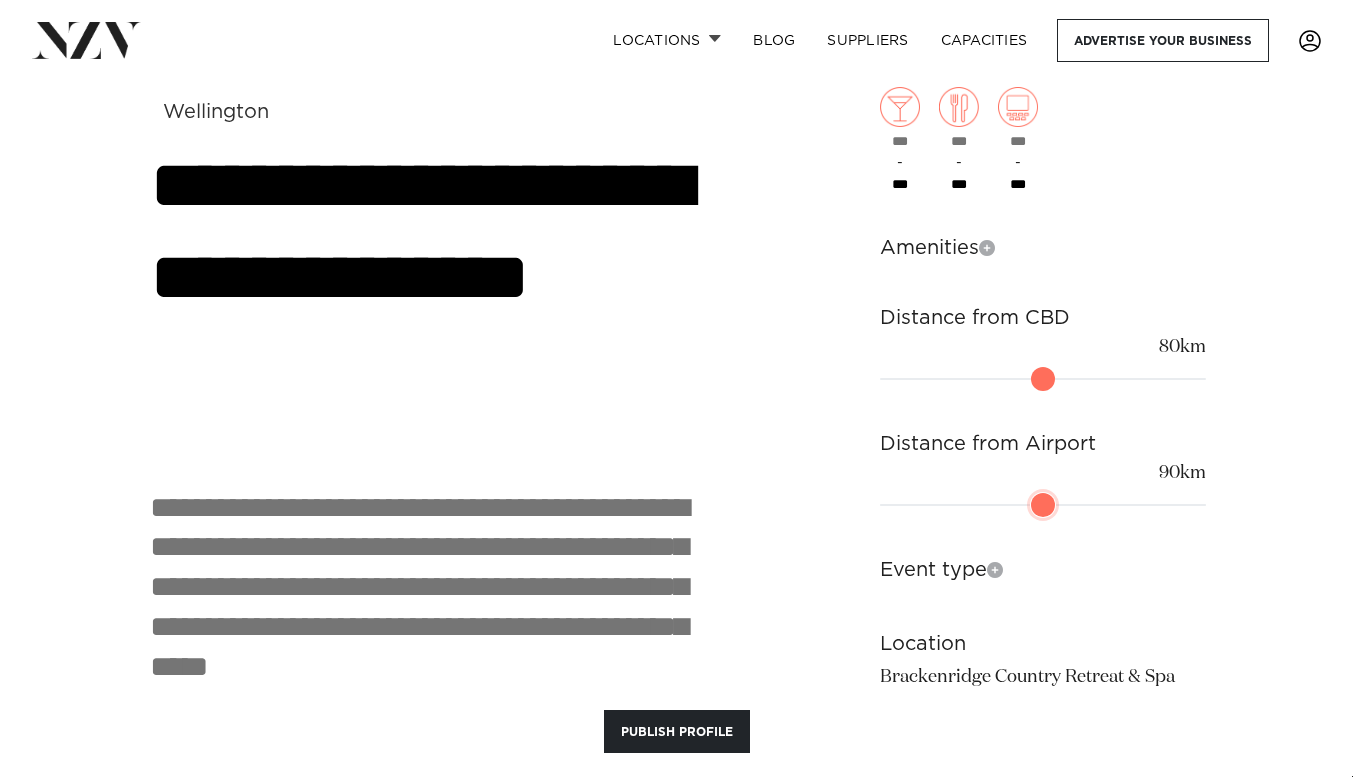 type 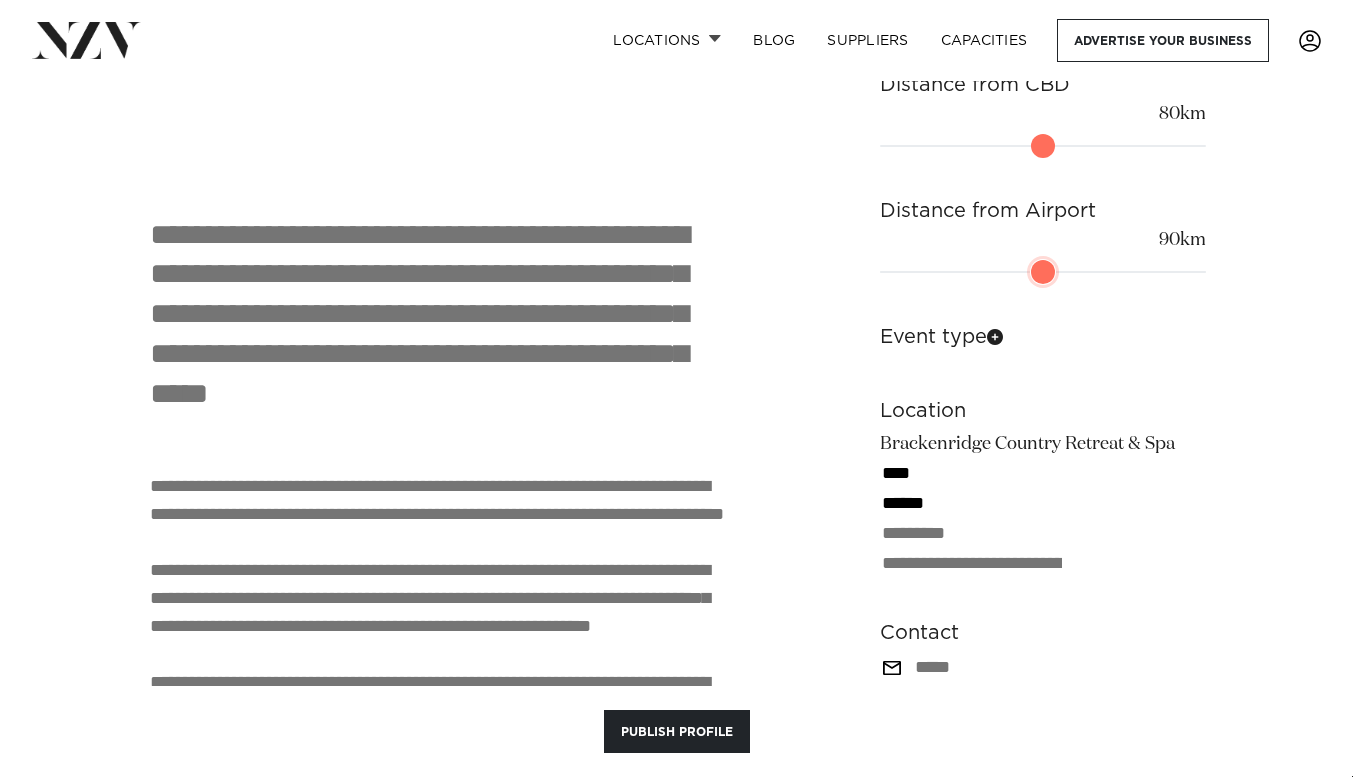 scroll, scrollTop: 1227, scrollLeft: 0, axis: vertical 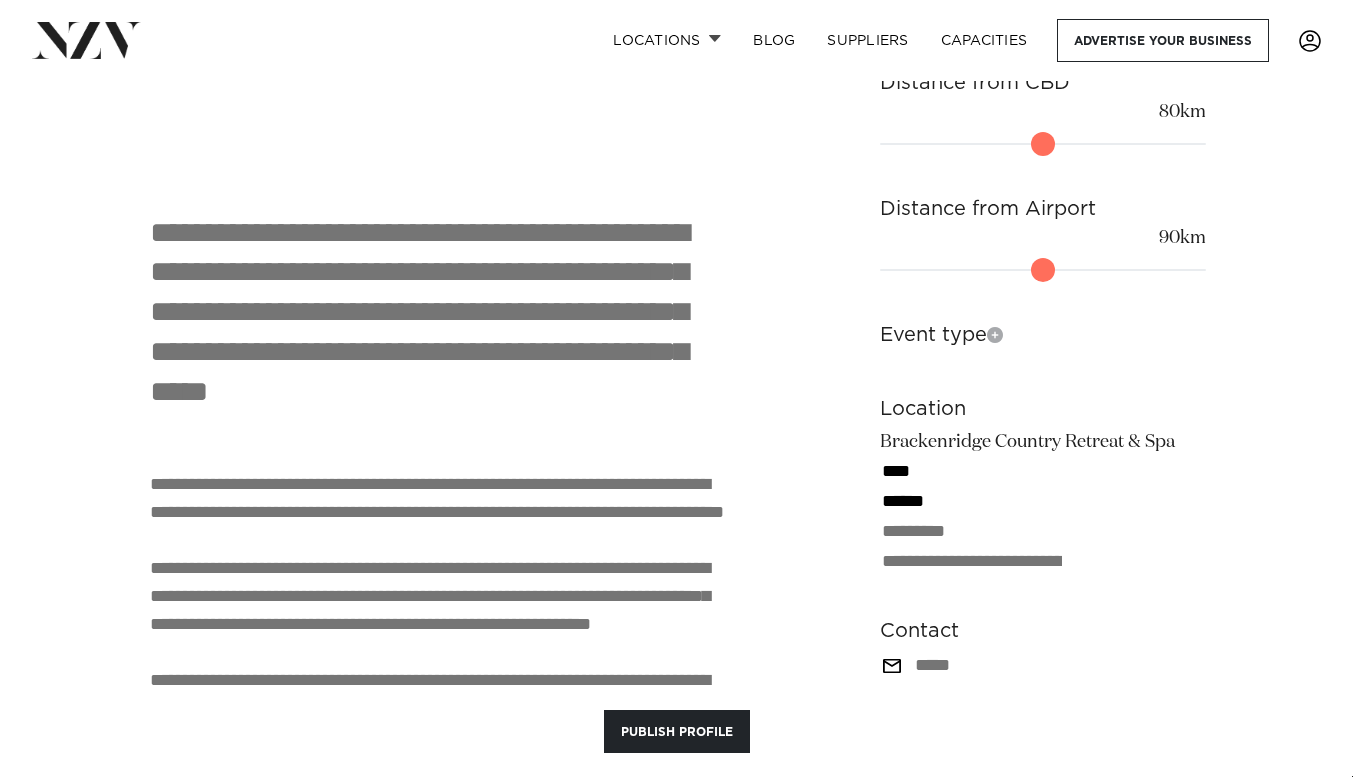 click on "Event type" at bounding box center (1043, 335) 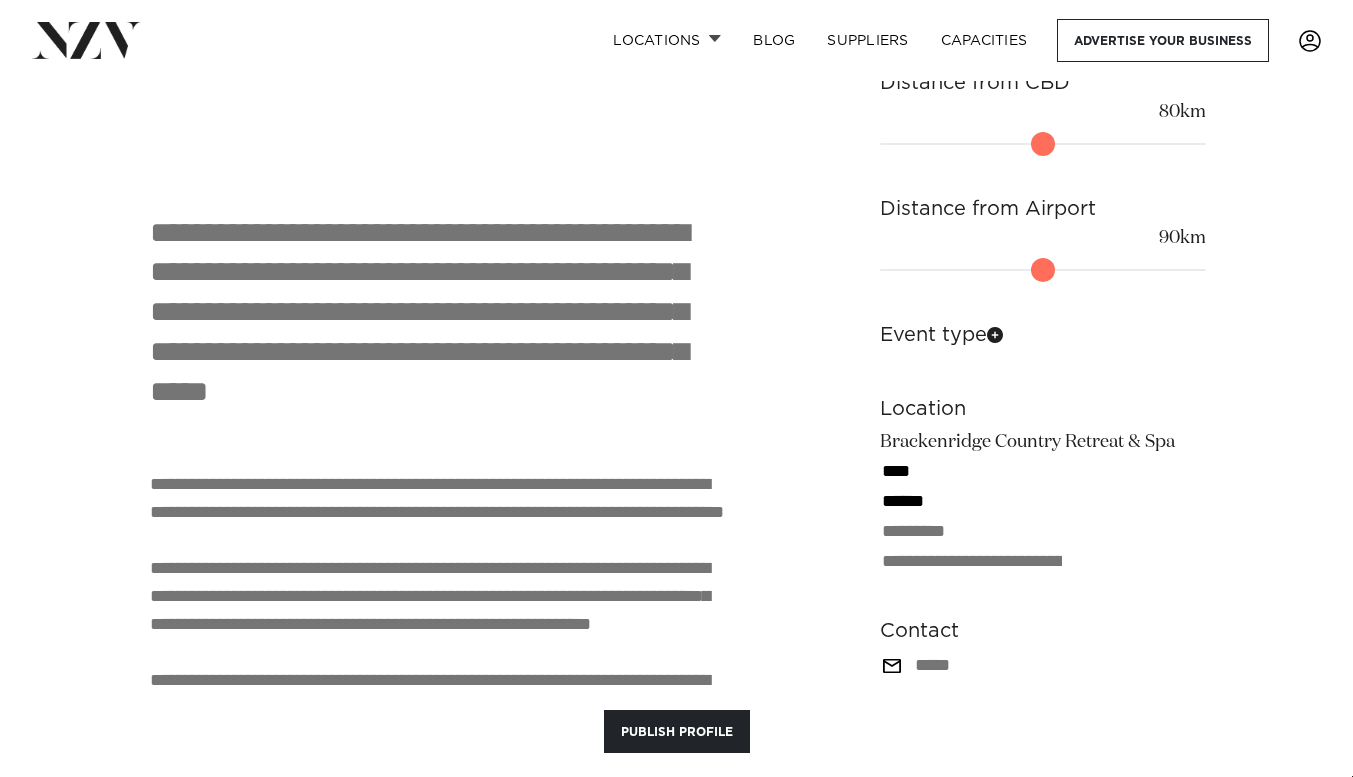 click at bounding box center [995, 335] 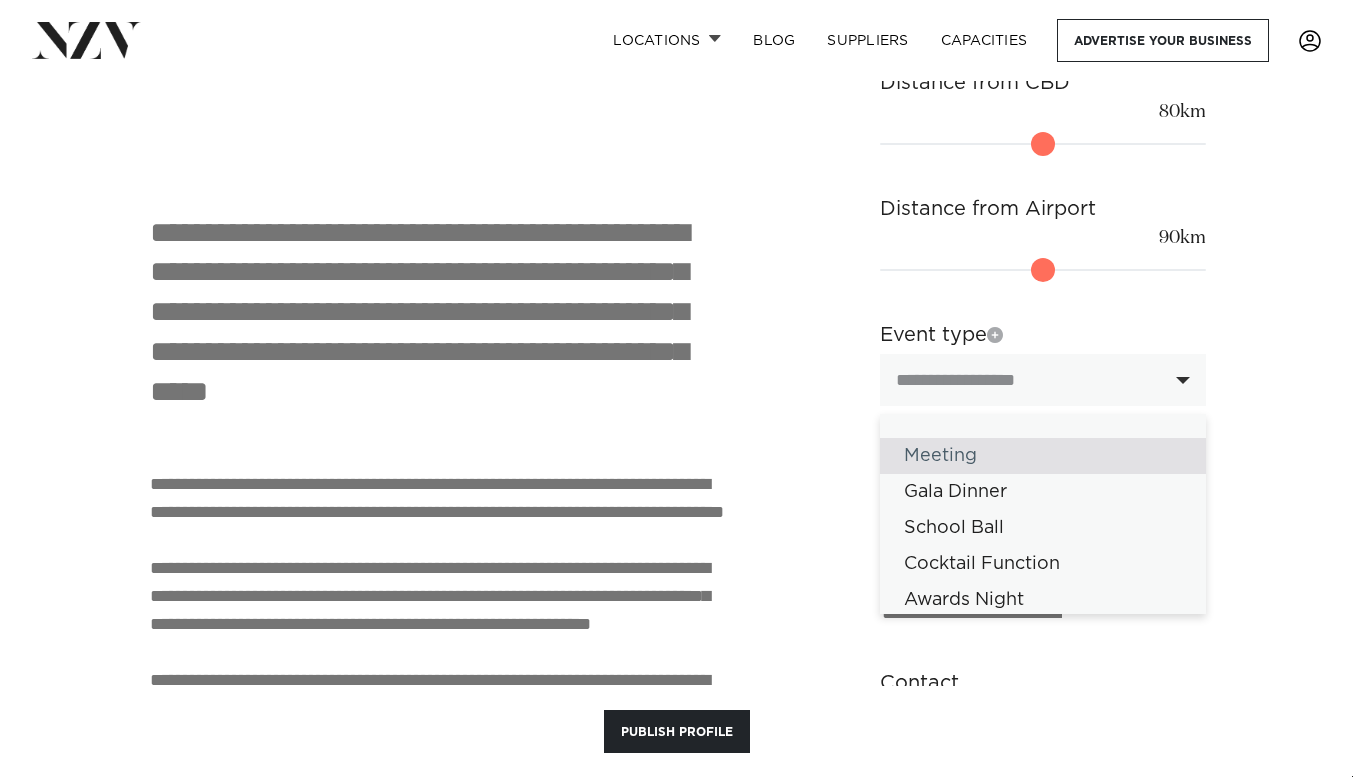 click on "Meeting" at bounding box center (1043, 456) 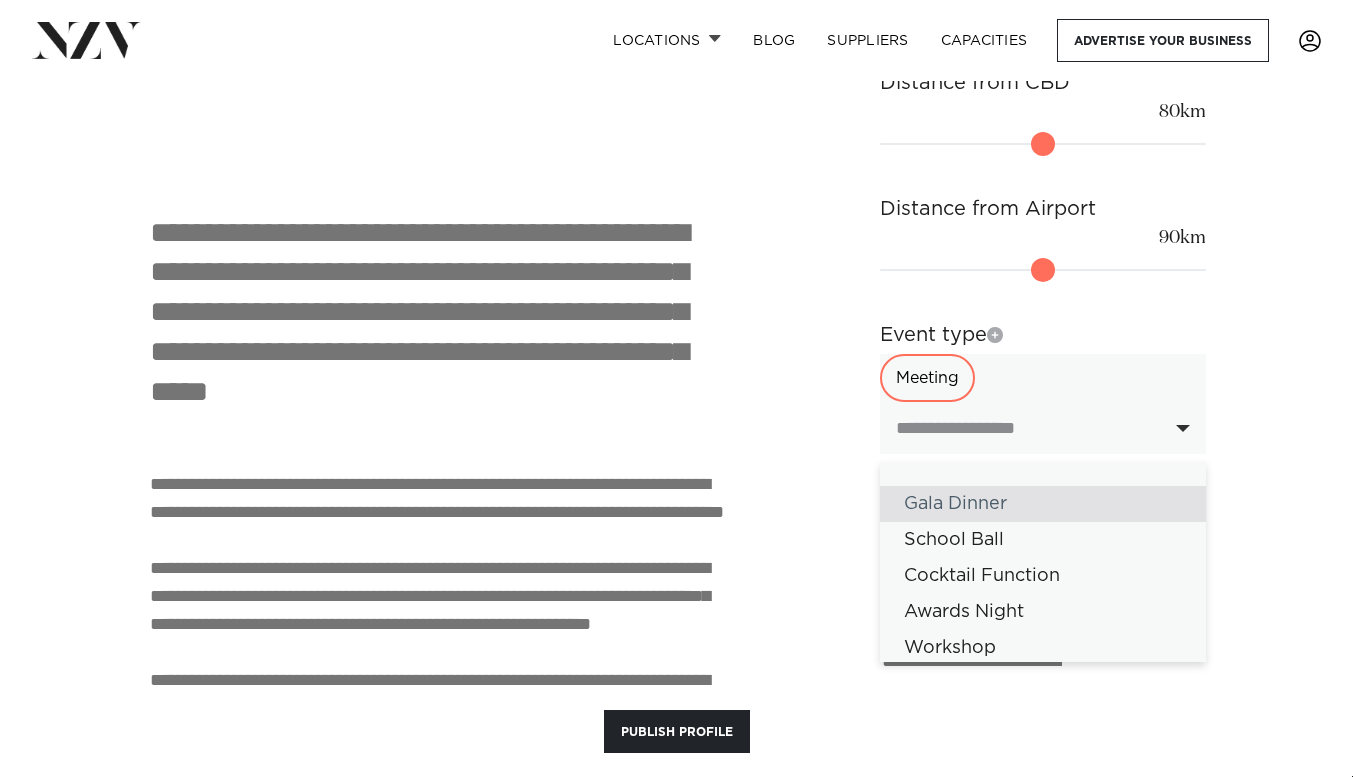 click at bounding box center (1032, 428) 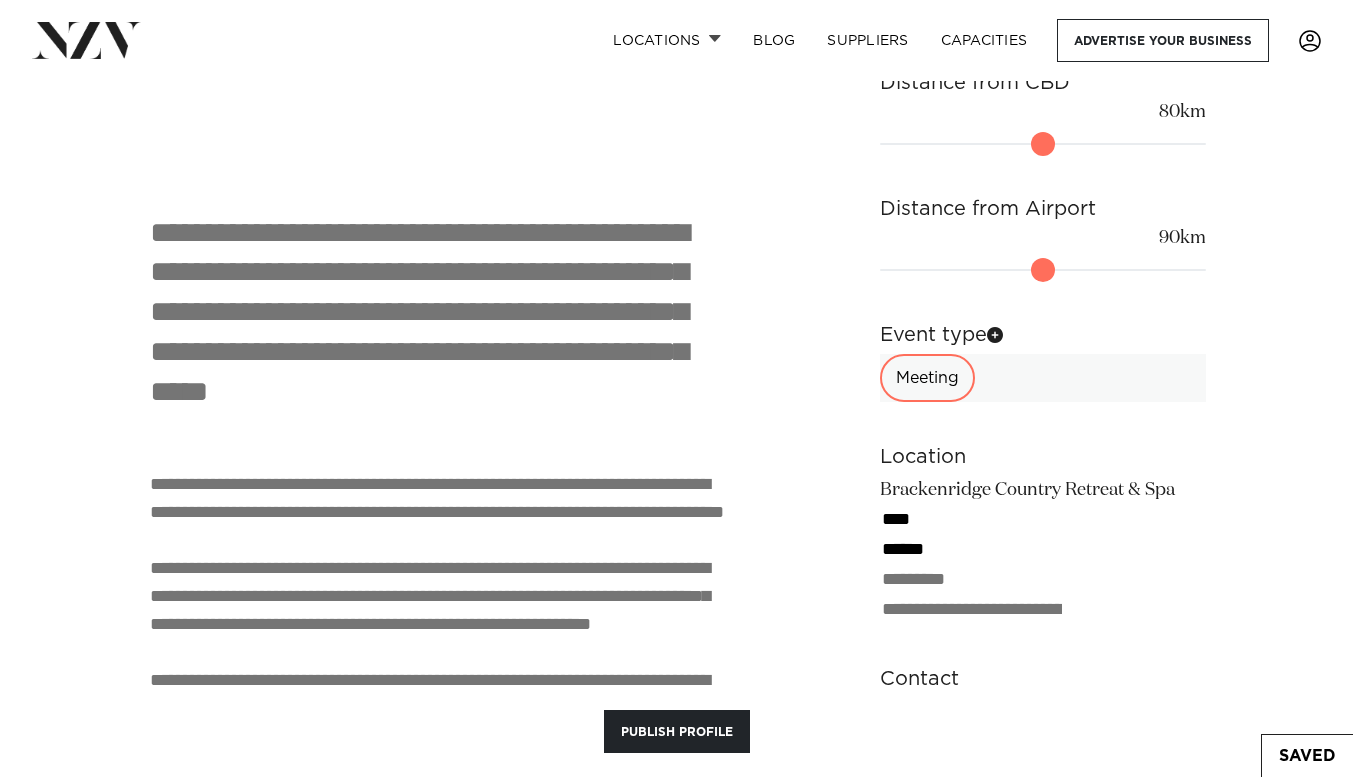 click at bounding box center (995, 335) 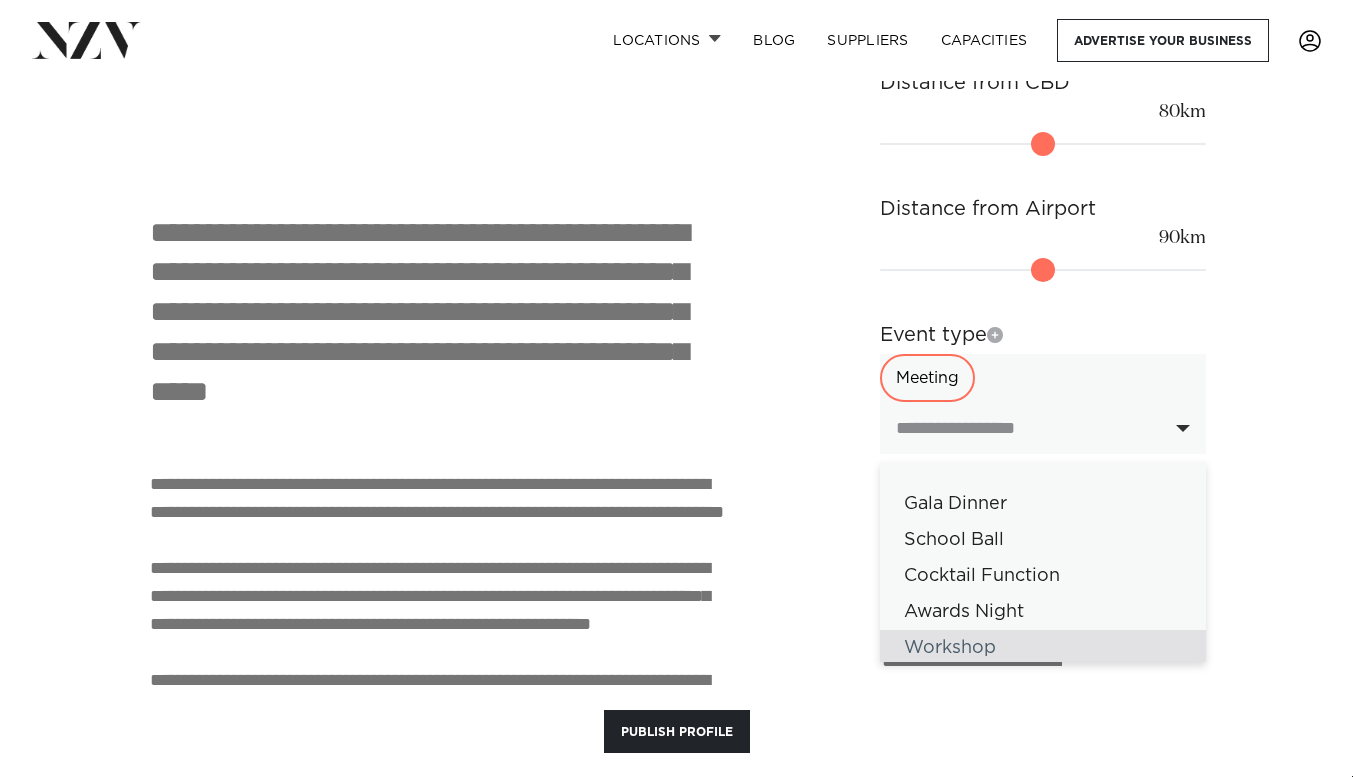 click on "Workshop" at bounding box center (1043, 648) 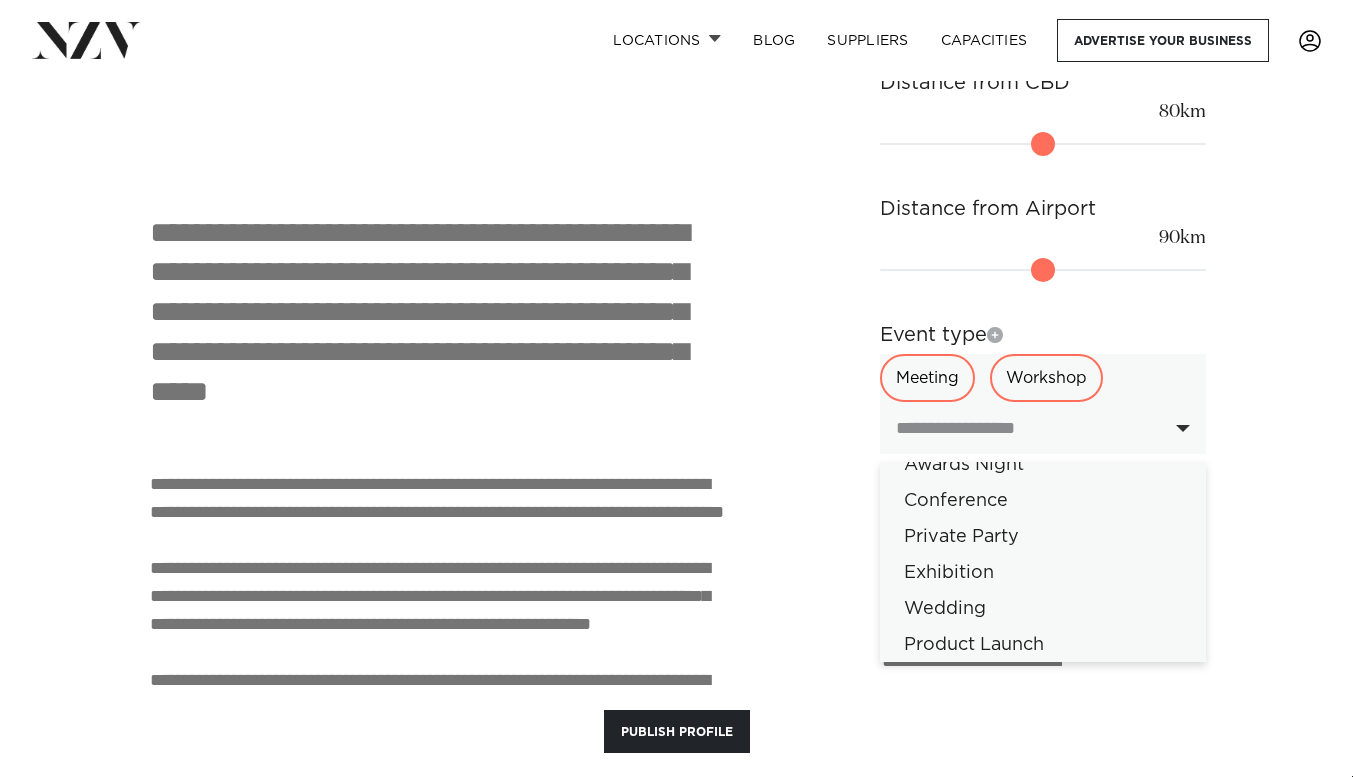 scroll, scrollTop: 162, scrollLeft: 0, axis: vertical 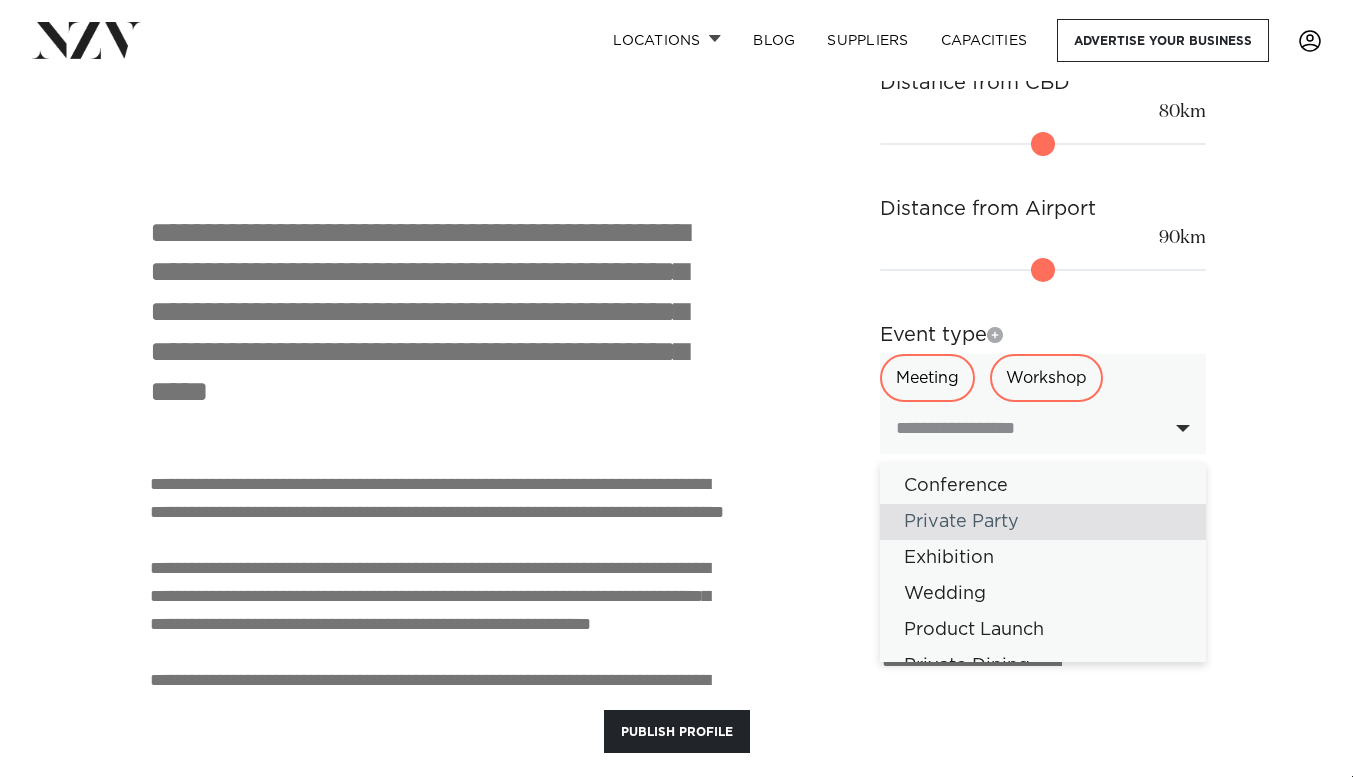 click on "Private Party" at bounding box center [1043, 522] 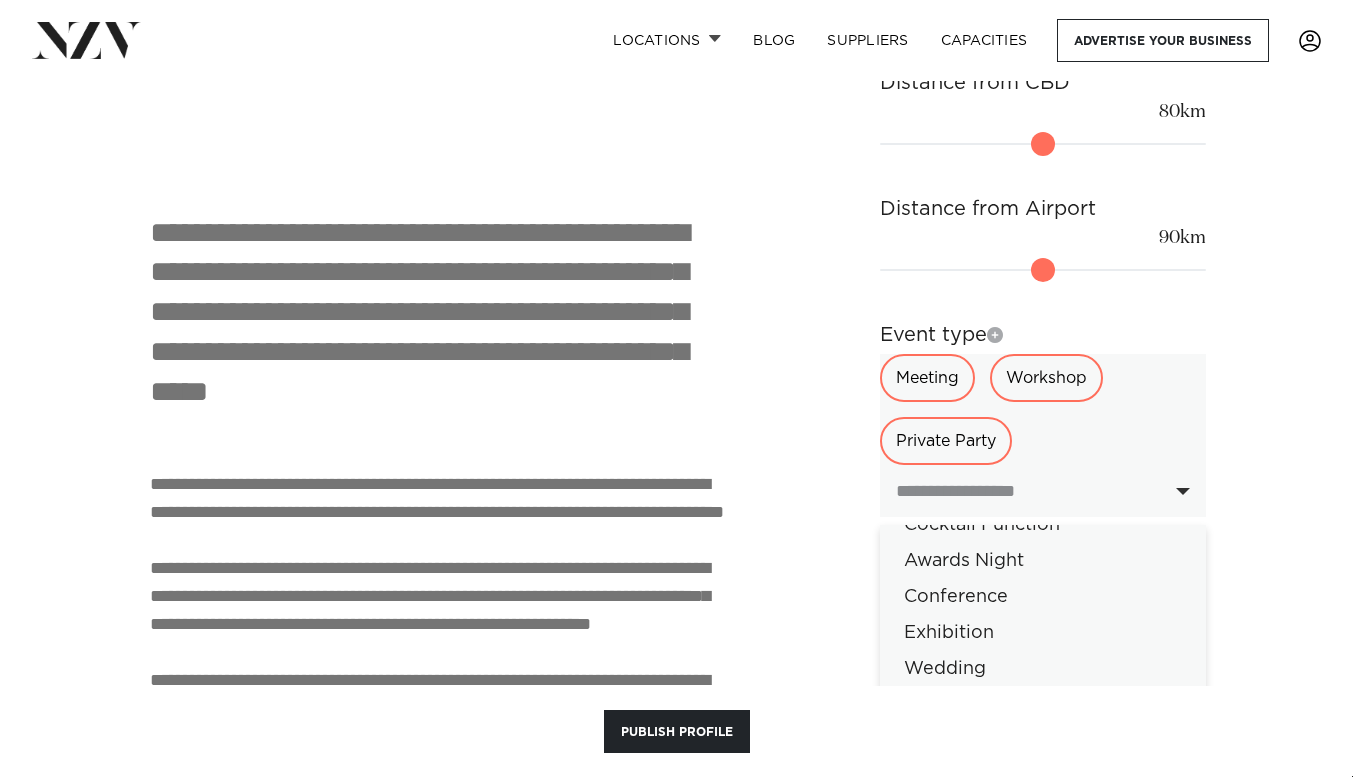 scroll, scrollTop: 124, scrollLeft: 0, axis: vertical 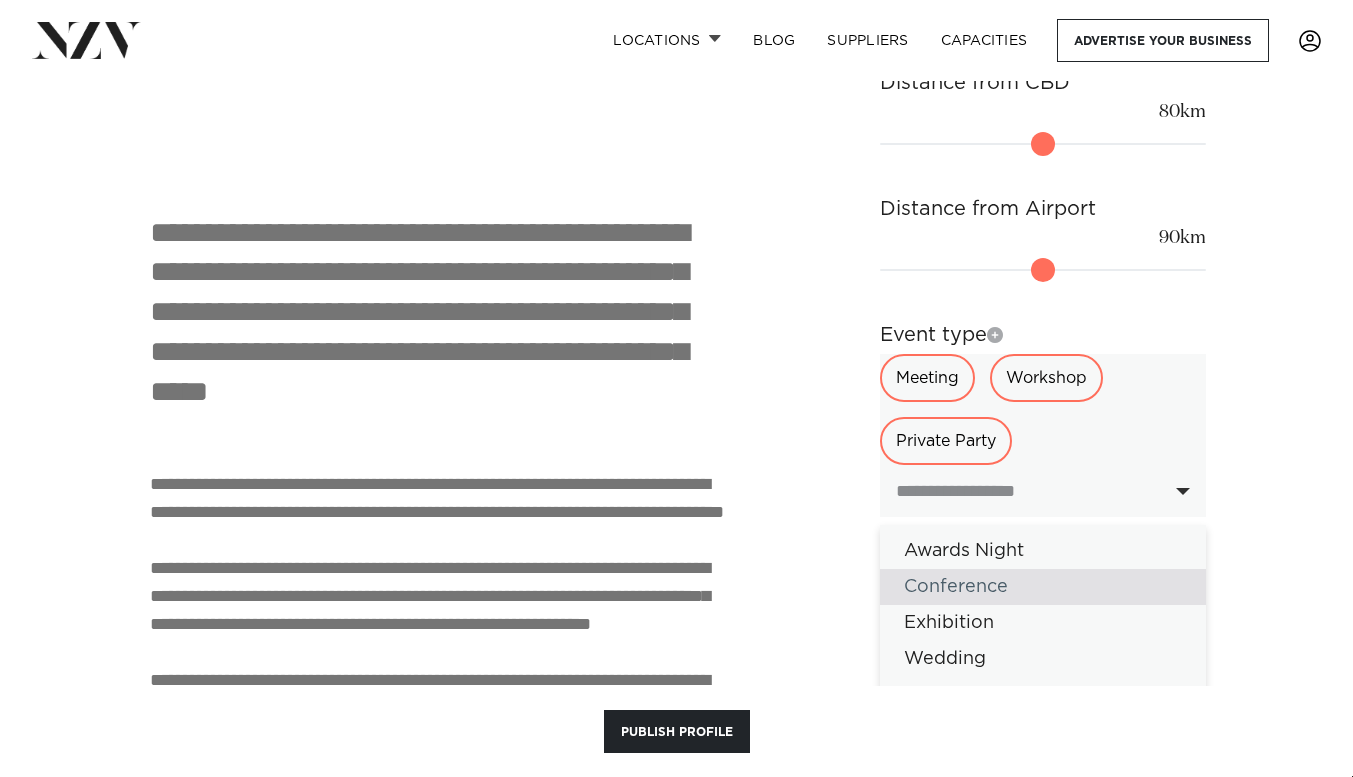 click on "Conference" at bounding box center [1043, 587] 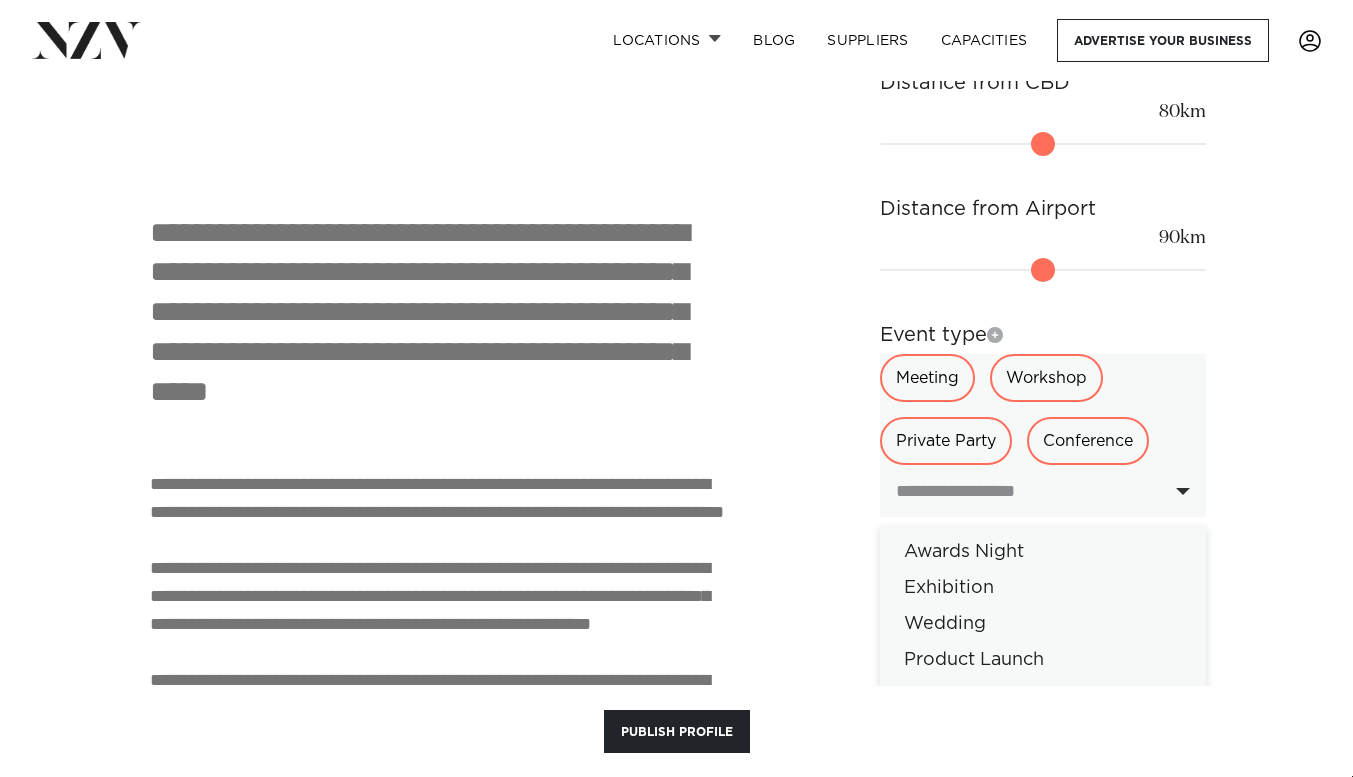 scroll, scrollTop: 132, scrollLeft: 0, axis: vertical 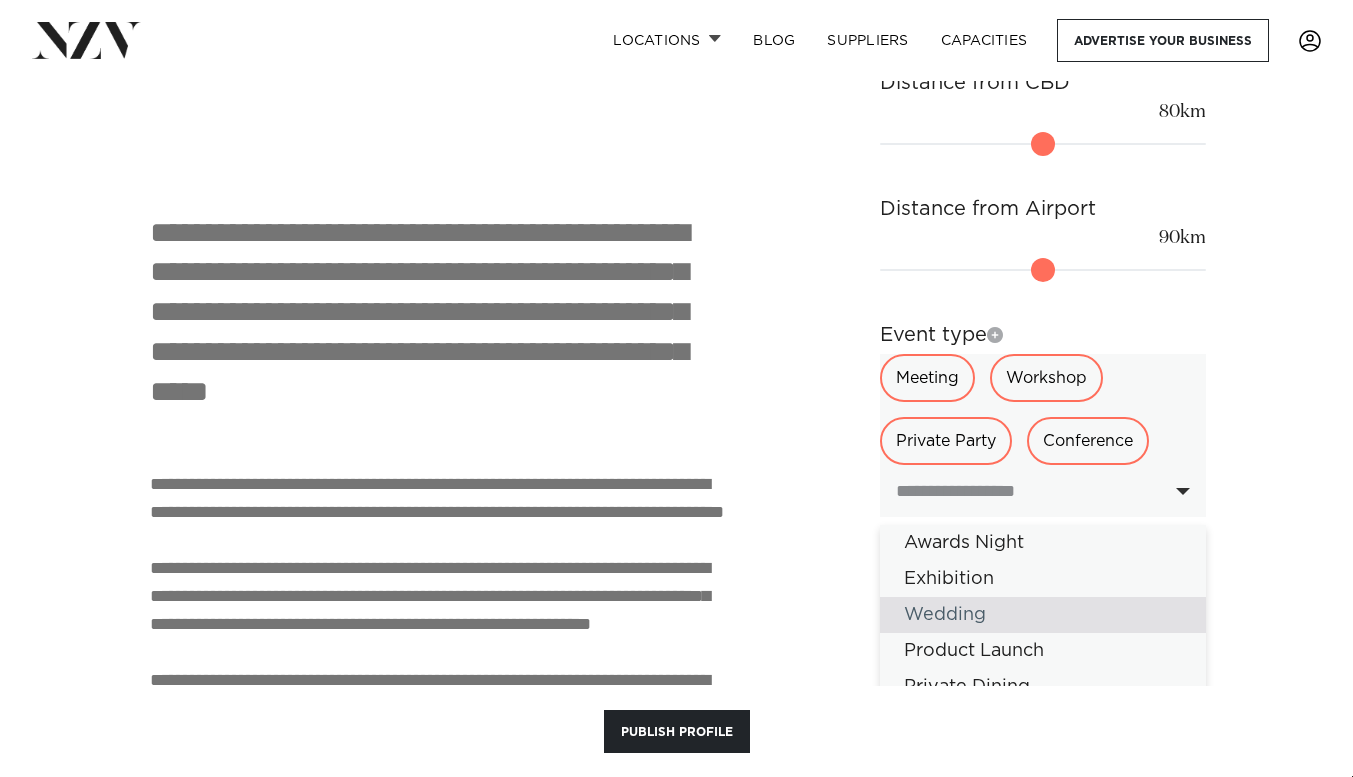 click on "Wedding" at bounding box center (1043, 615) 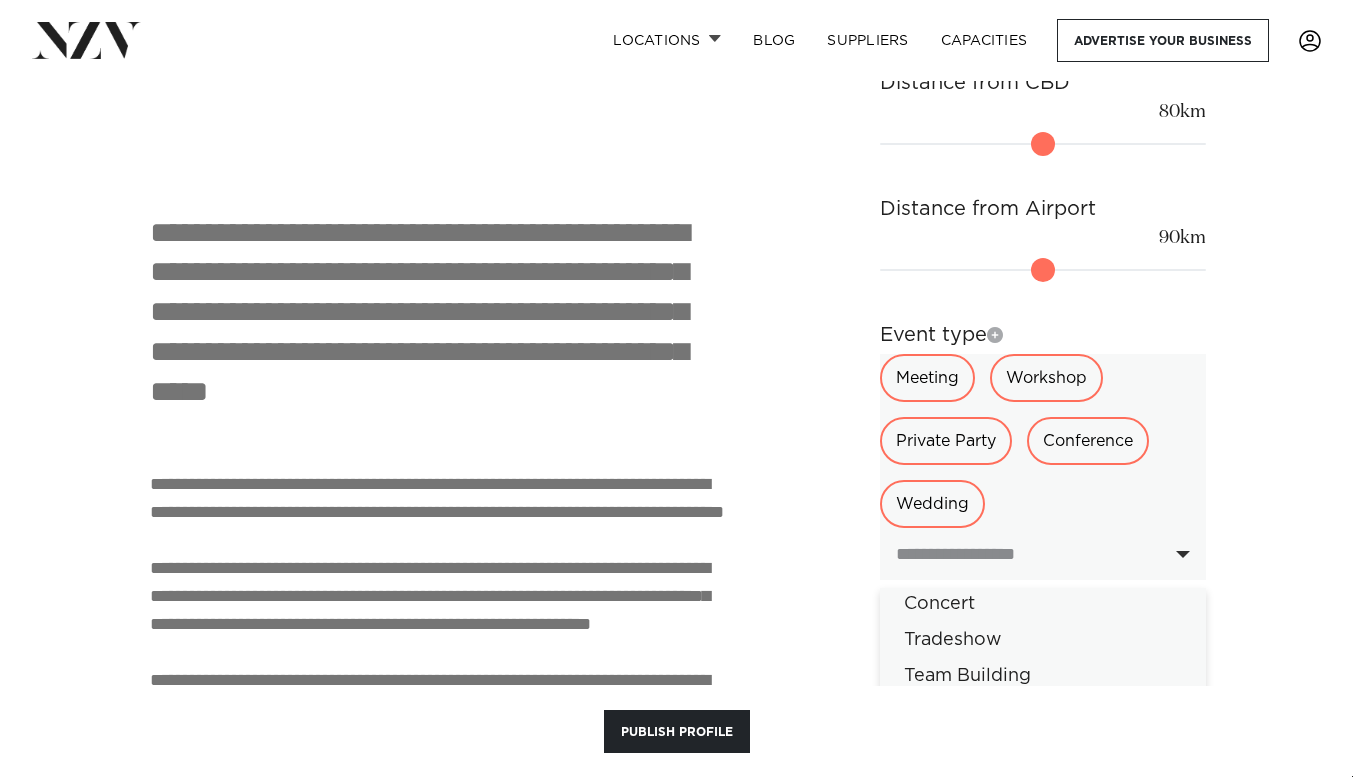 scroll, scrollTop: 394, scrollLeft: 0, axis: vertical 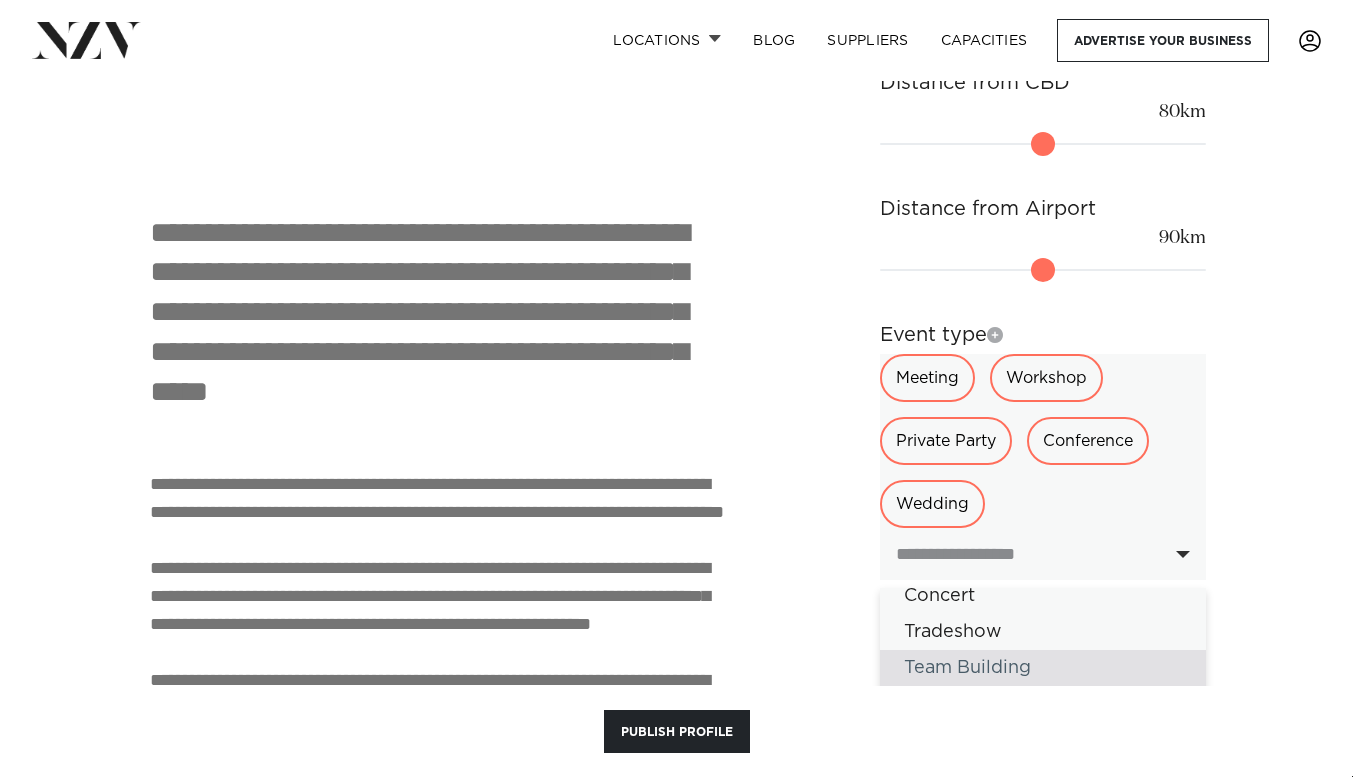 click on "Team Building" at bounding box center (1043, 668) 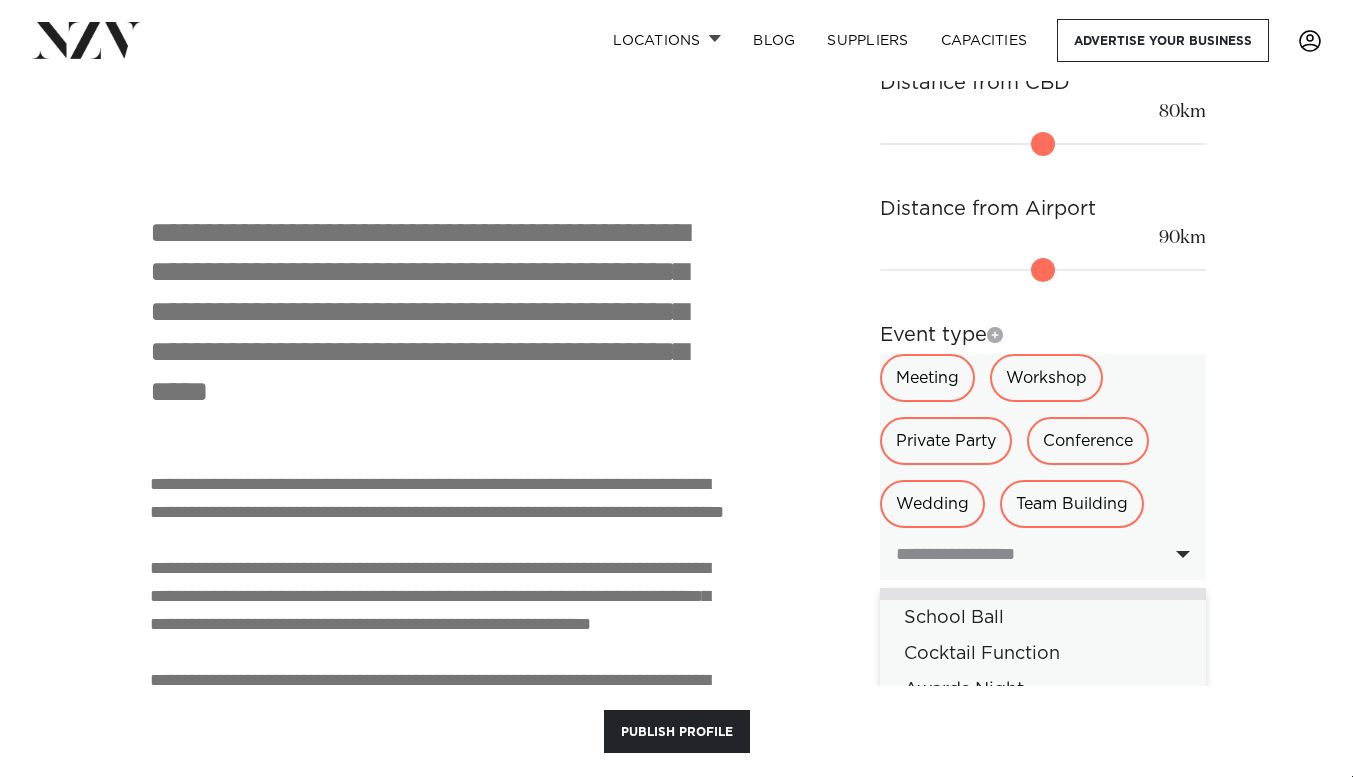 scroll, scrollTop: 46, scrollLeft: 0, axis: vertical 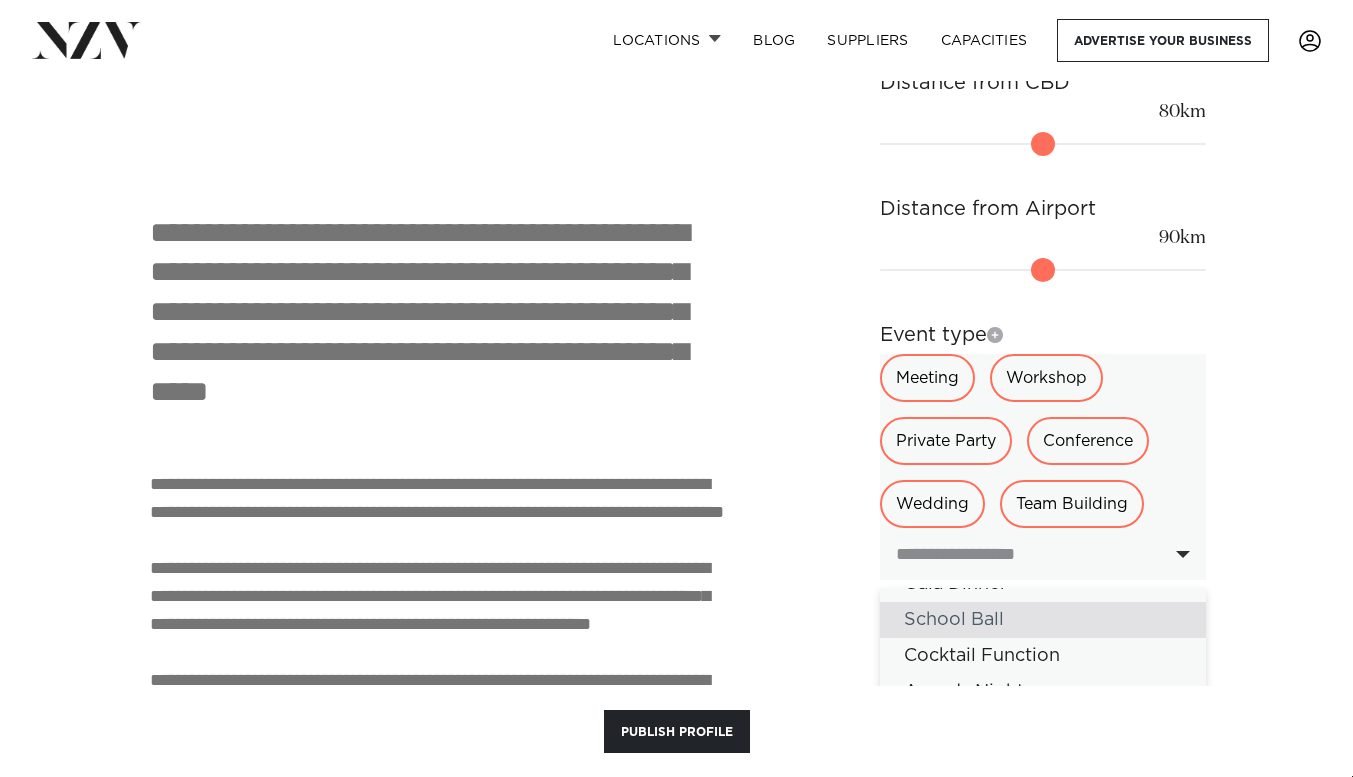 click on "School Ball" at bounding box center (1043, 620) 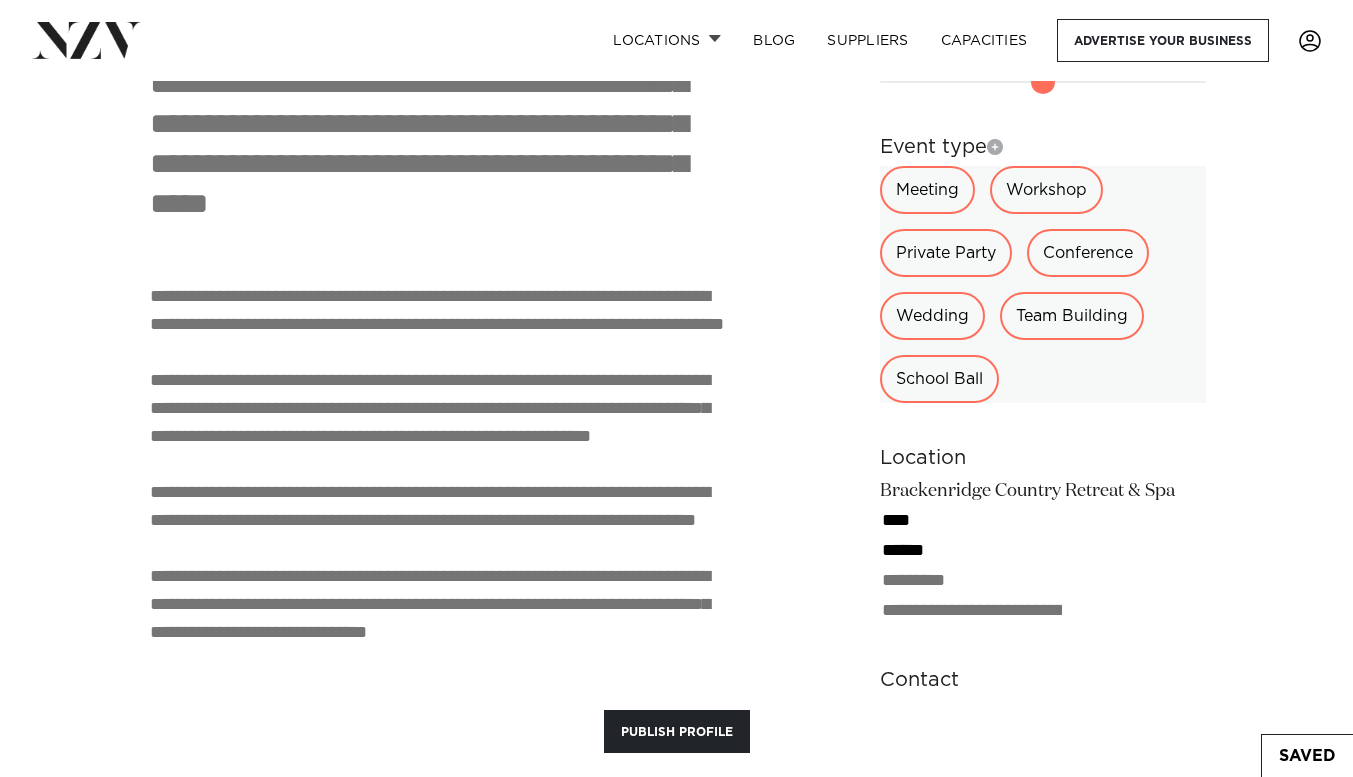 scroll, scrollTop: 1411, scrollLeft: 0, axis: vertical 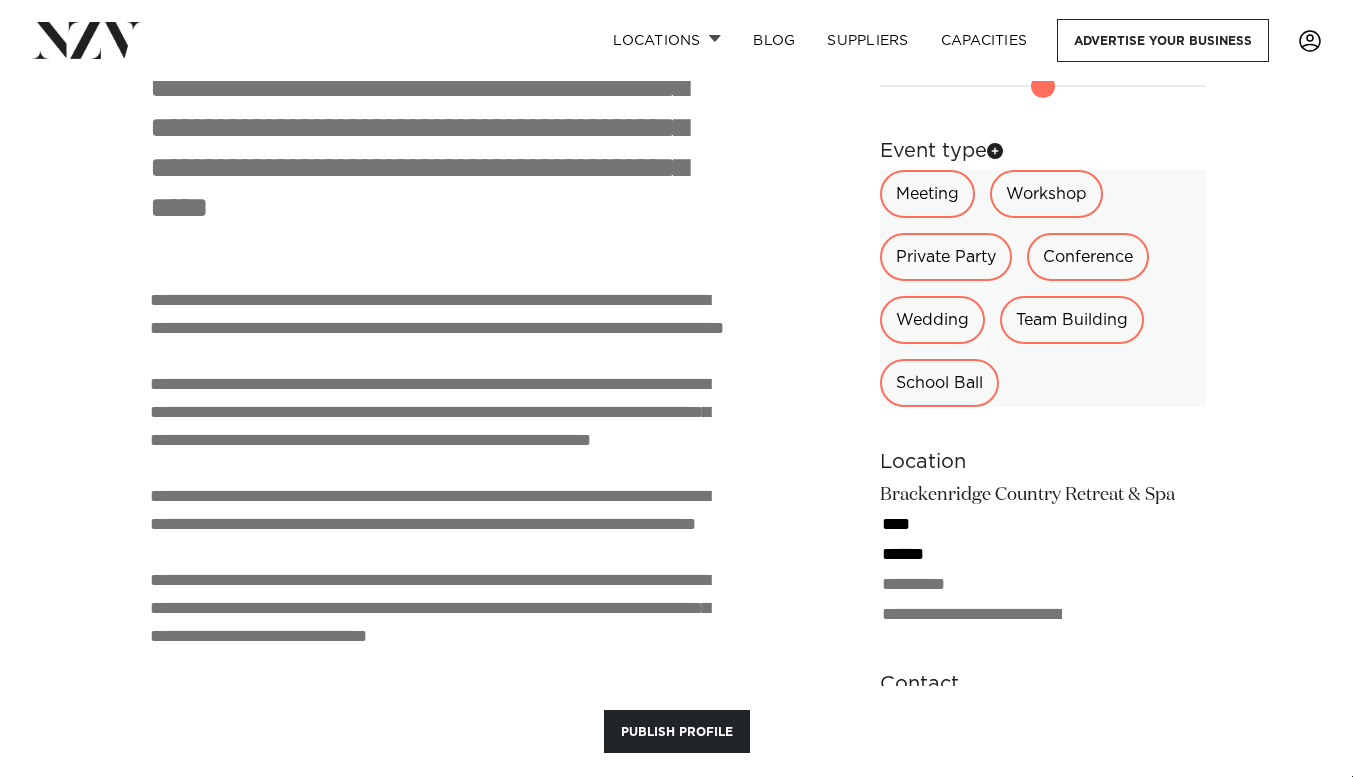 click at bounding box center (995, 151) 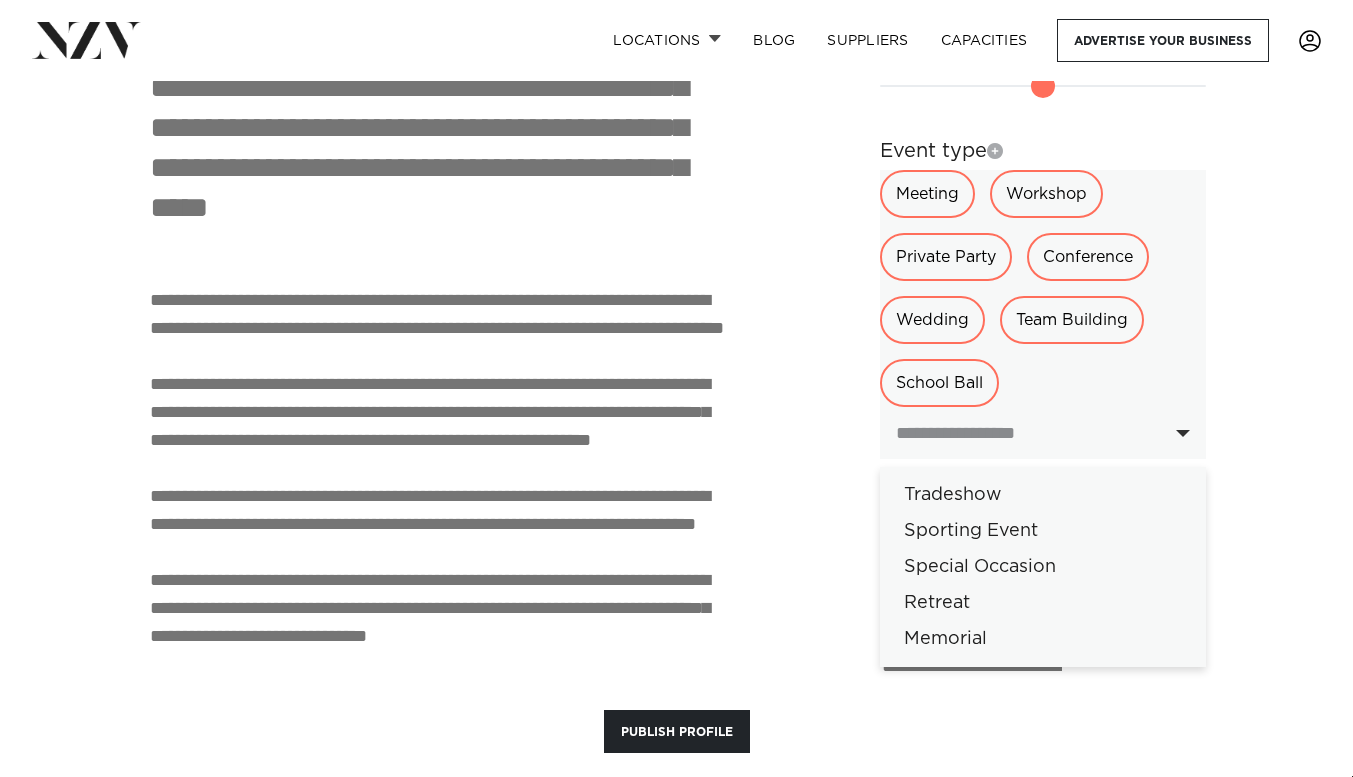 scroll, scrollTop: 378, scrollLeft: 0, axis: vertical 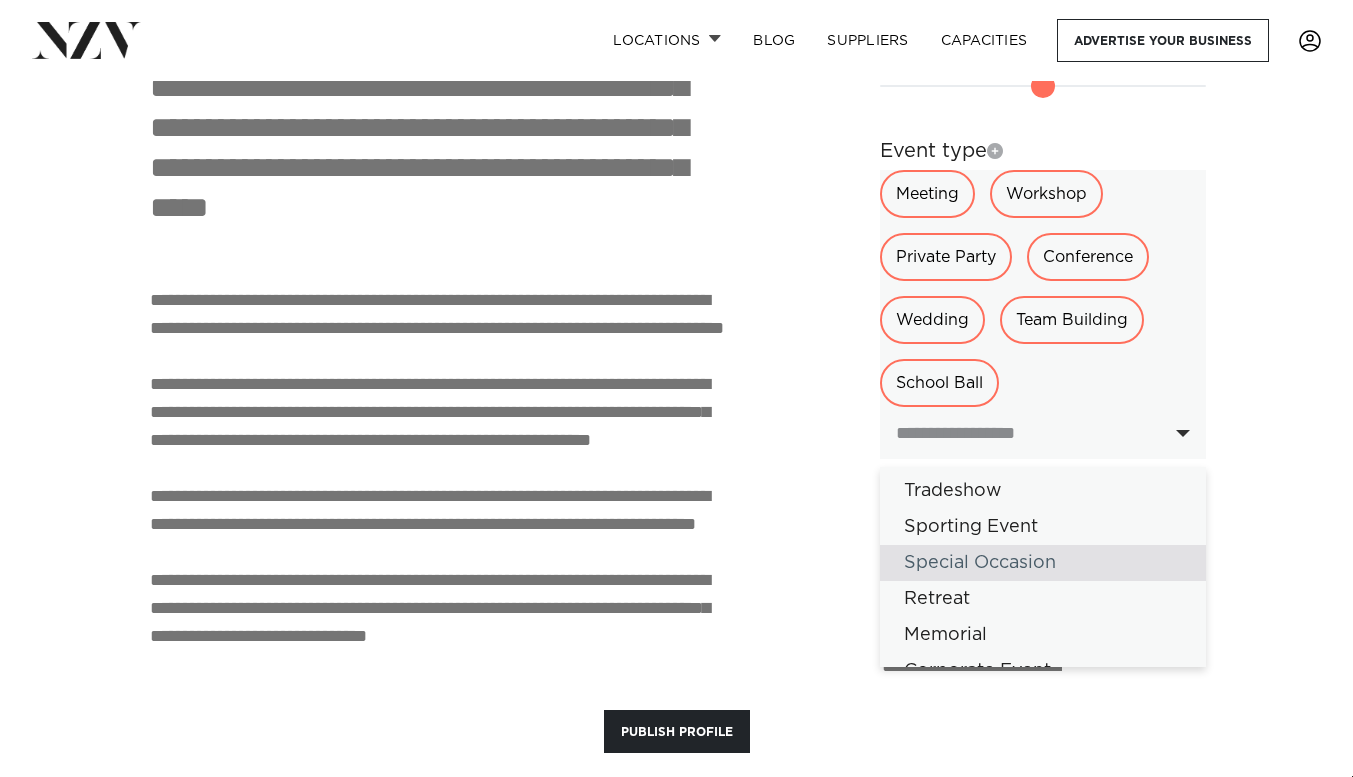click on "Special Occasion" at bounding box center (1043, 563) 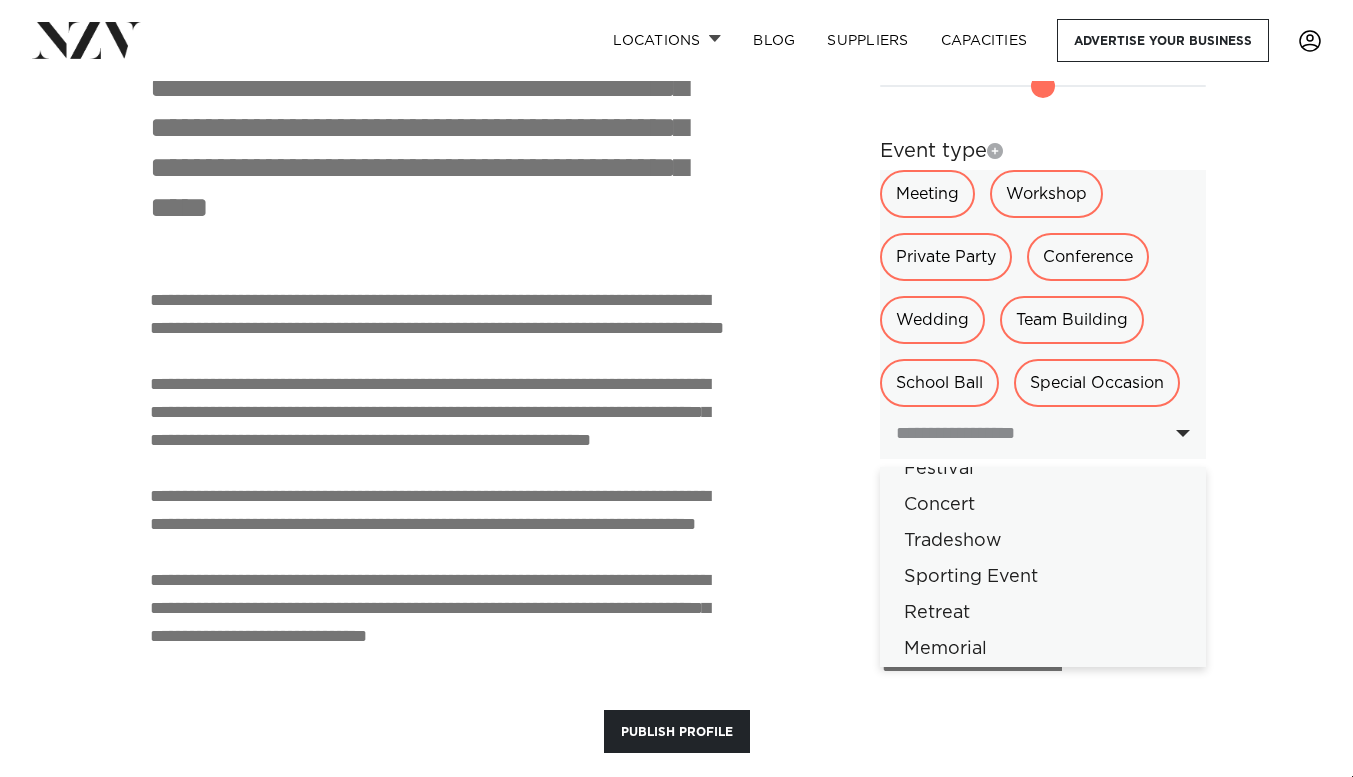 scroll, scrollTop: 366, scrollLeft: 0, axis: vertical 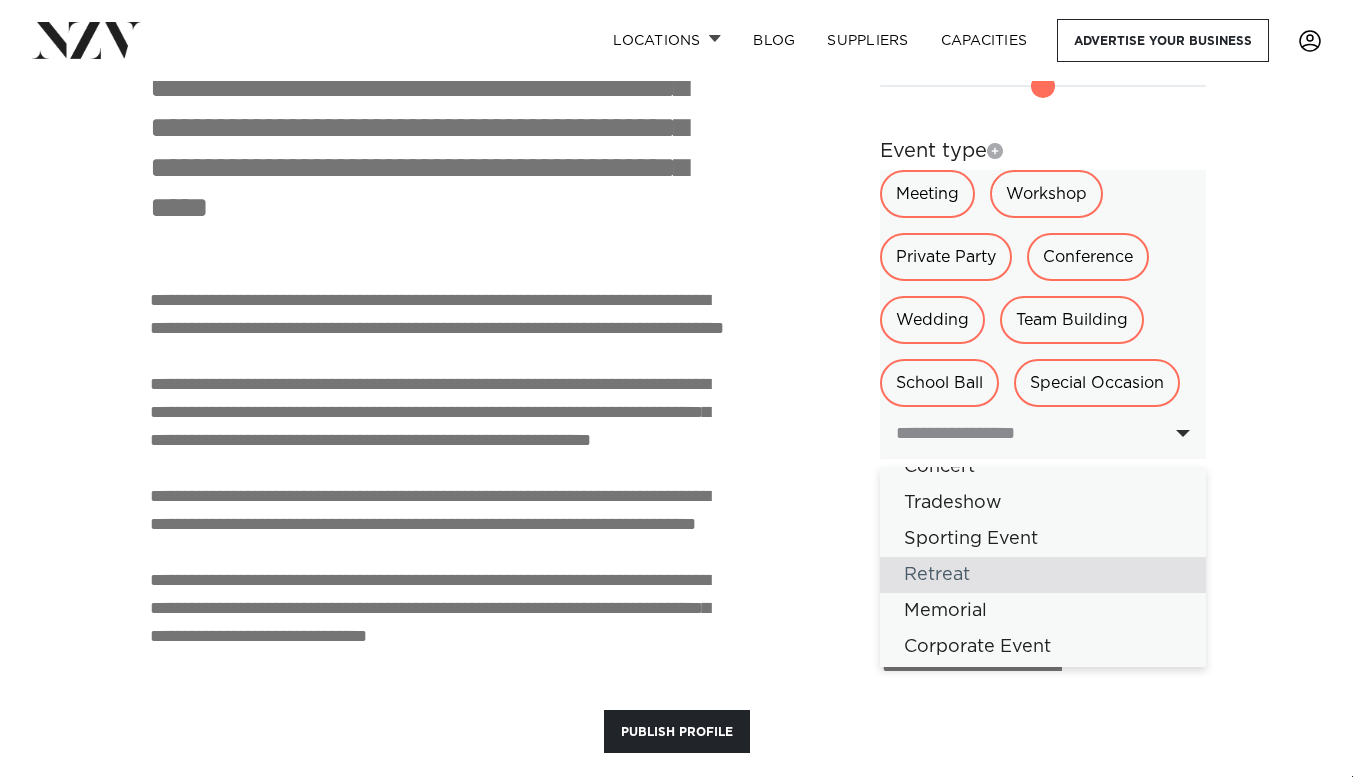 click on "Retreat" at bounding box center (1043, 575) 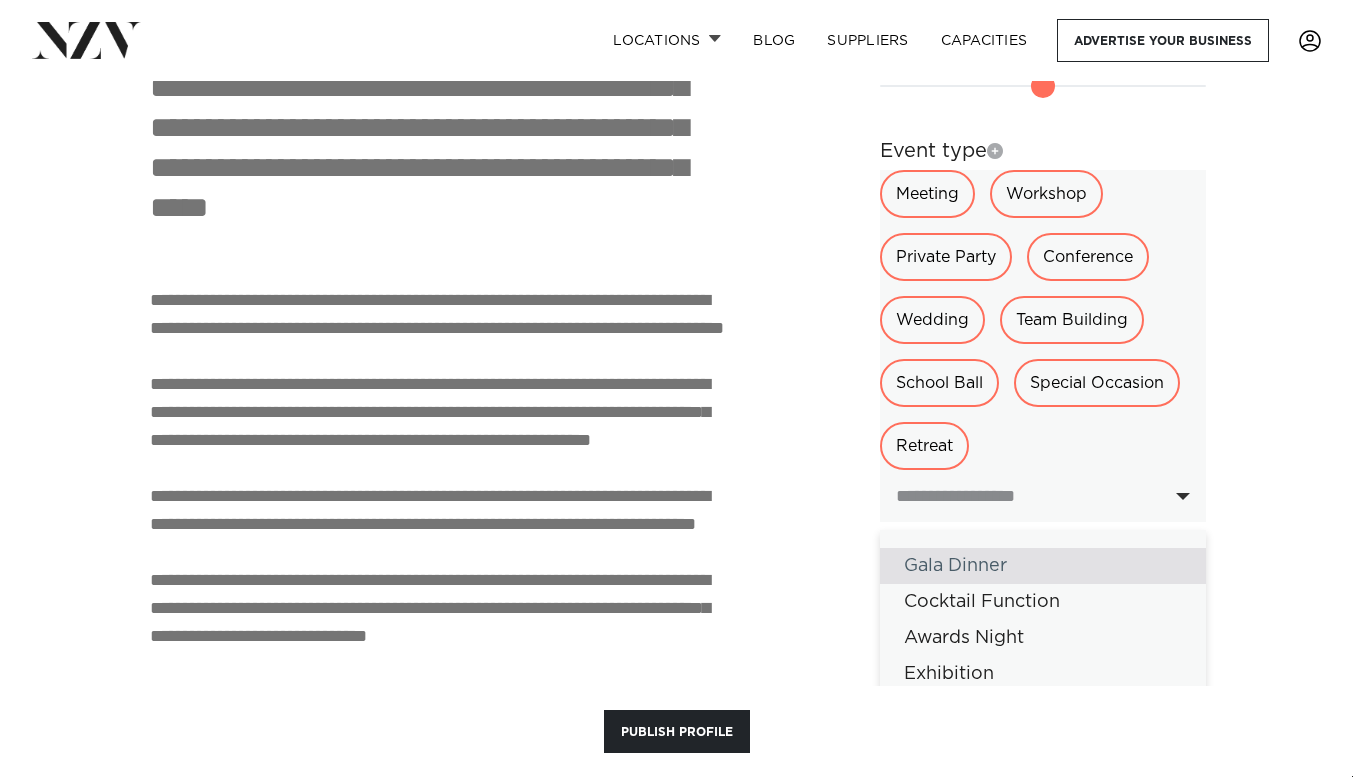 scroll, scrollTop: 0, scrollLeft: 0, axis: both 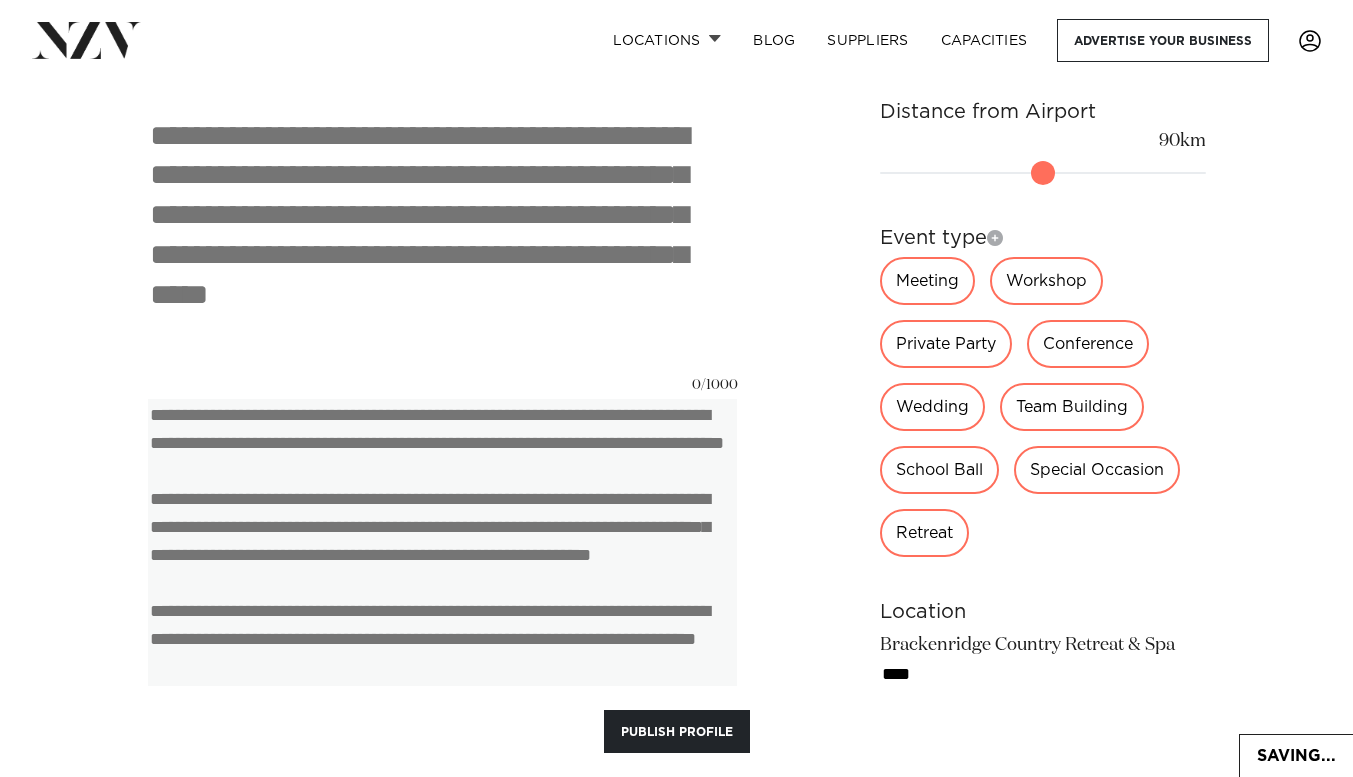 drag, startPoint x: 147, startPoint y: 380, endPoint x: 191, endPoint y: 468, distance: 98.38699 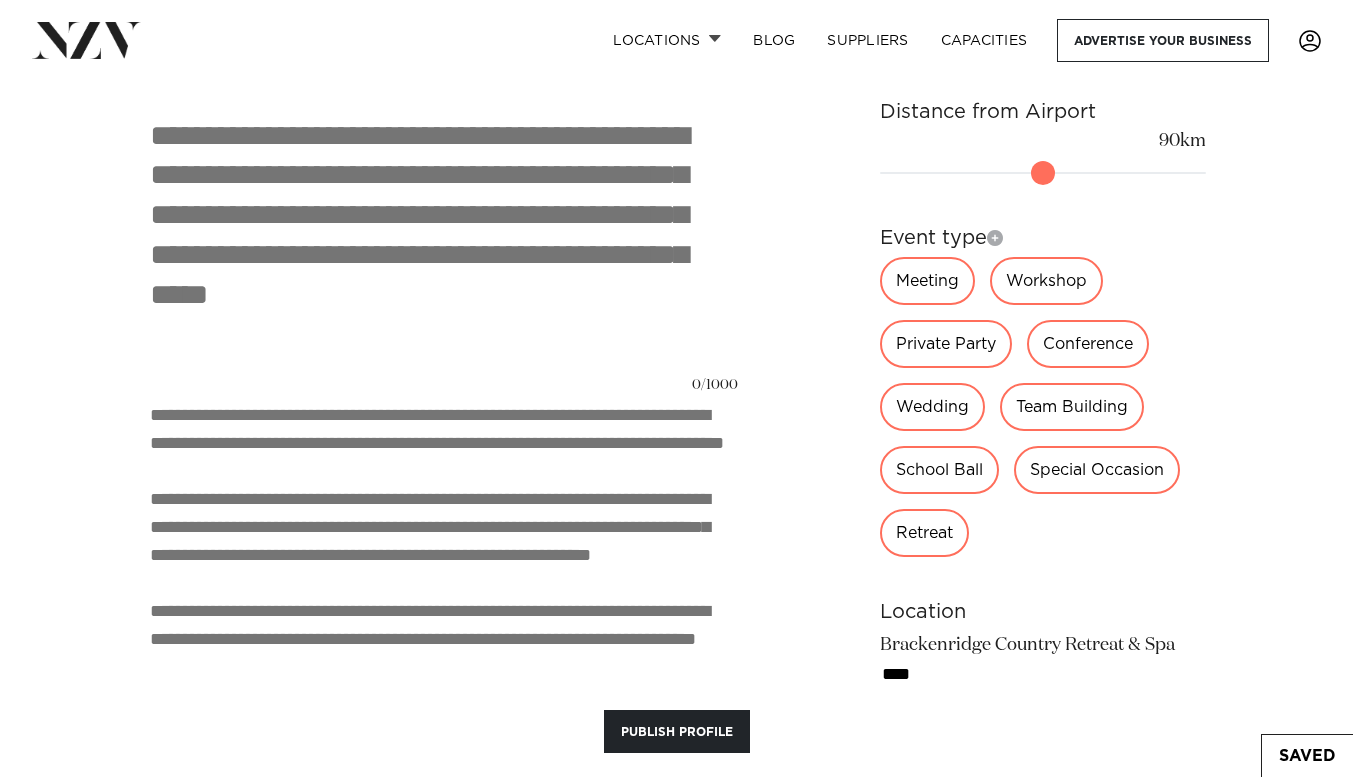 click on "**********" at bounding box center (676, 497) 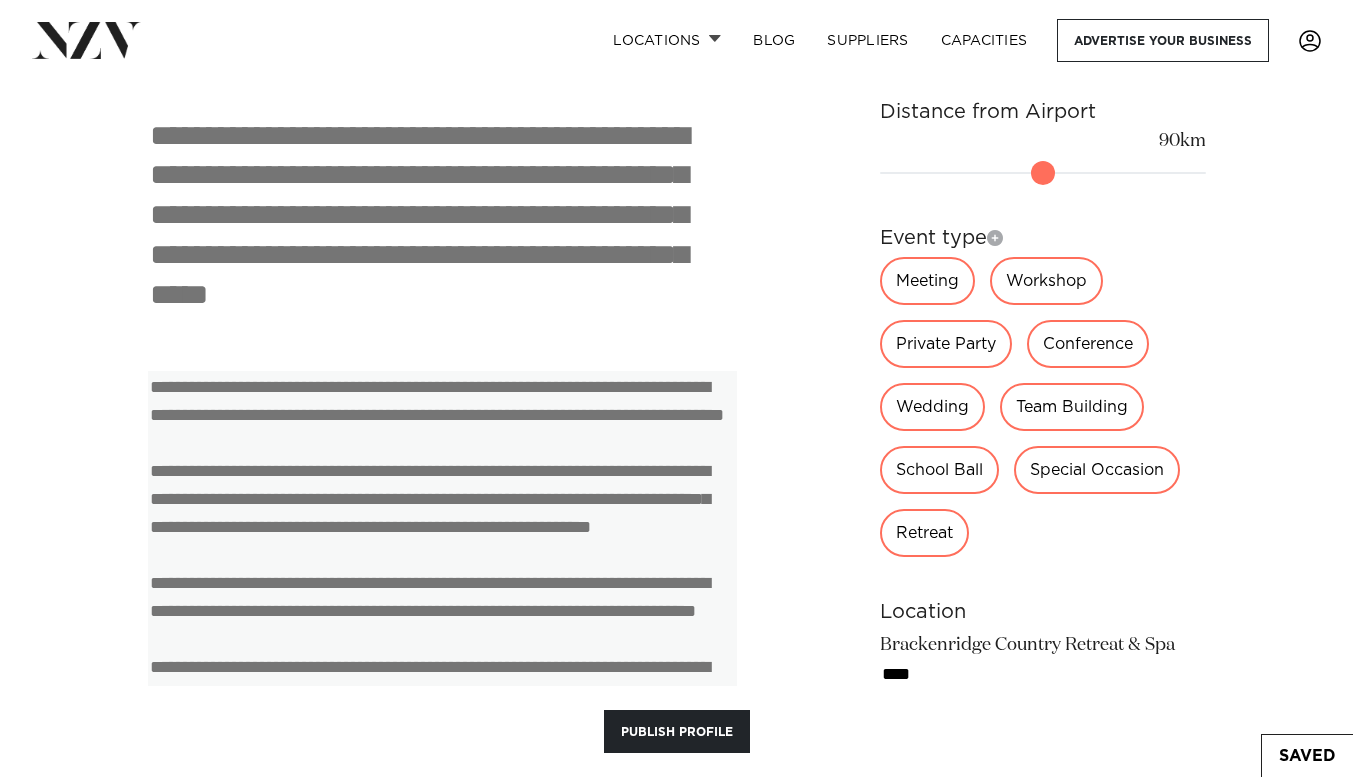 type 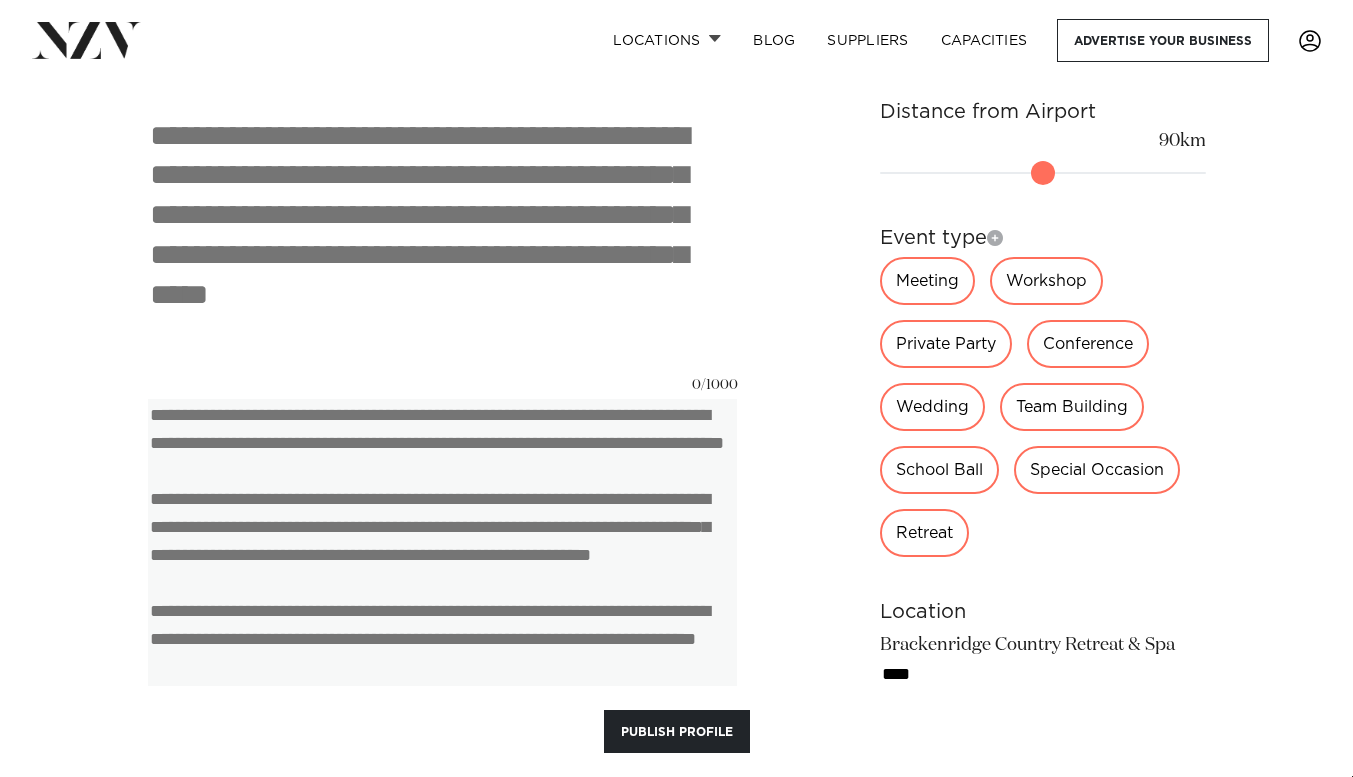 drag, startPoint x: 154, startPoint y: 386, endPoint x: 263, endPoint y: 543, distance: 191.12823 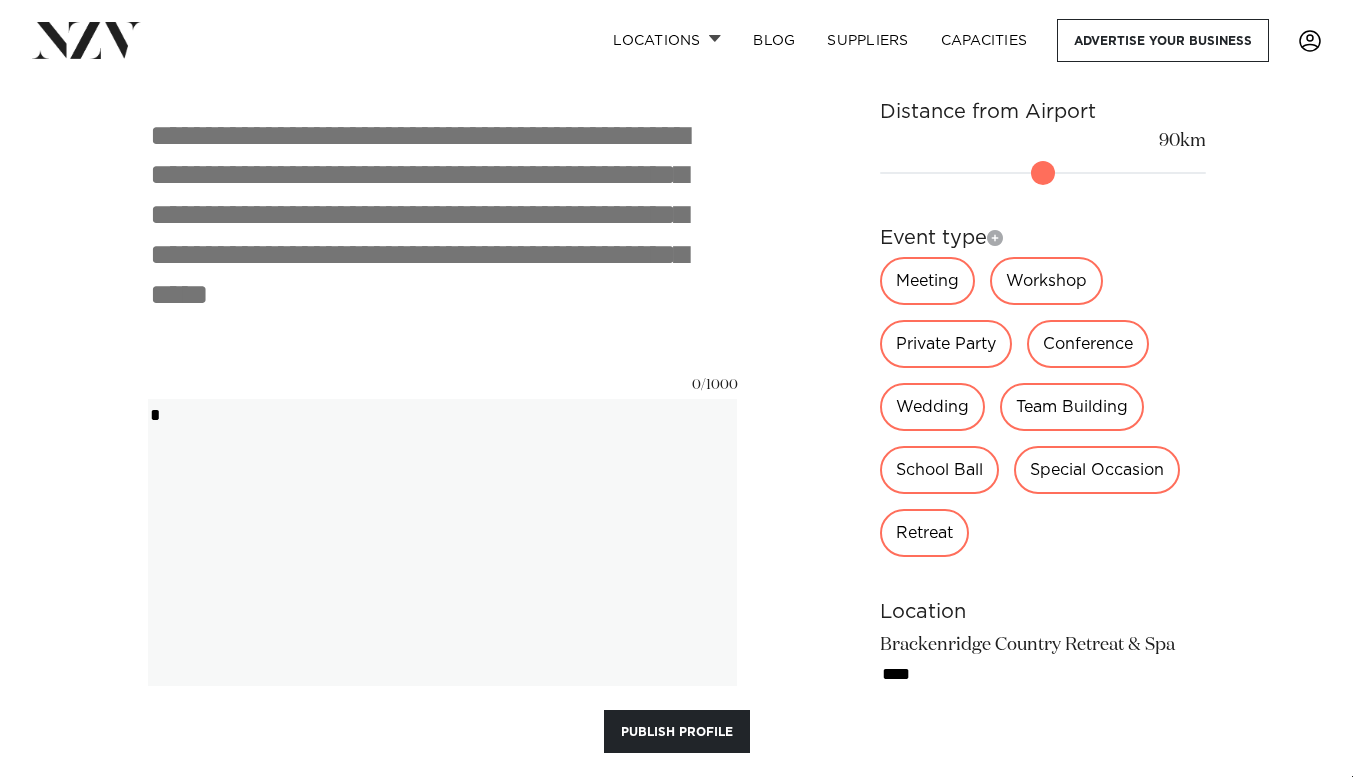 type on "**" 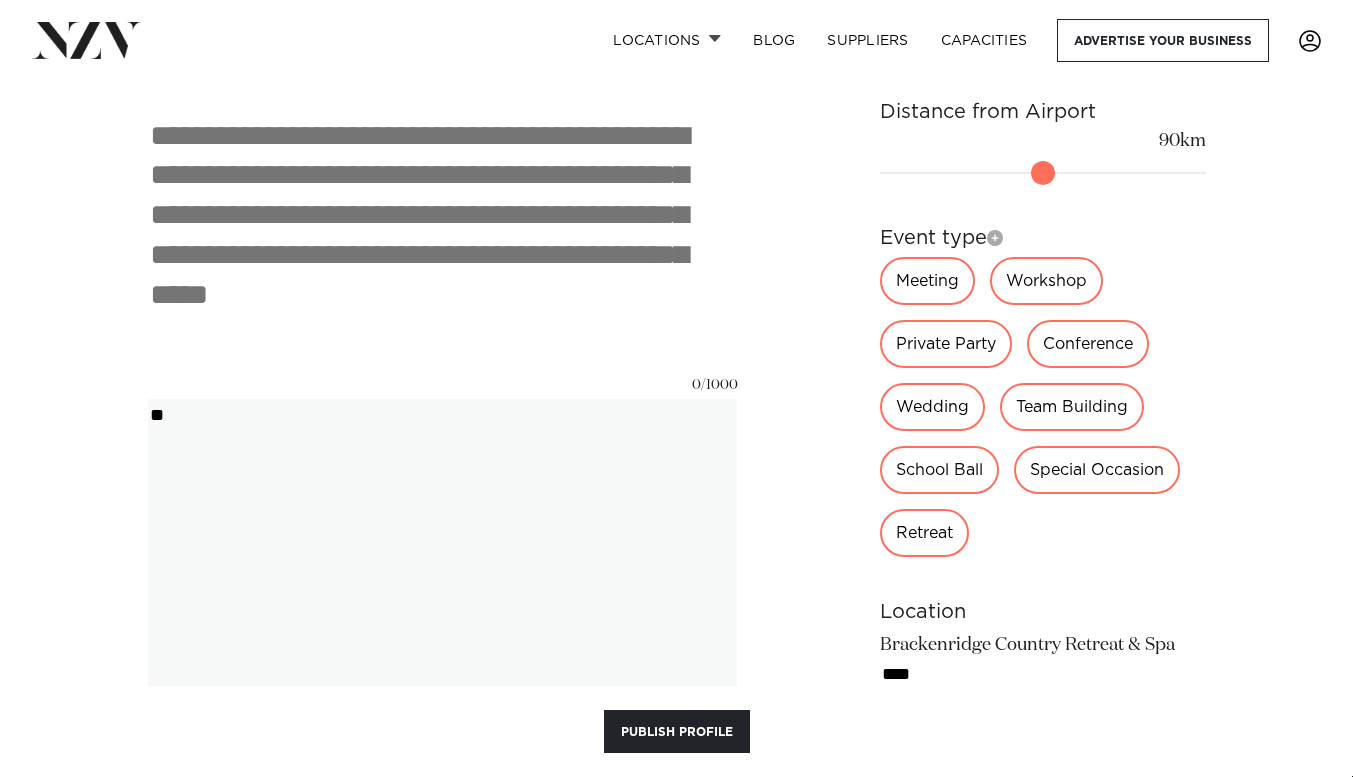 type 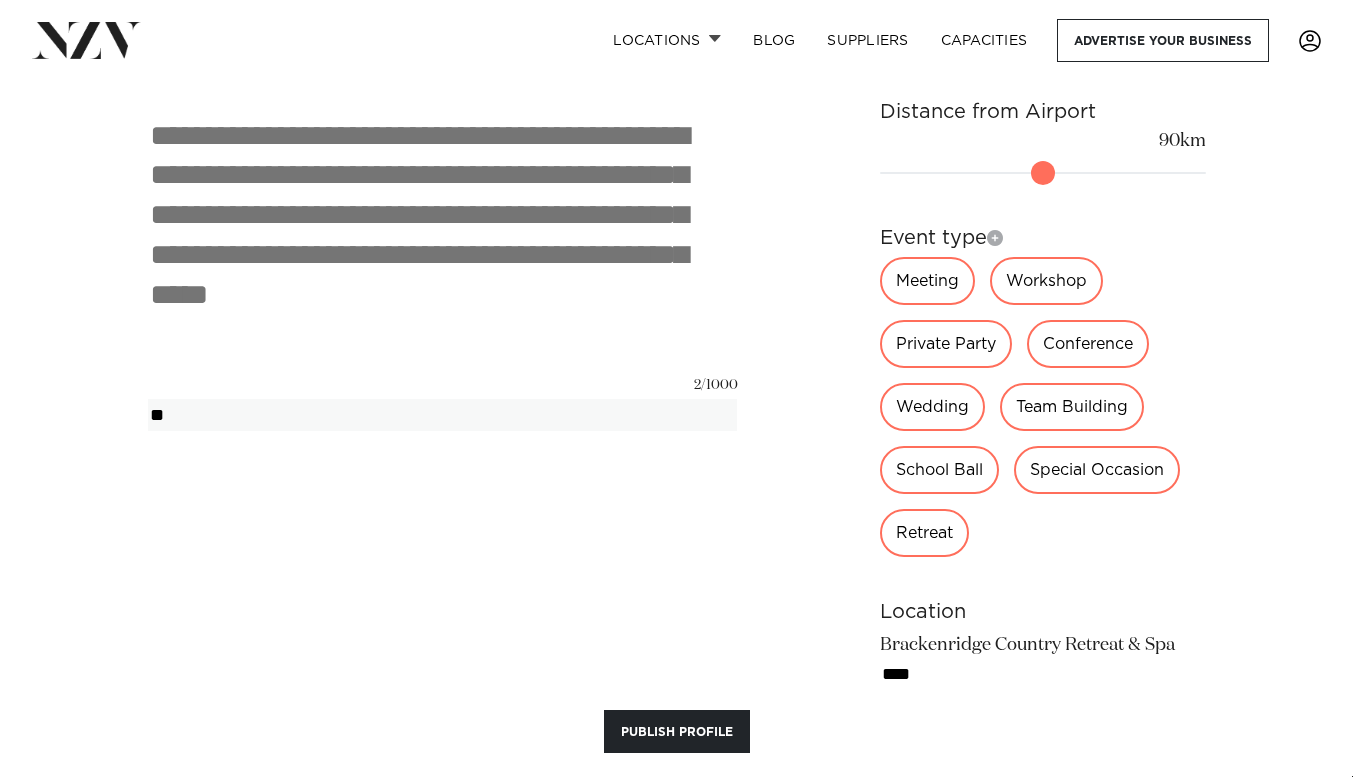type on "***" 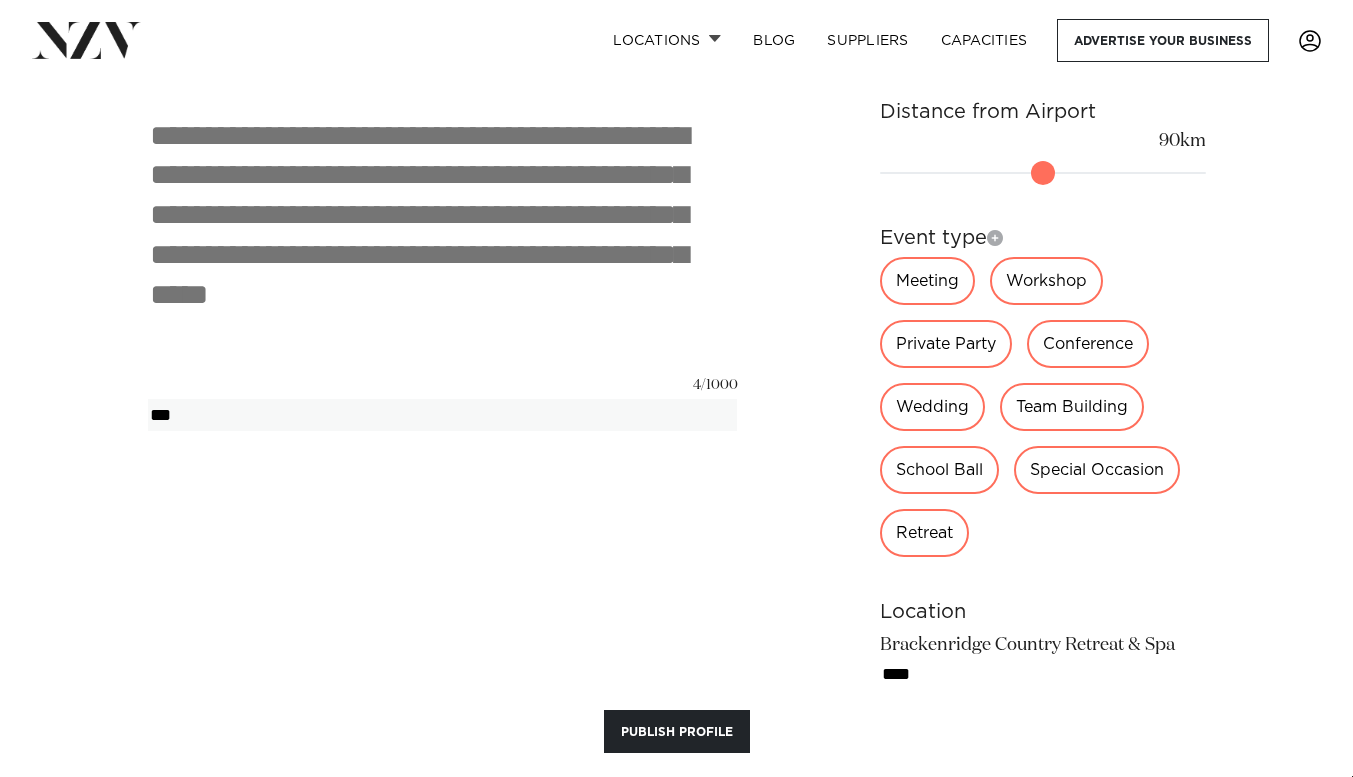 type on "****" 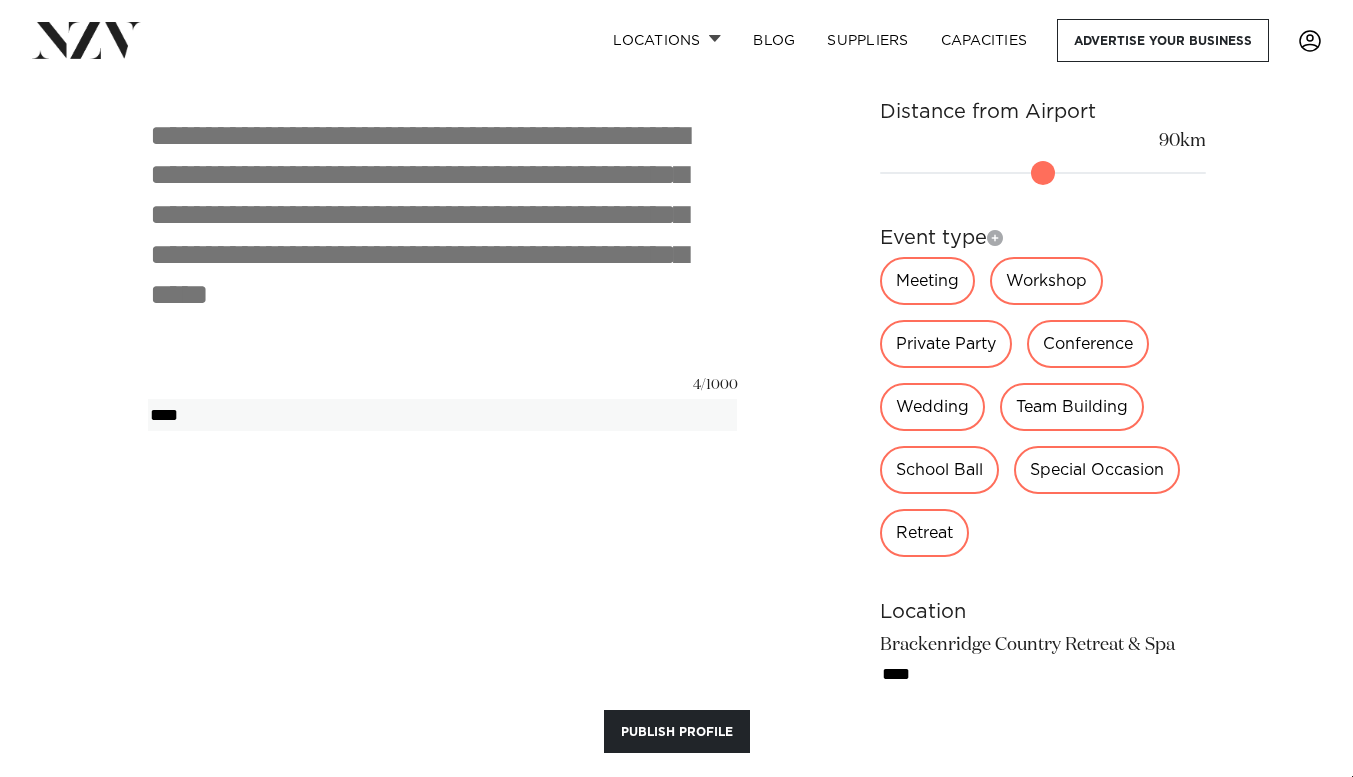 type on "*****" 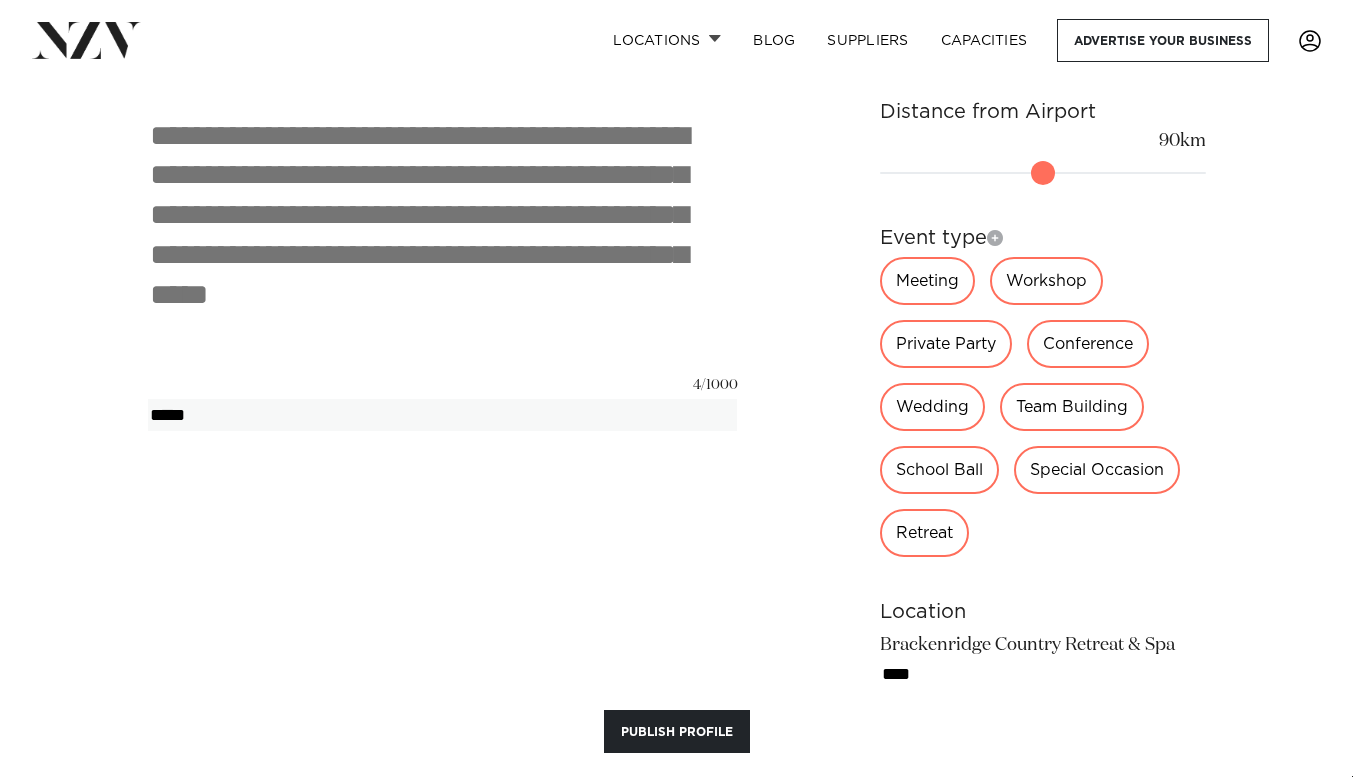 type 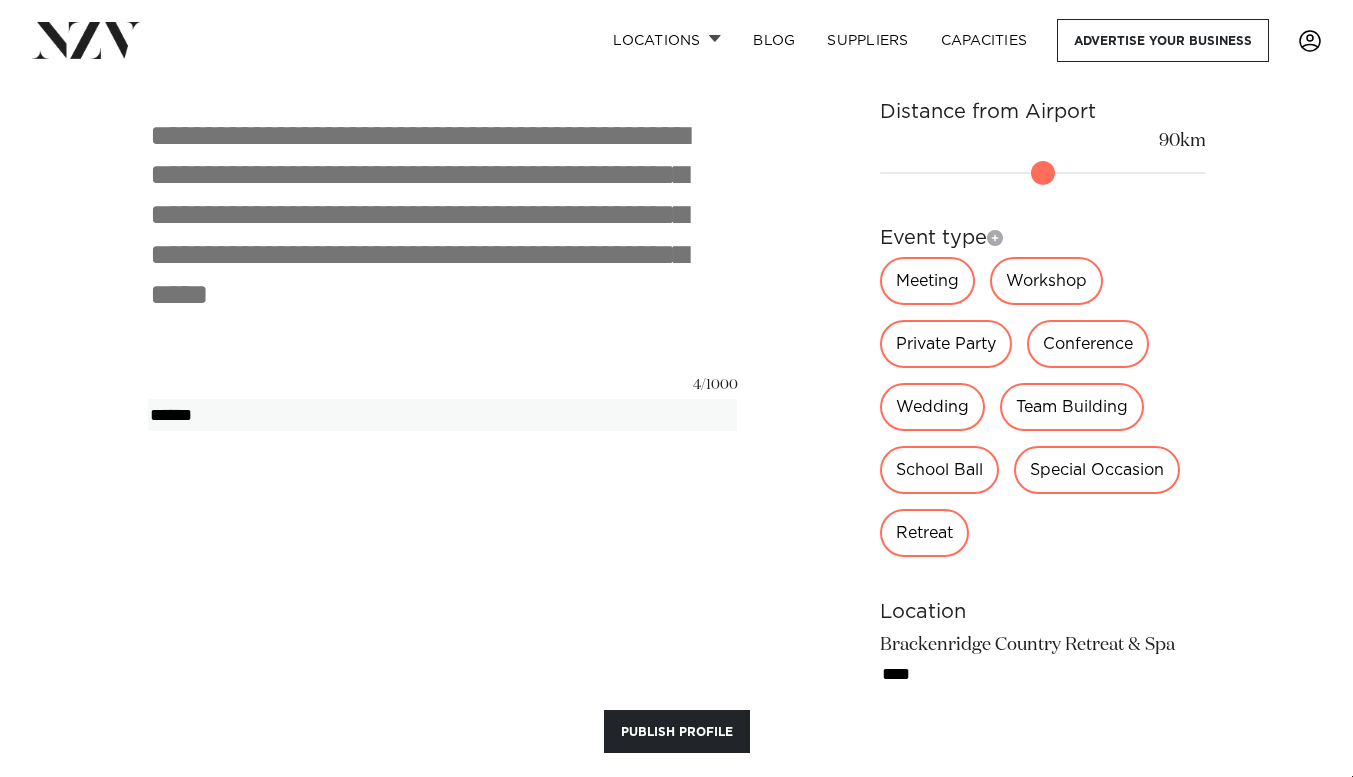 type 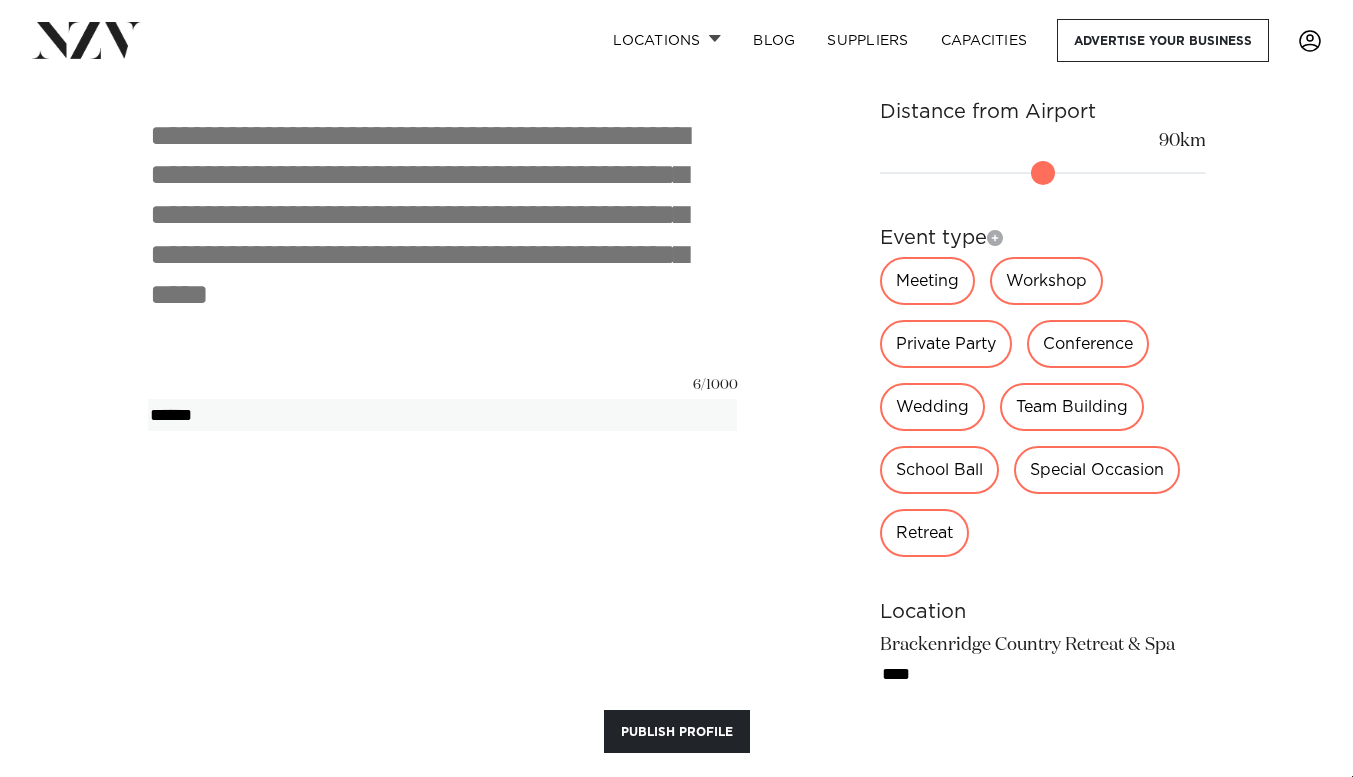 type on "*******" 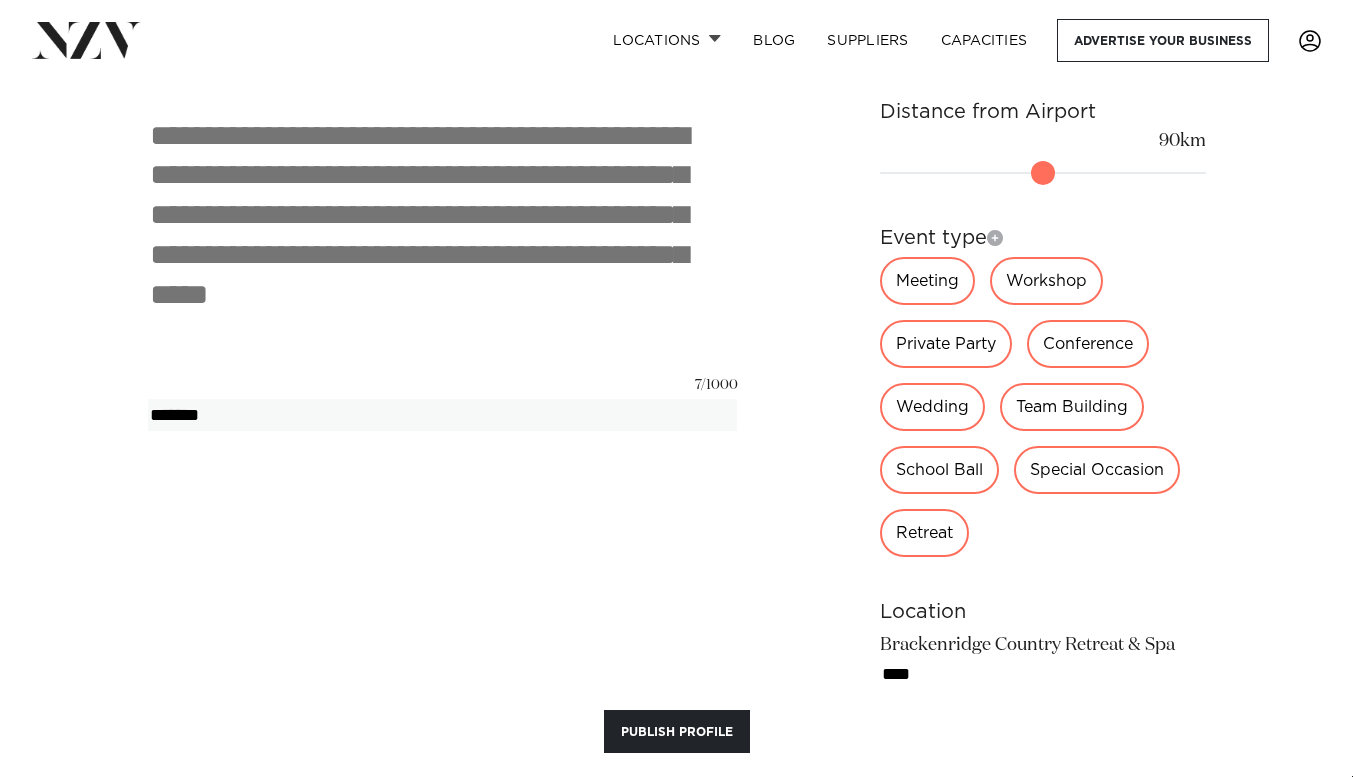 type on "********" 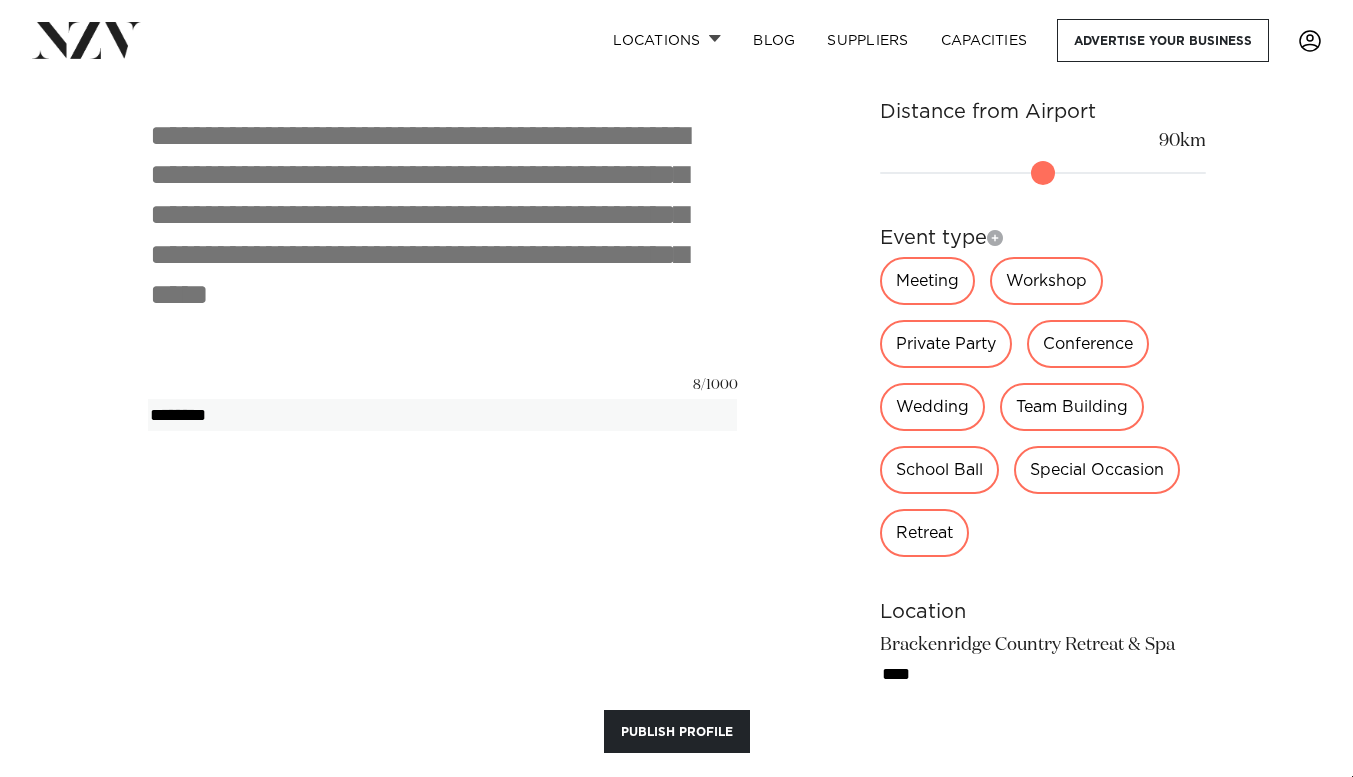 type on "*********" 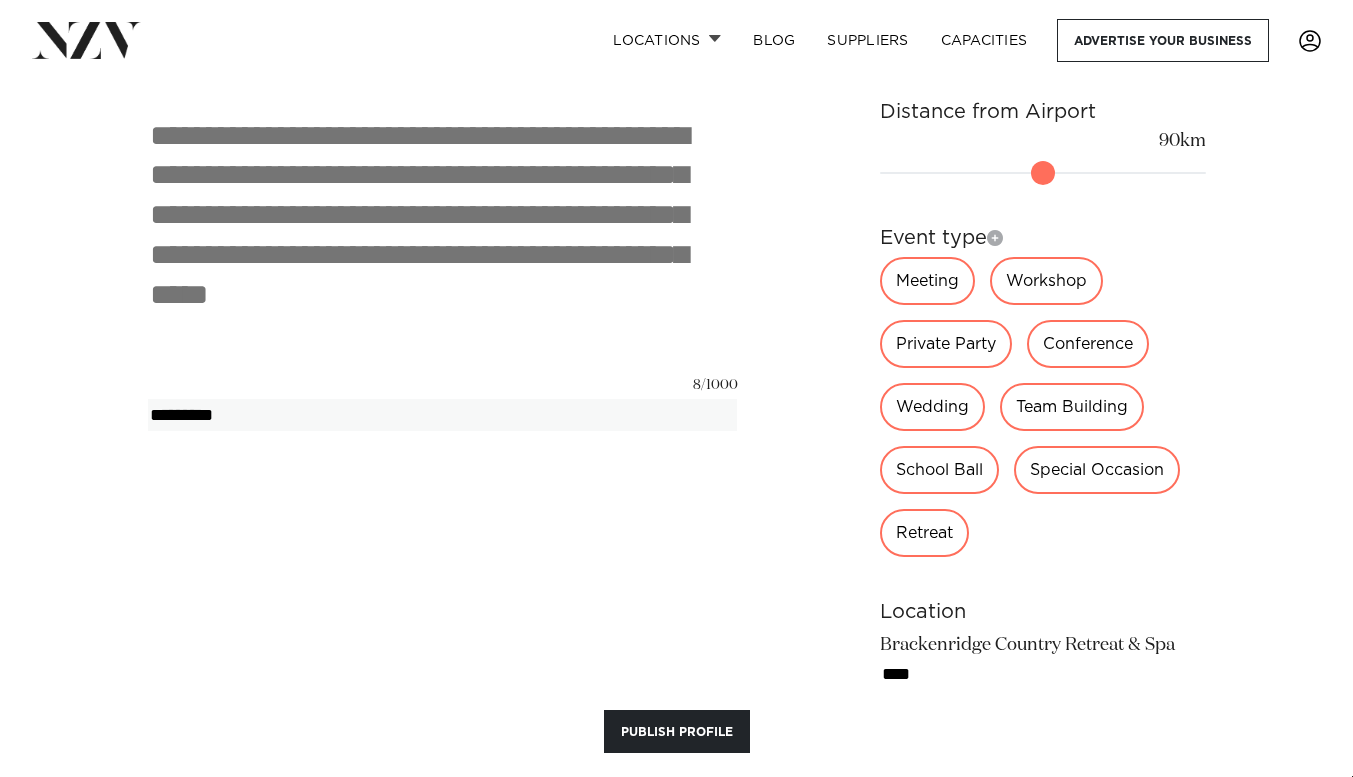 type 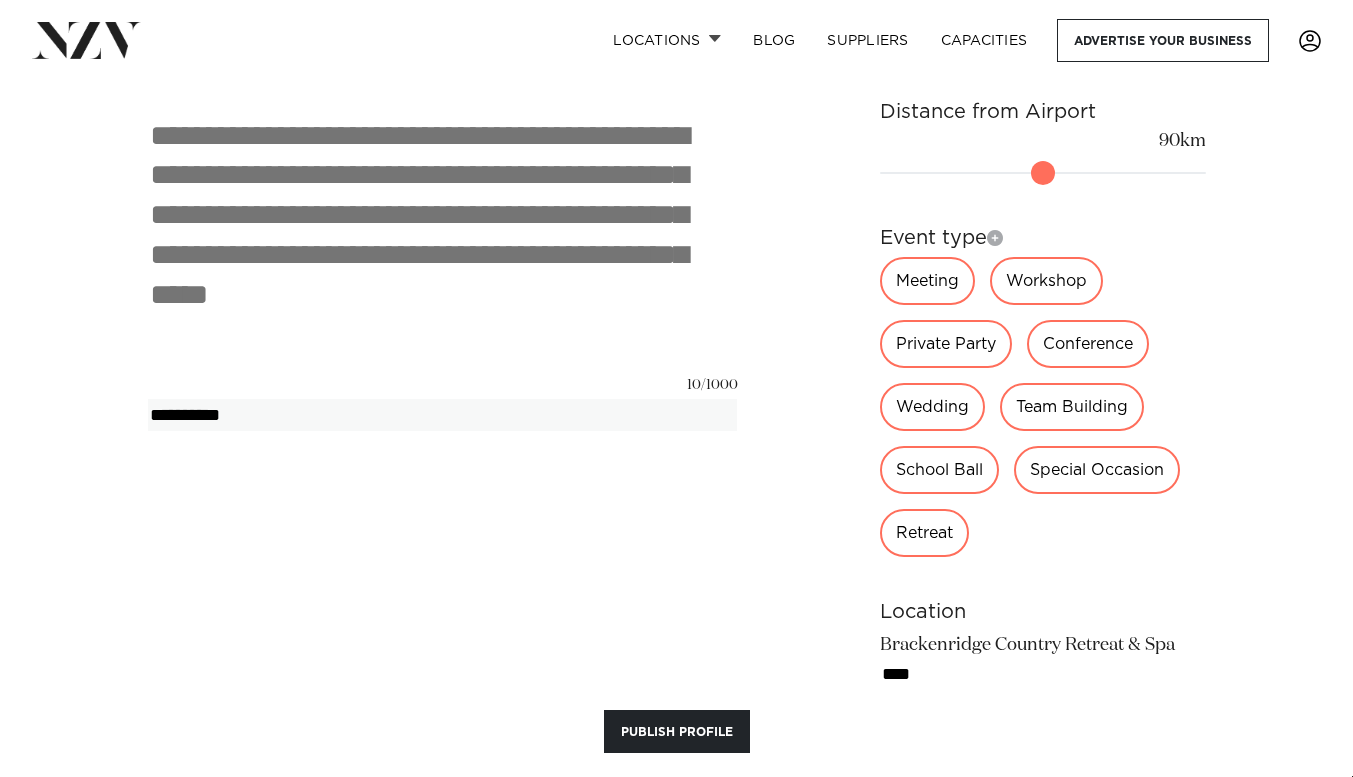 type on "**********" 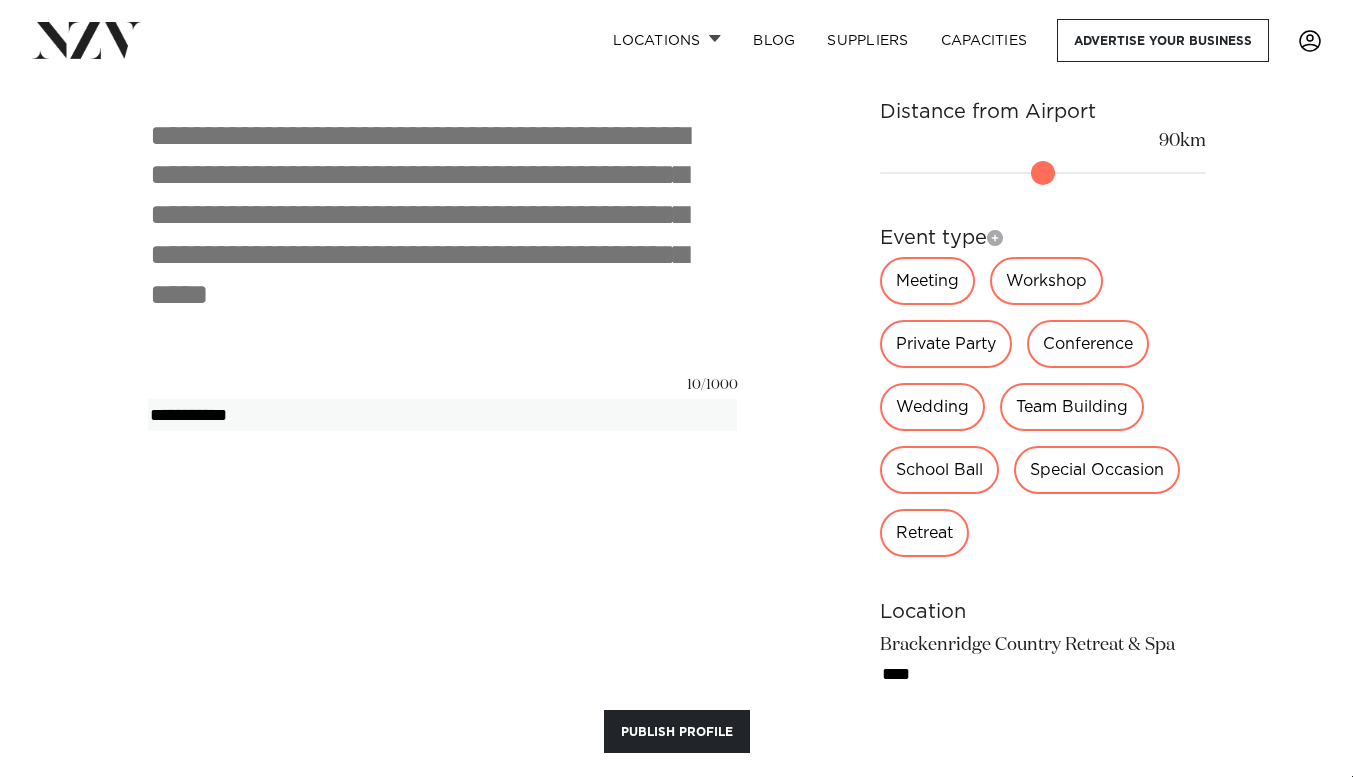 type on "**********" 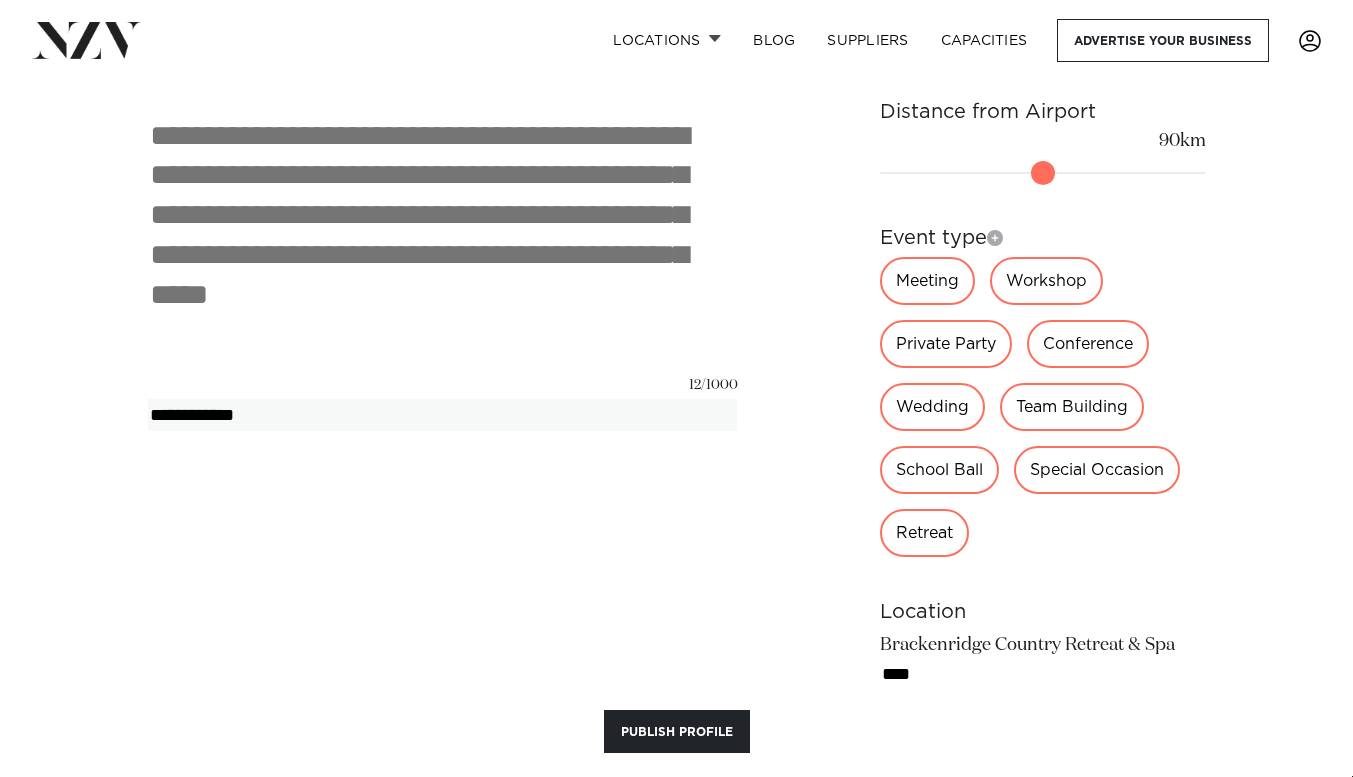 type on "**********" 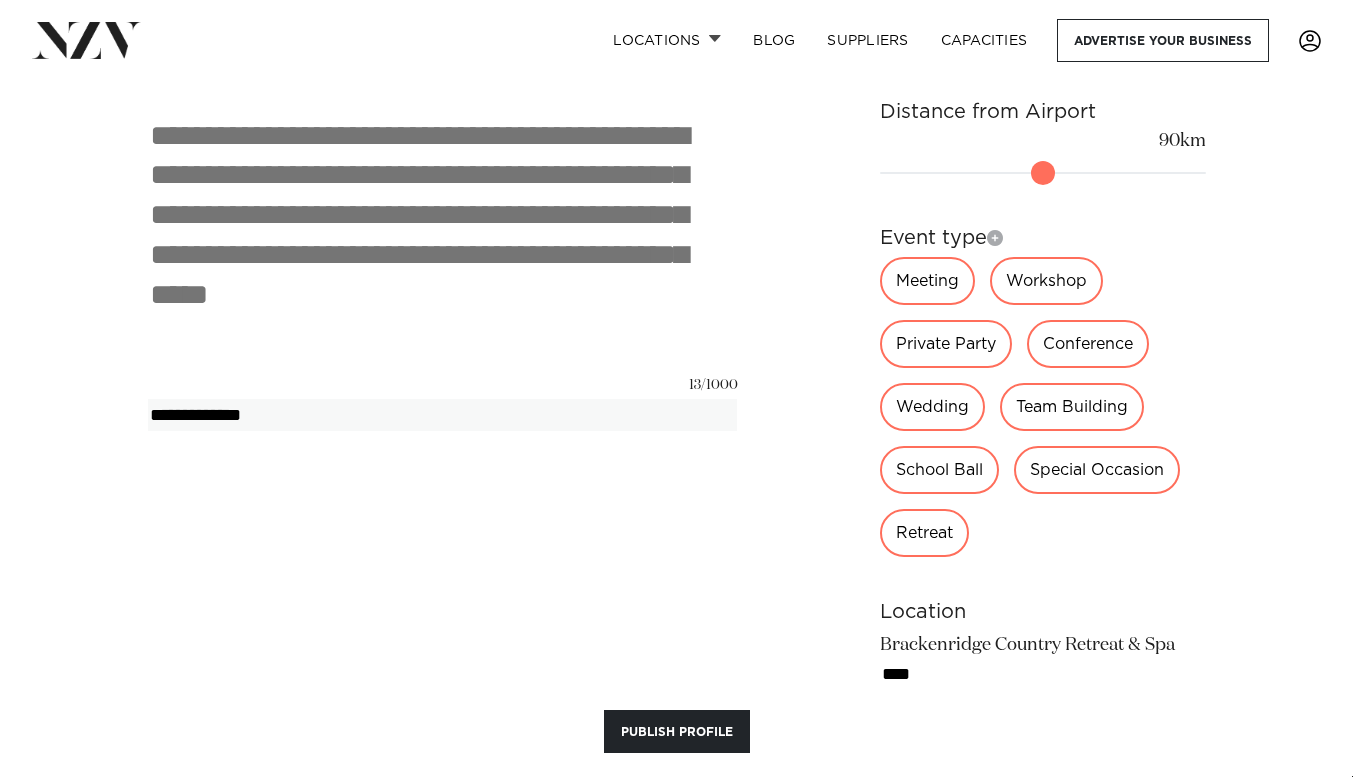 type on "**********" 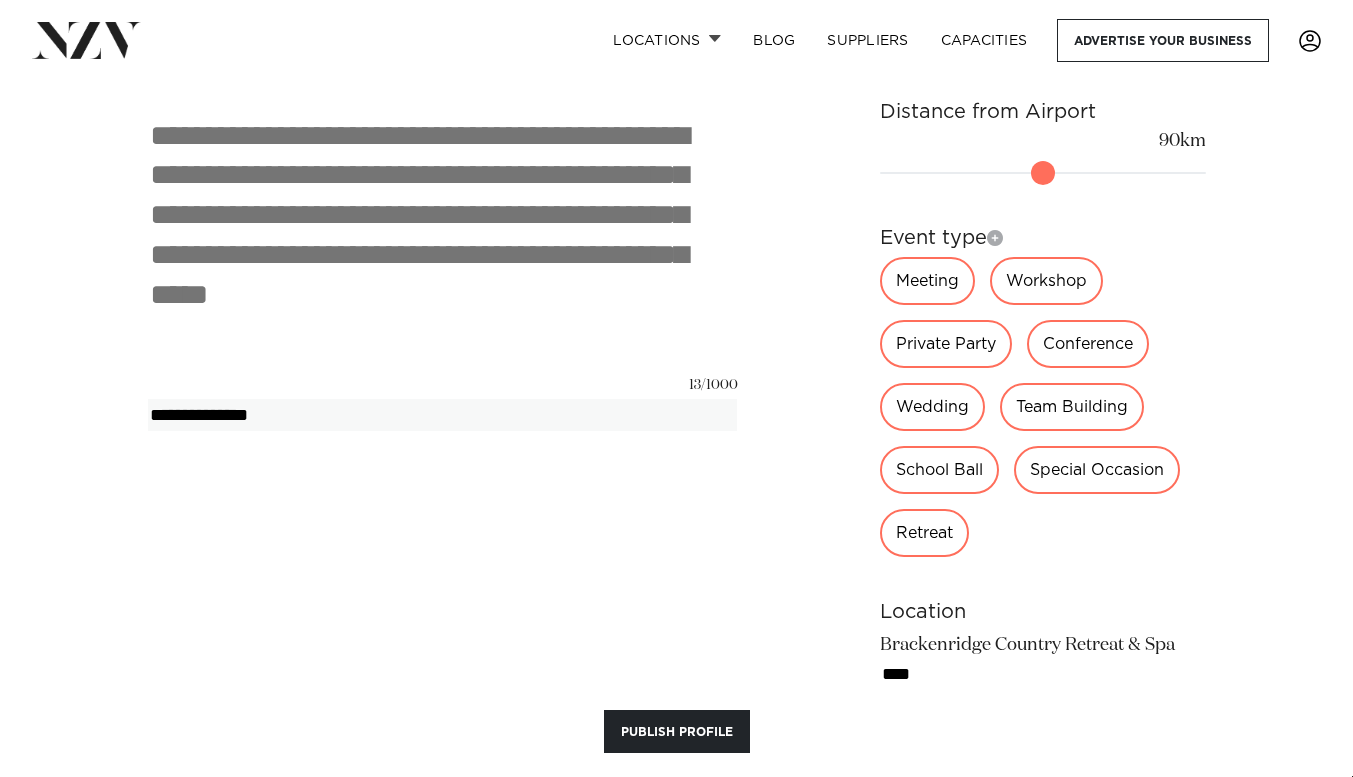 type on "**********" 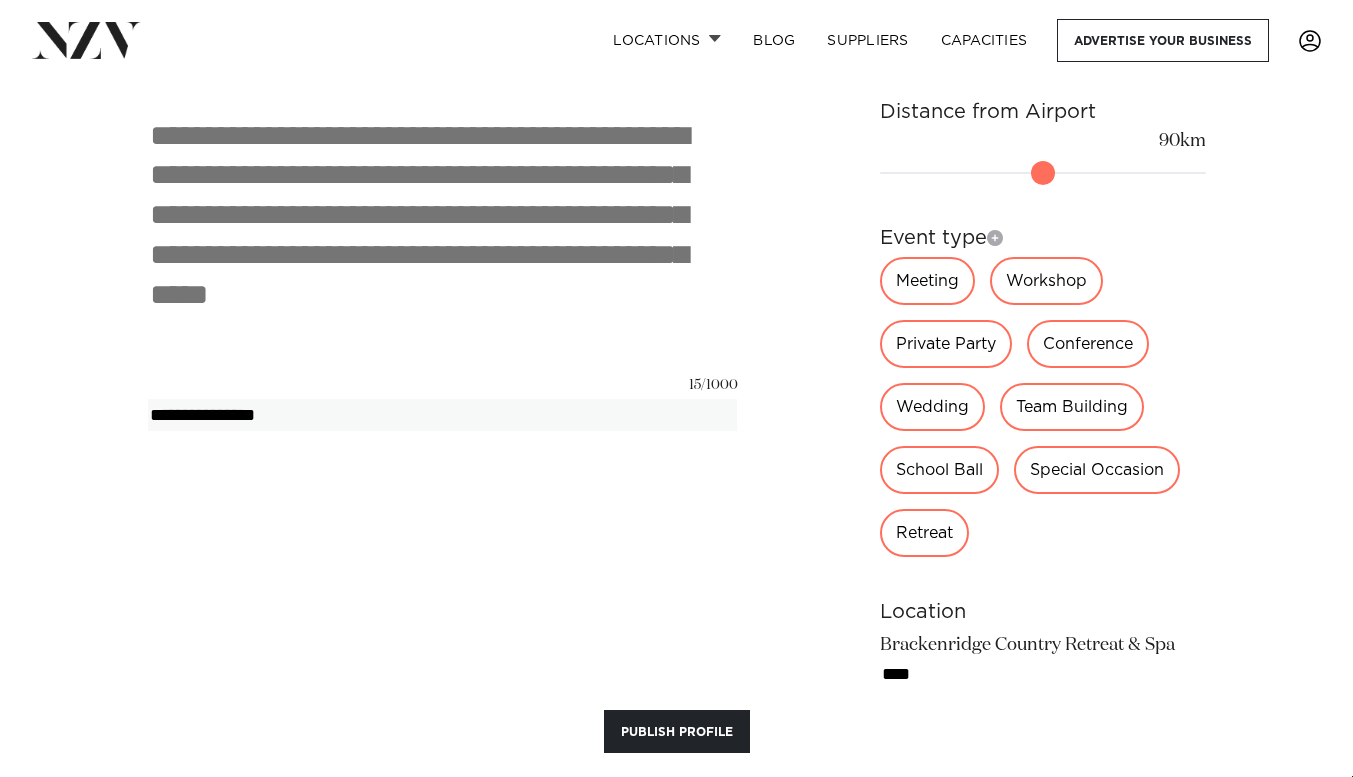 type on "**********" 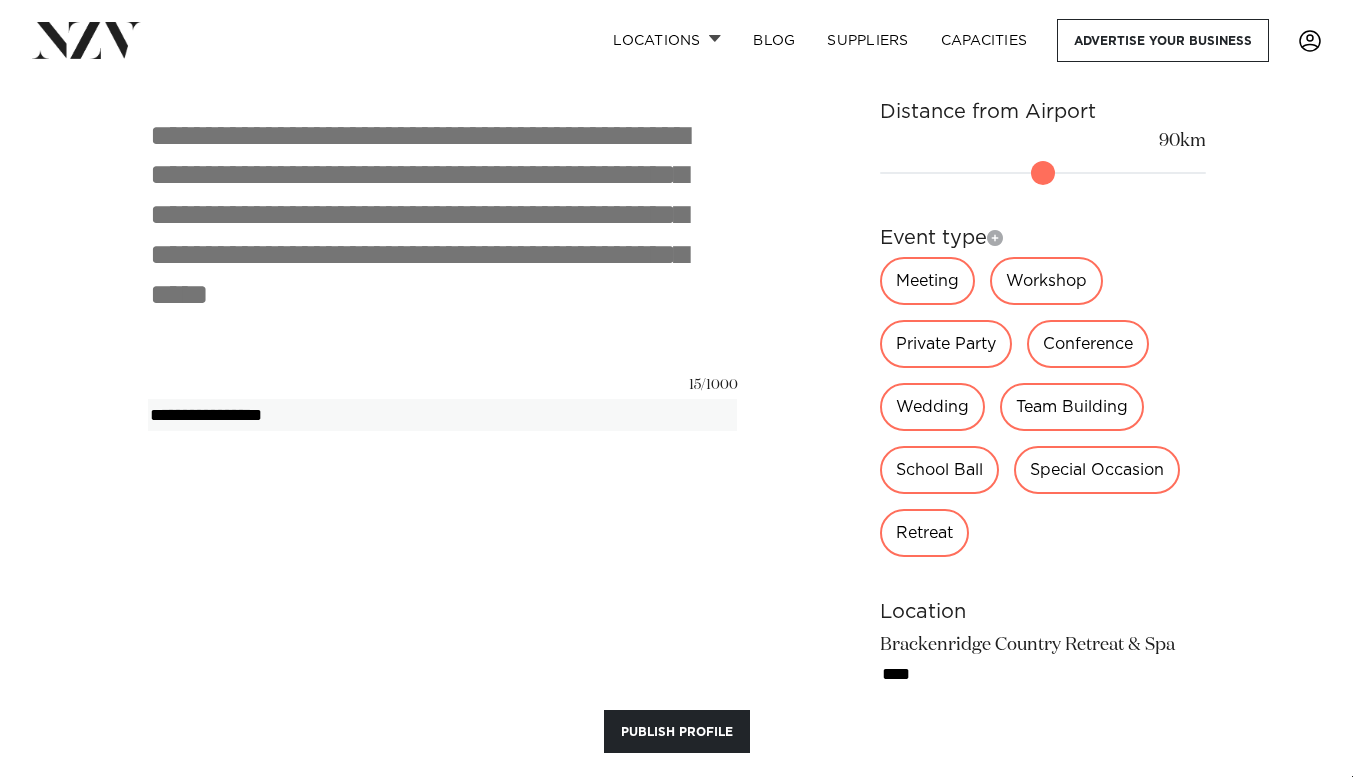 type on "**********" 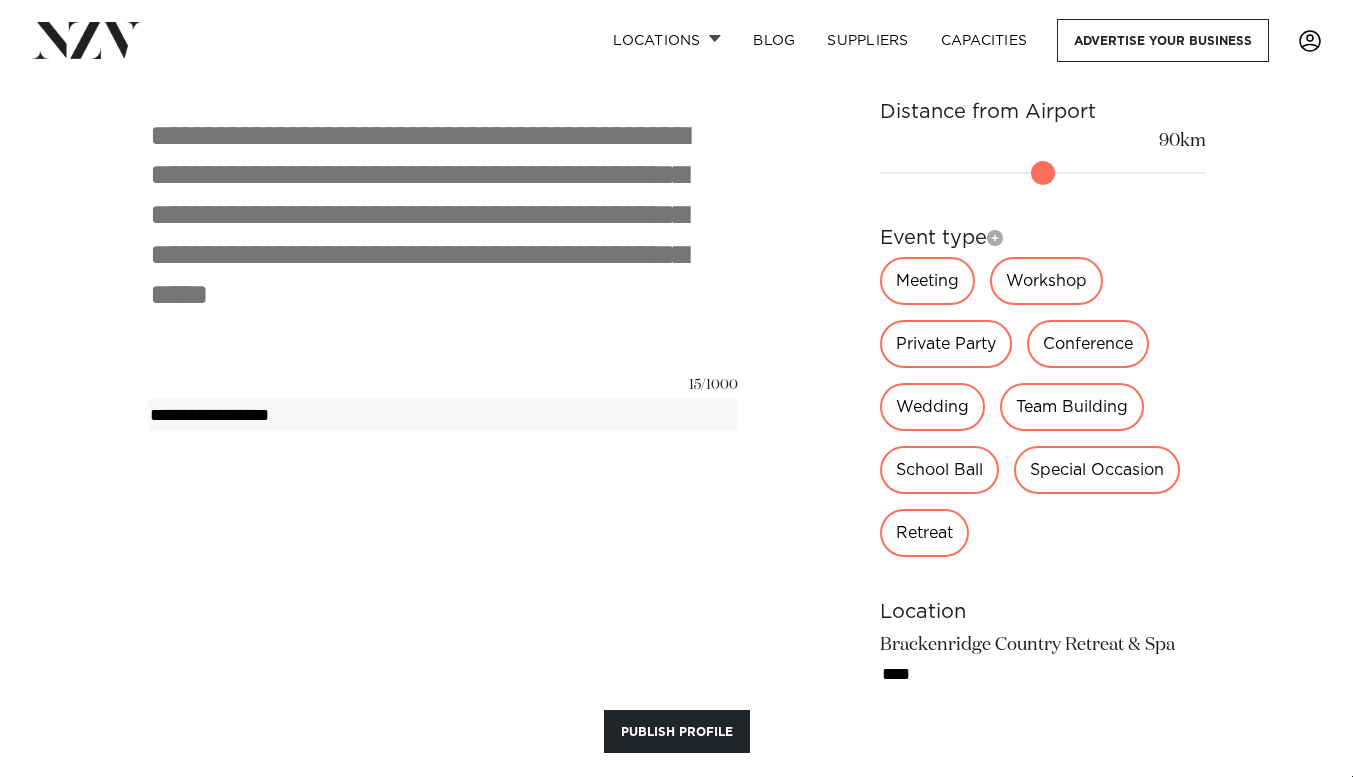 type on "**********" 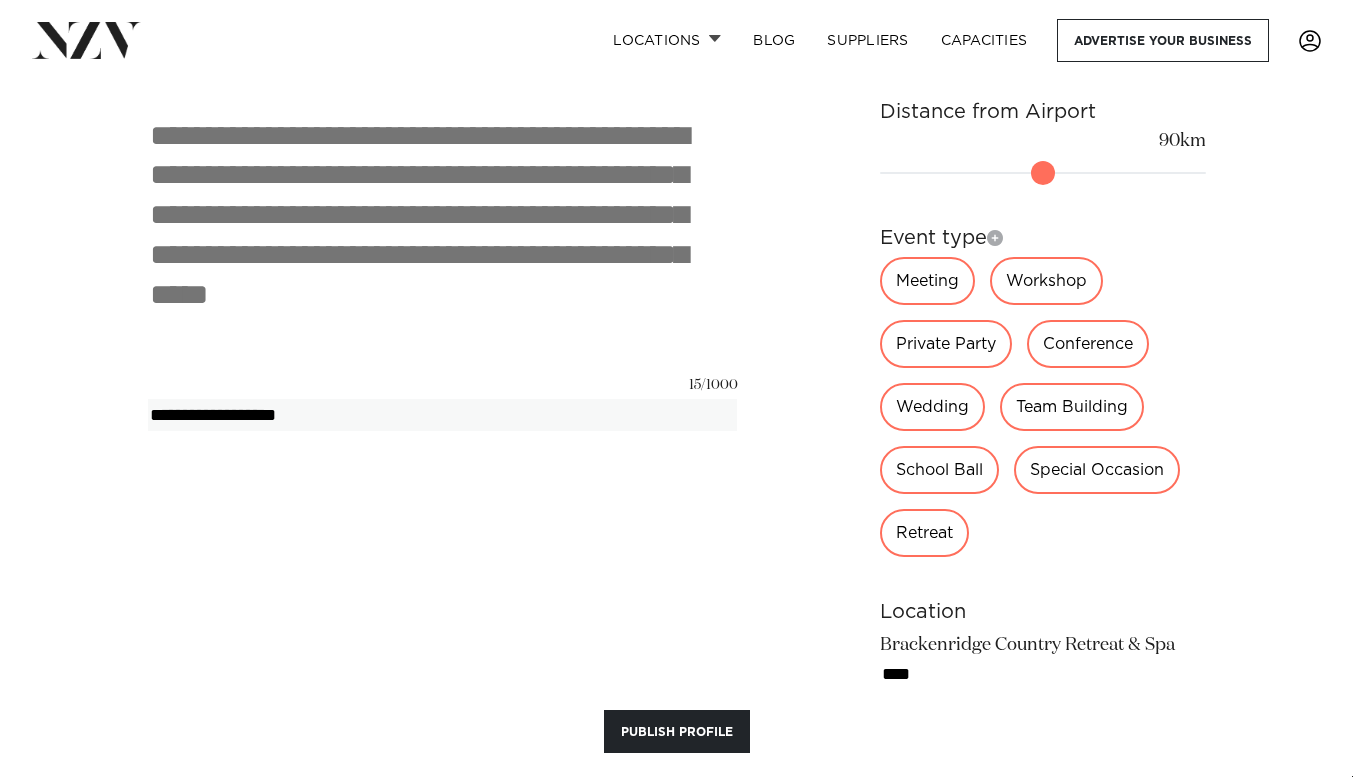 type 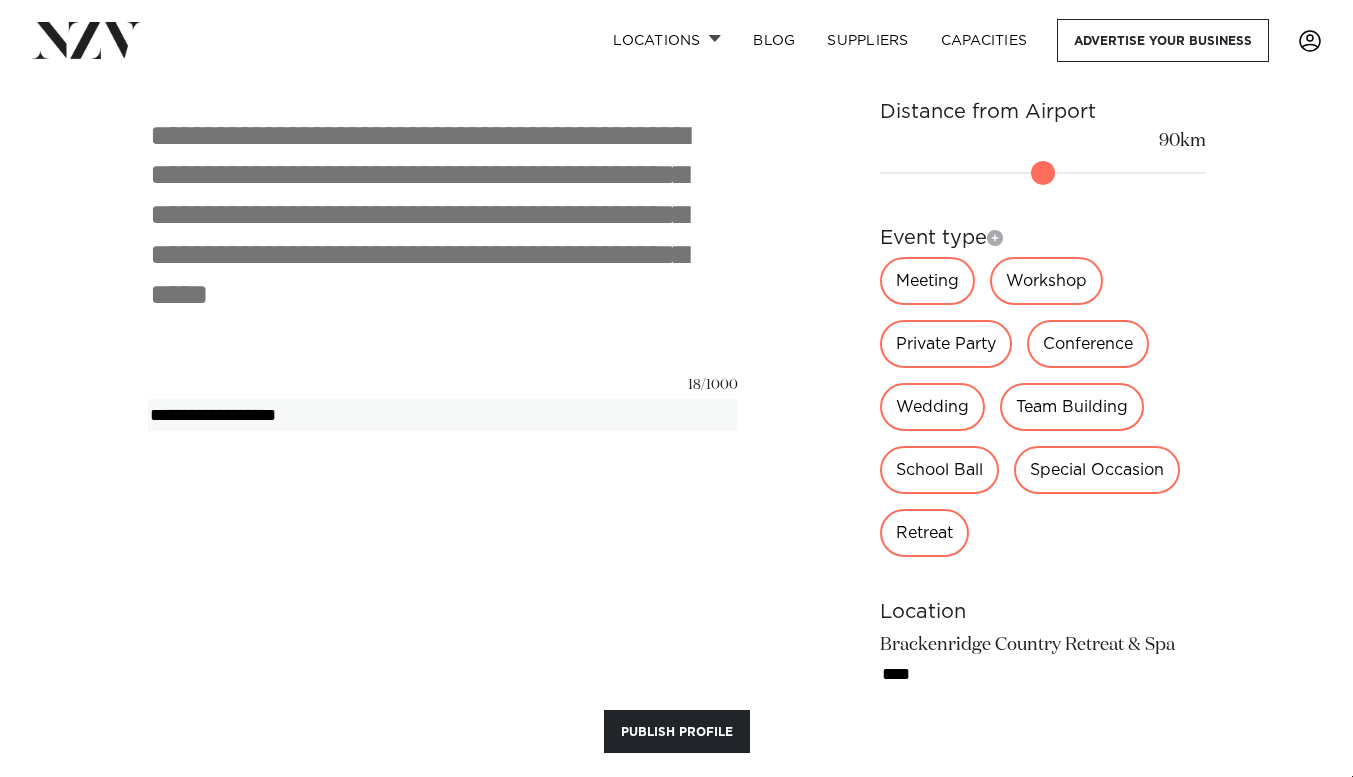 type on "**********" 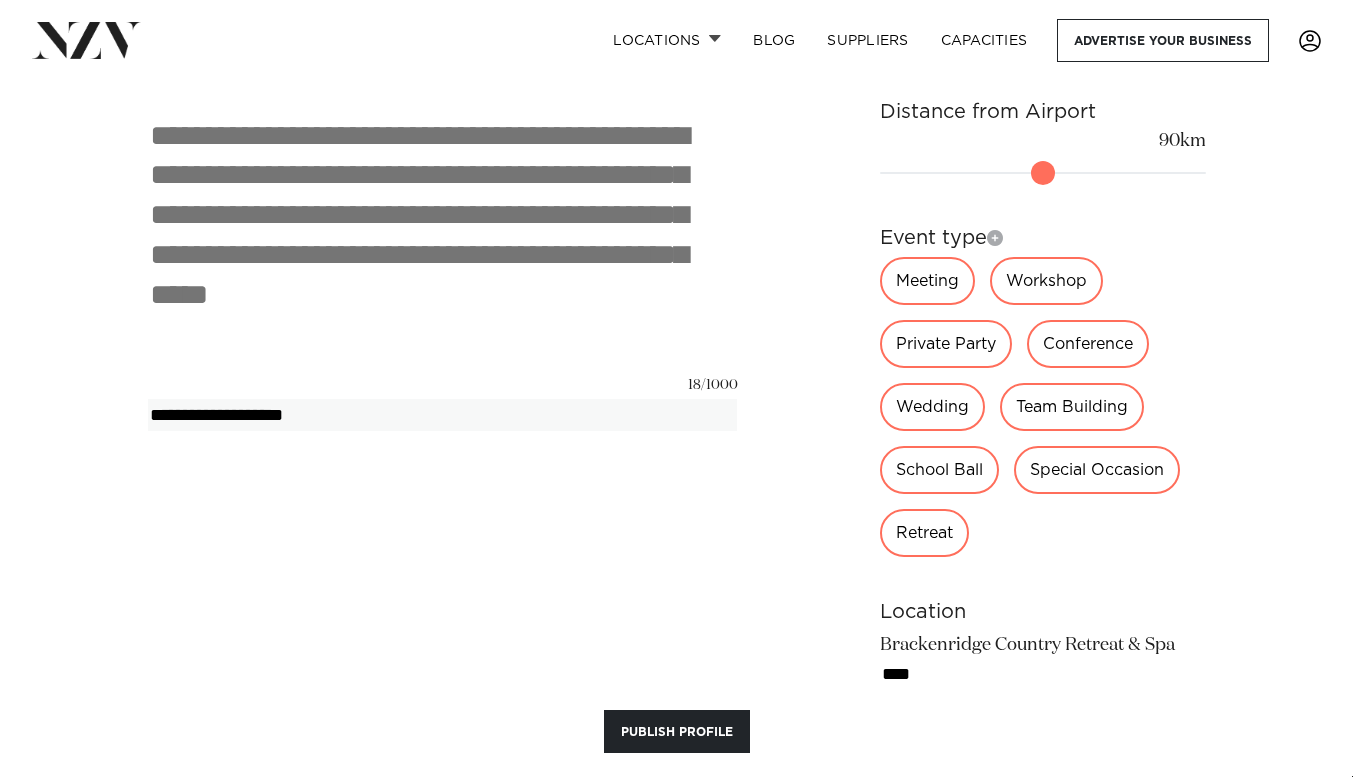 type on "**********" 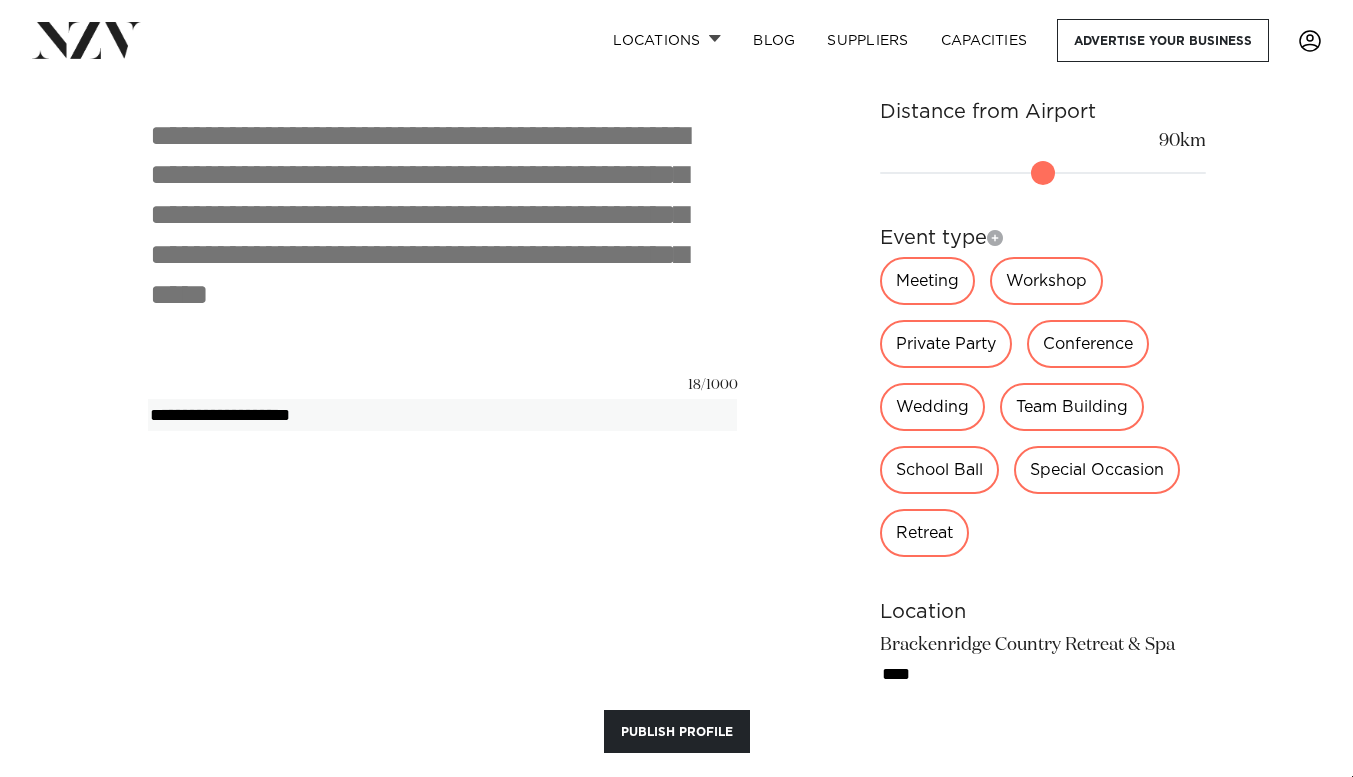 type on "**********" 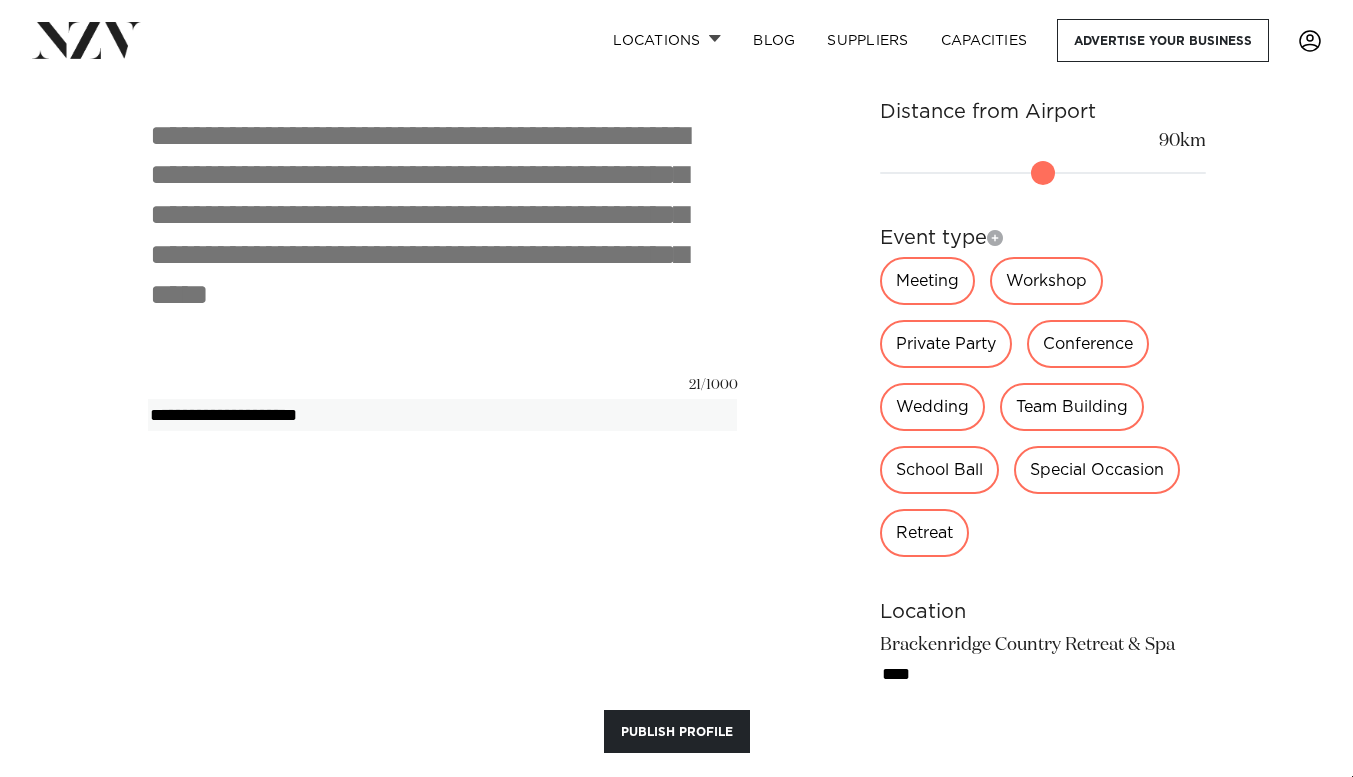 type on "**********" 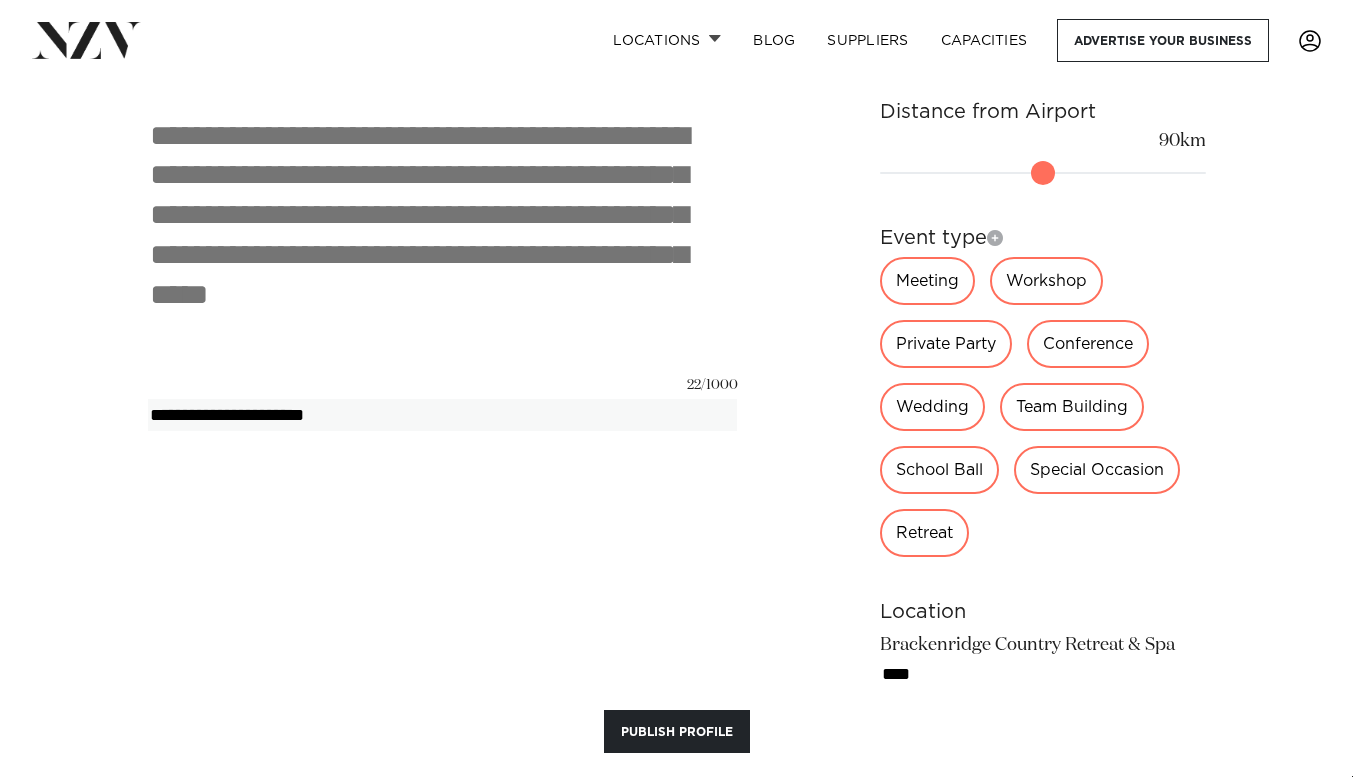 type on "**********" 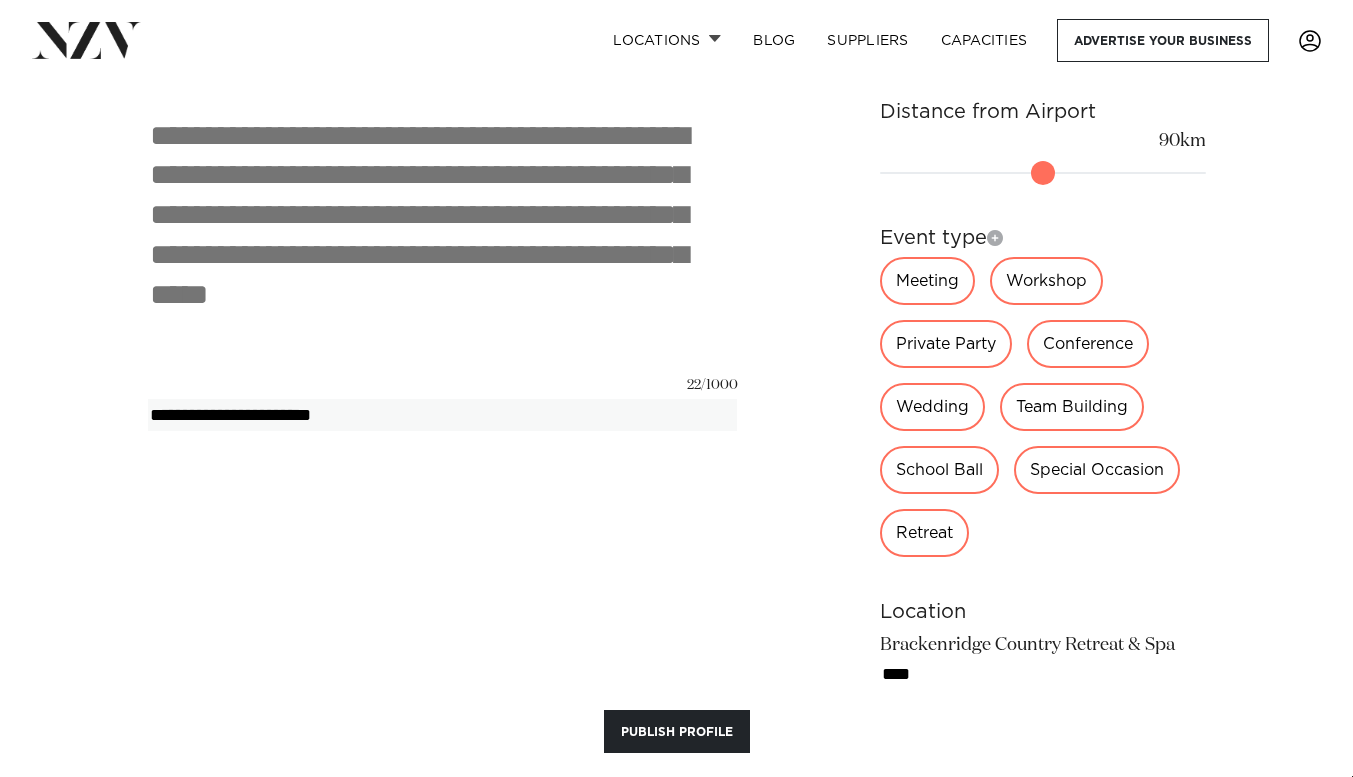 type on "**********" 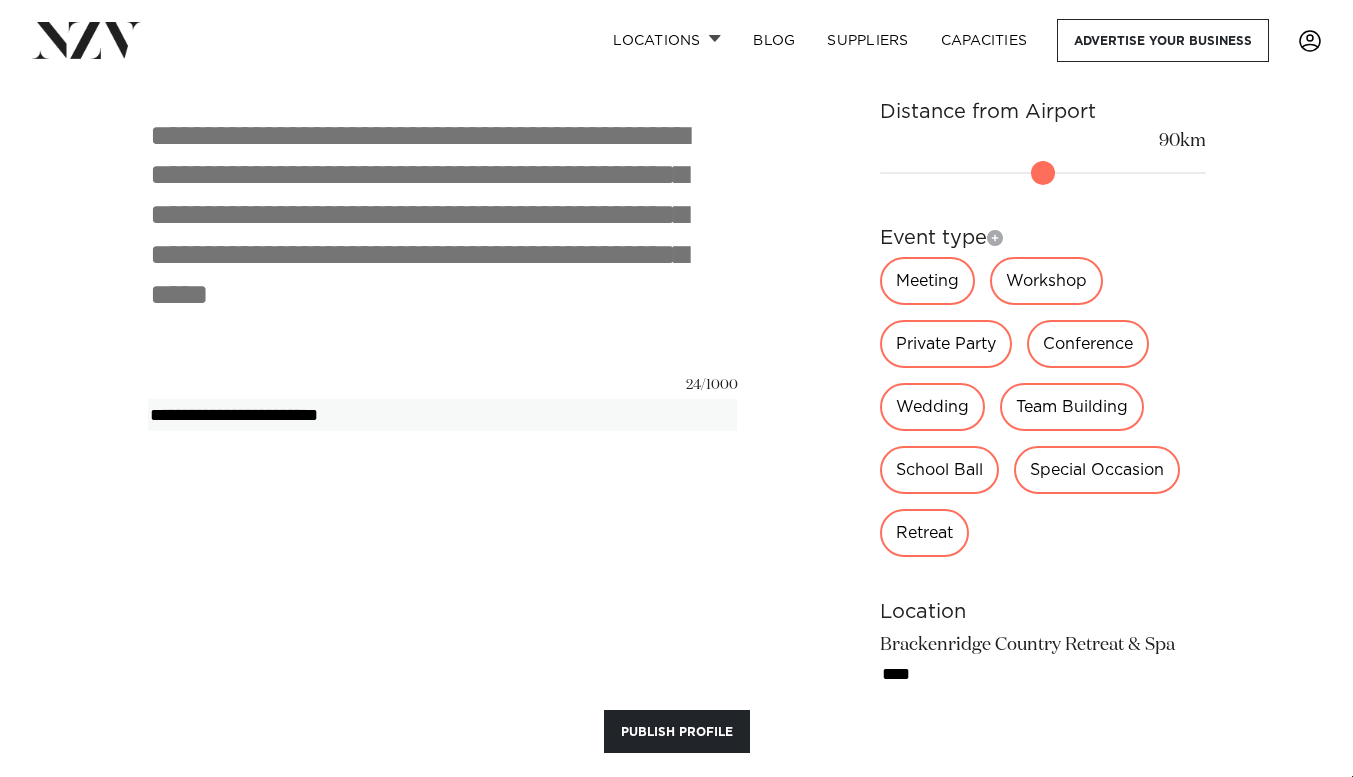 type on "**********" 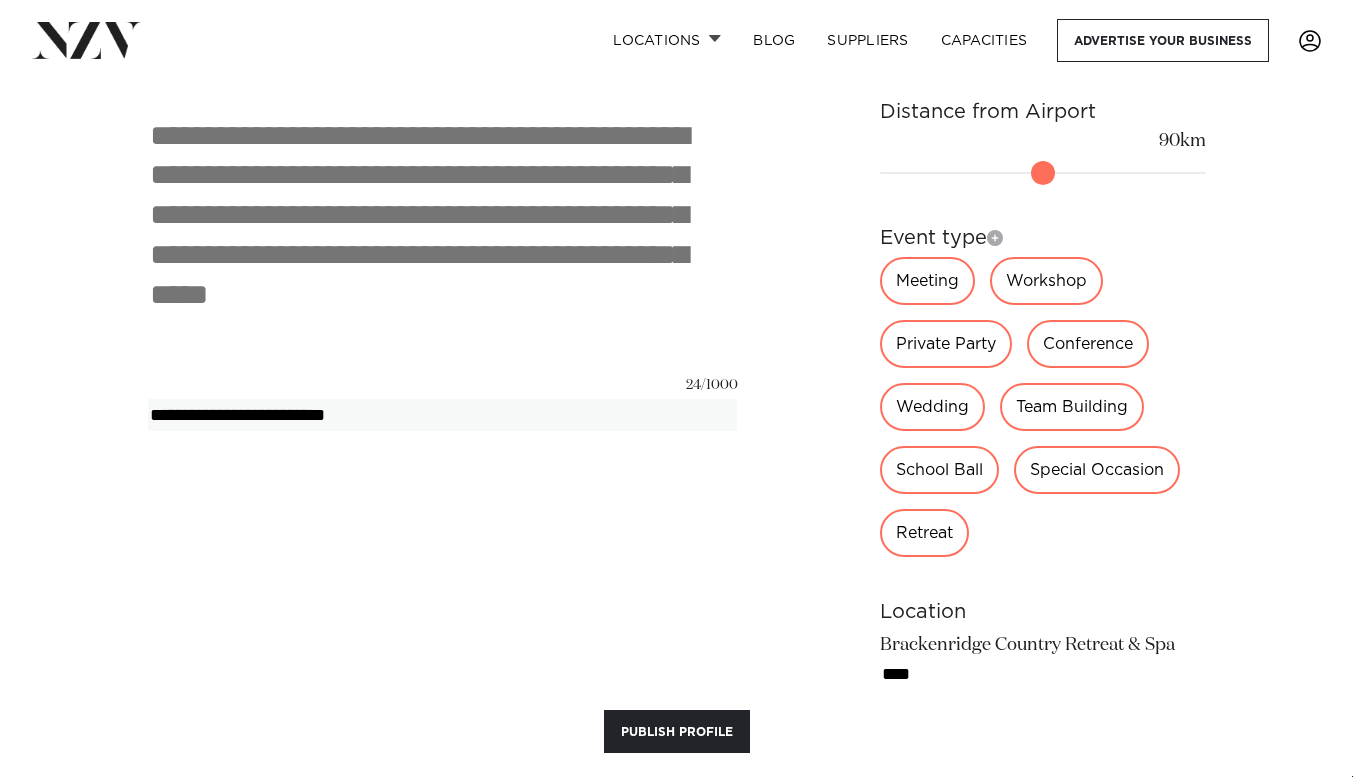 type on "**********" 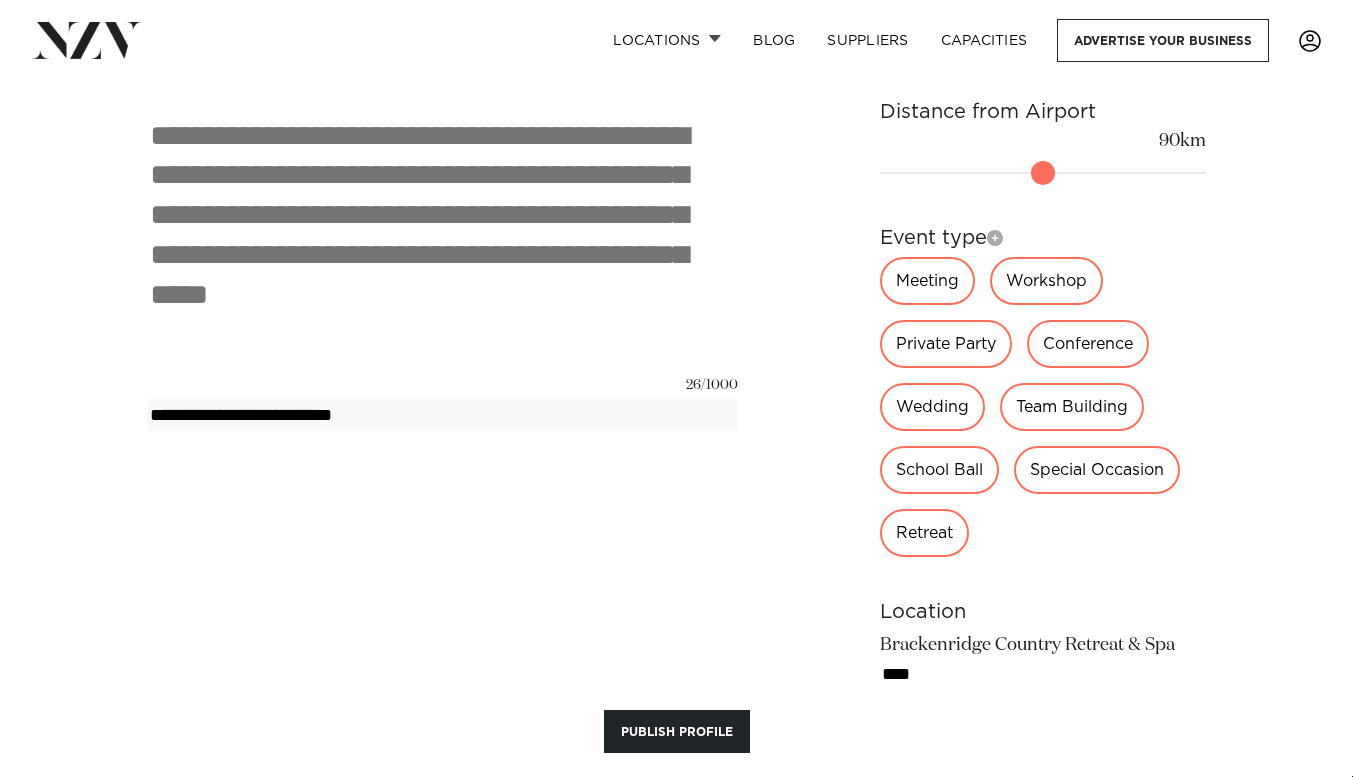 type on "**********" 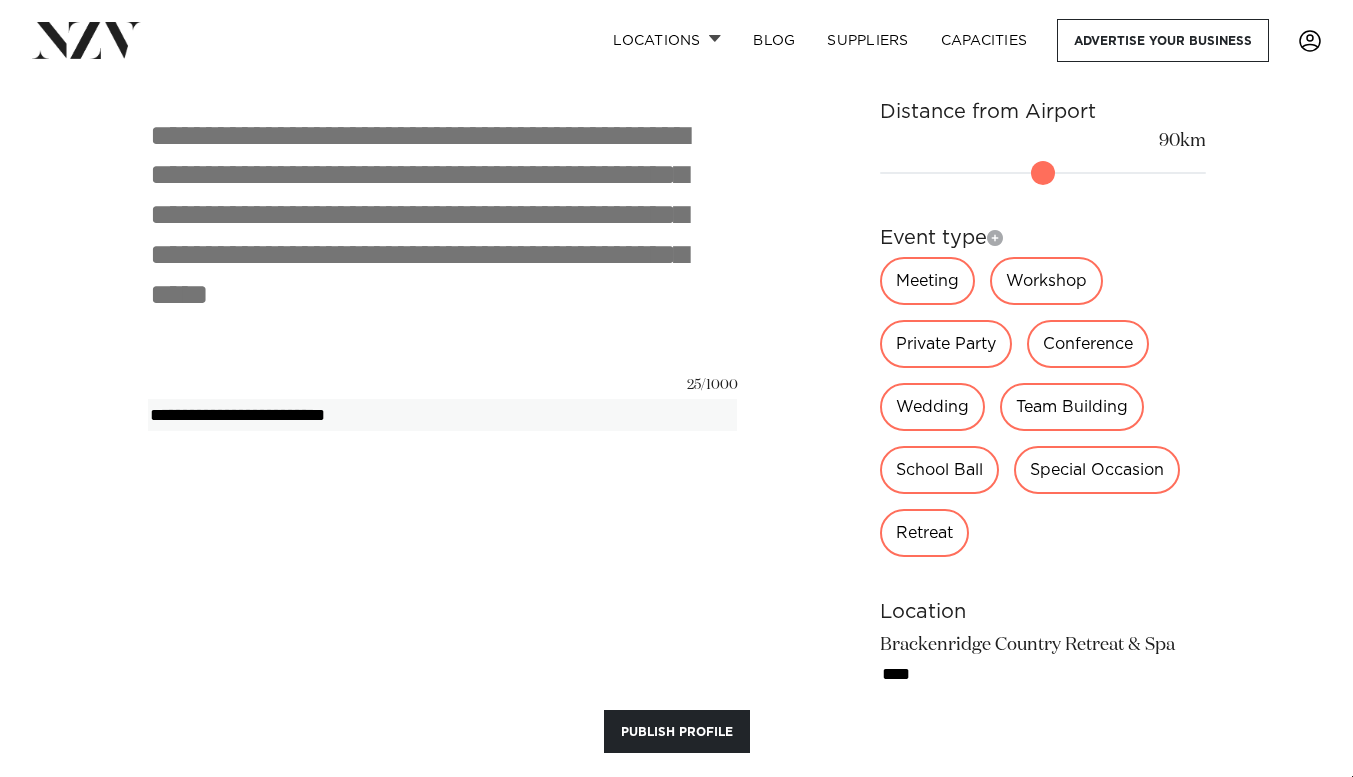 type on "**********" 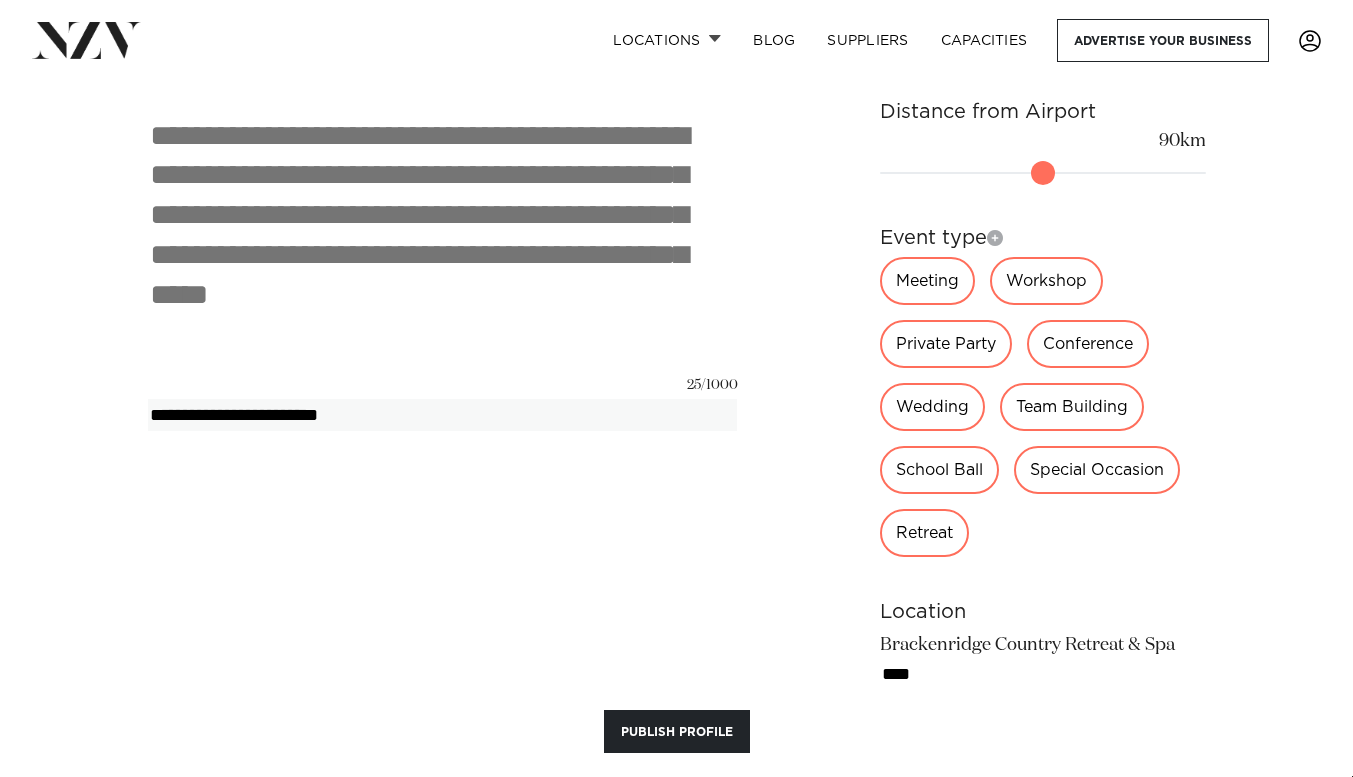 type 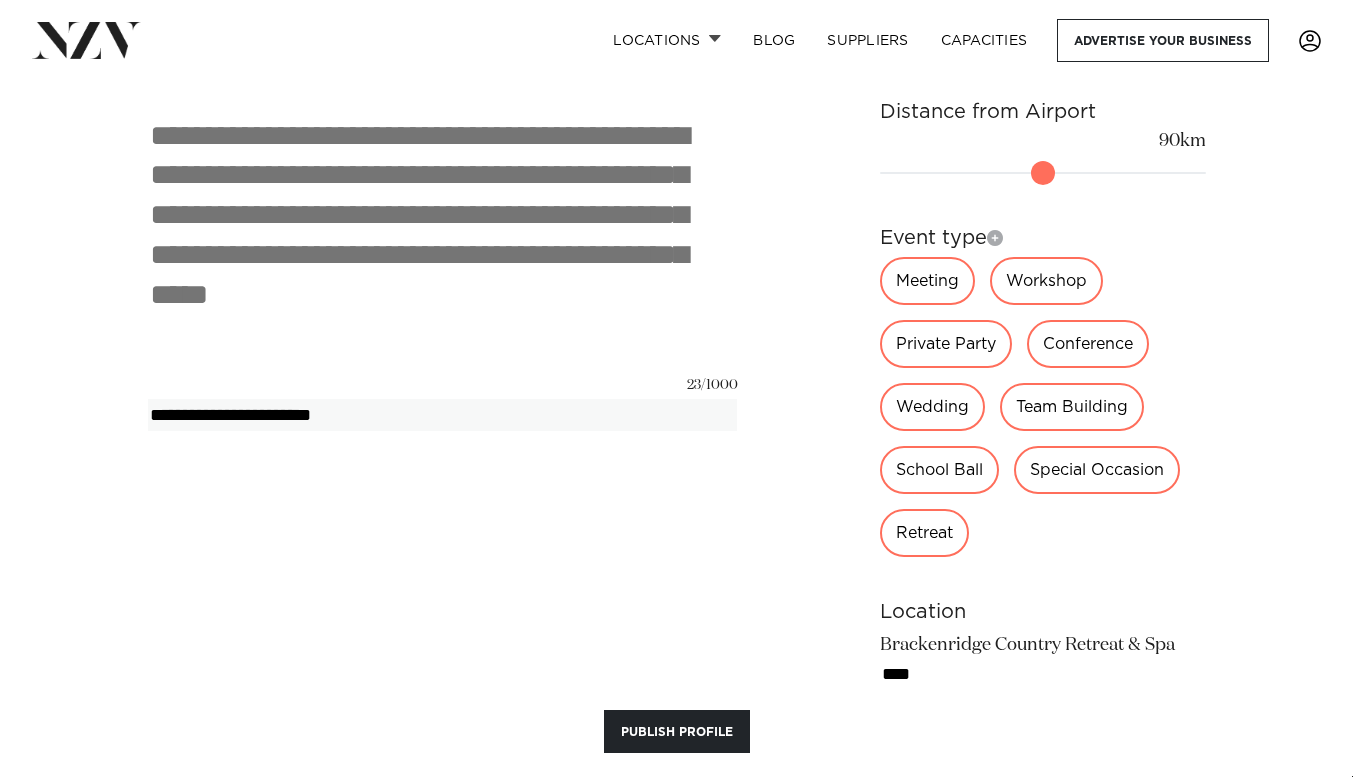 type on "**********" 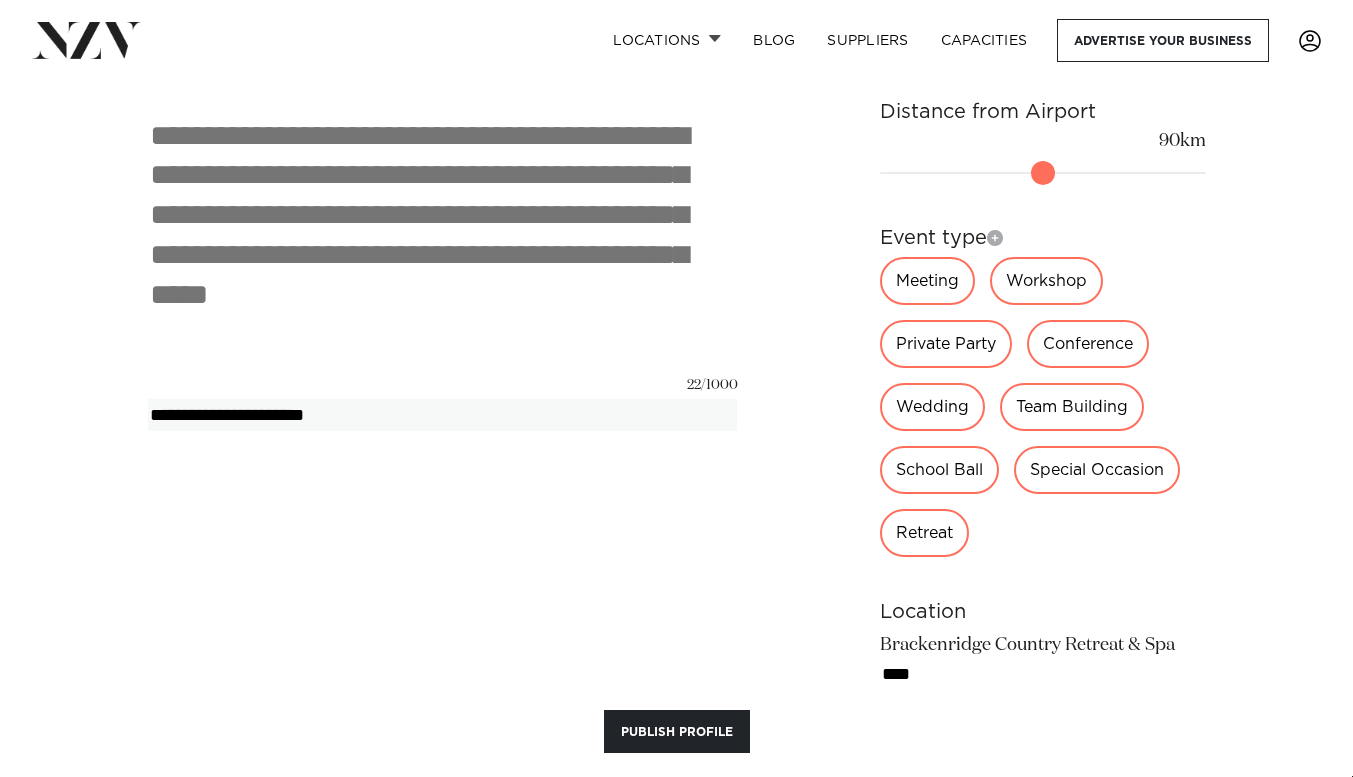 type on "**********" 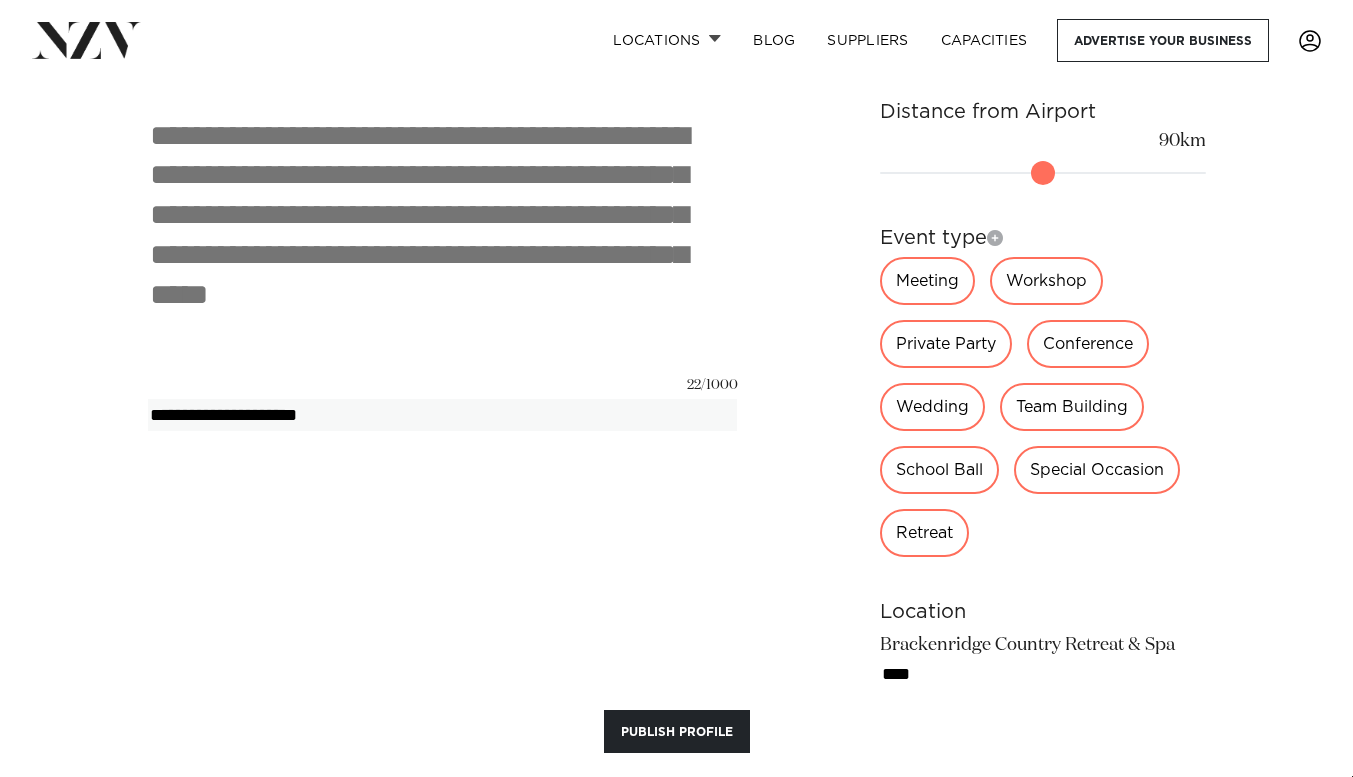 type 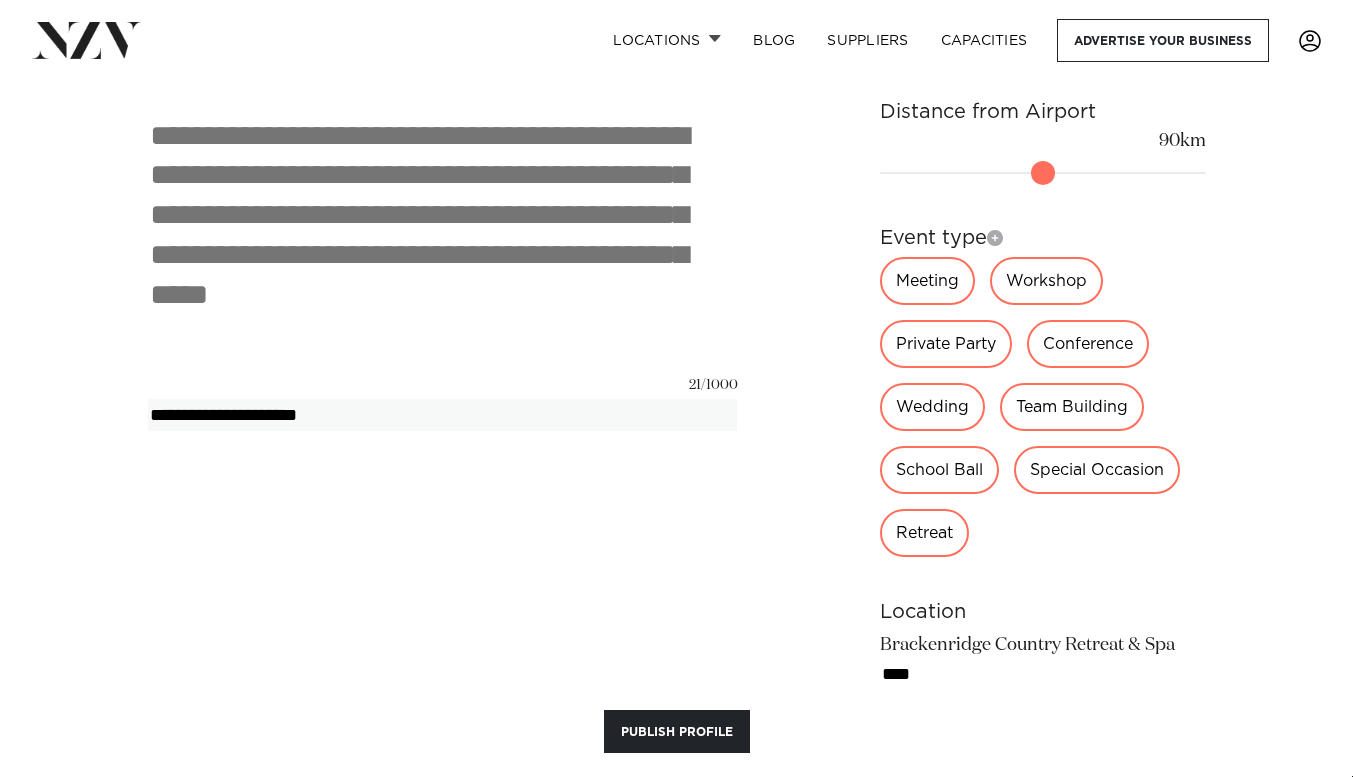 type on "**********" 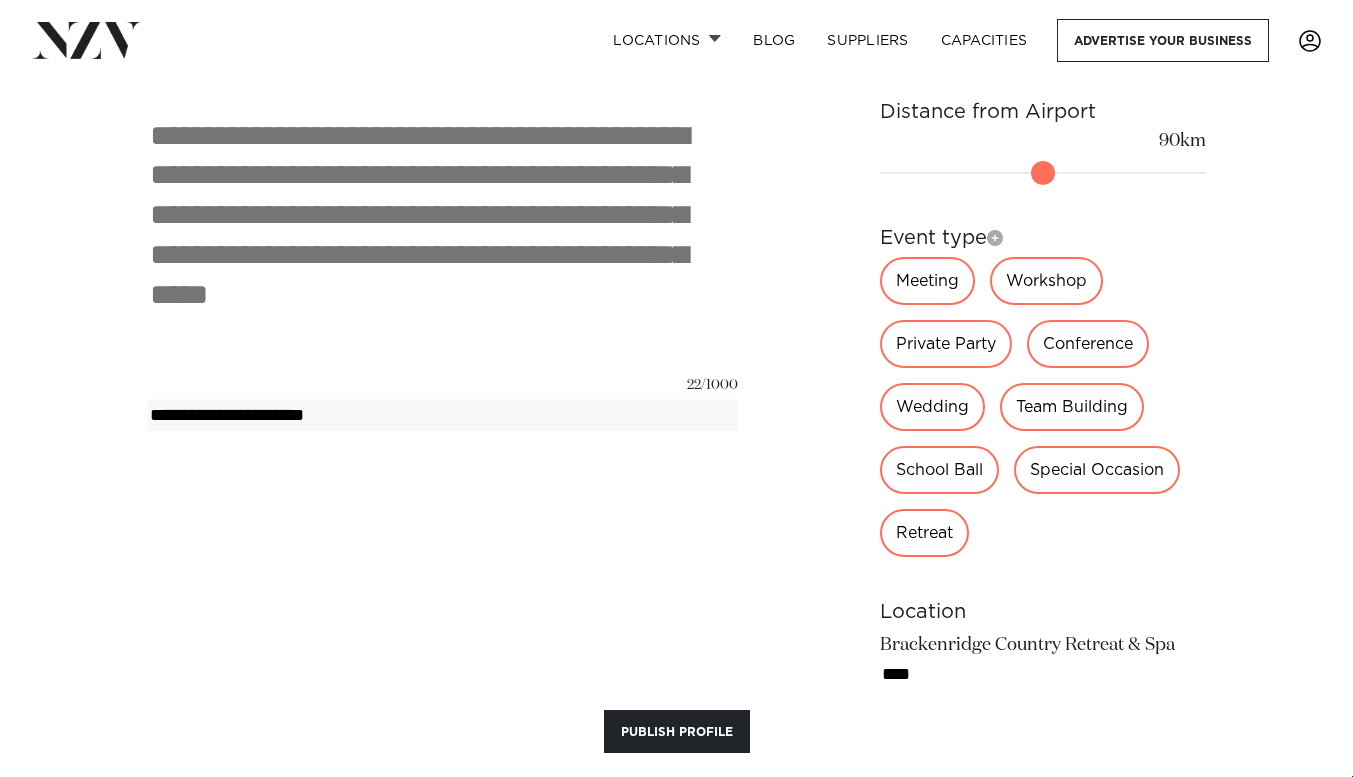 type on "**********" 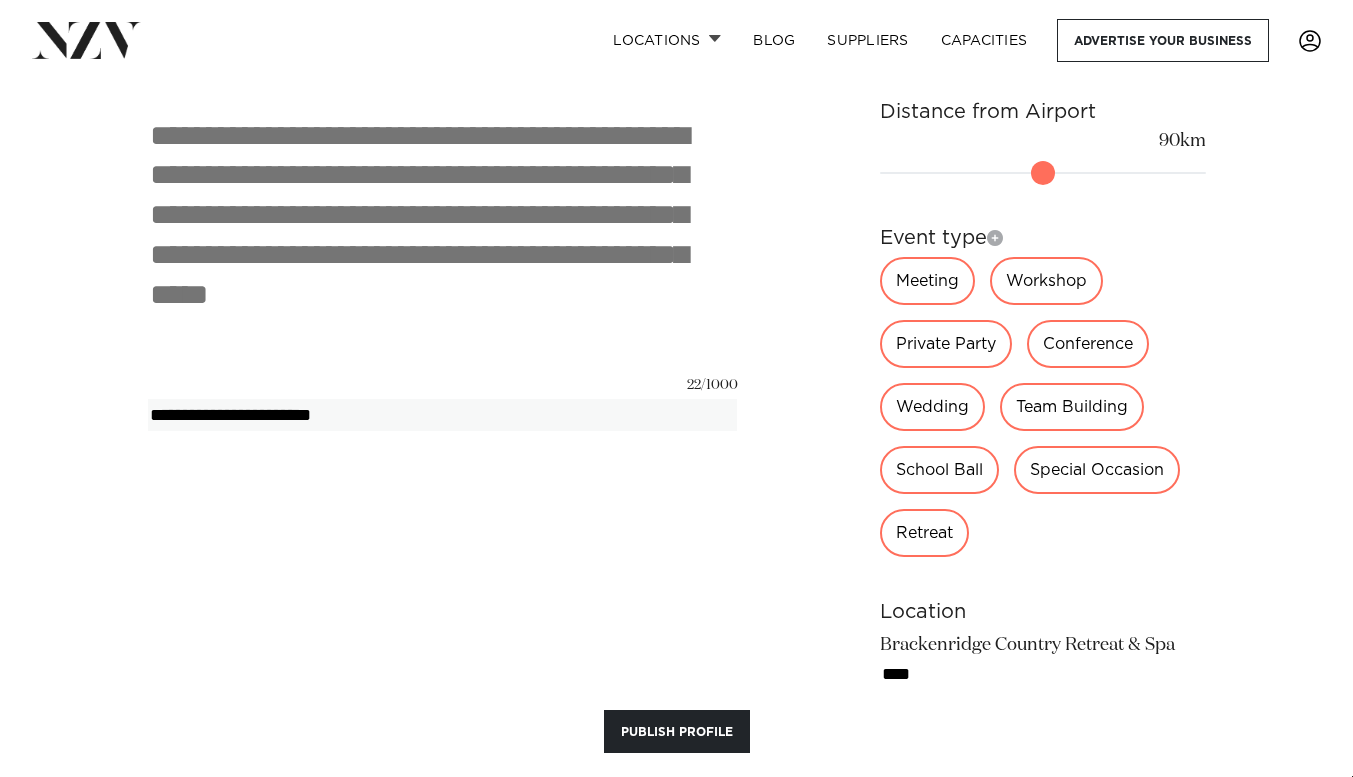 type 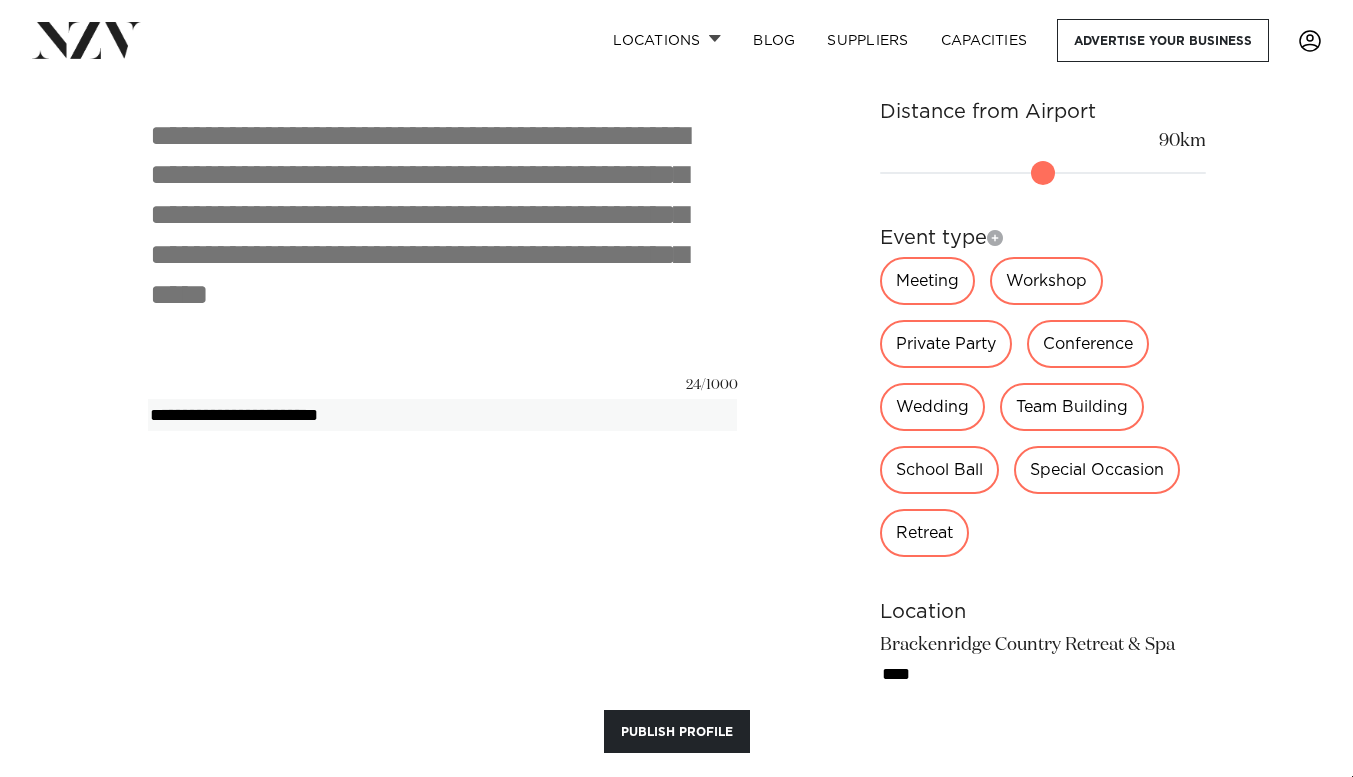 type on "**********" 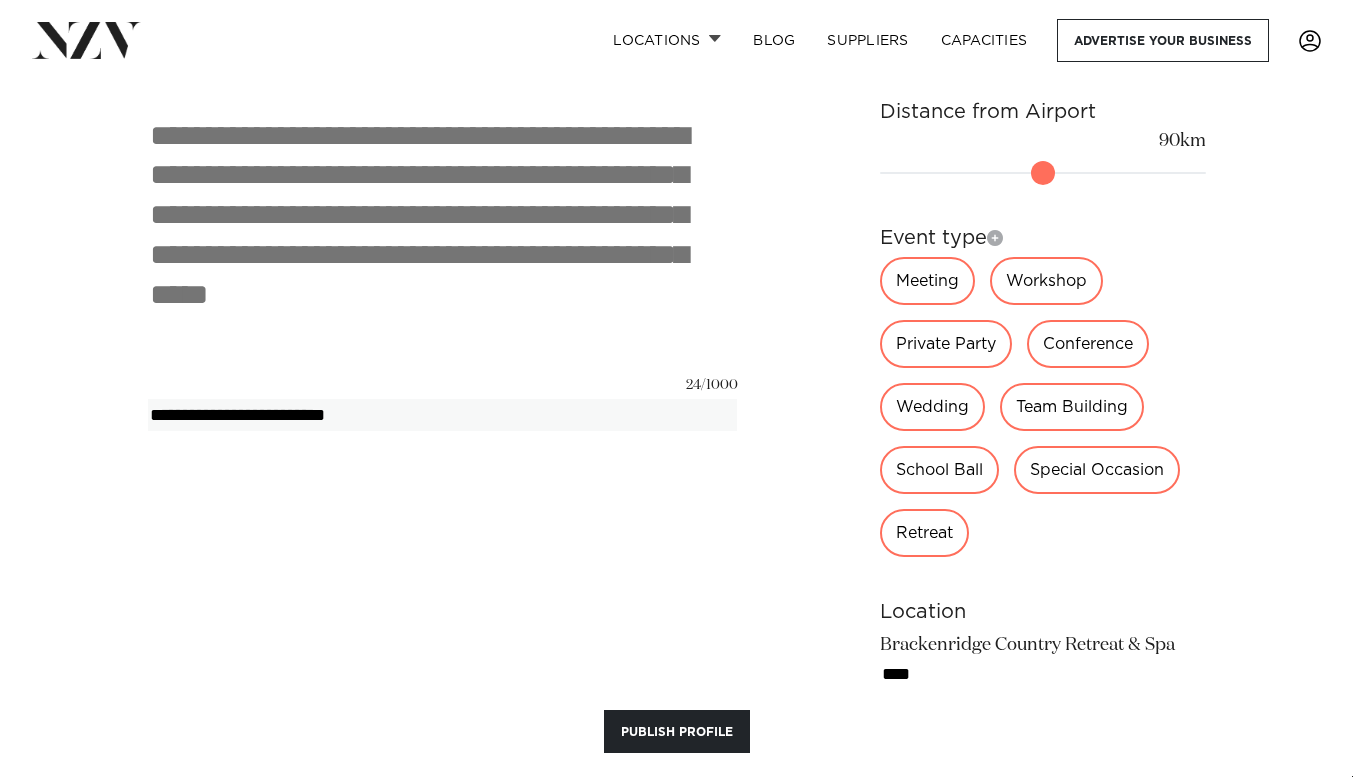 type on "**********" 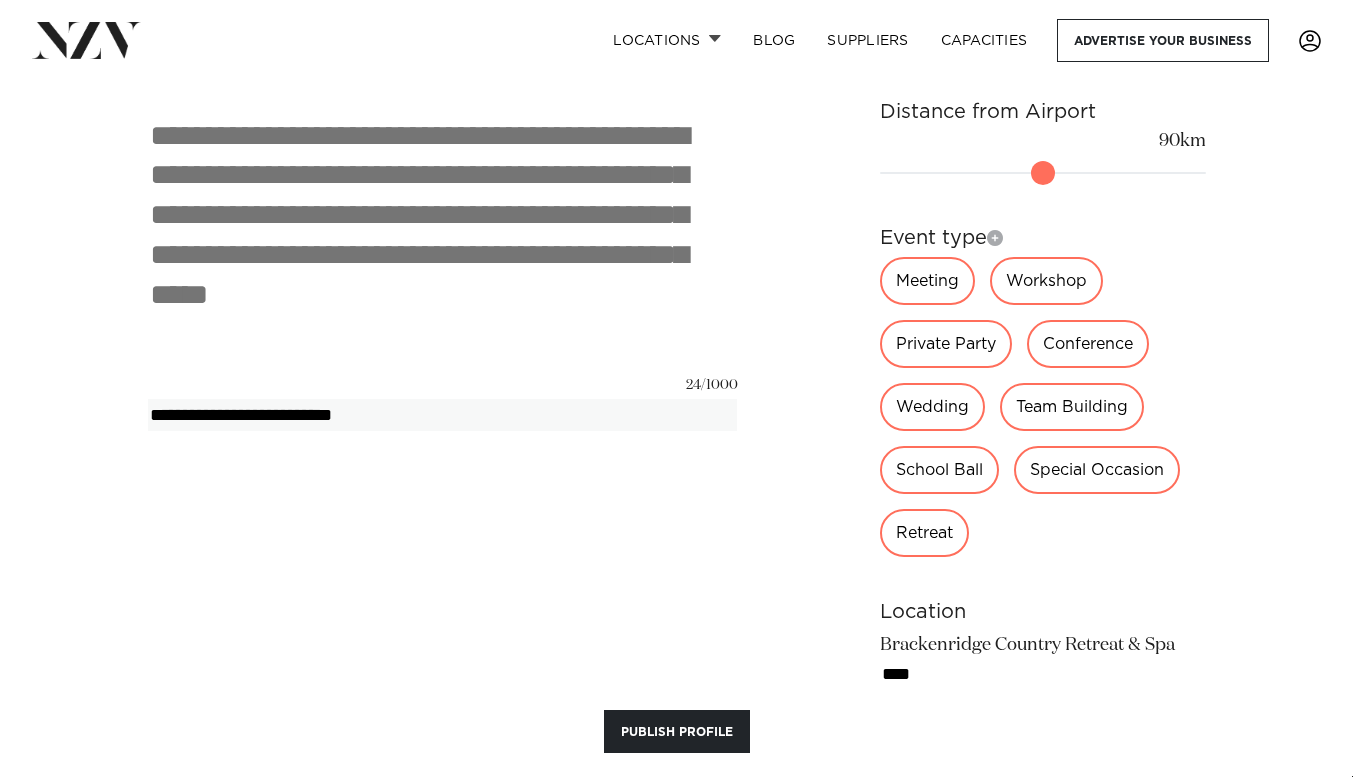type 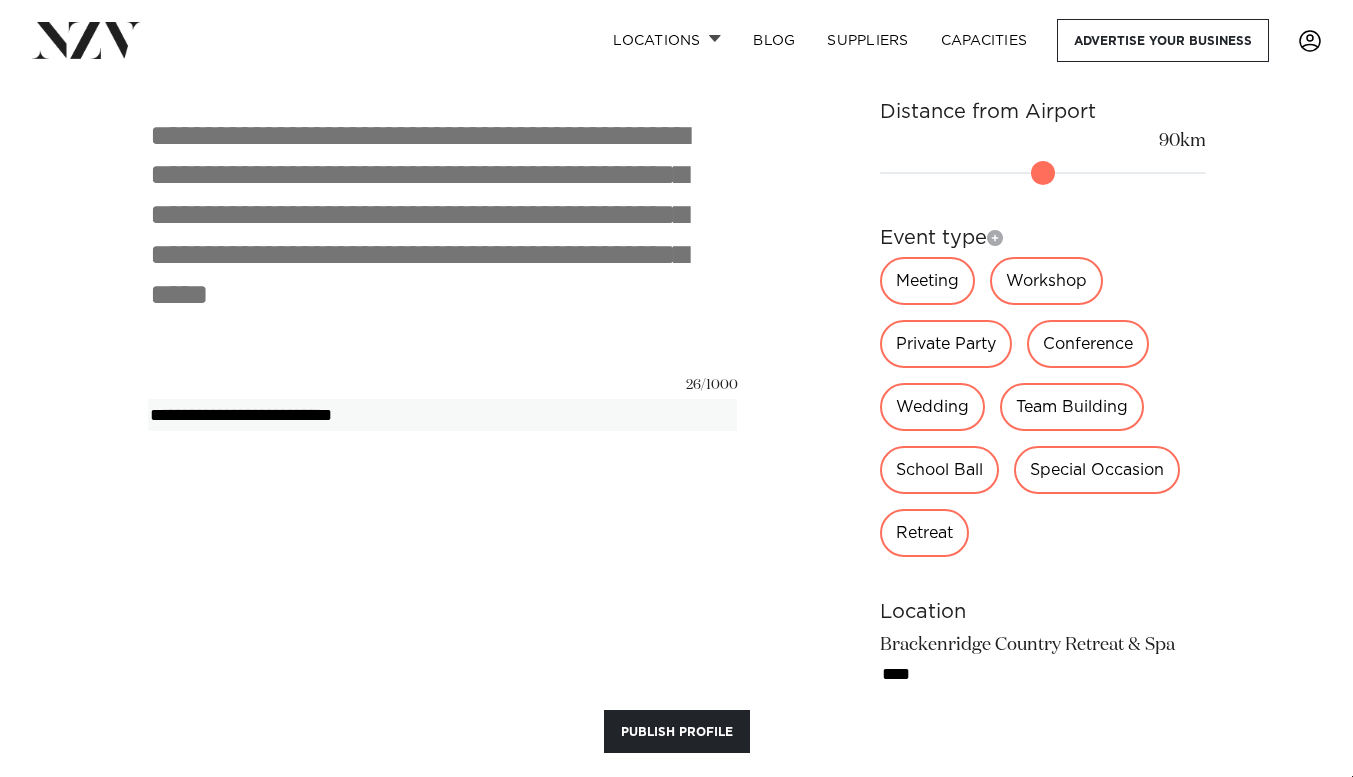 type on "**********" 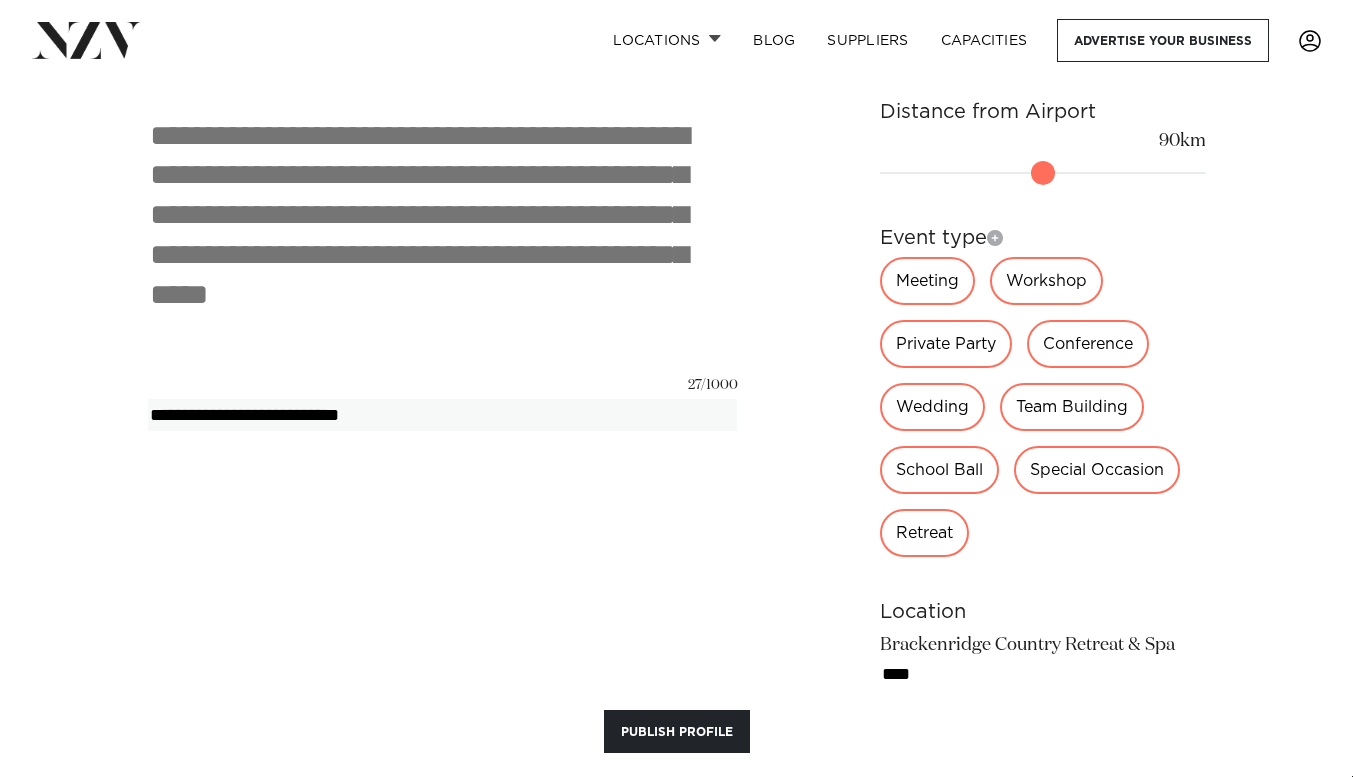 type on "**********" 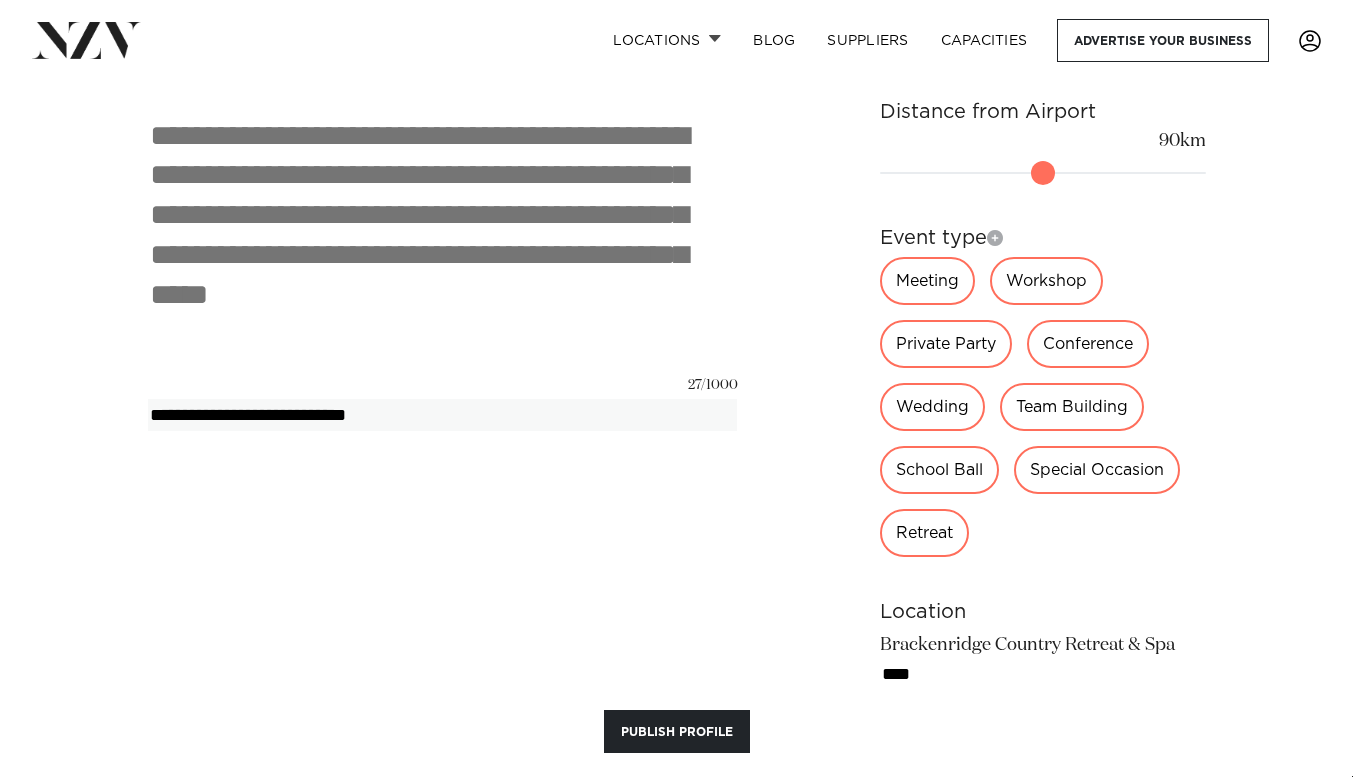 type on "**********" 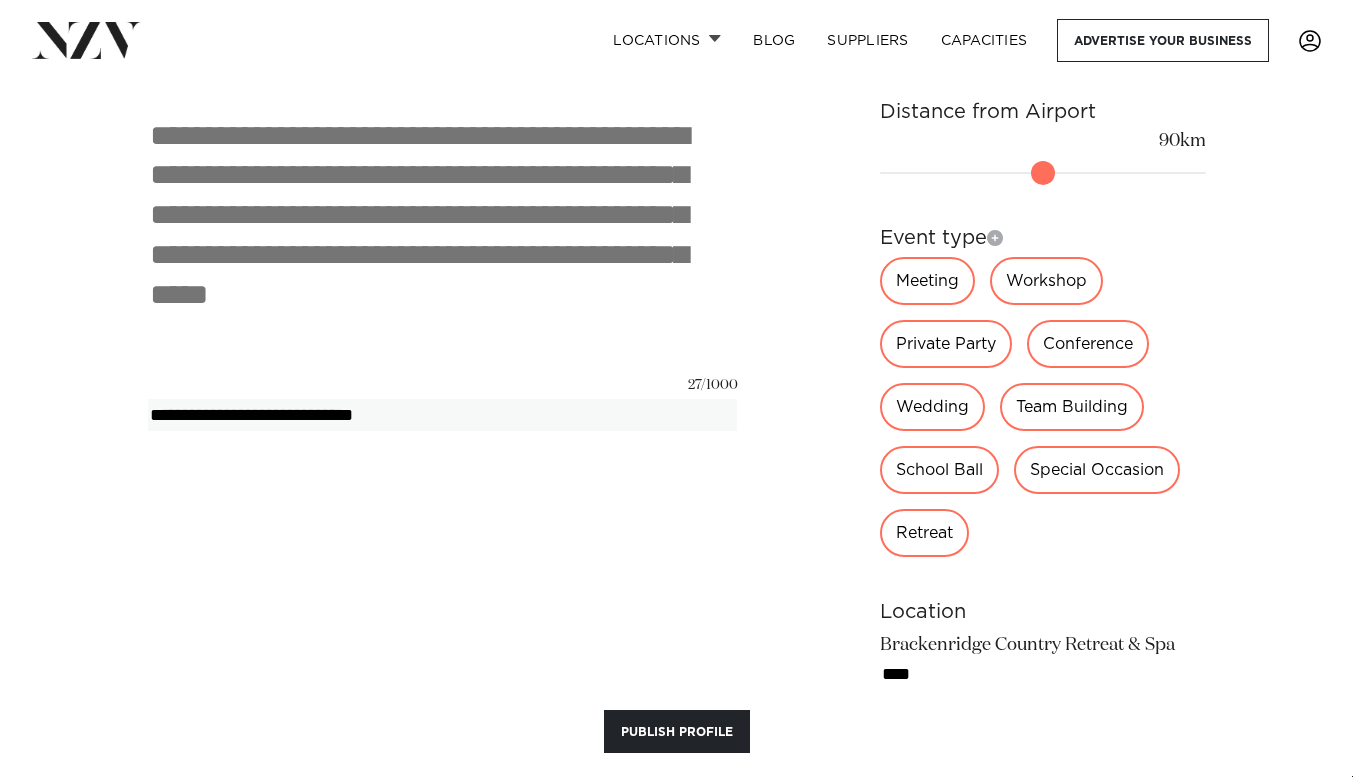 type 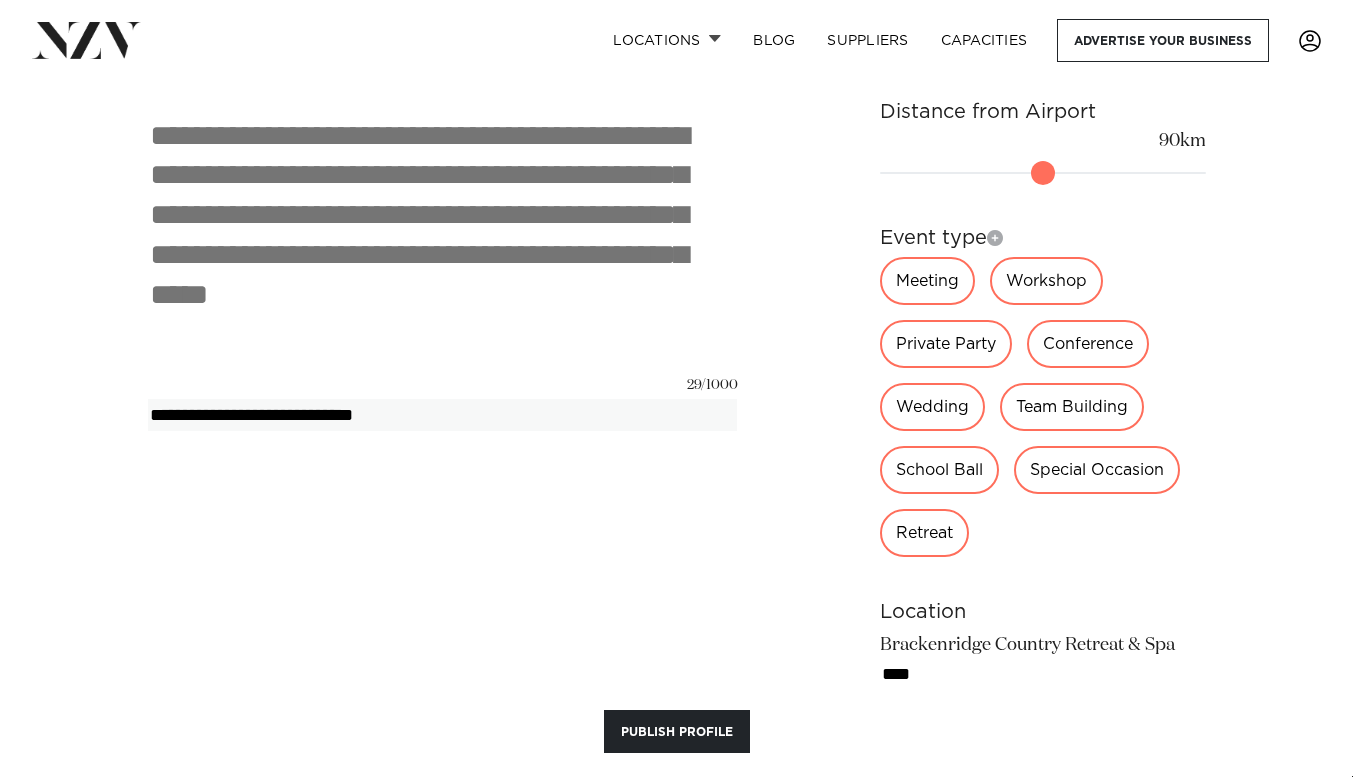 type on "**********" 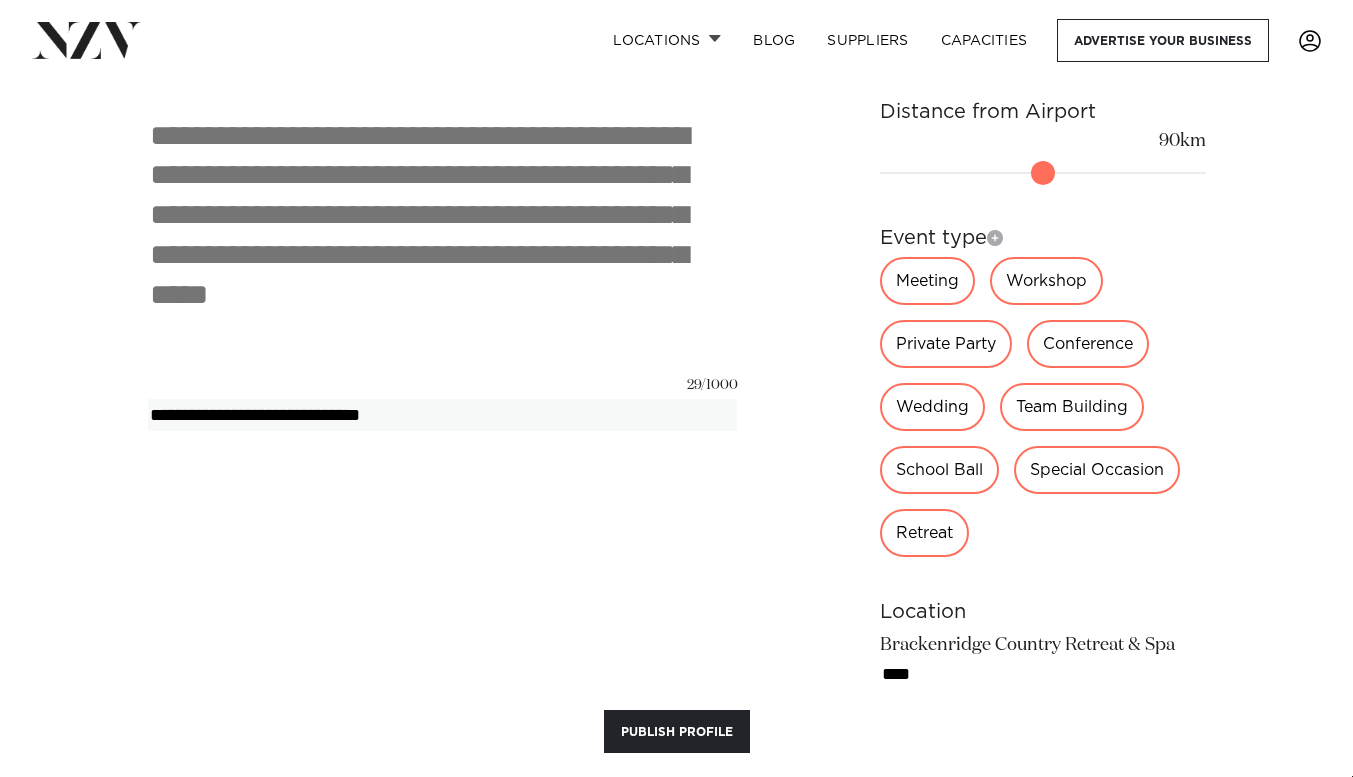 type on "**********" 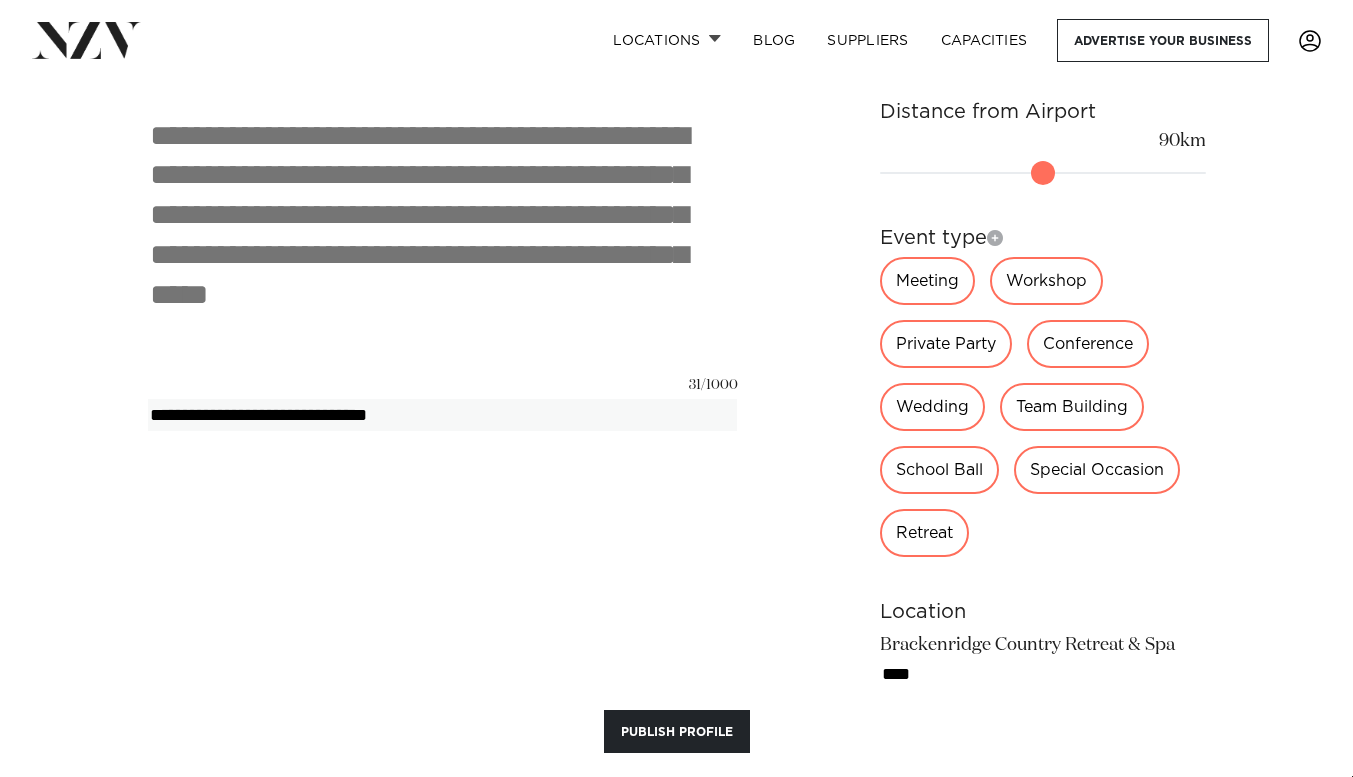 type on "**********" 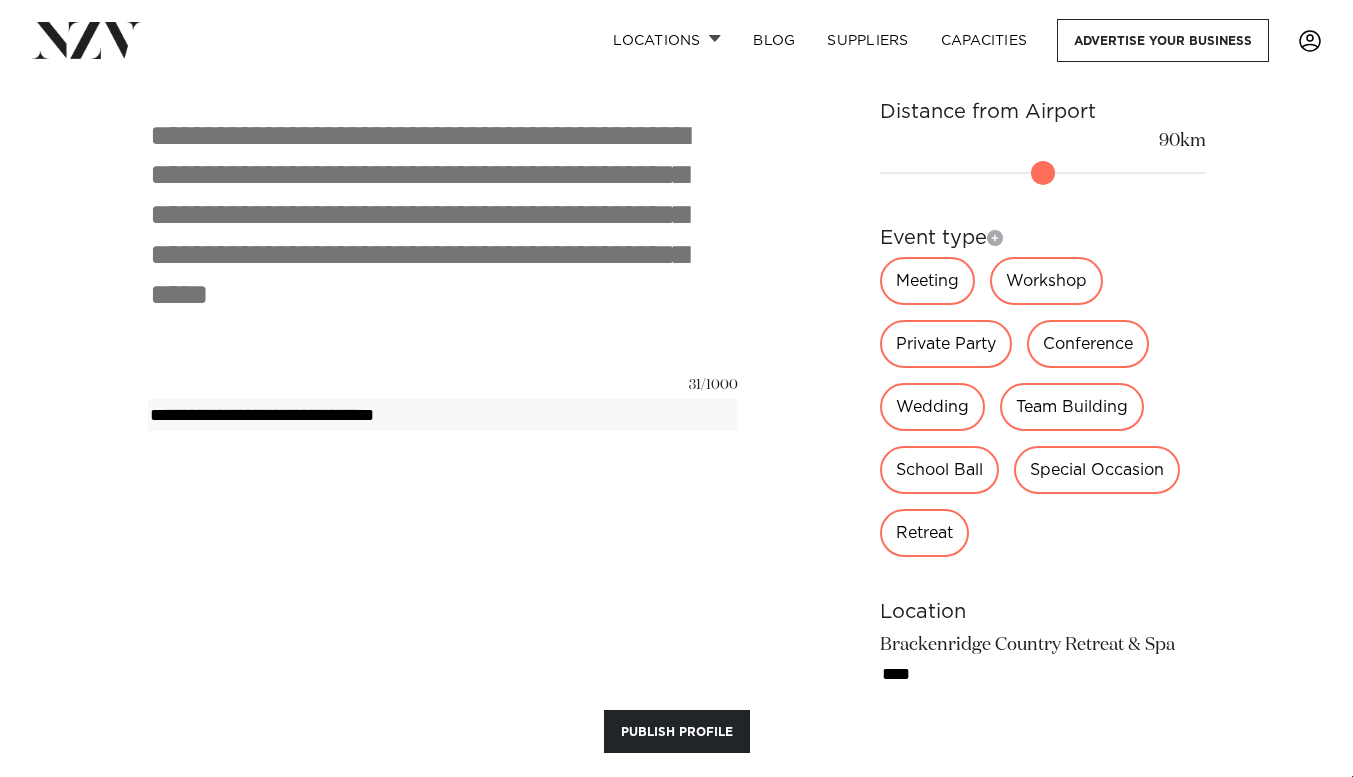 type on "**********" 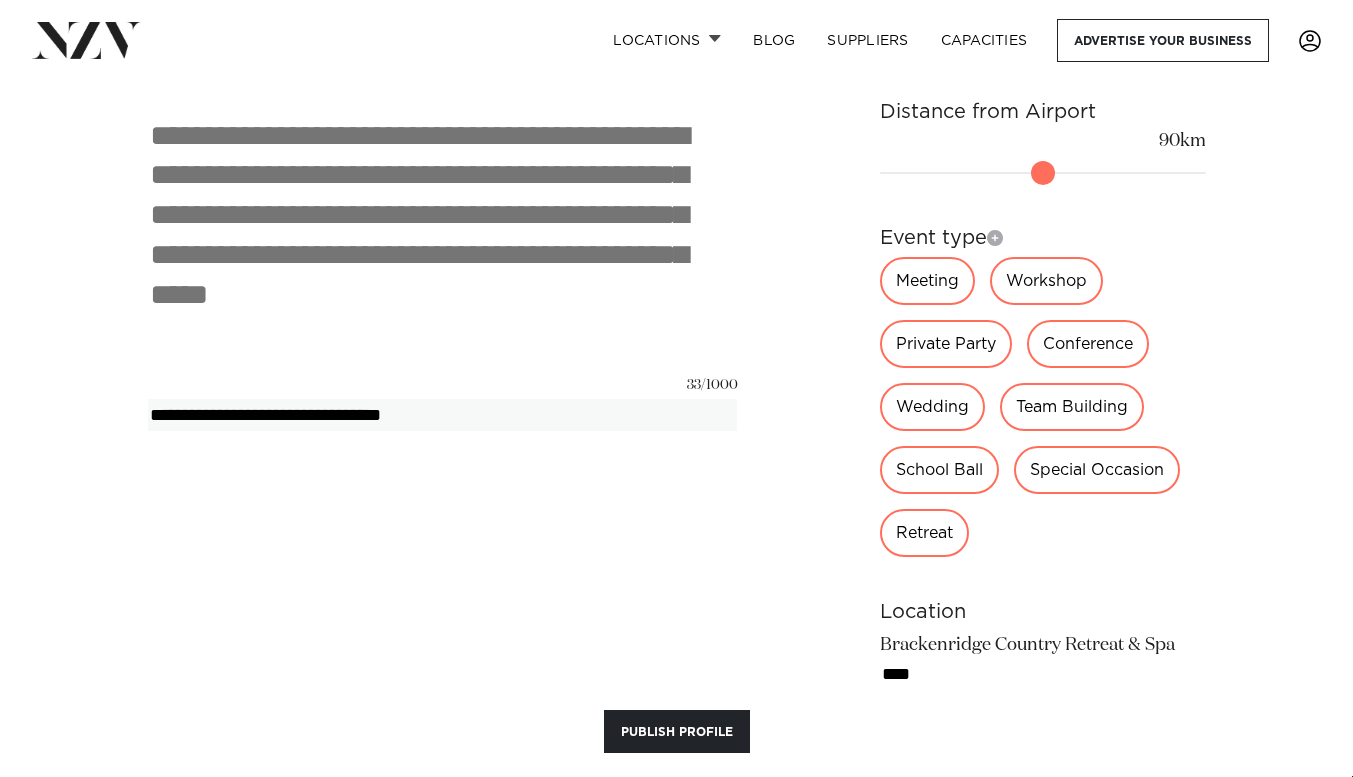type on "**********" 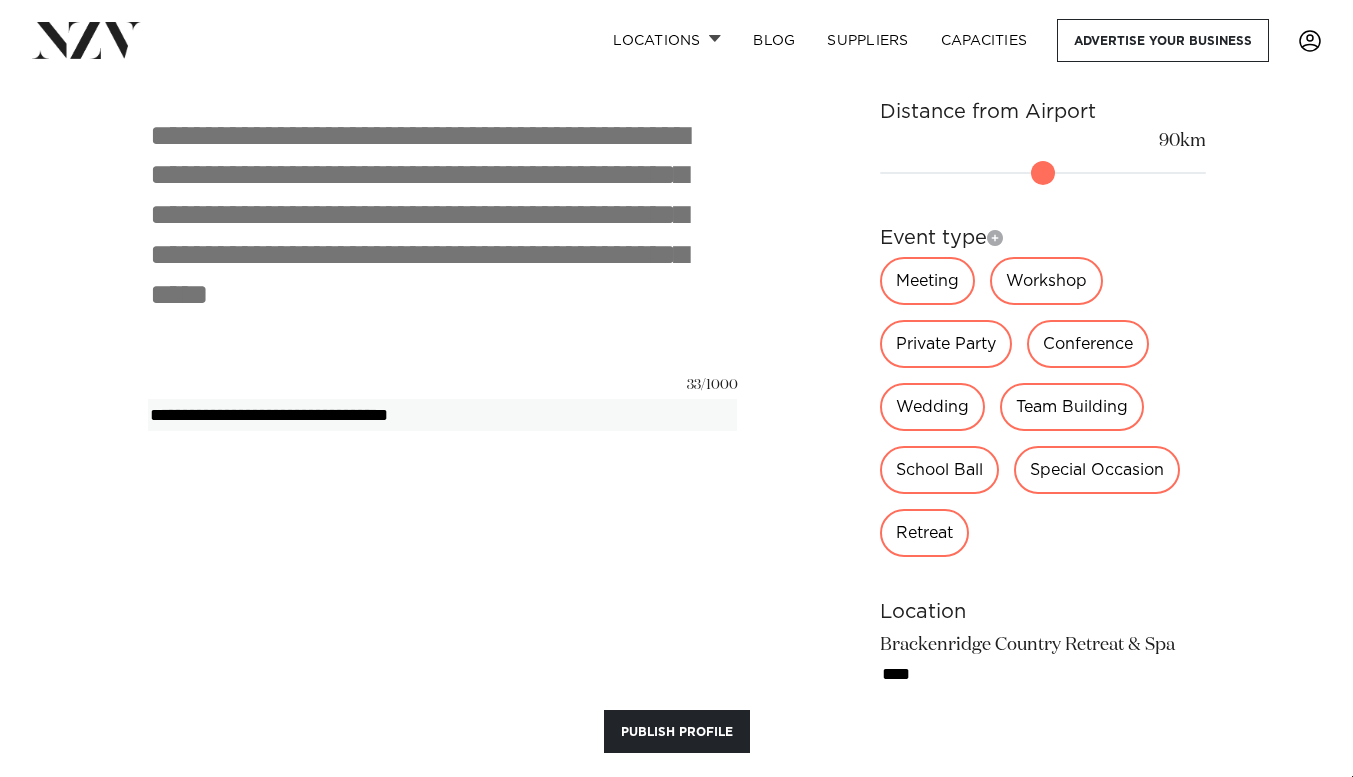 type 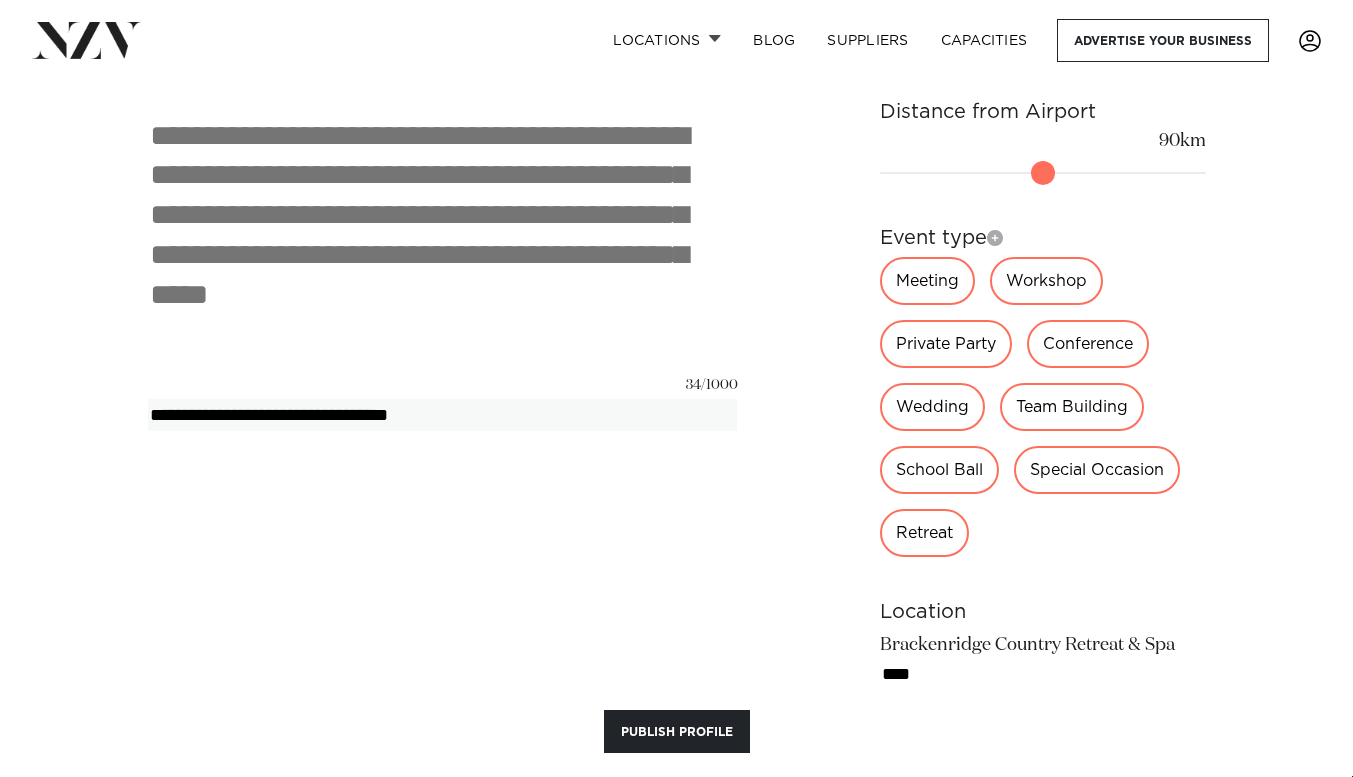 type on "**********" 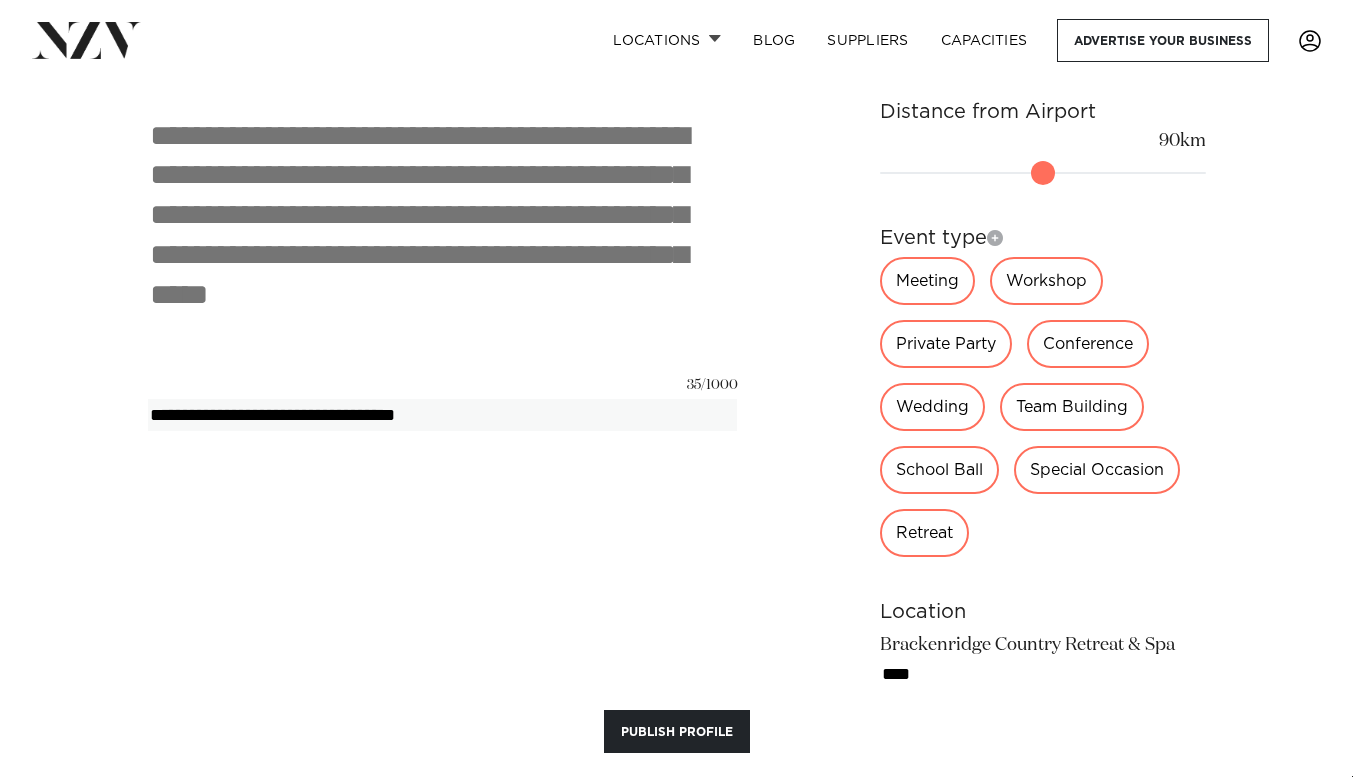 type on "**********" 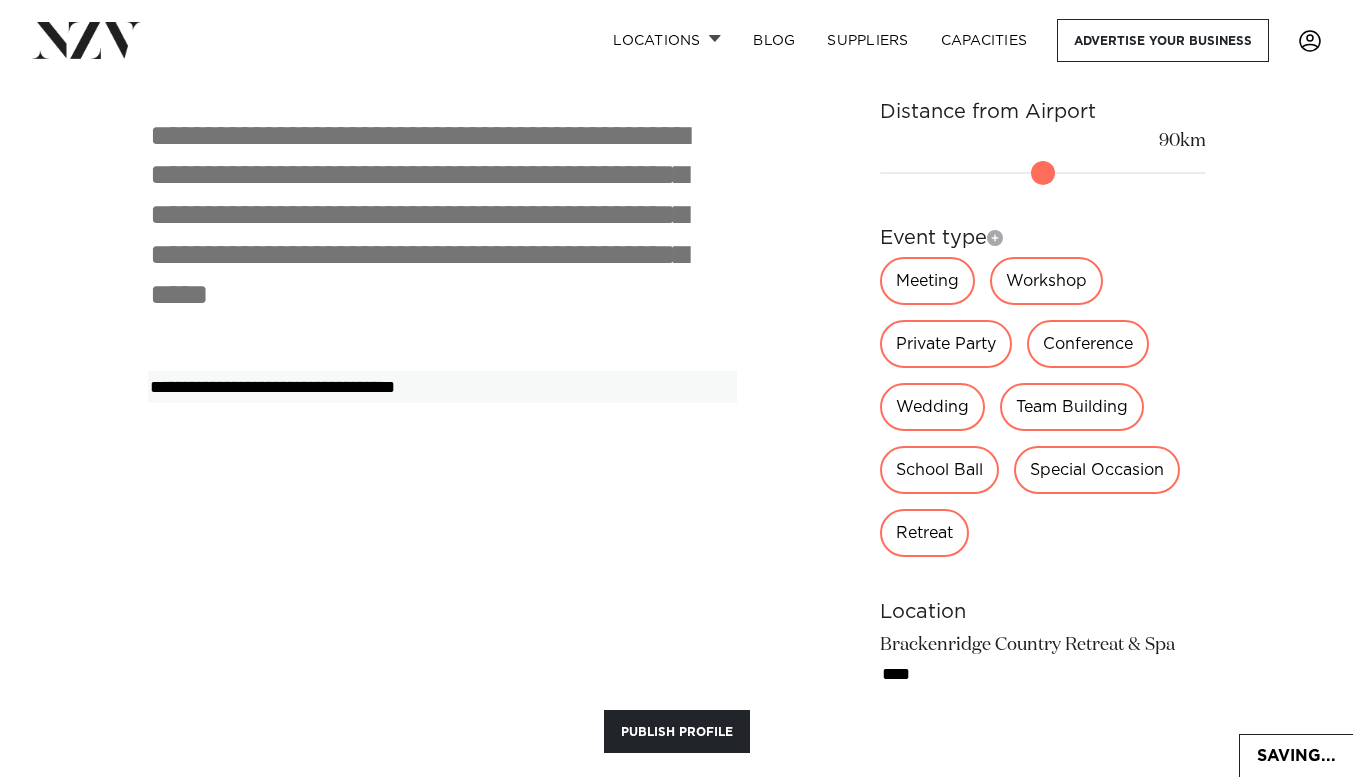 type 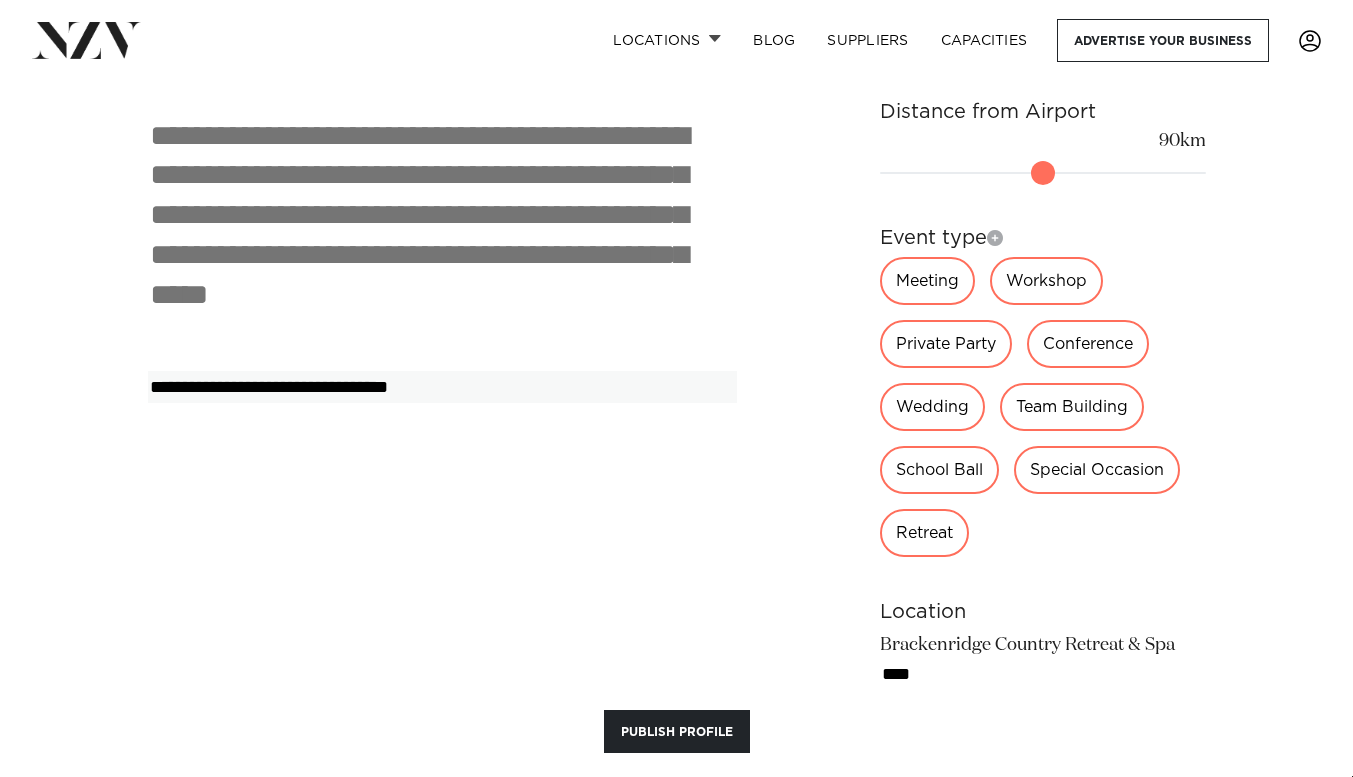 type 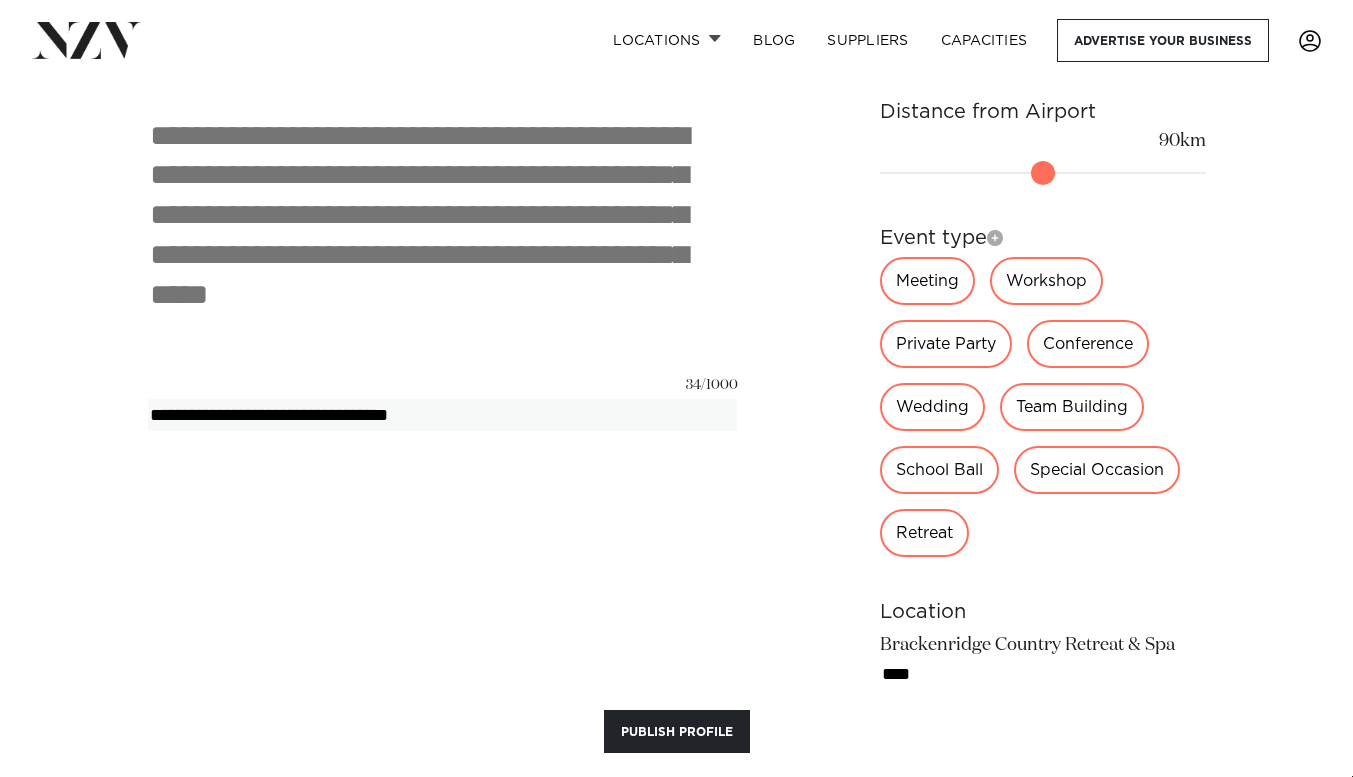 drag, startPoint x: 450, startPoint y: 411, endPoint x: 77, endPoint y: 444, distance: 374.45694 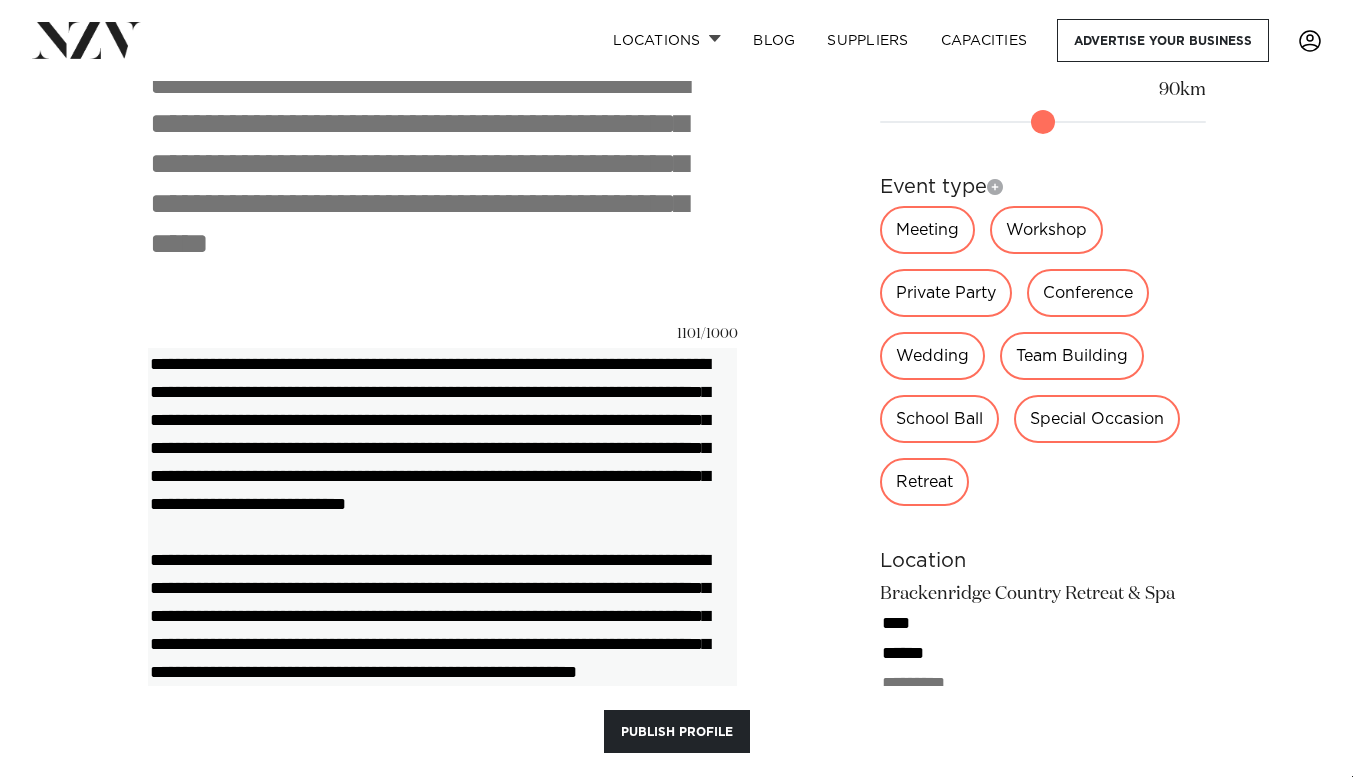 scroll, scrollTop: 1474, scrollLeft: 0, axis: vertical 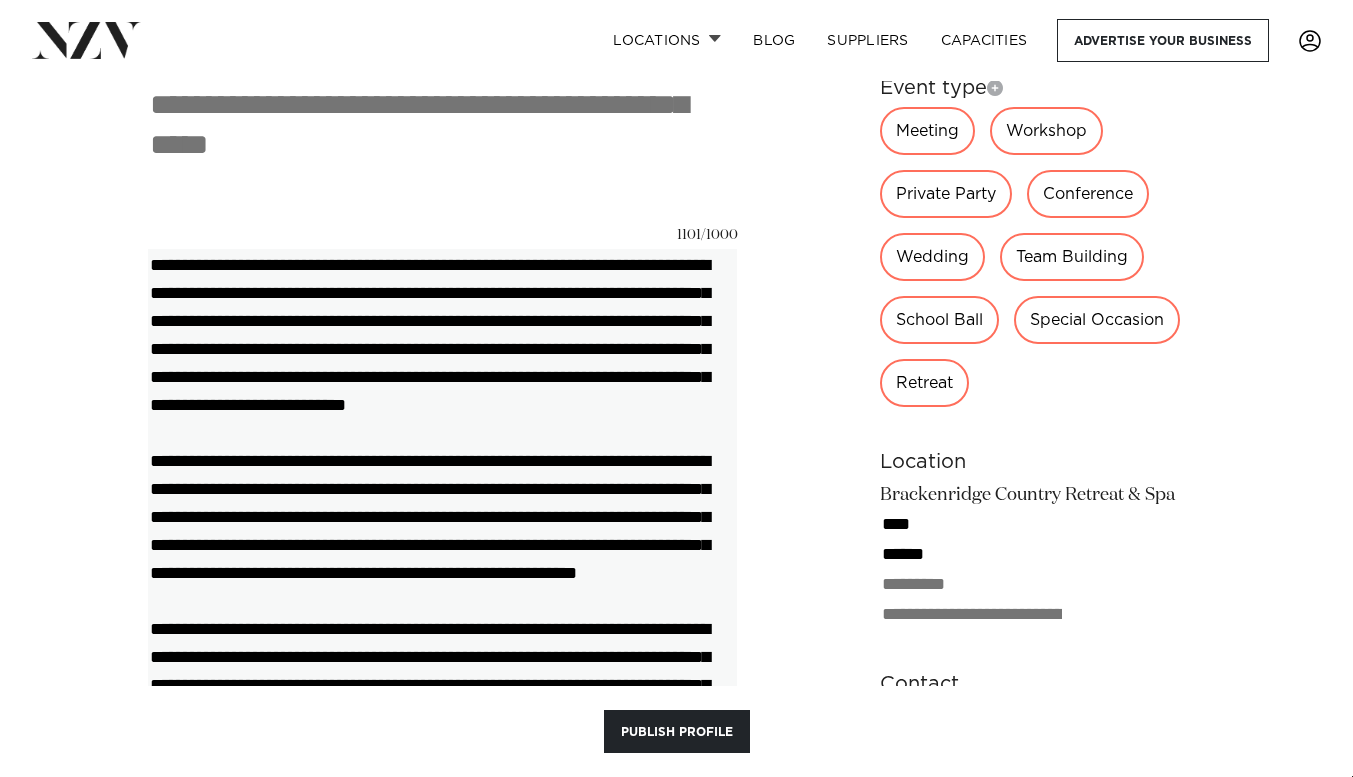 click at bounding box center [442, 516] 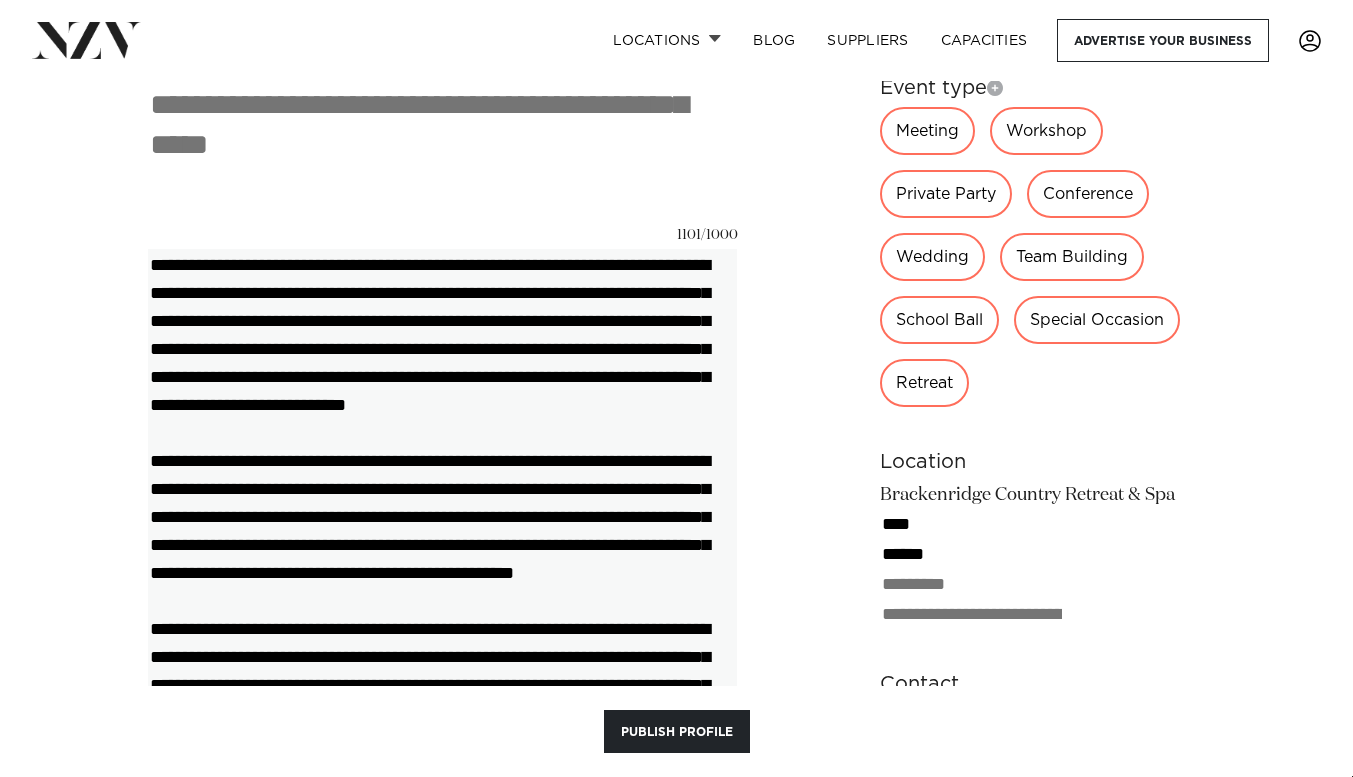type 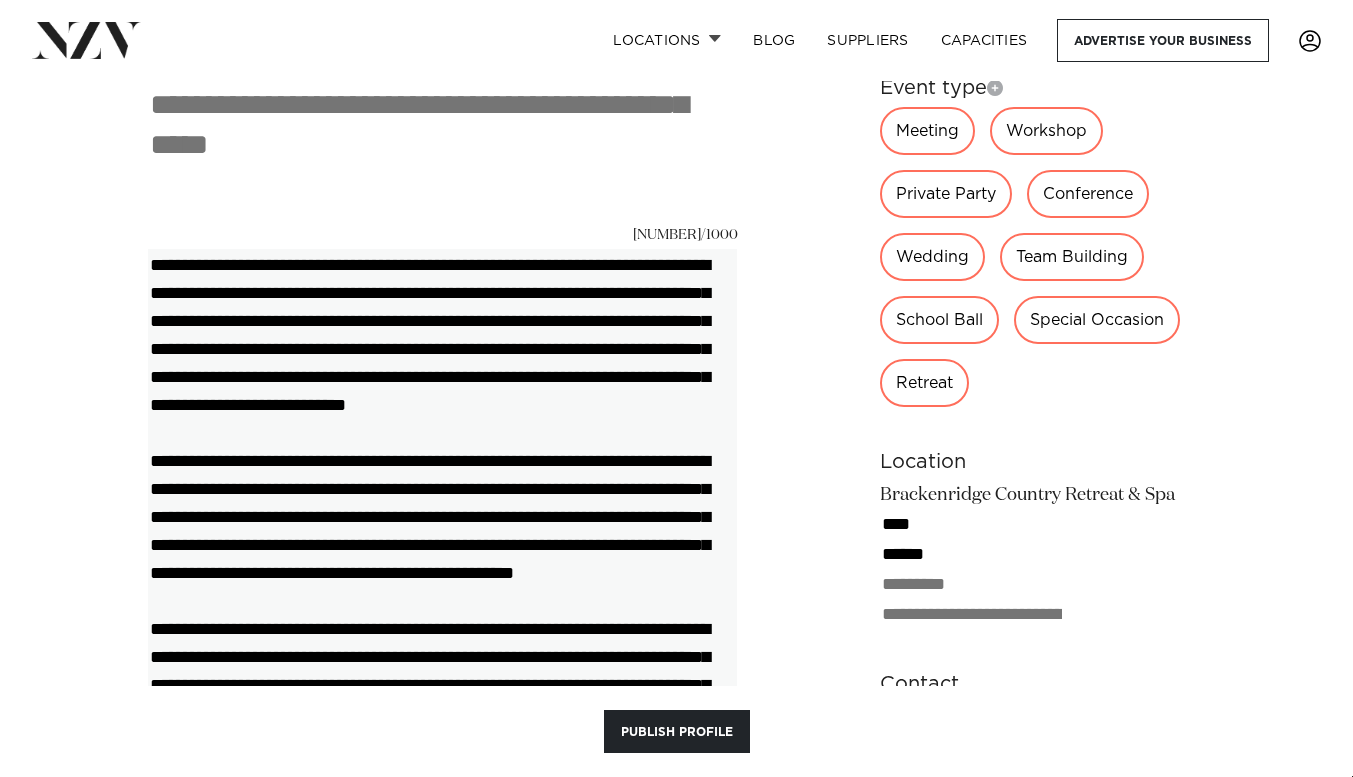 drag, startPoint x: 572, startPoint y: 568, endPoint x: 381, endPoint y: 598, distance: 193.34166 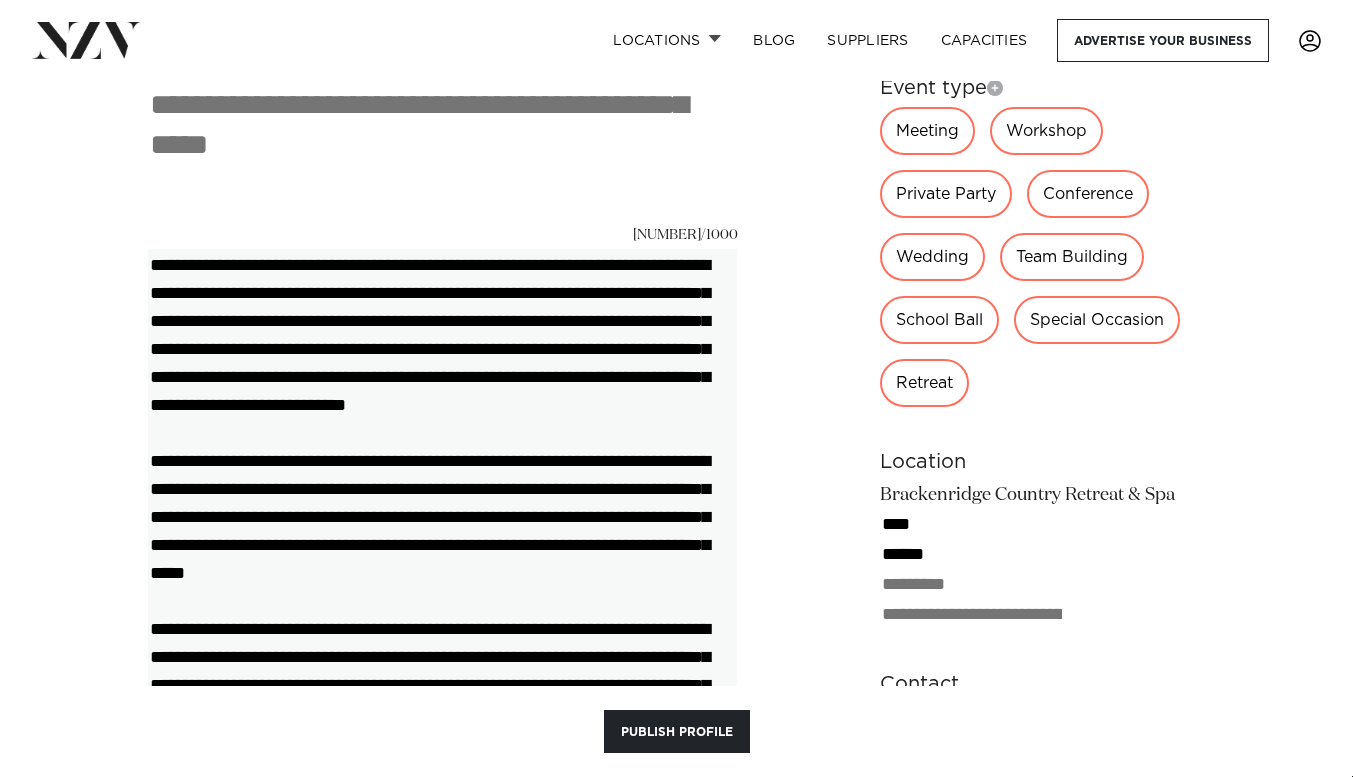type on "**********" 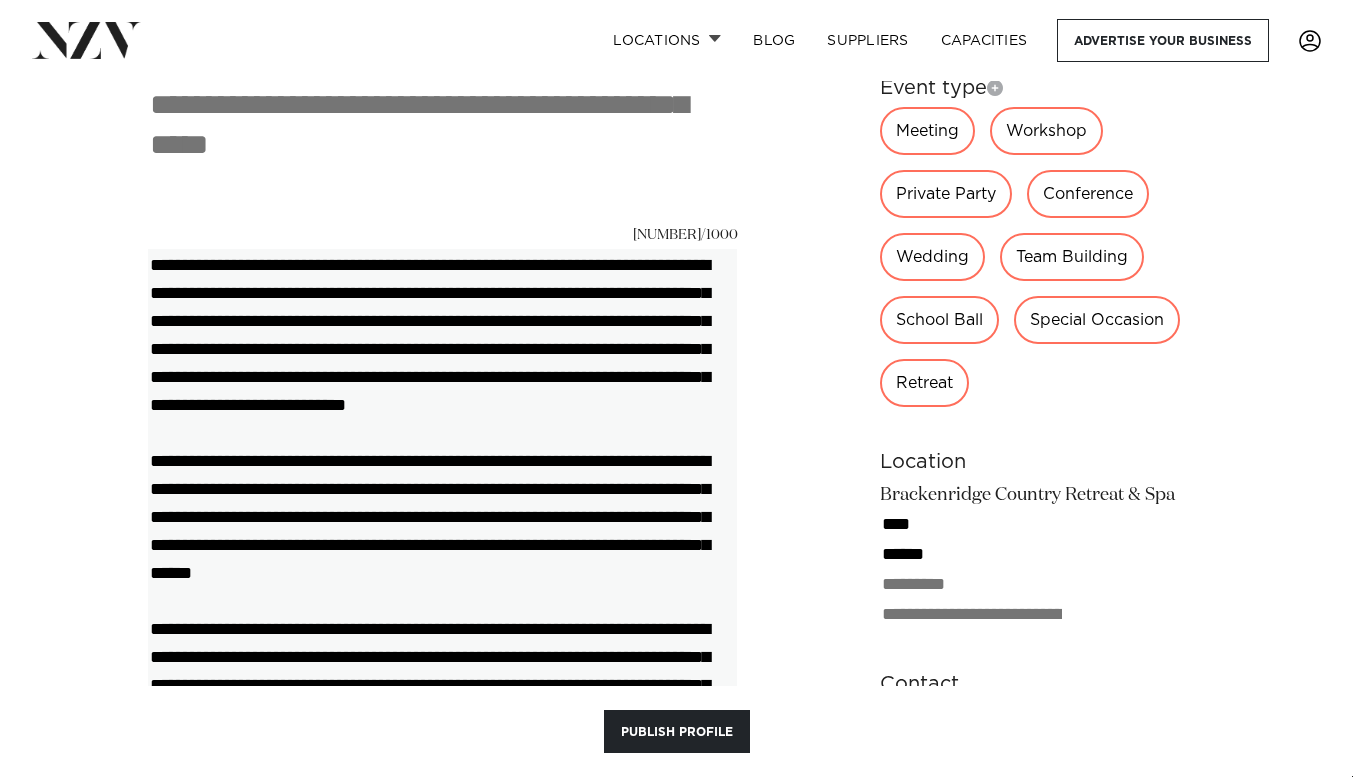 type 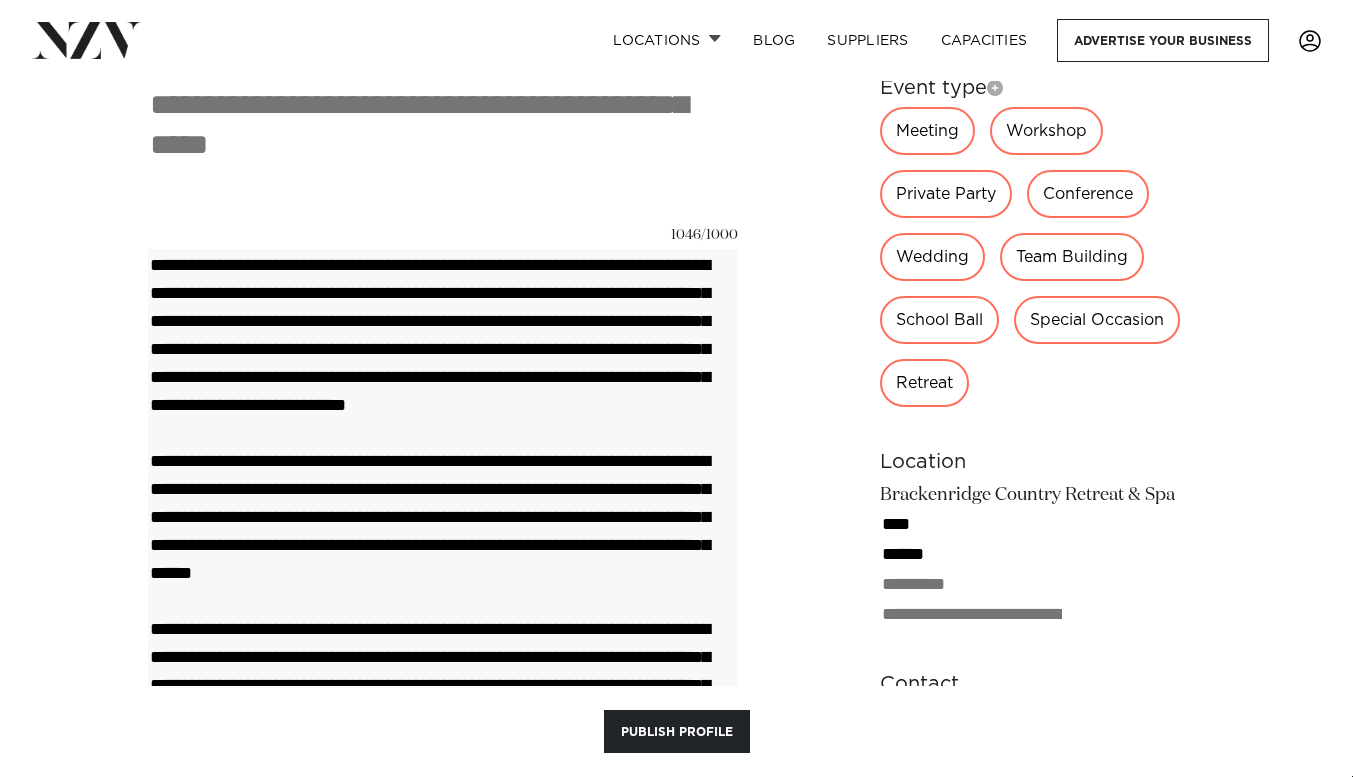 type on "**********" 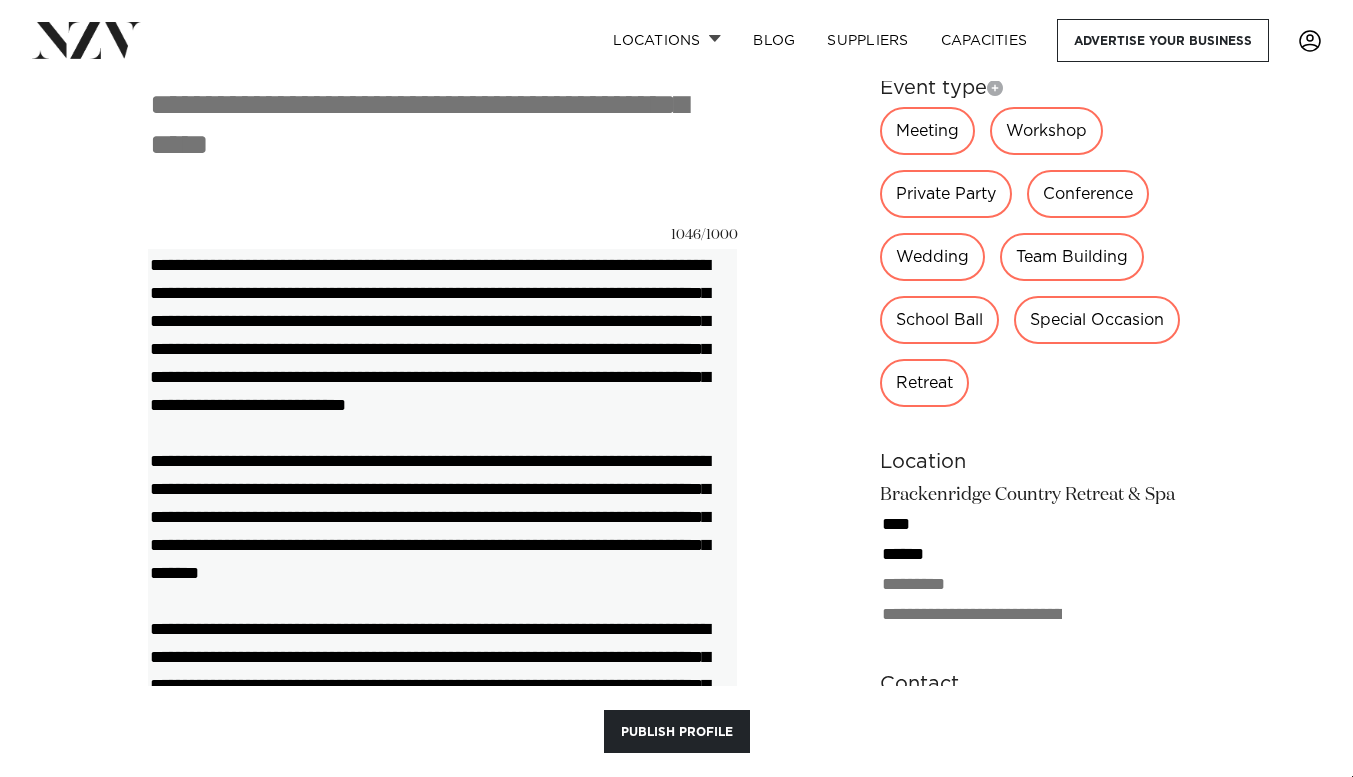 type on "**********" 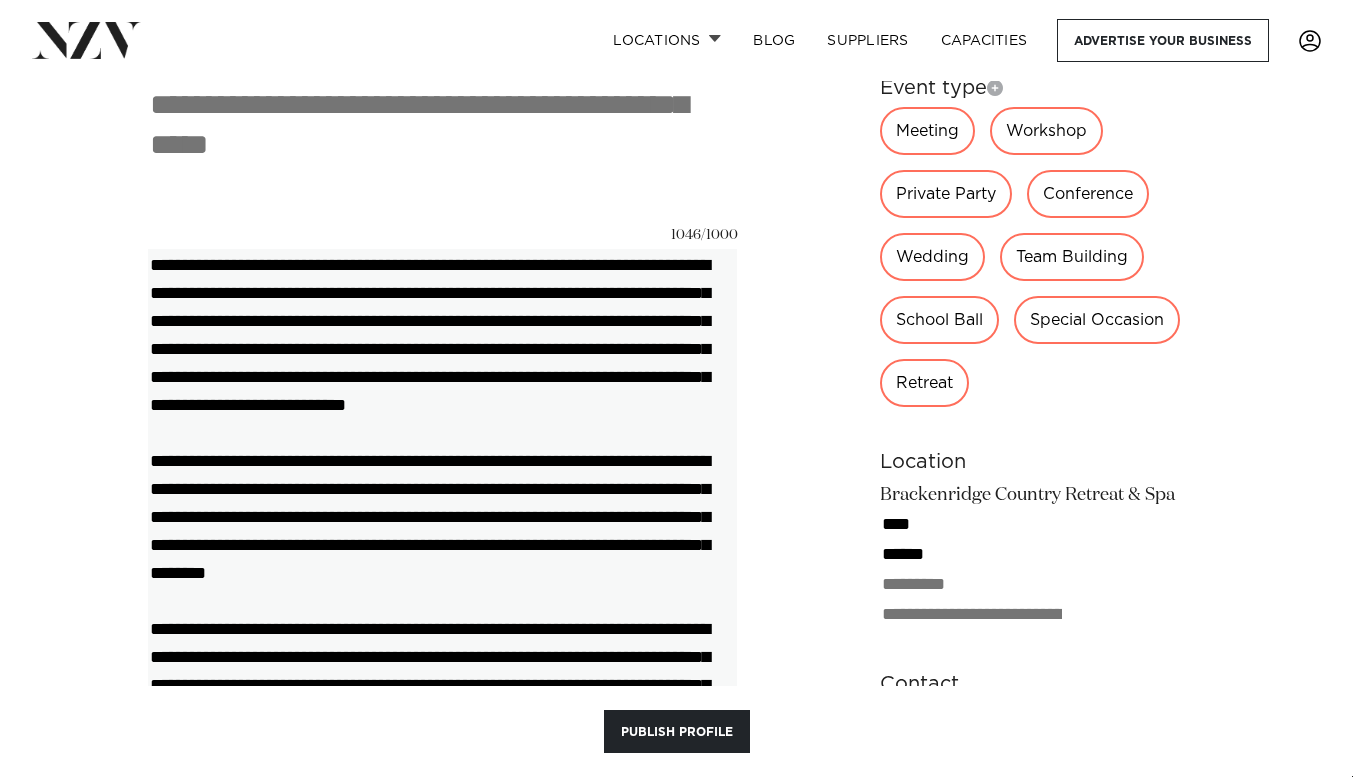 type on "**********" 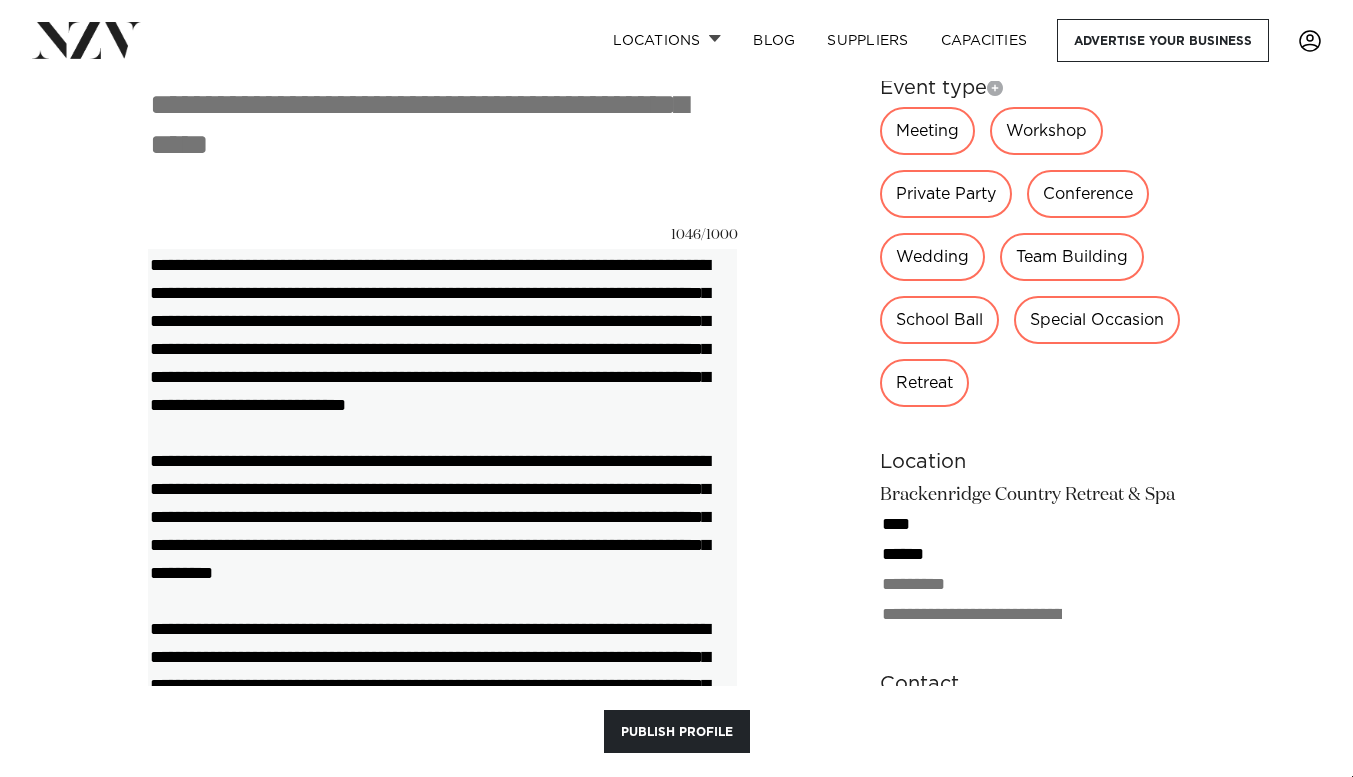 type 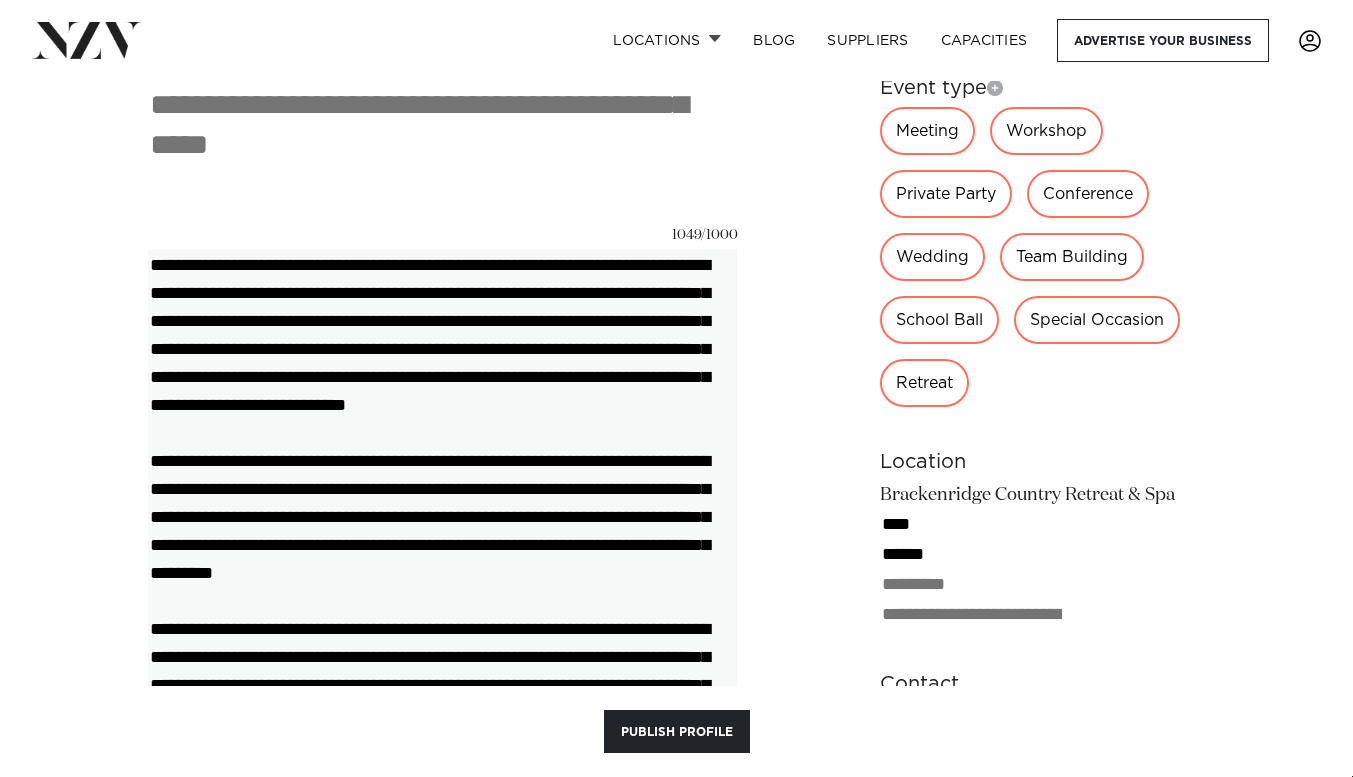 type 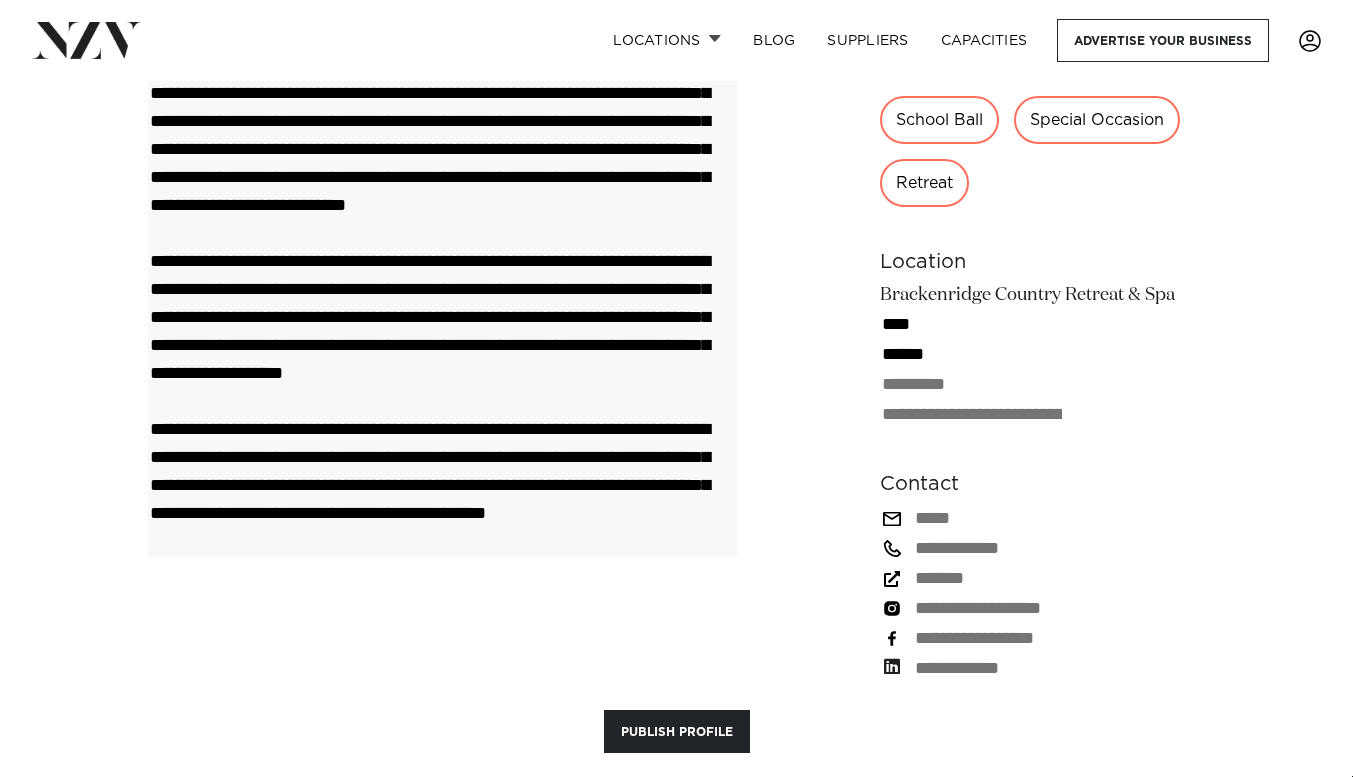 scroll, scrollTop: 1685, scrollLeft: 0, axis: vertical 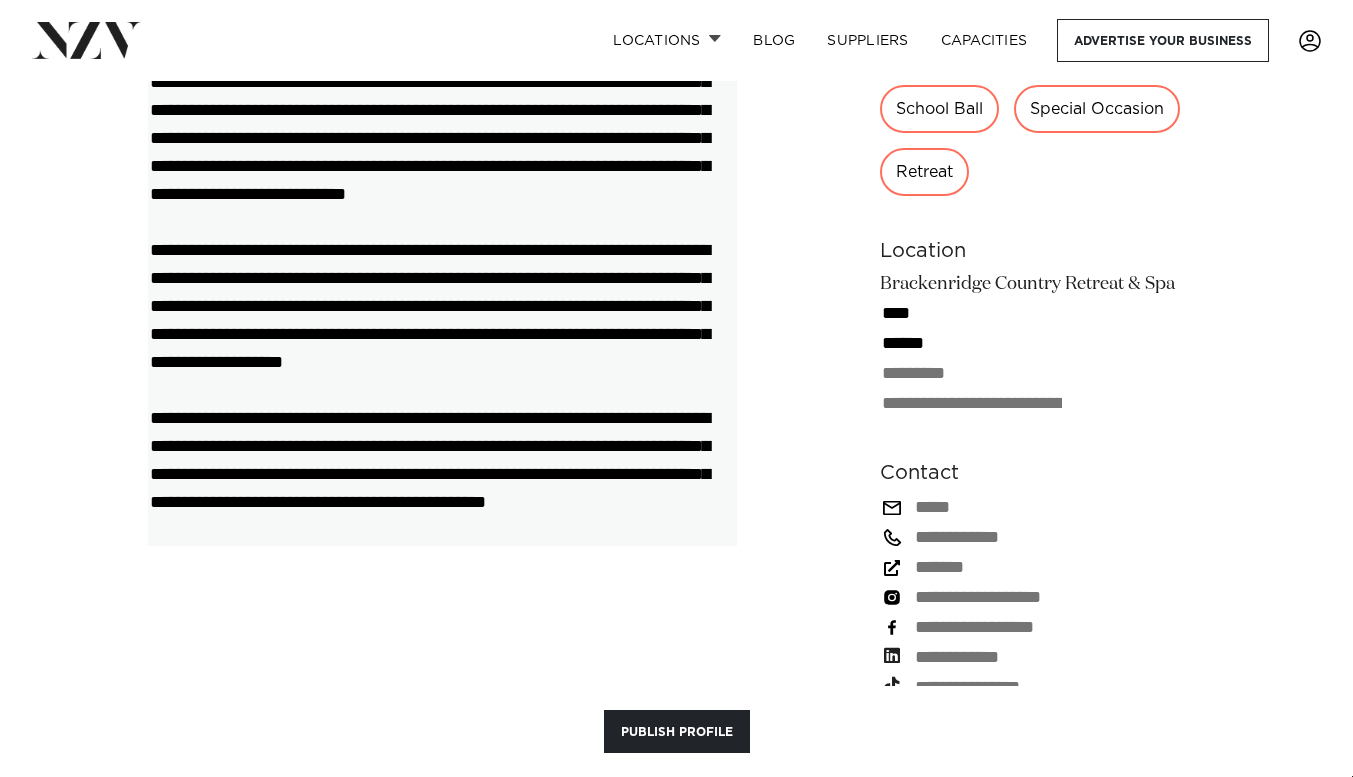 click at bounding box center (442, 291) 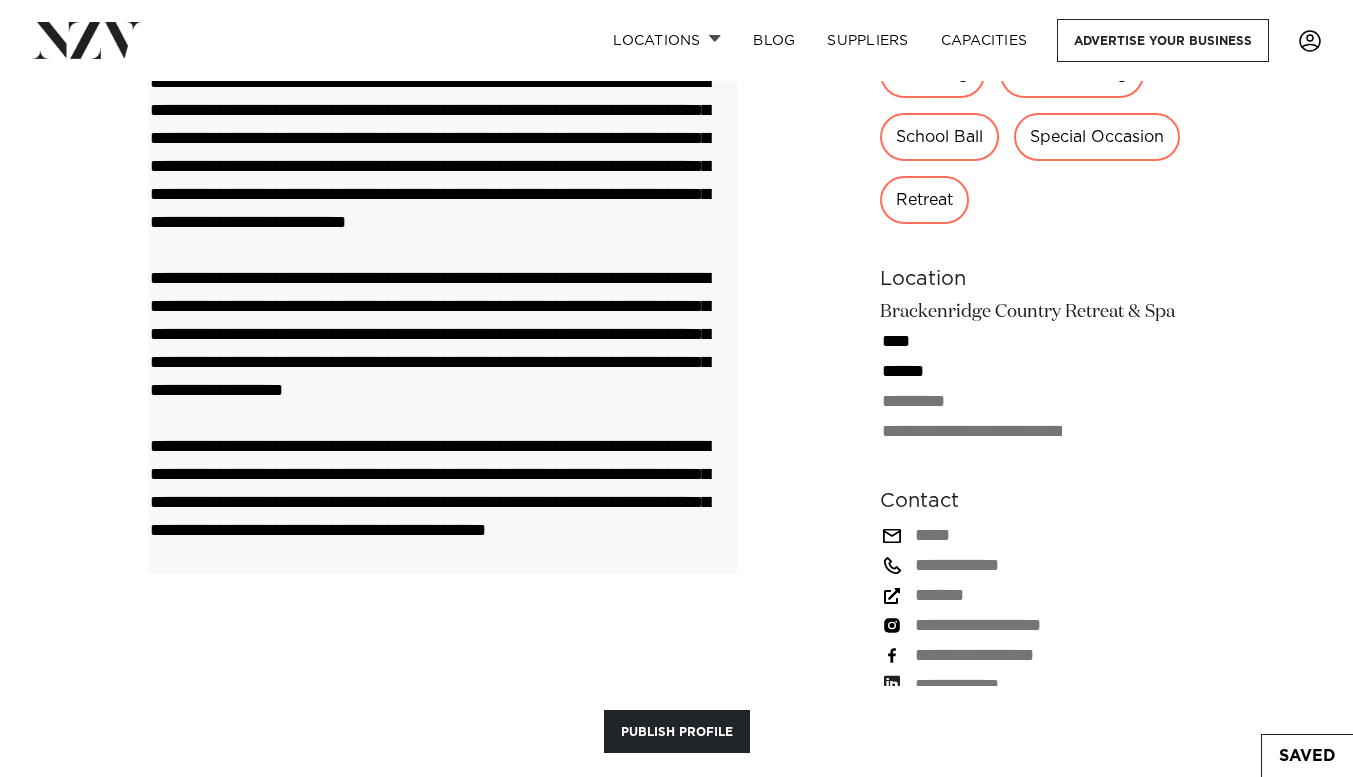 scroll, scrollTop: 1685, scrollLeft: 0, axis: vertical 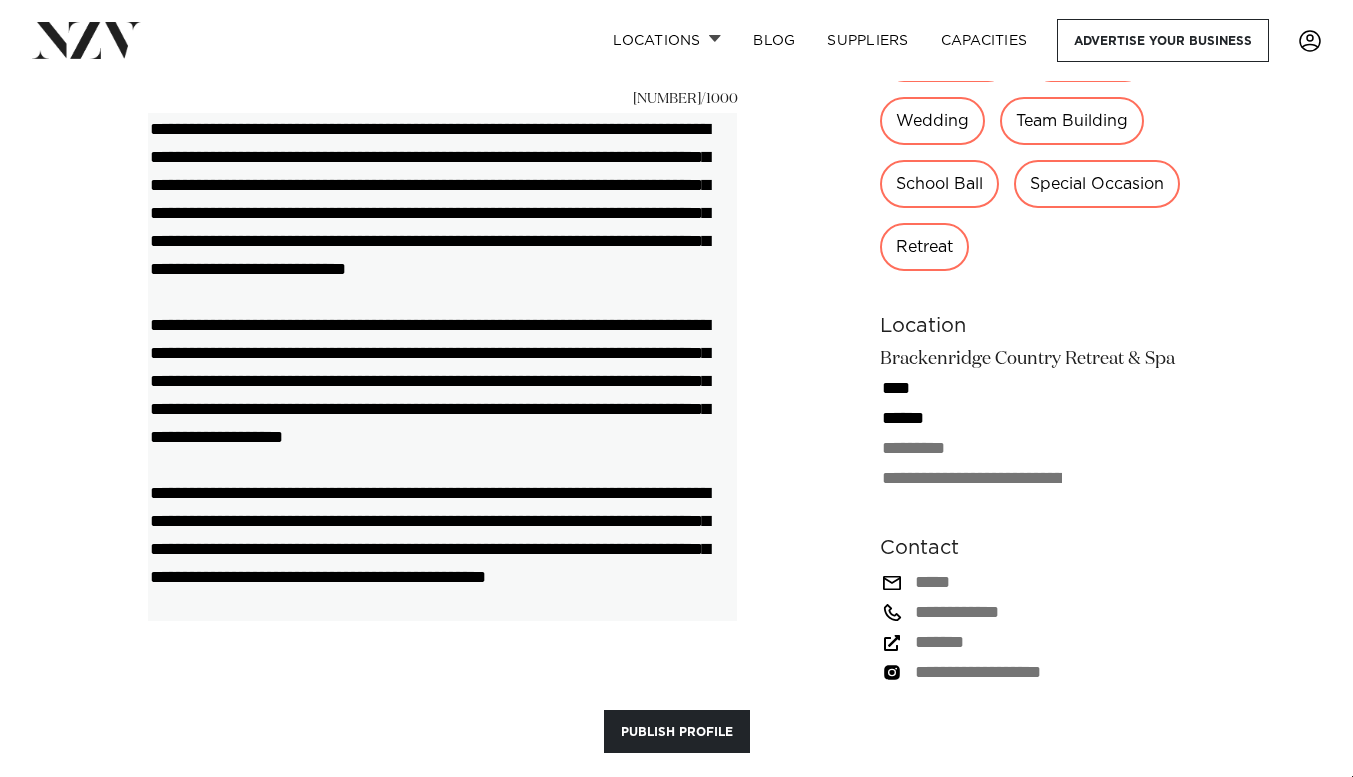 drag, startPoint x: 148, startPoint y: 121, endPoint x: 734, endPoint y: 609, distance: 762.5877 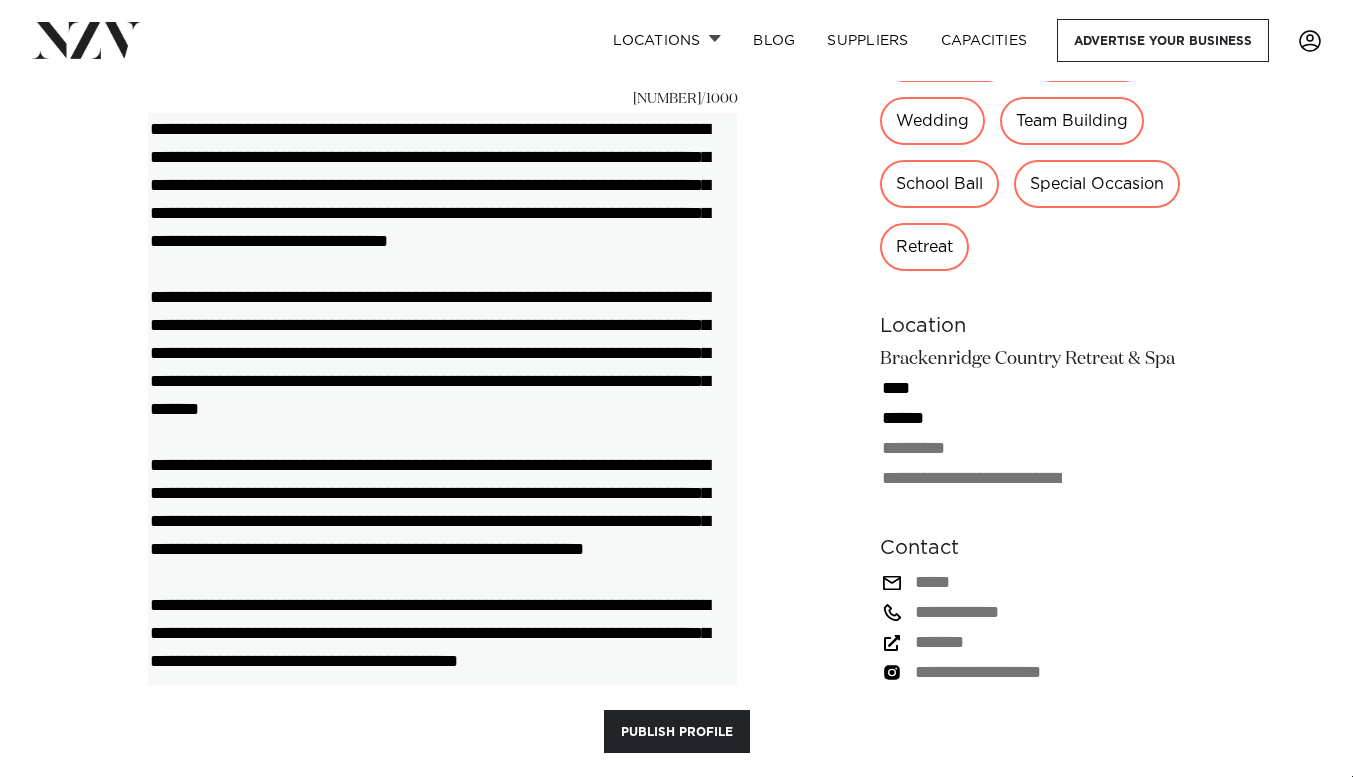 drag, startPoint x: 151, startPoint y: 123, endPoint x: 701, endPoint y: 693, distance: 792.0859 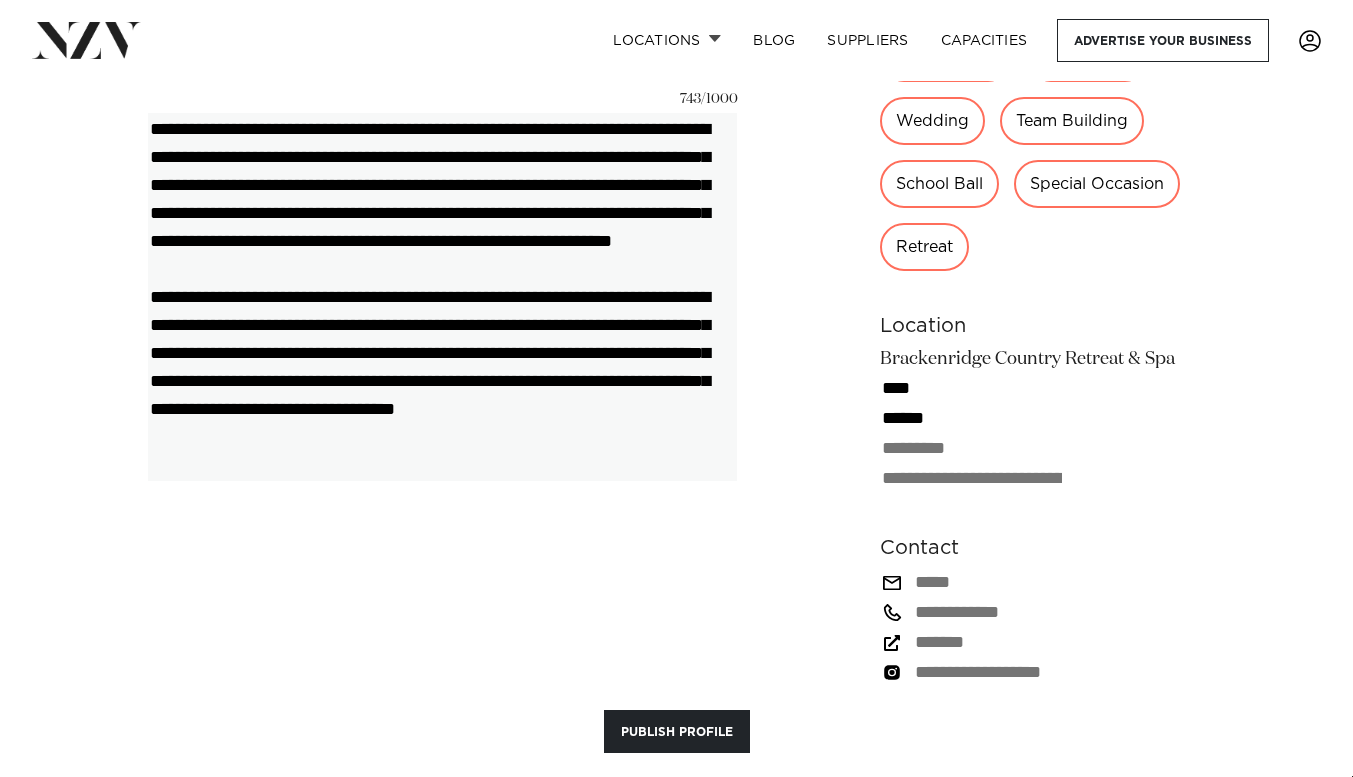click on "**********" at bounding box center [442, 296] 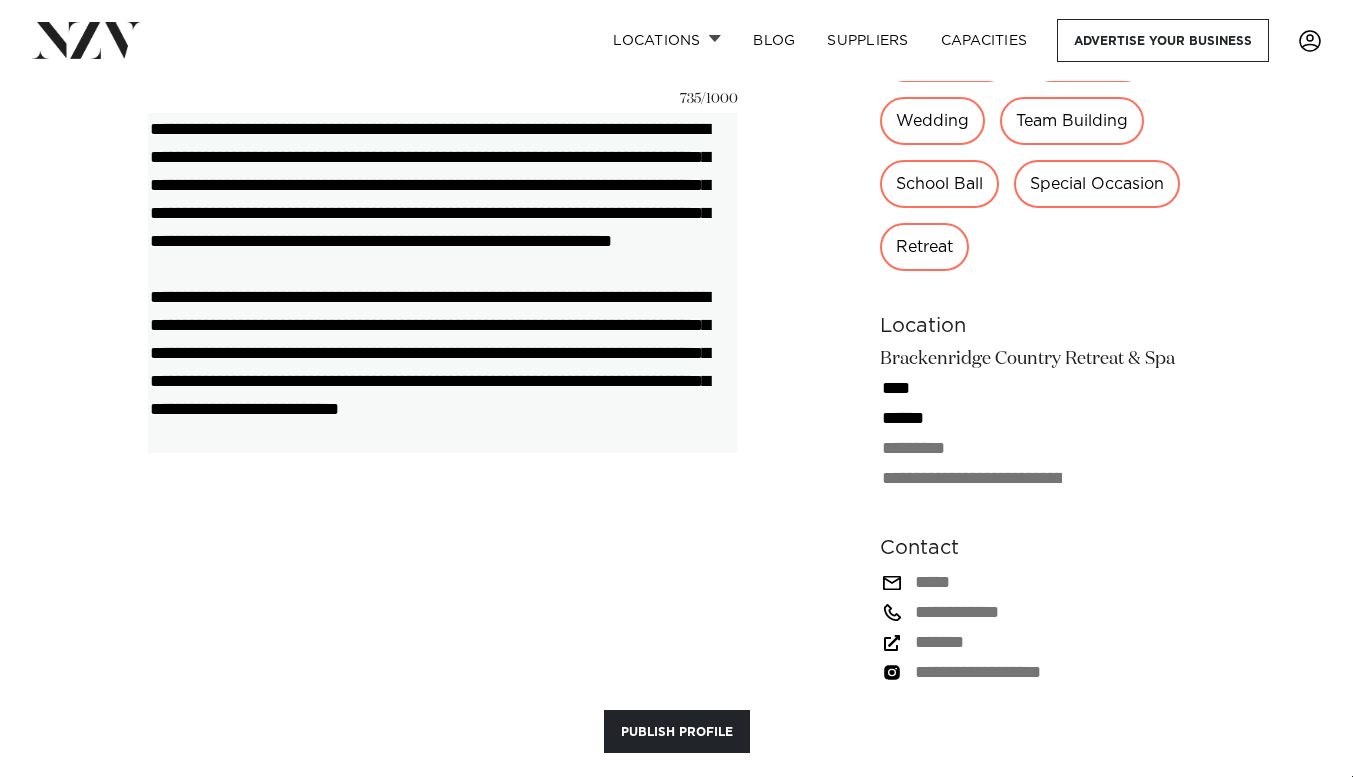 click on "**********" at bounding box center [442, 282] 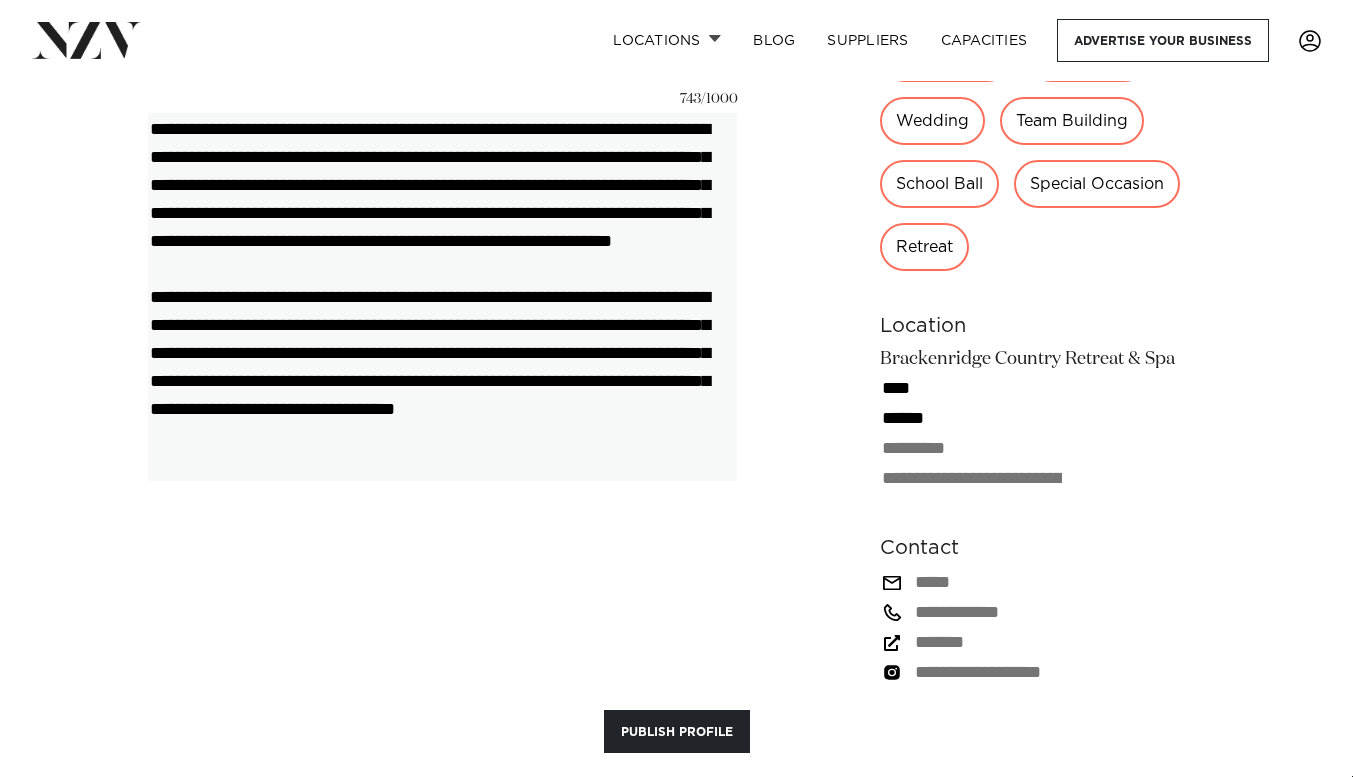 click on "**********" at bounding box center [442, 296] 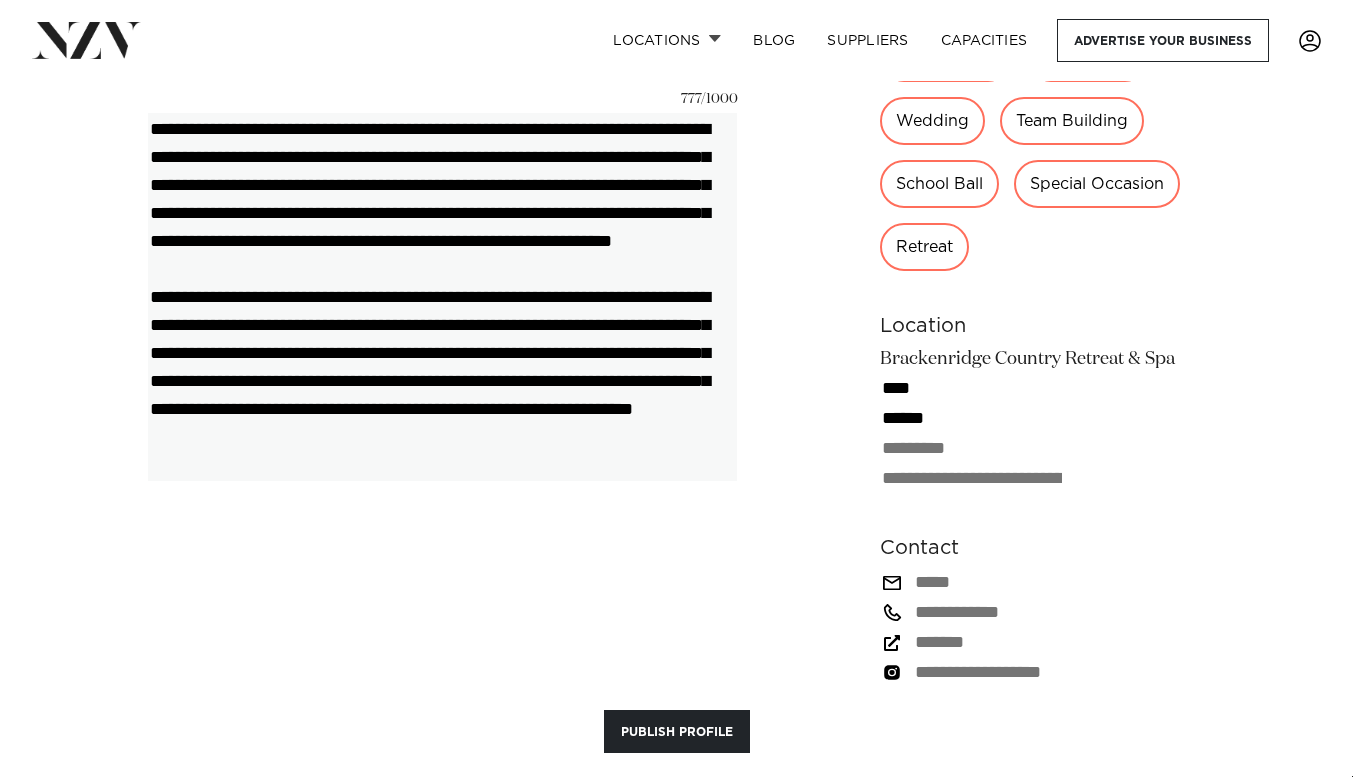 click on "**********" at bounding box center (442, 296) 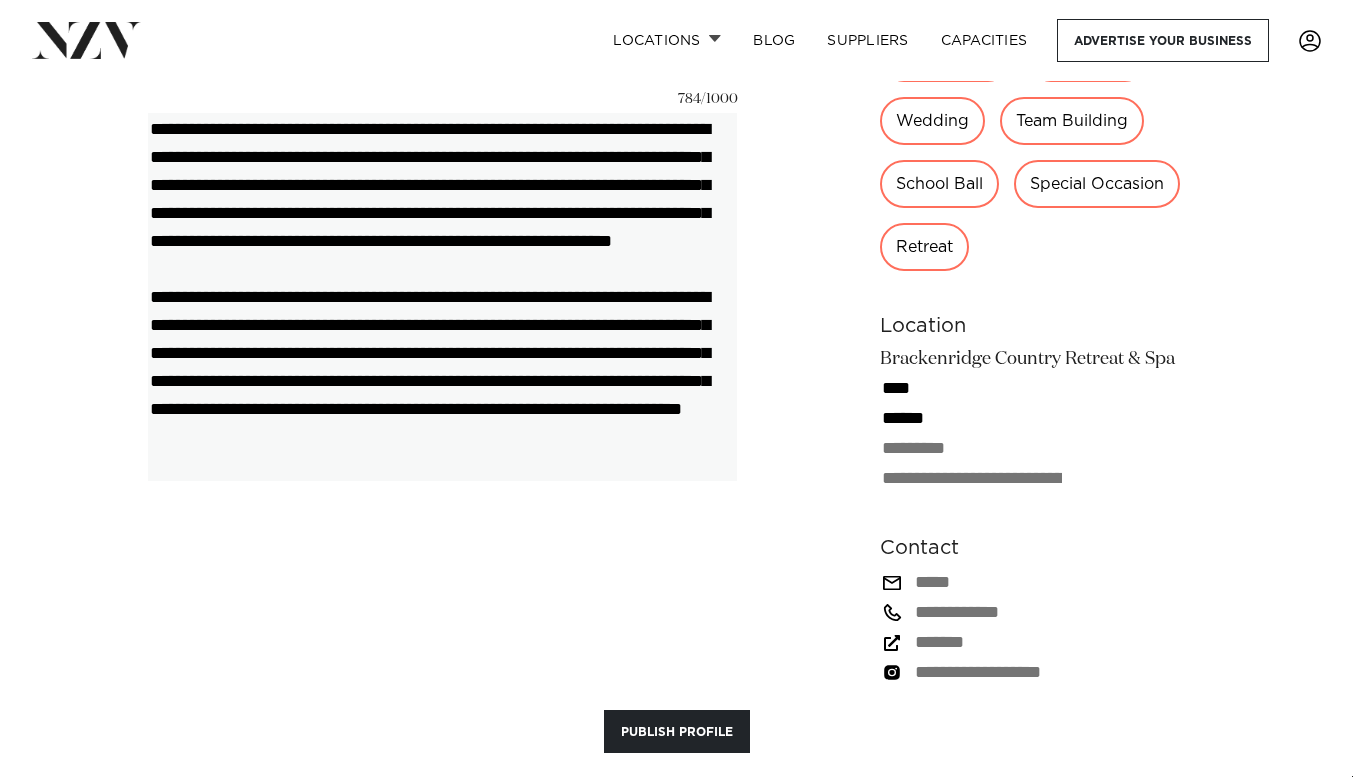 drag, startPoint x: 308, startPoint y: 357, endPoint x: 383, endPoint y: 353, distance: 75.10659 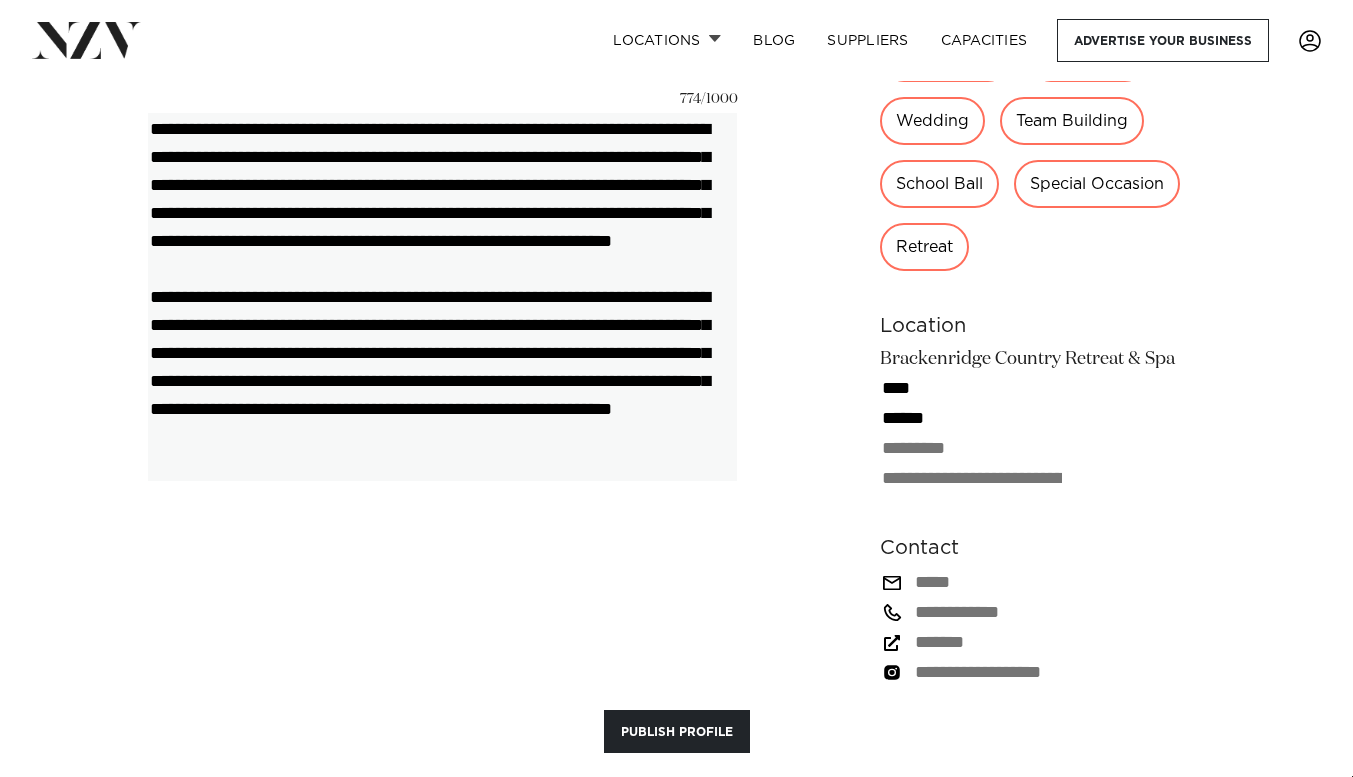 click on "**********" at bounding box center (442, 296) 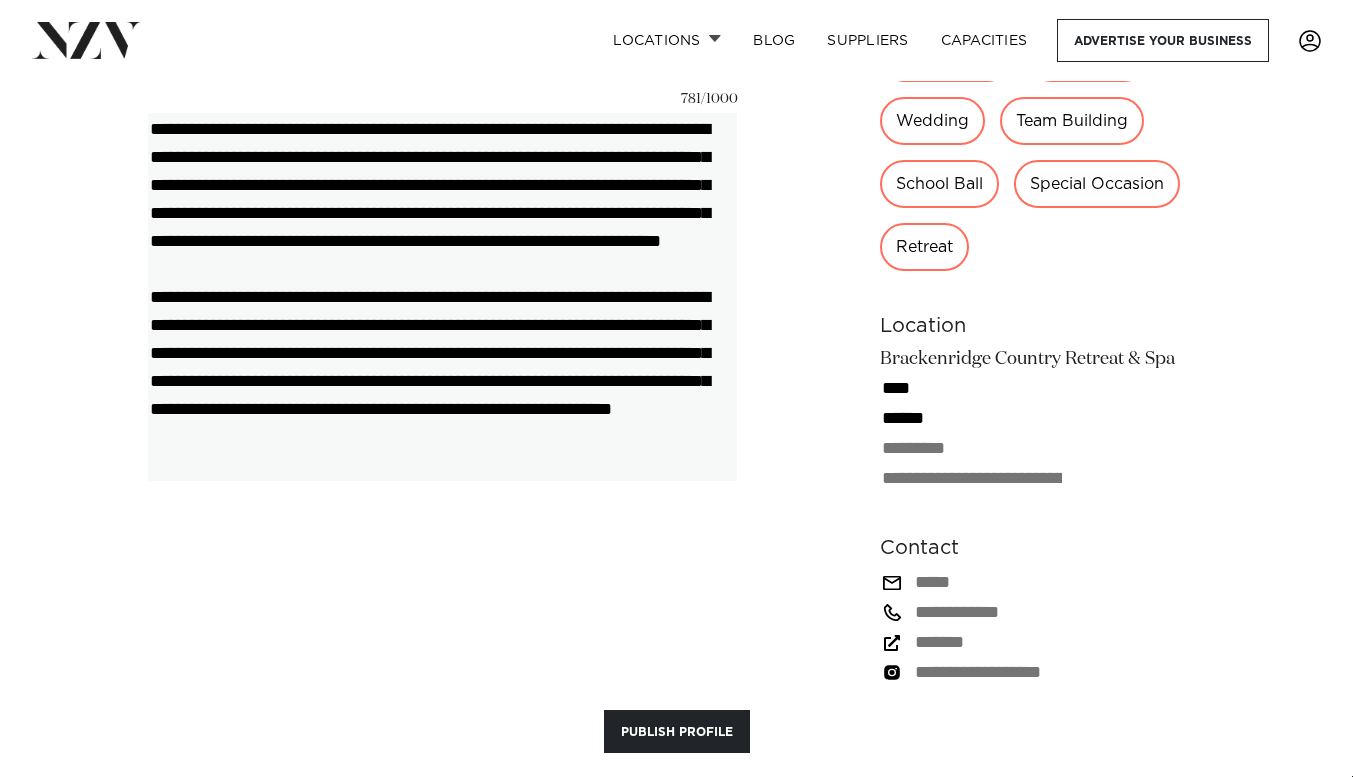 click on "**********" at bounding box center (442, 296) 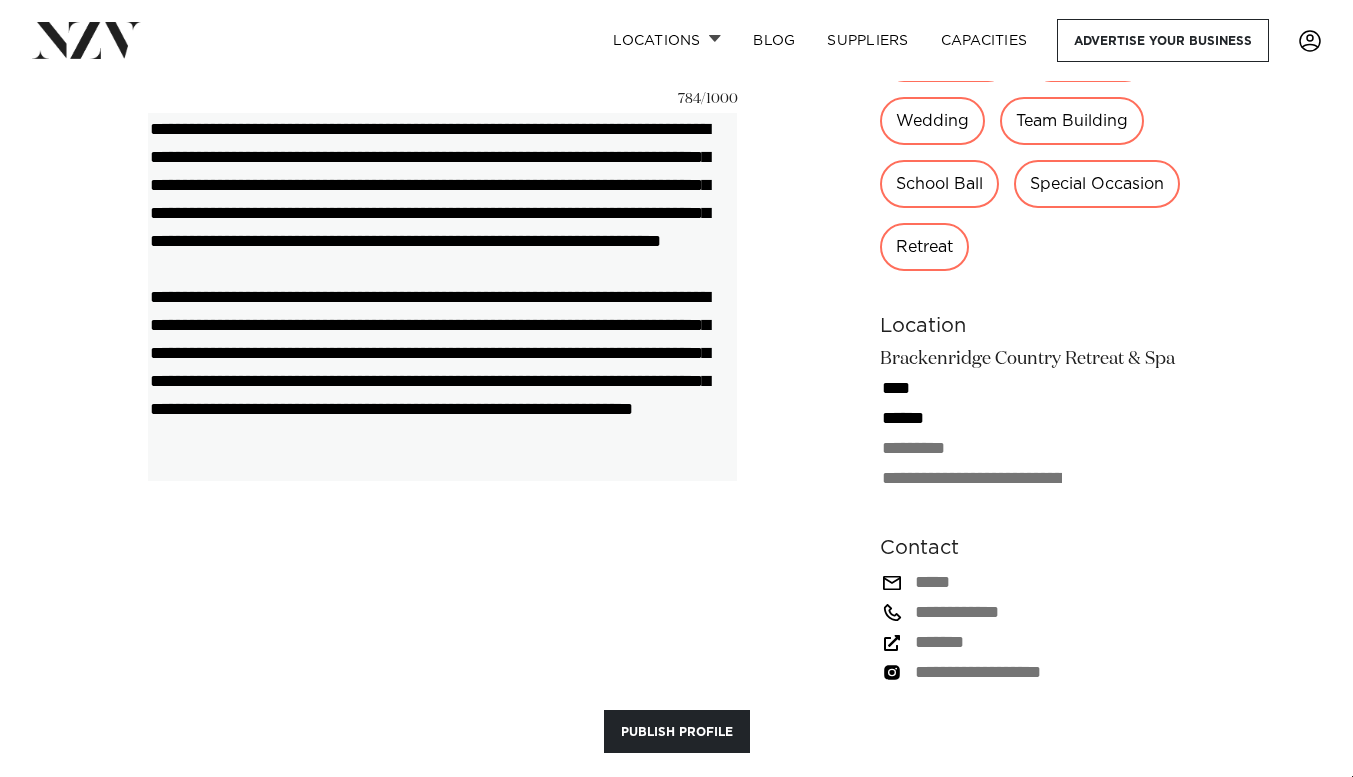 click on "**********" at bounding box center (442, 296) 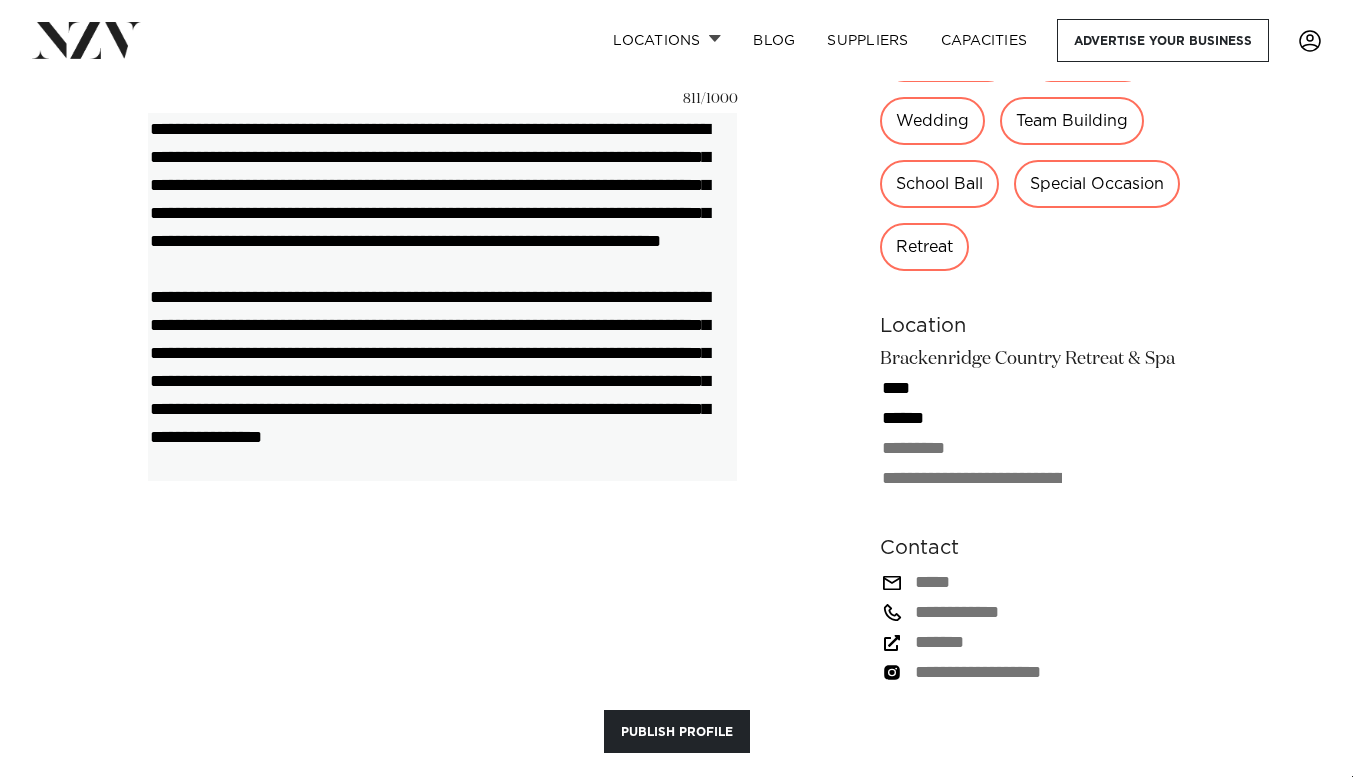 click on "**********" at bounding box center [442, 296] 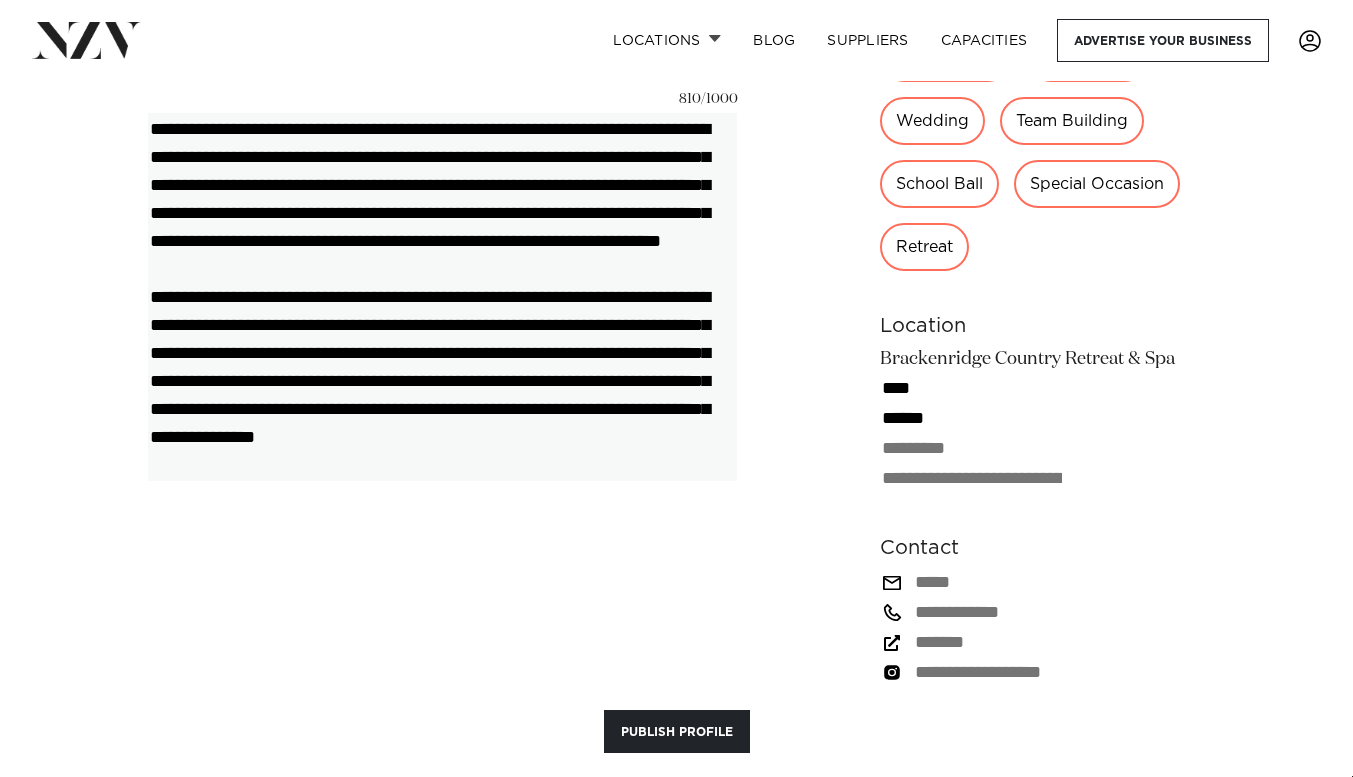click on "**********" at bounding box center (442, 296) 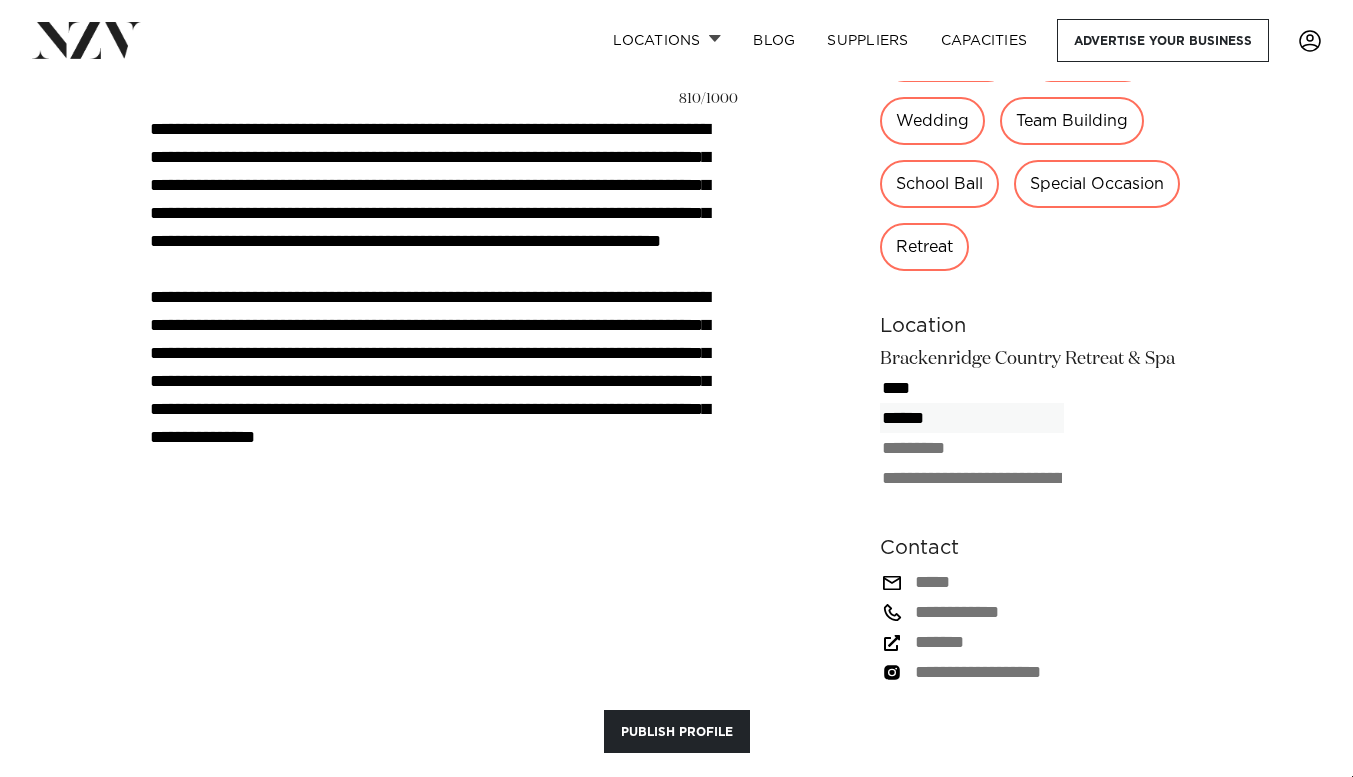 click on "******" at bounding box center (972, 418) 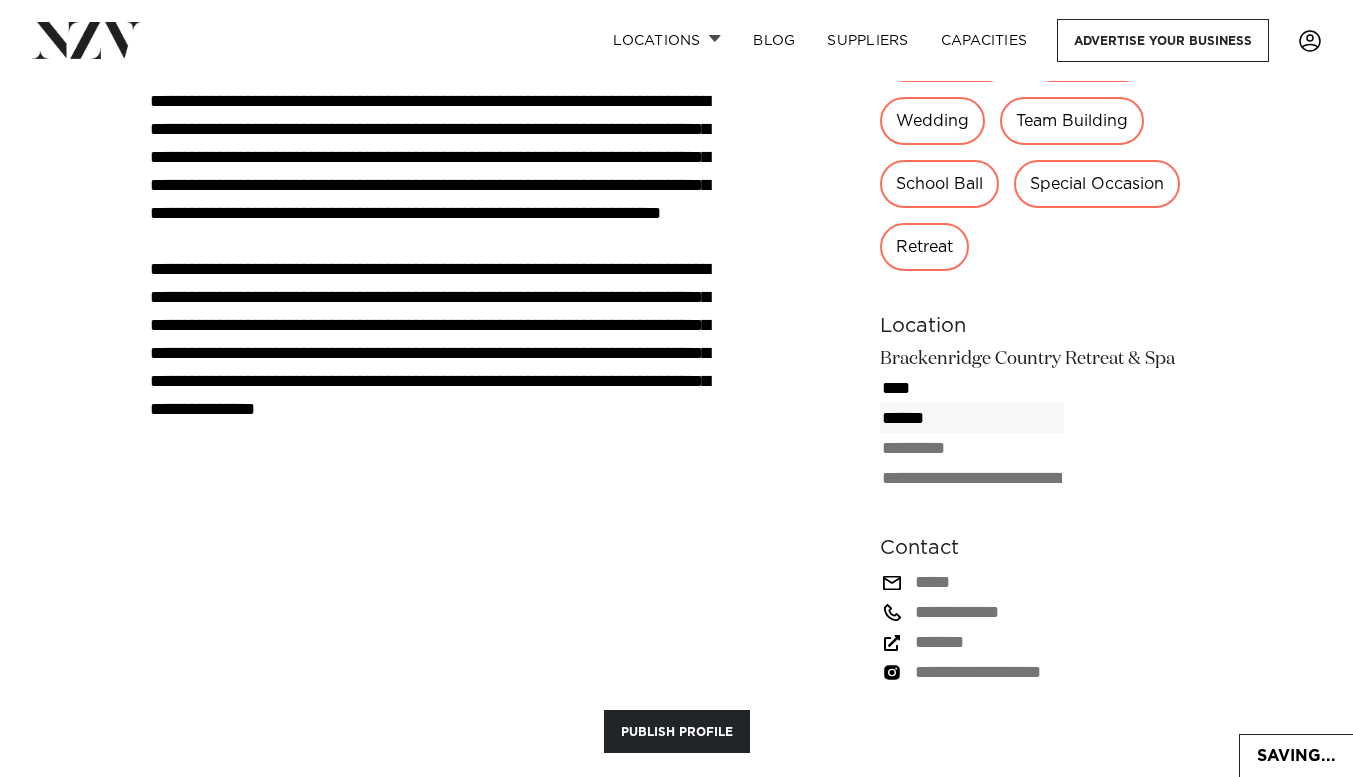 click on "******" at bounding box center (972, 418) 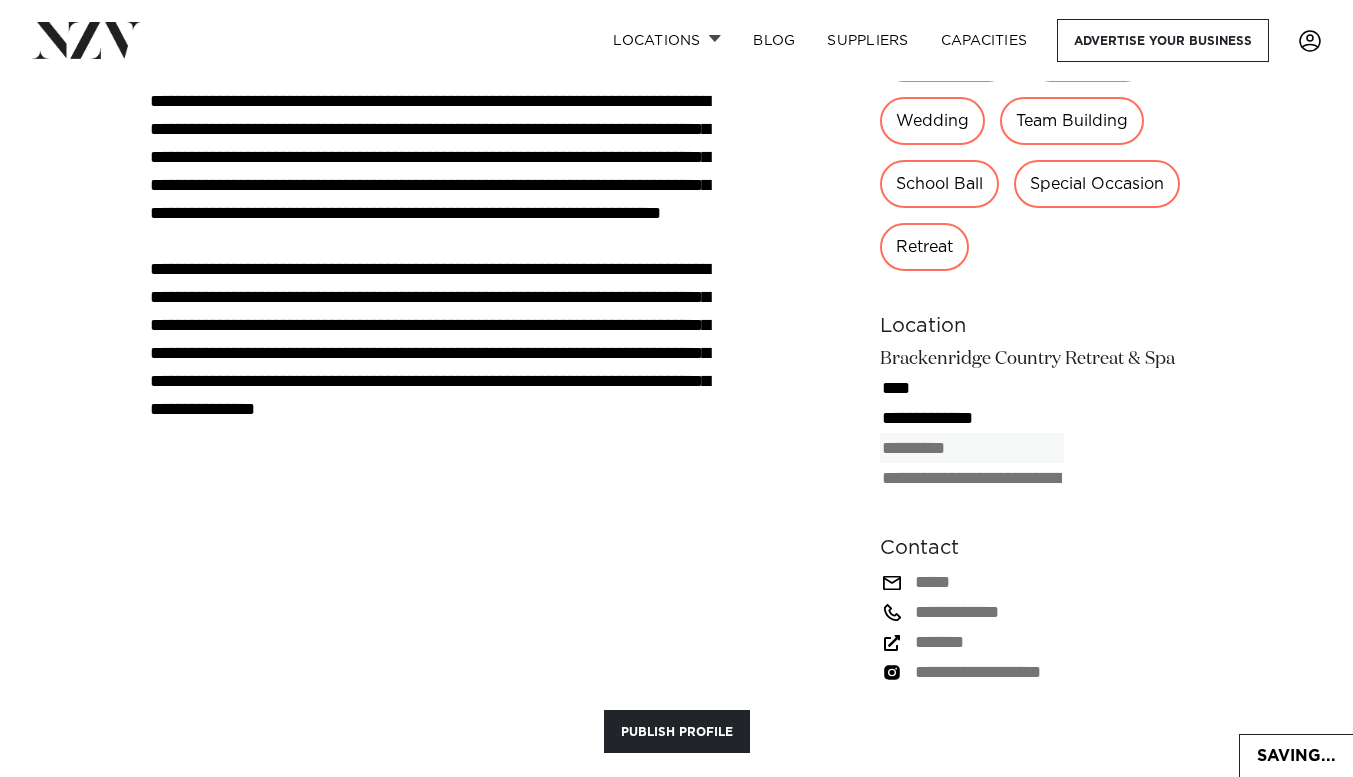 click at bounding box center [972, 448] 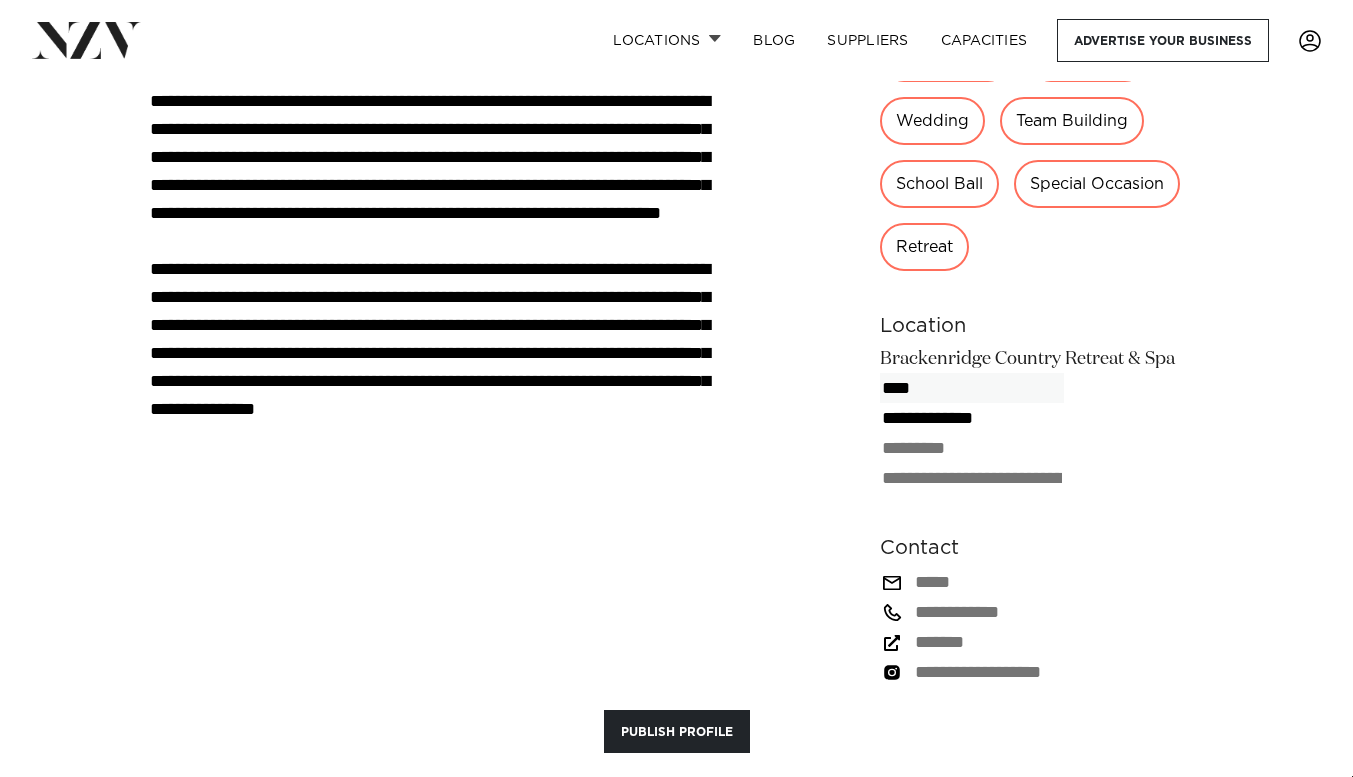 click on "****" at bounding box center (972, 388) 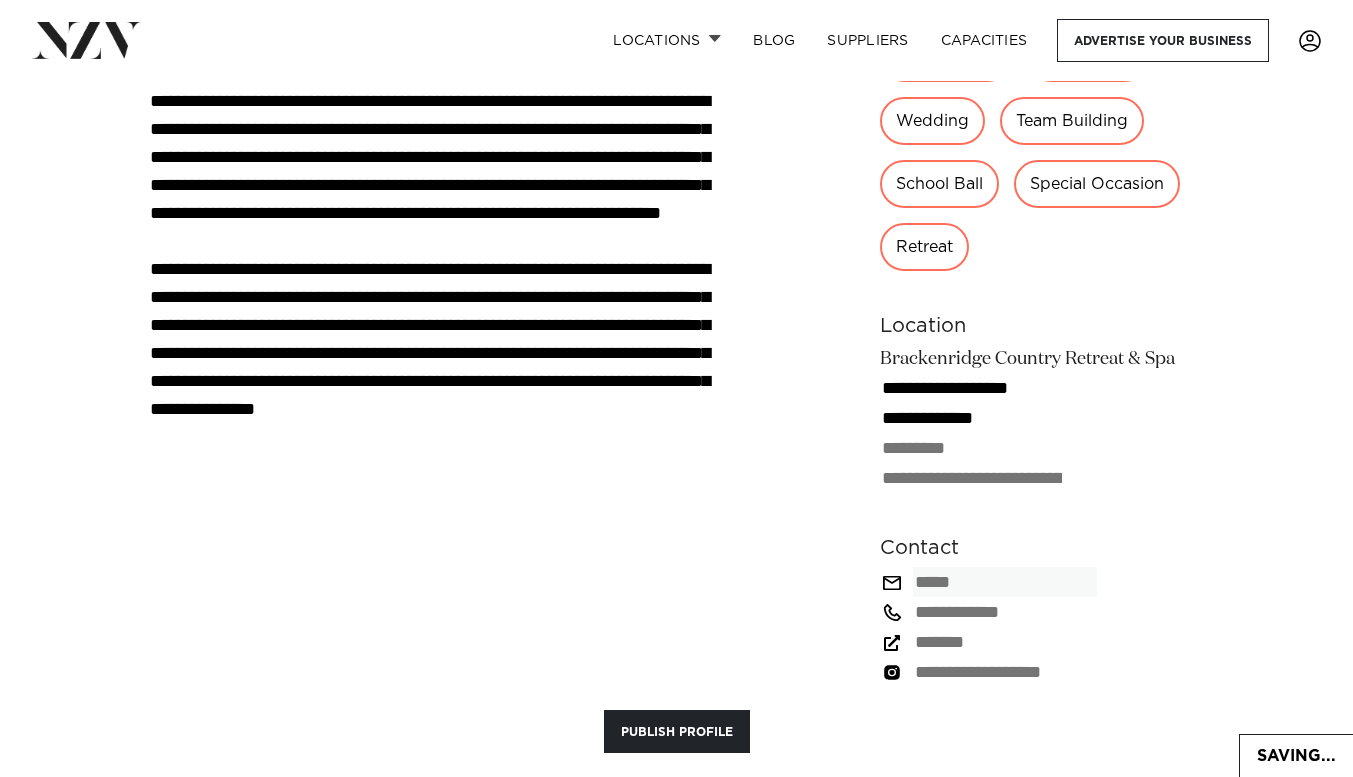 click at bounding box center (1005, 582) 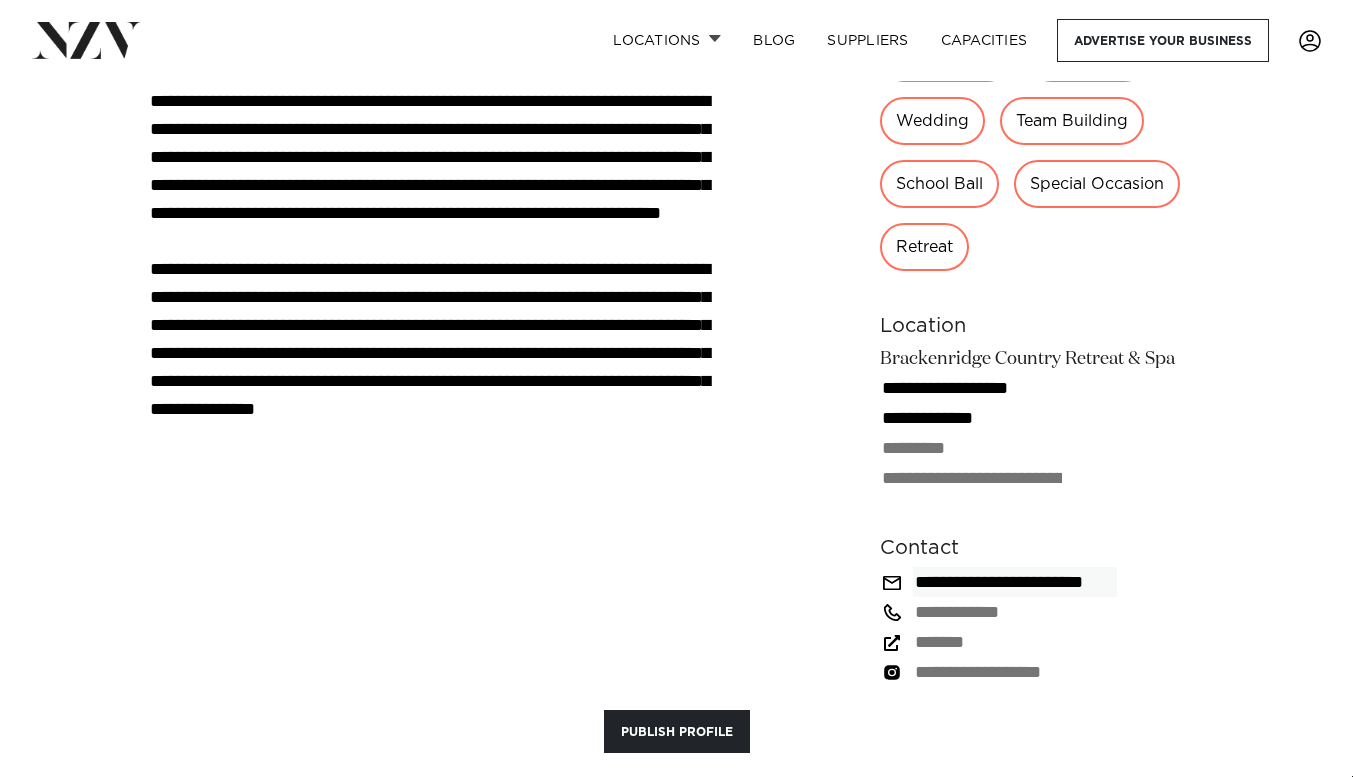 scroll, scrollTop: 0, scrollLeft: 24, axis: horizontal 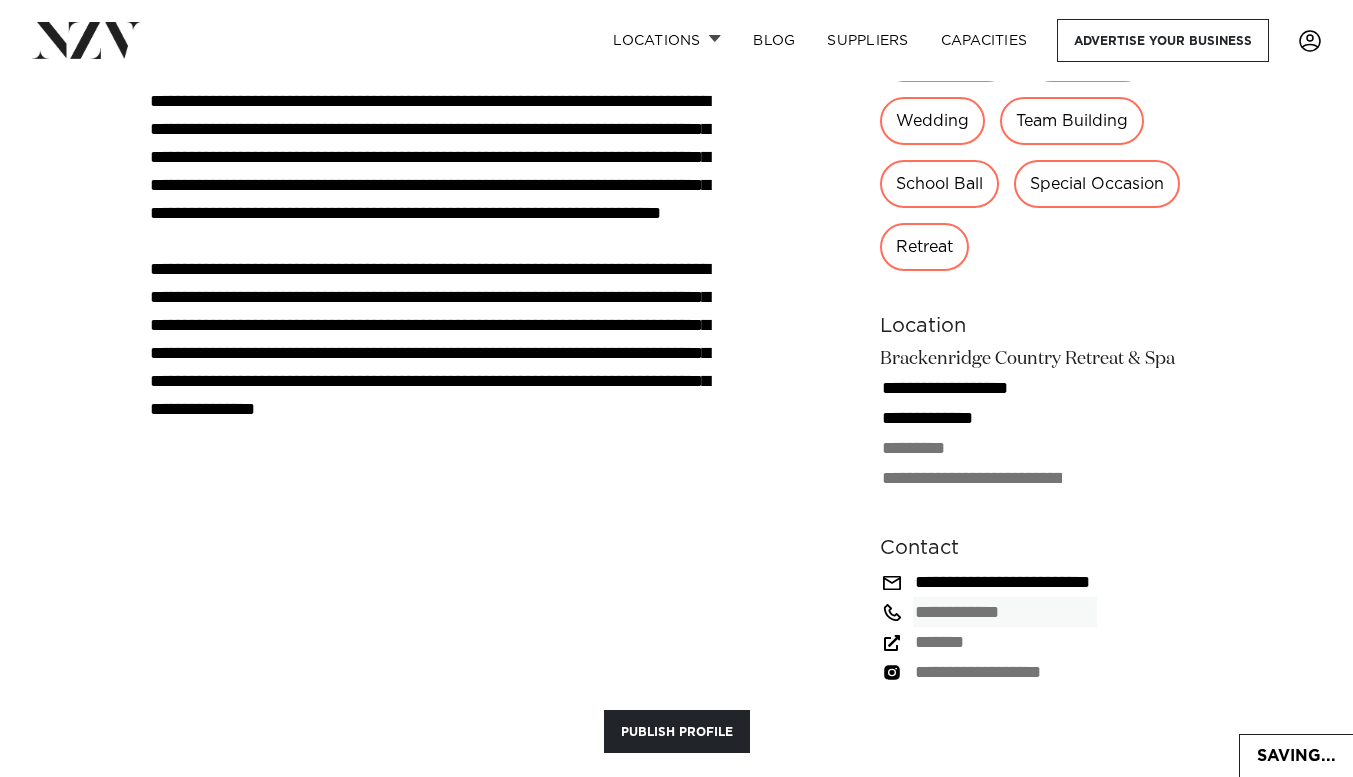 click at bounding box center [1005, 612] 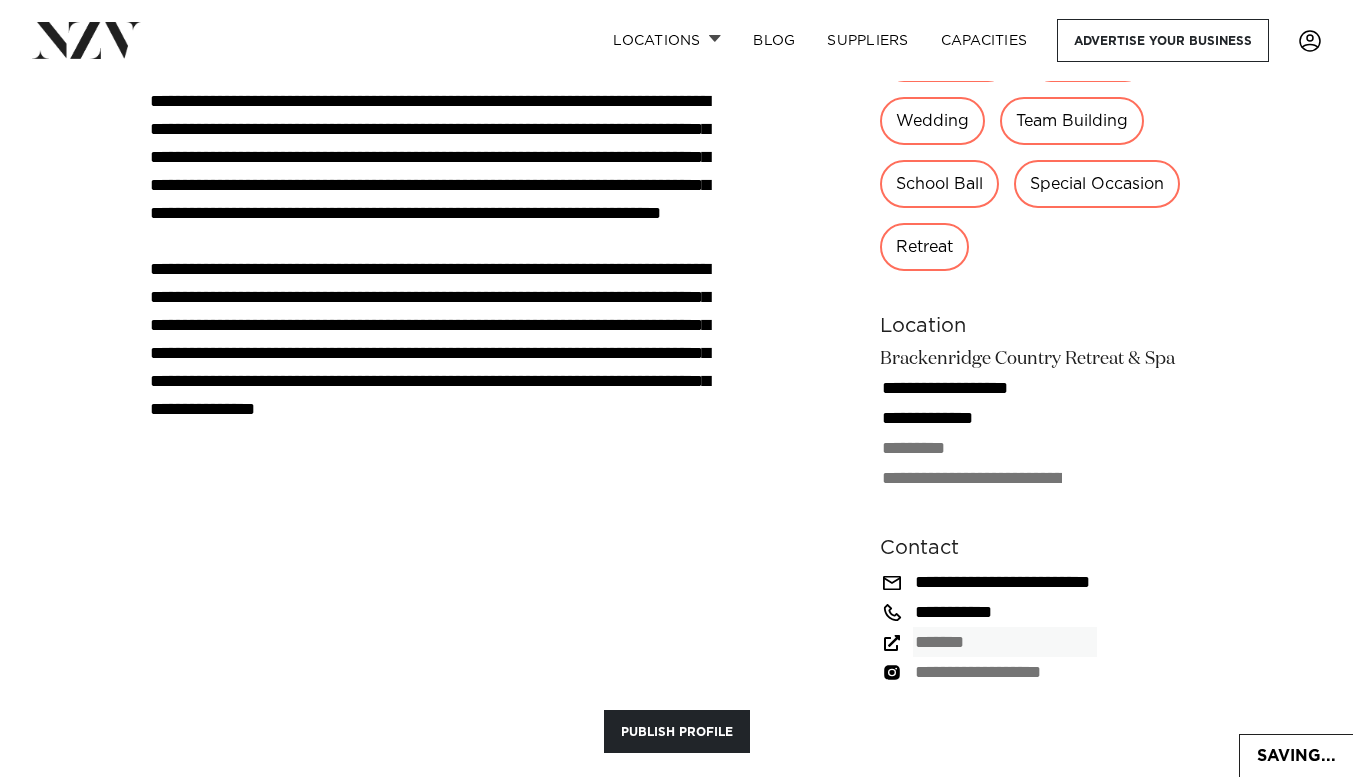 click at bounding box center [1005, 642] 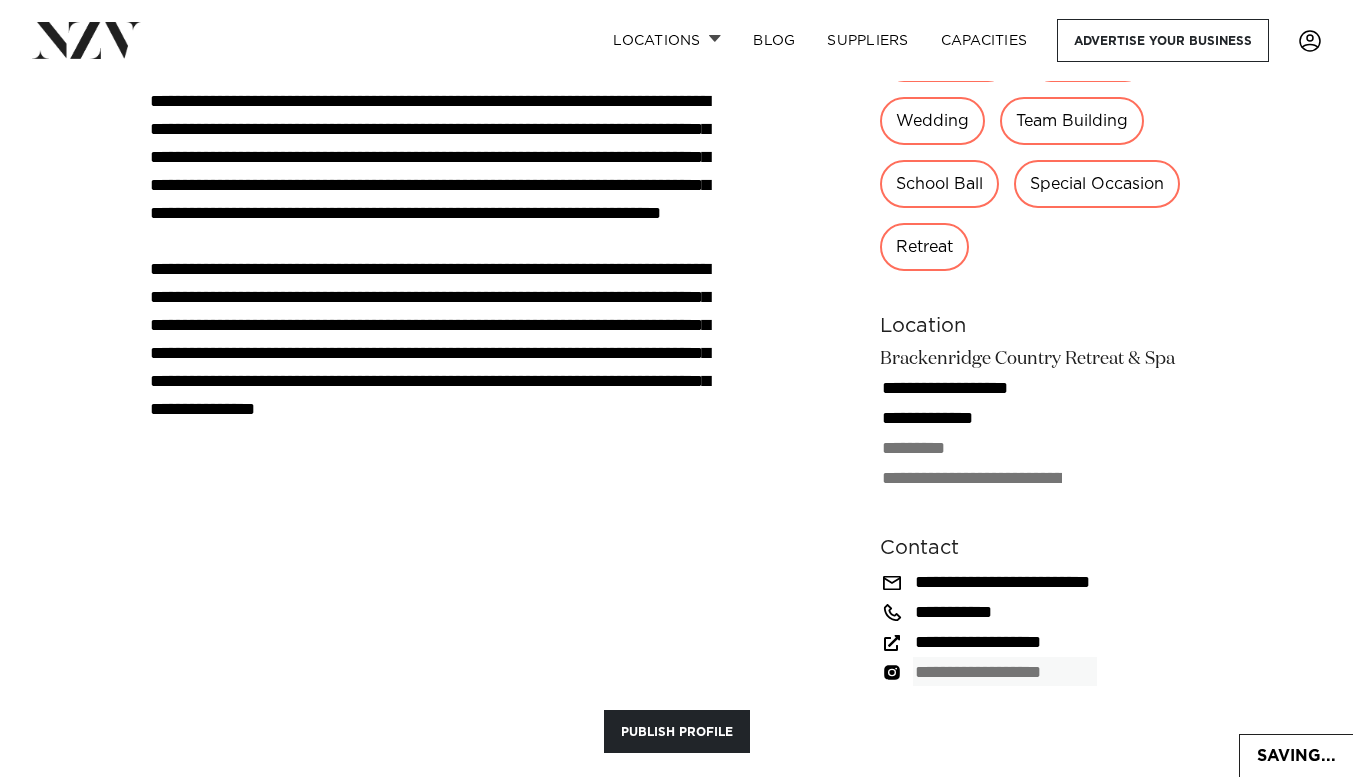 click at bounding box center [1005, 672] 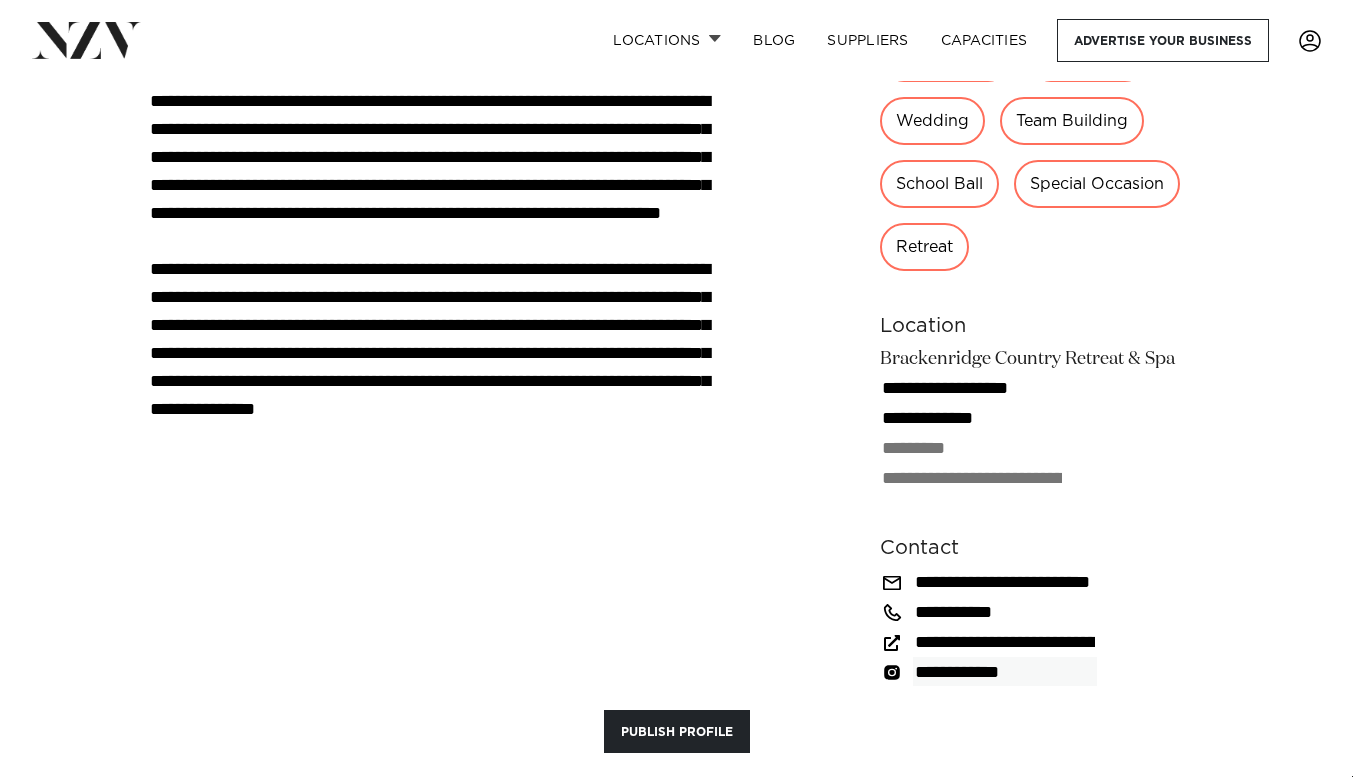 click on "**********" at bounding box center (1005, 672) 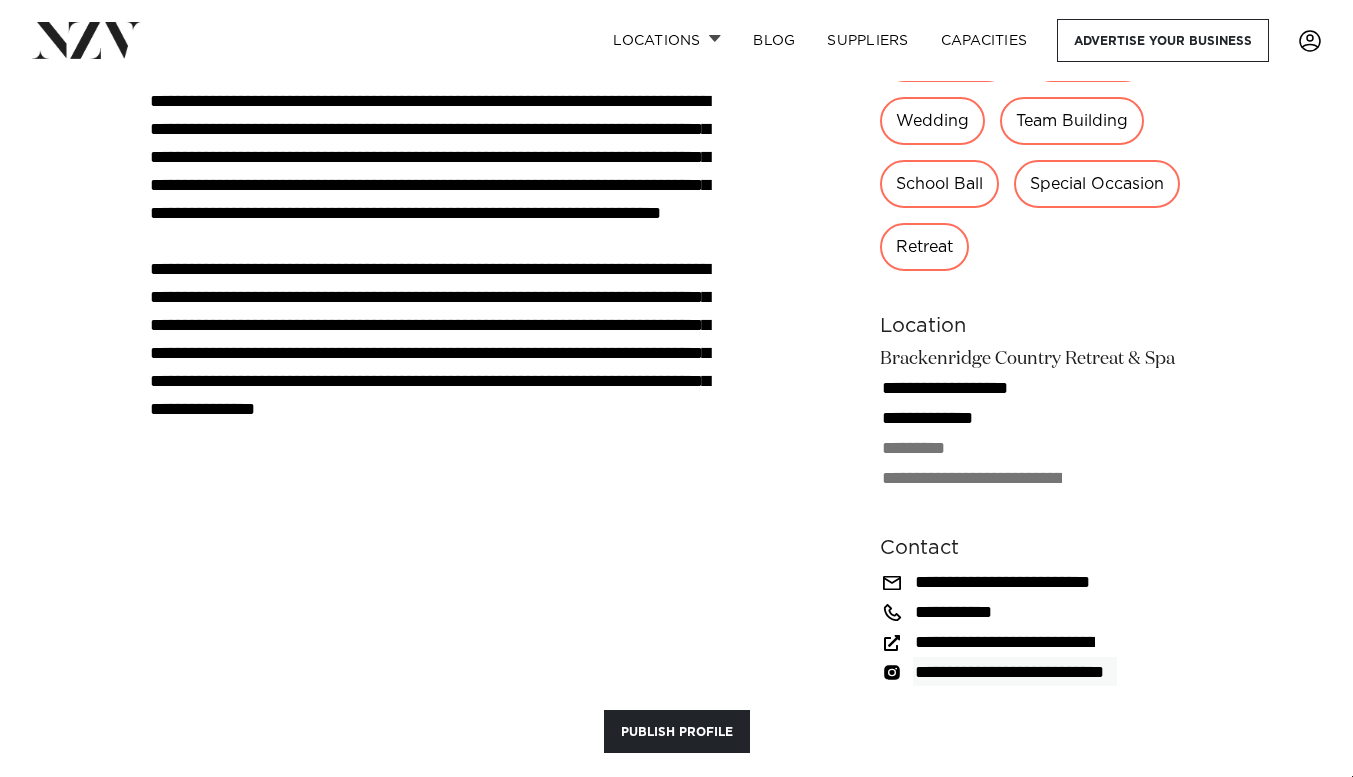 scroll, scrollTop: 0, scrollLeft: 45, axis: horizontal 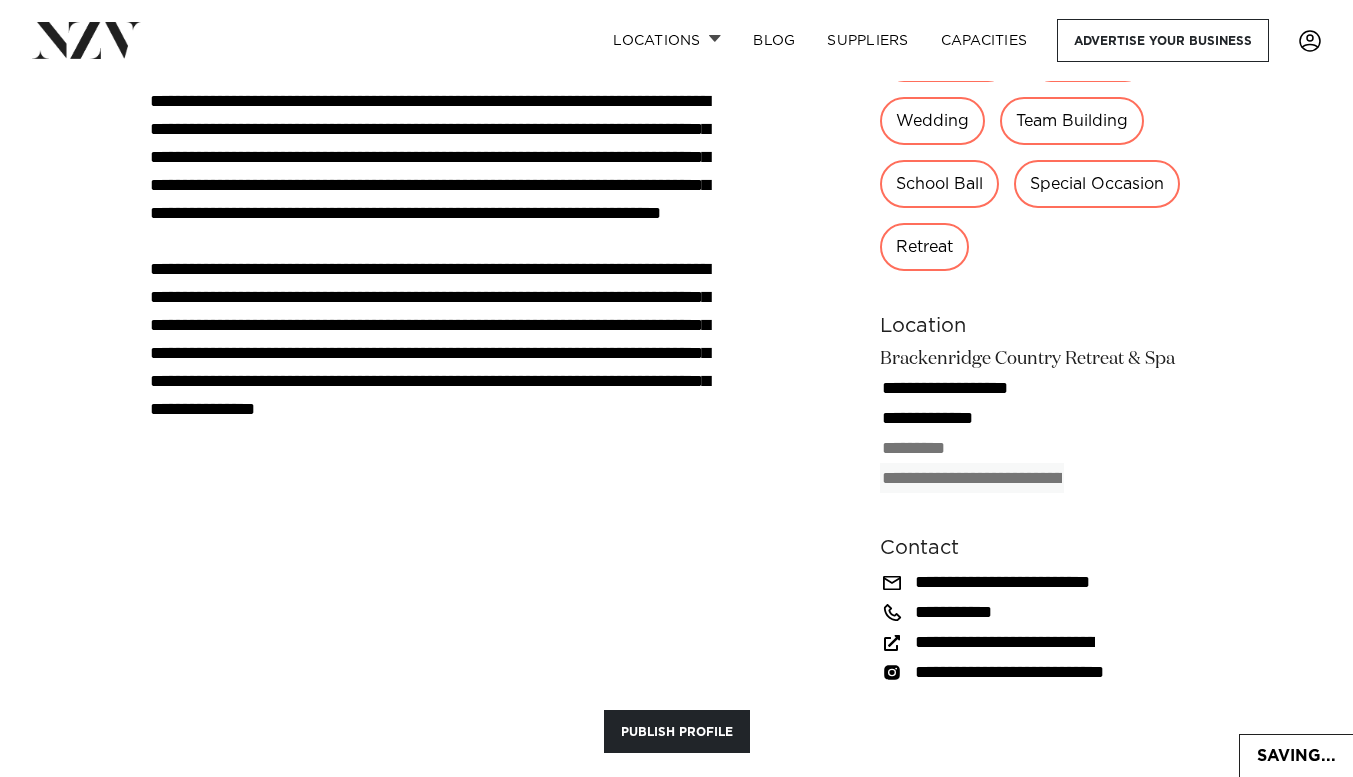 click at bounding box center [972, 478] 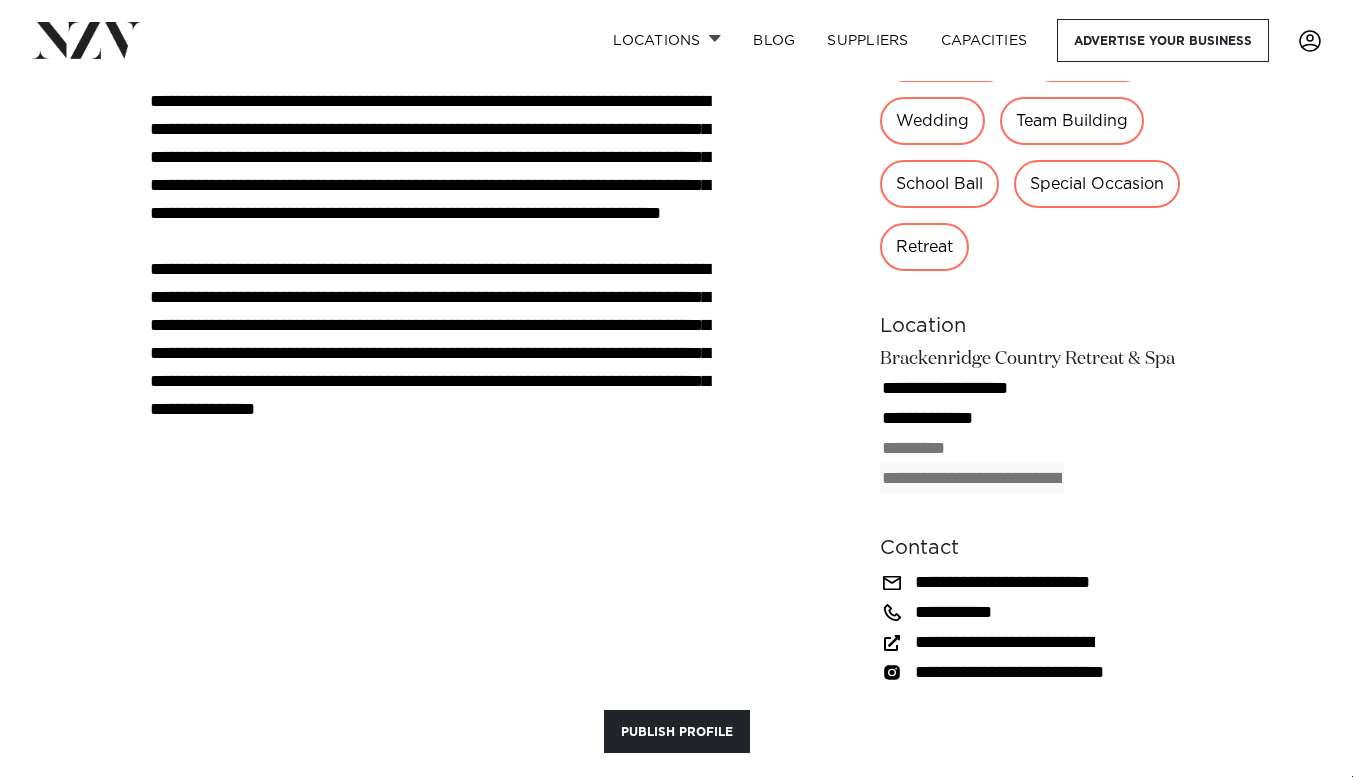 click at bounding box center [972, 478] 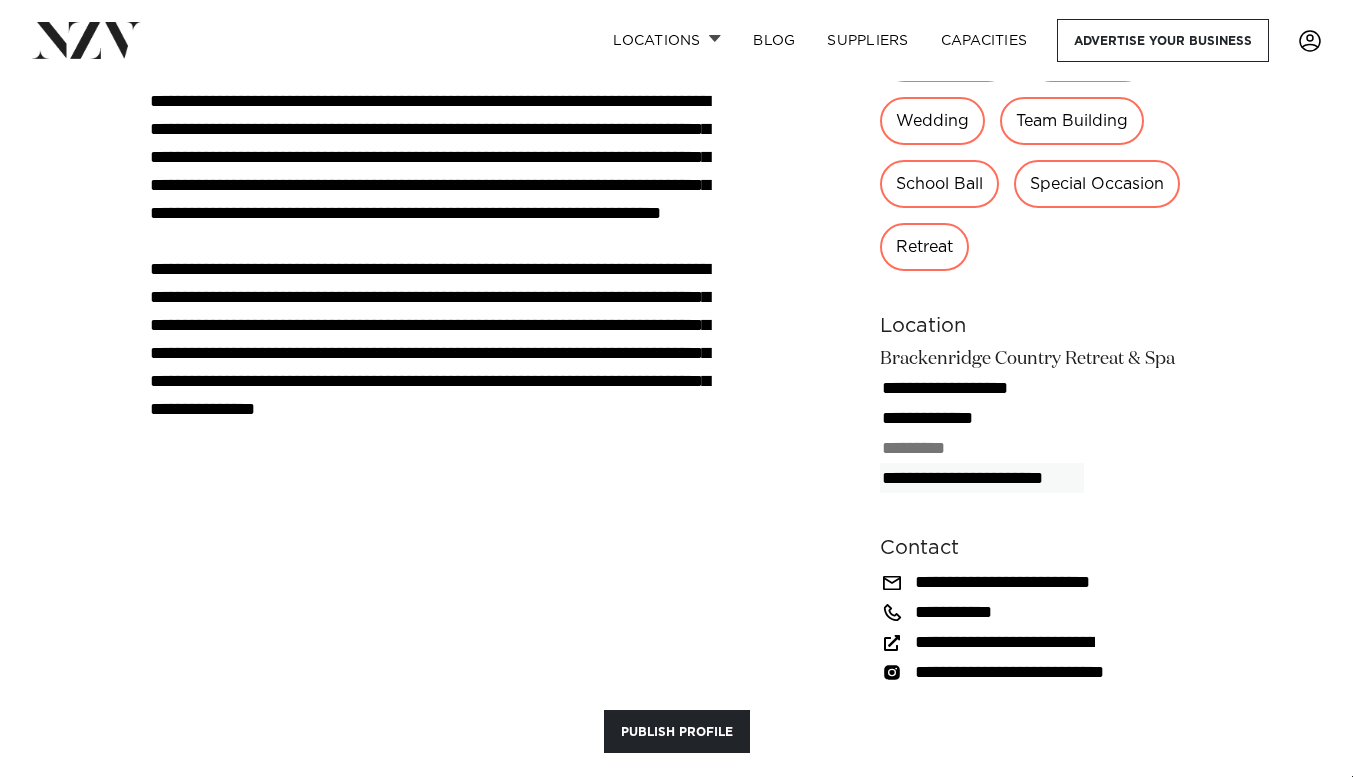 scroll, scrollTop: 0, scrollLeft: 0, axis: both 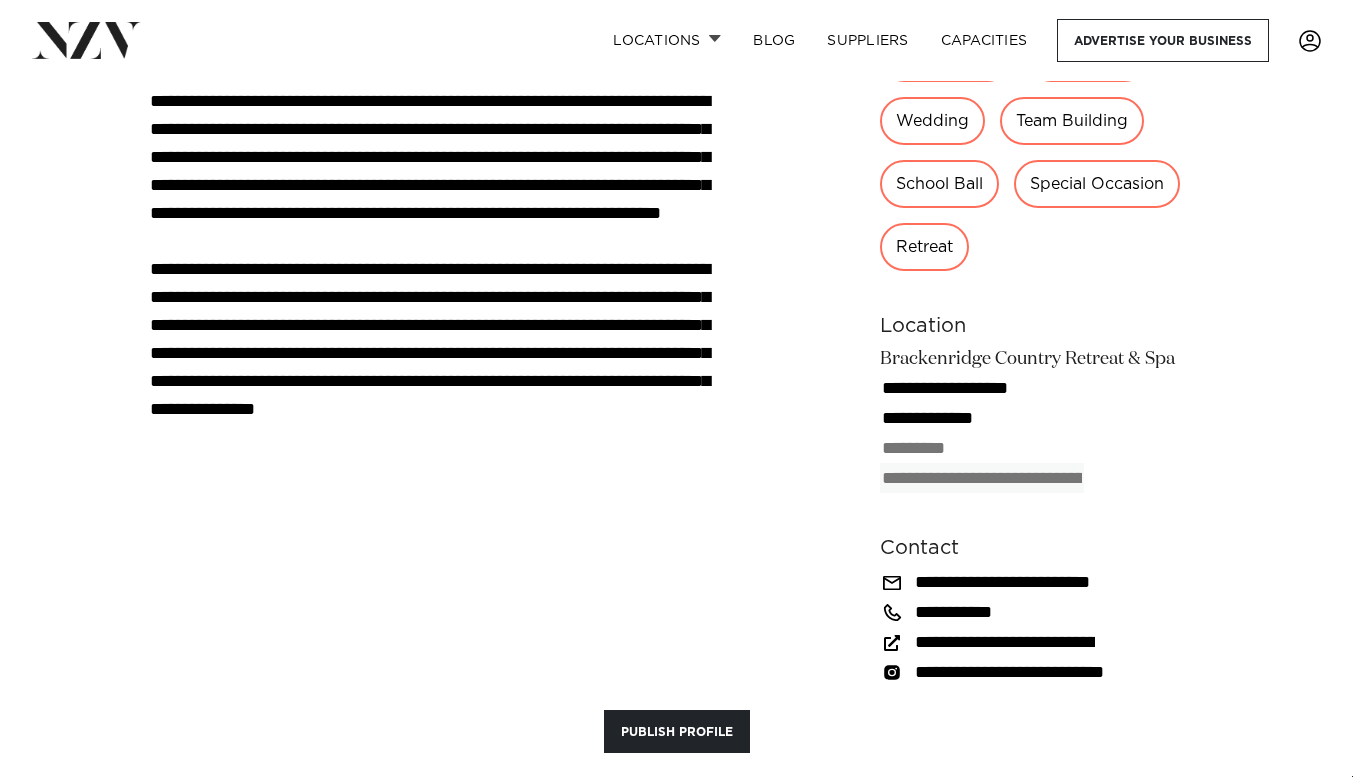 paste on "**********" 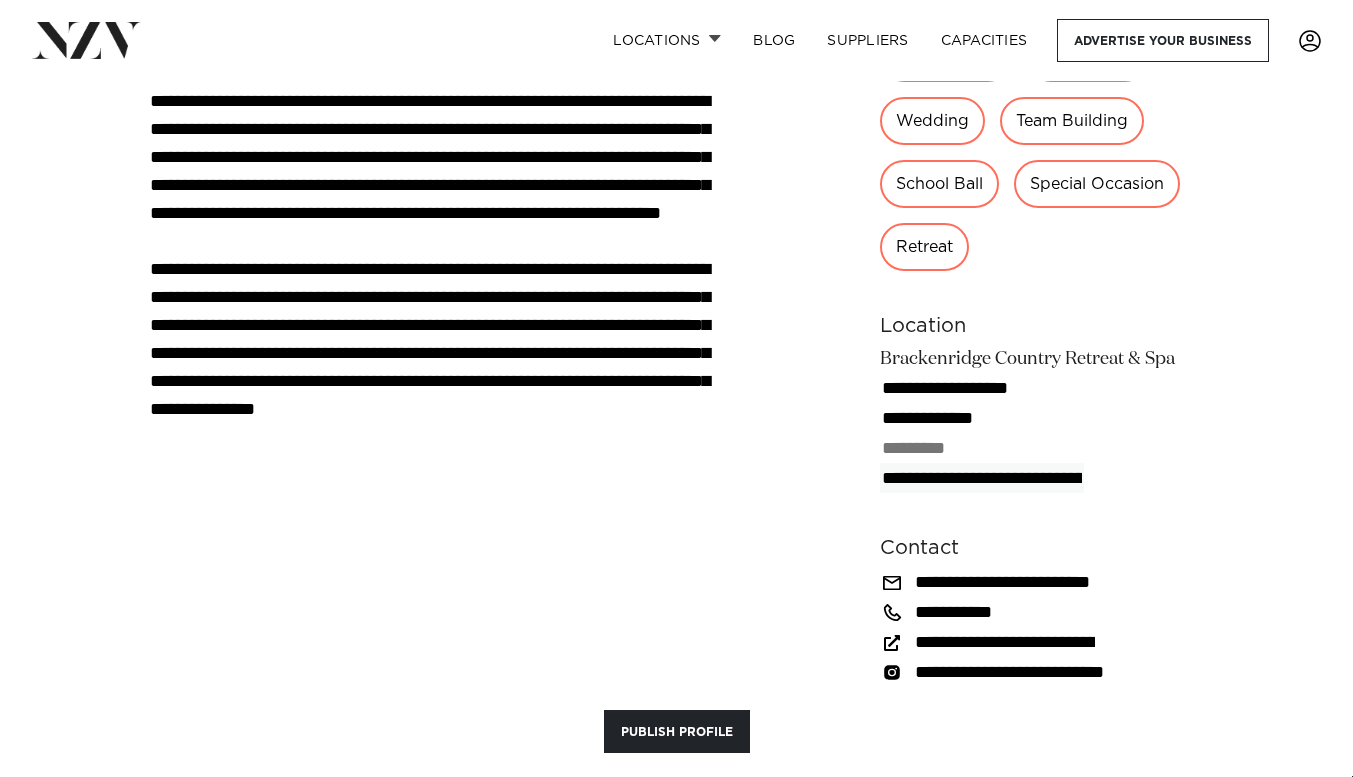 scroll, scrollTop: 0, scrollLeft: 132, axis: horizontal 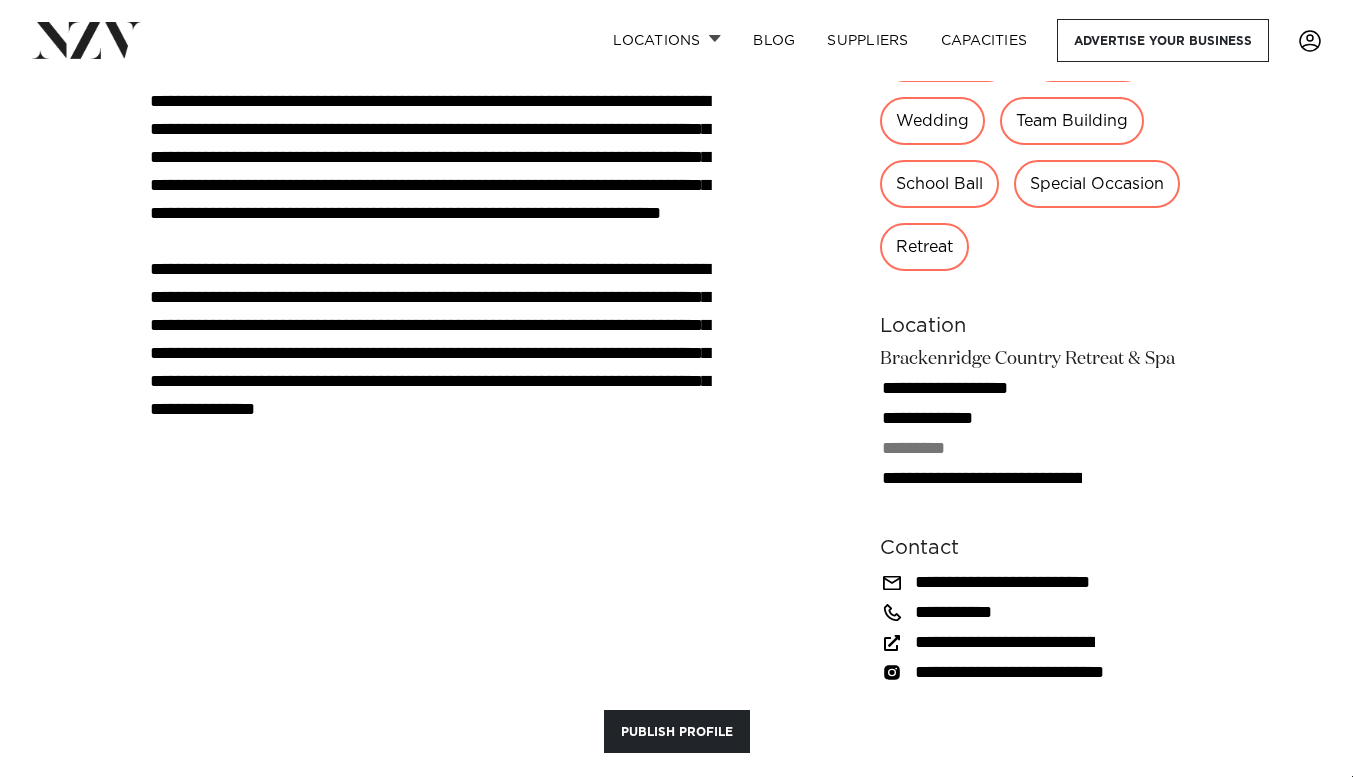 click on "**********" at bounding box center (676, 211) 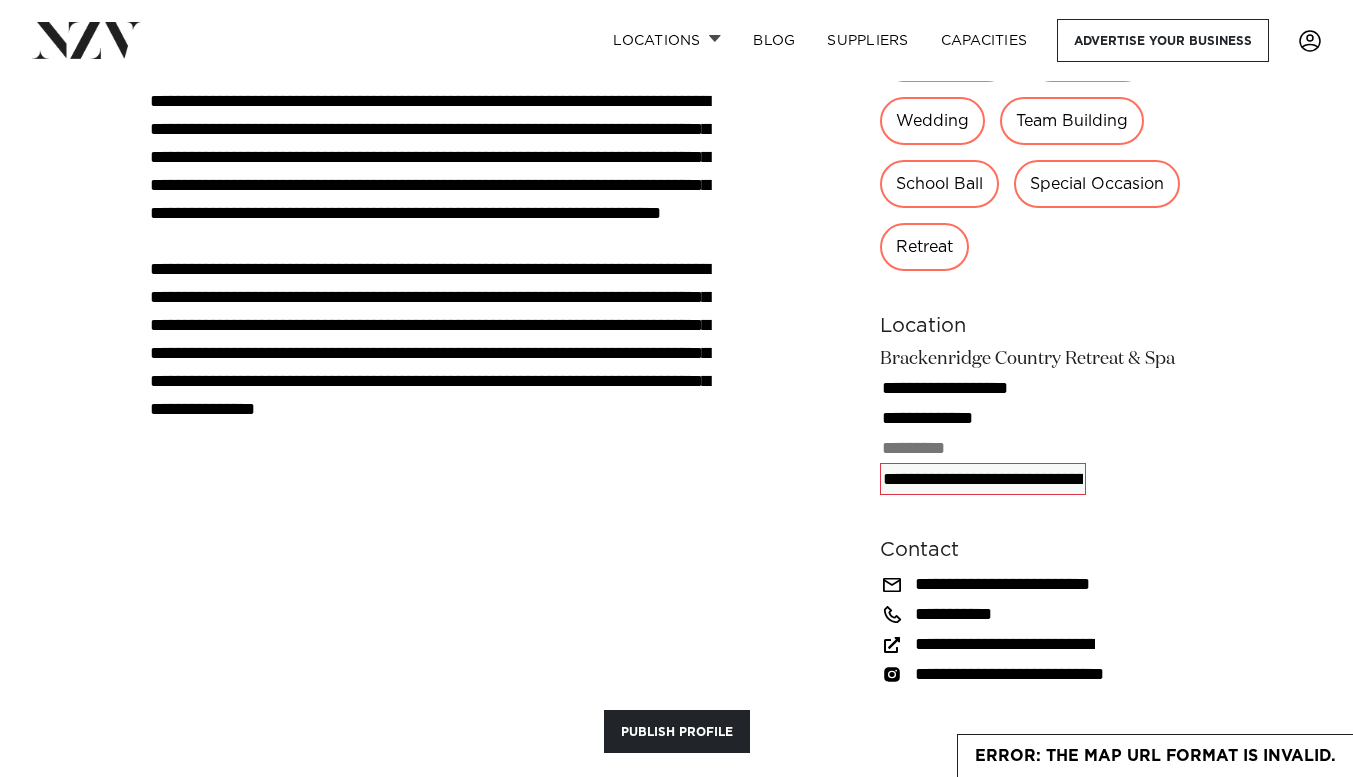 click on "**********" at bounding box center (983, 479) 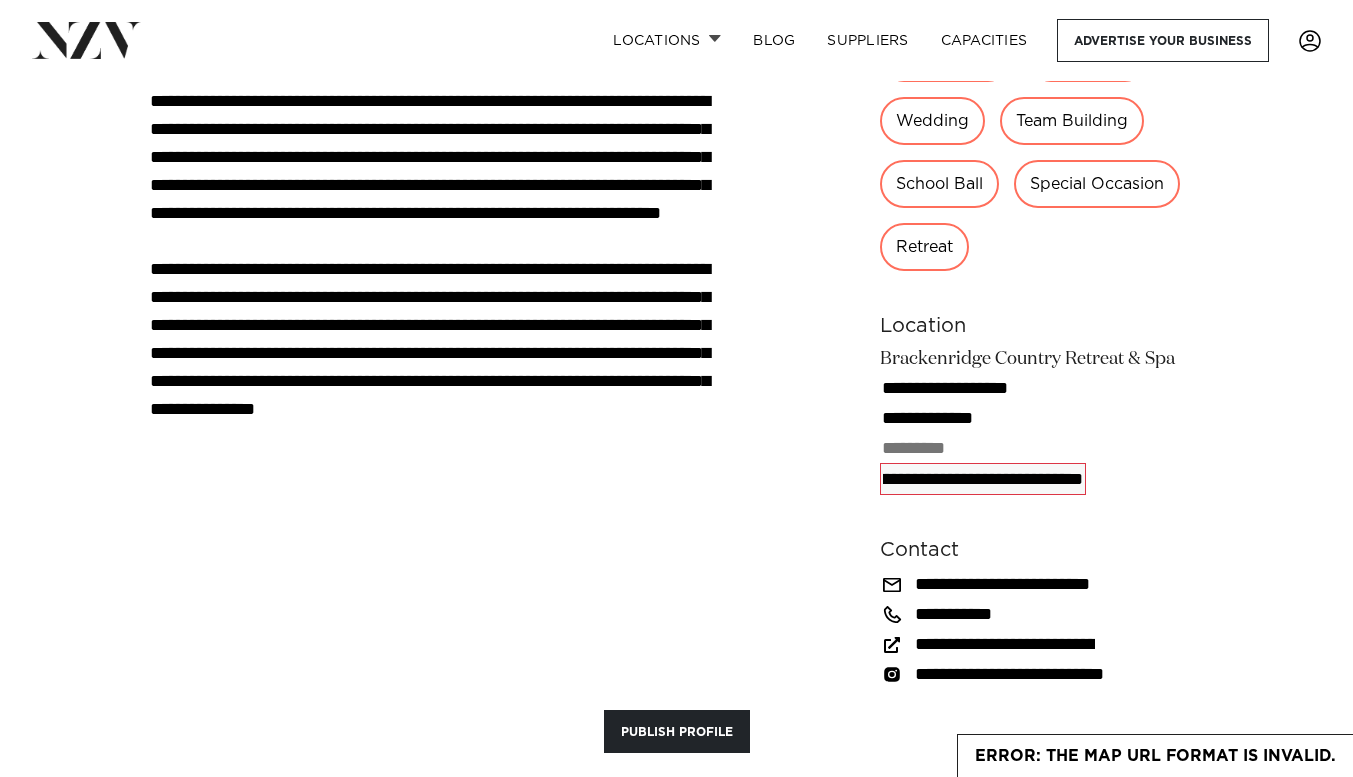 drag, startPoint x: 883, startPoint y: 482, endPoint x: 1319, endPoint y: 462, distance: 436.45847 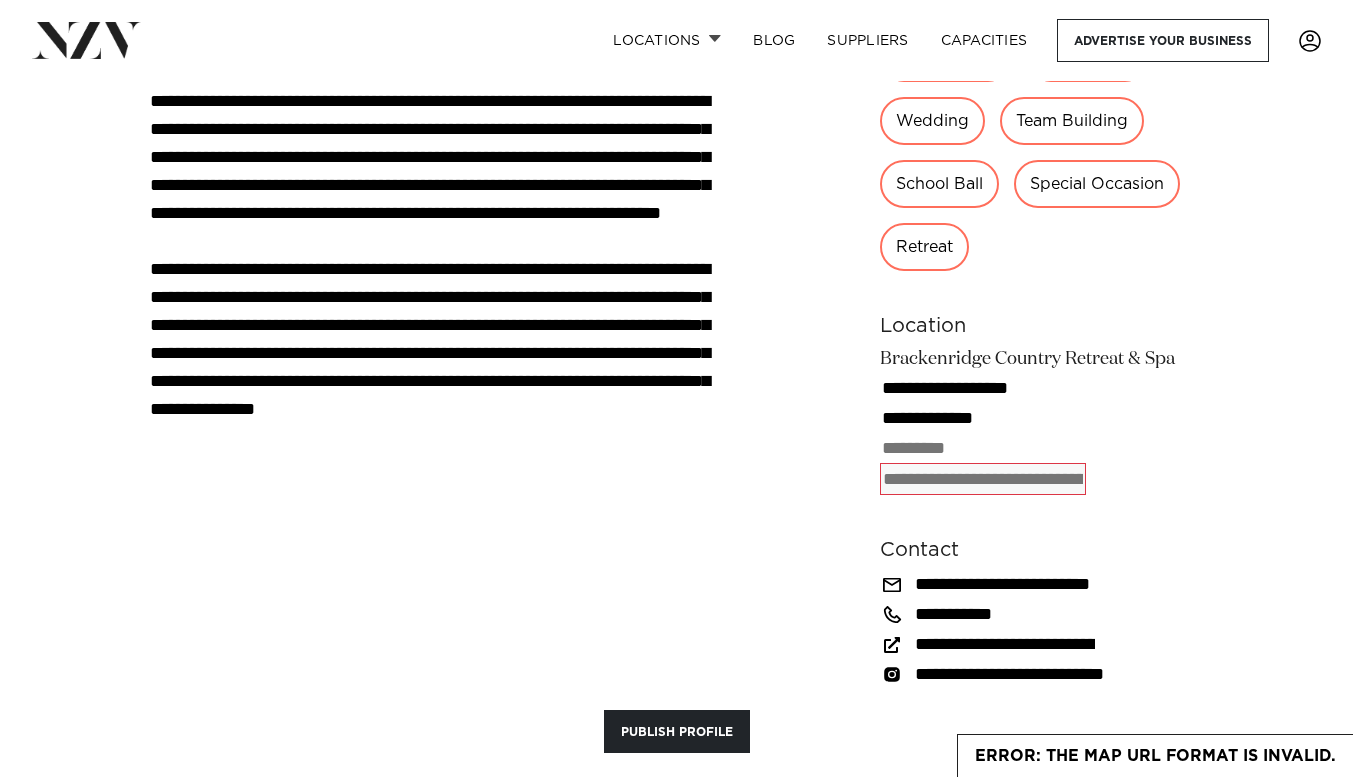 scroll, scrollTop: 0, scrollLeft: 0, axis: both 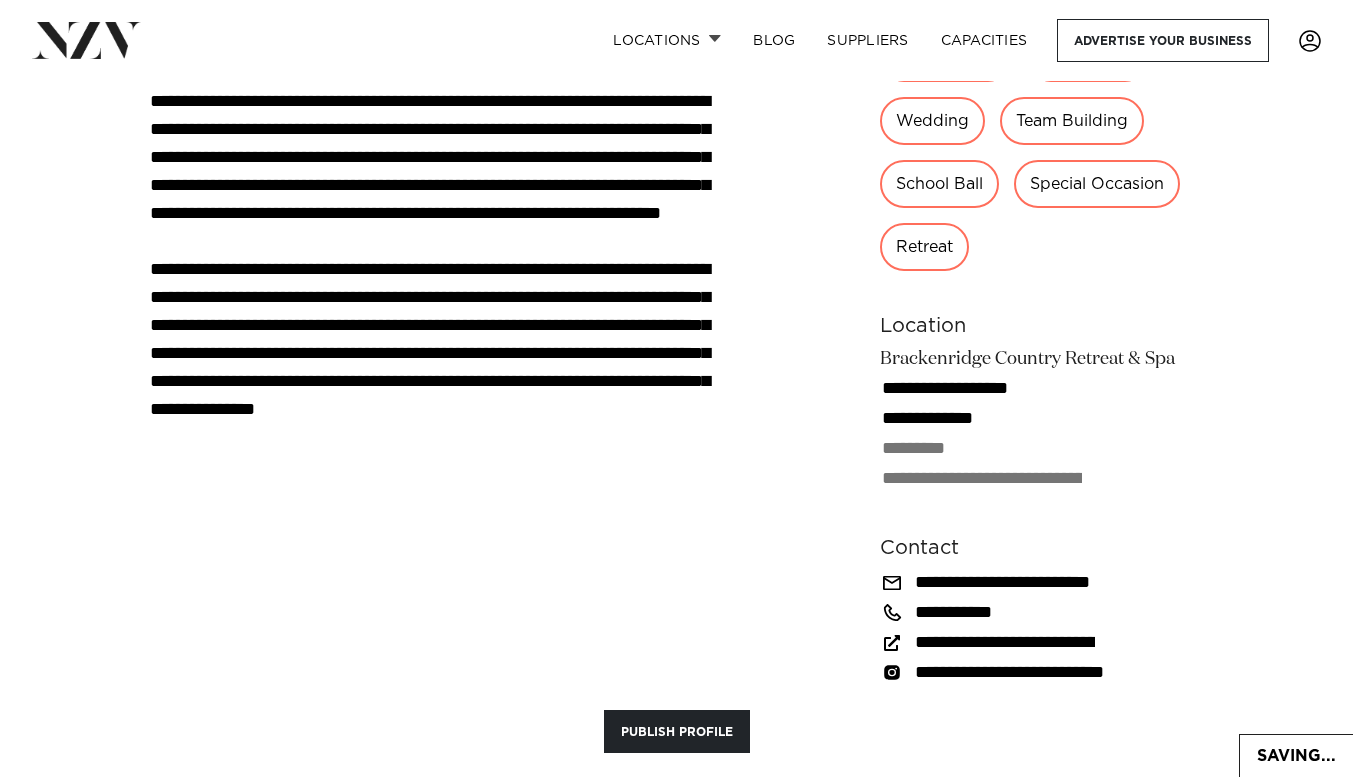 click on "**********" at bounding box center (676, 211) 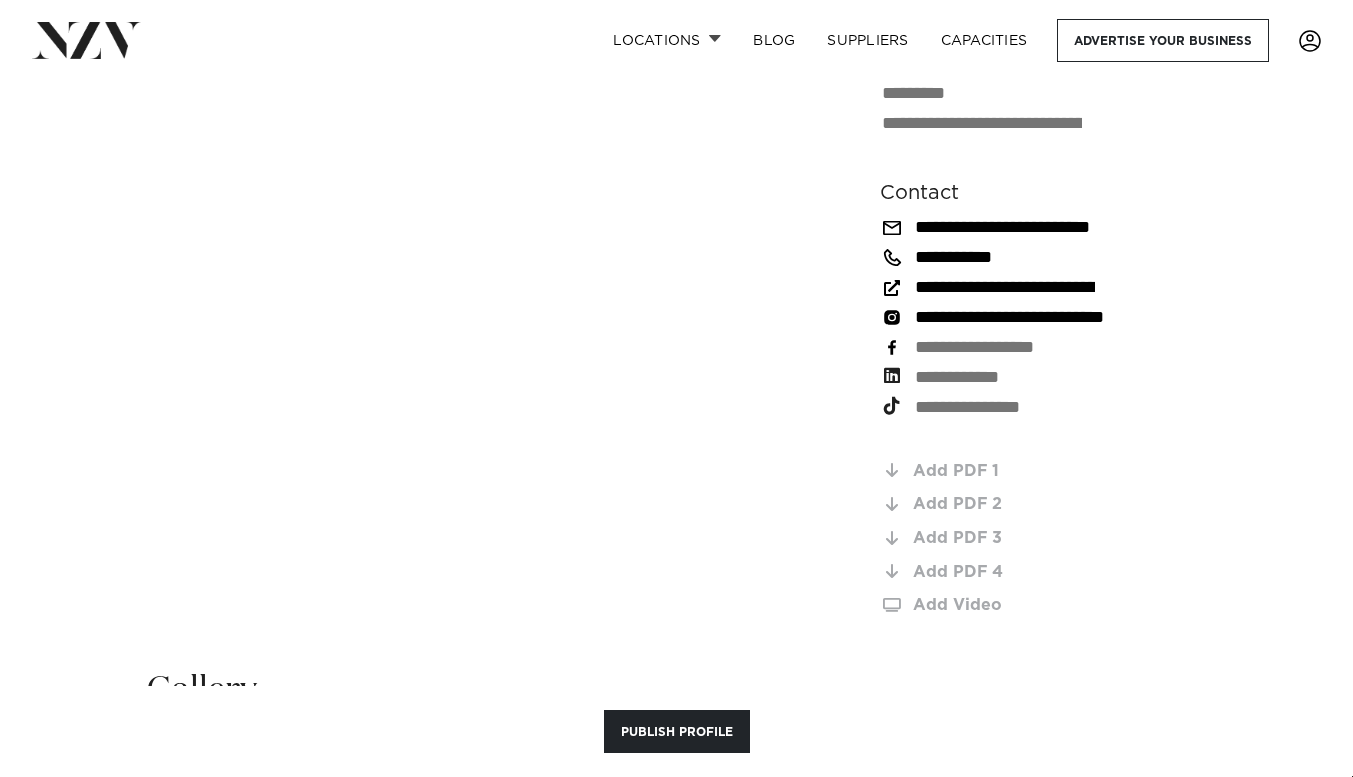 scroll, scrollTop: 1966, scrollLeft: 0, axis: vertical 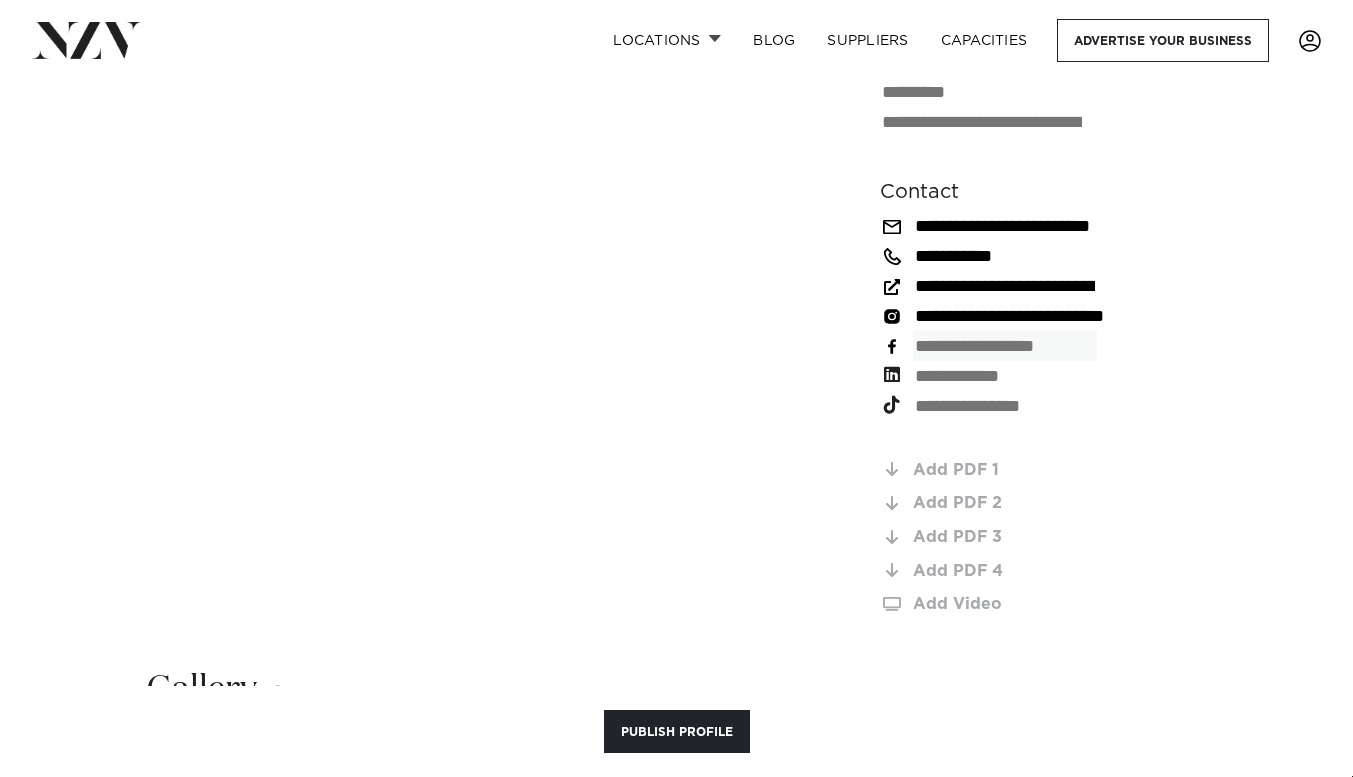 click at bounding box center (1005, 346) 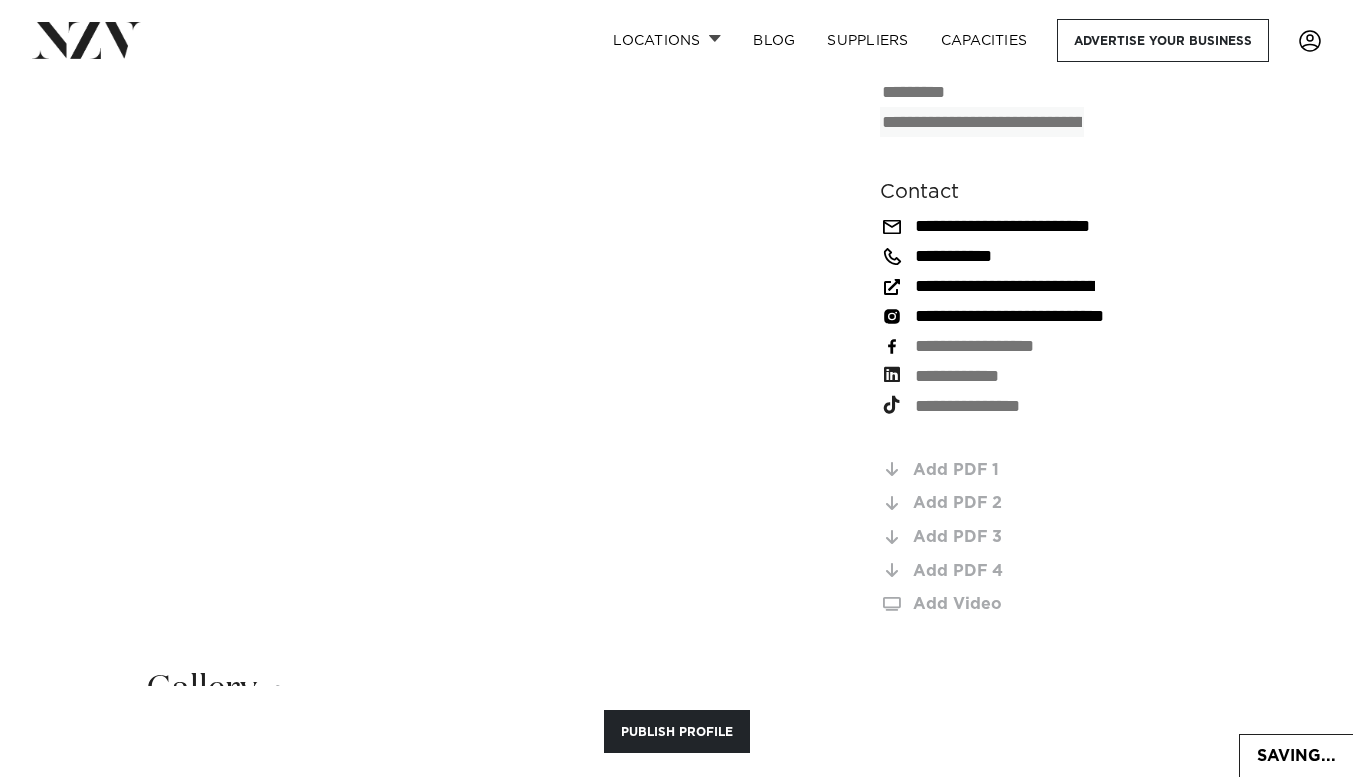 click at bounding box center (982, 122) 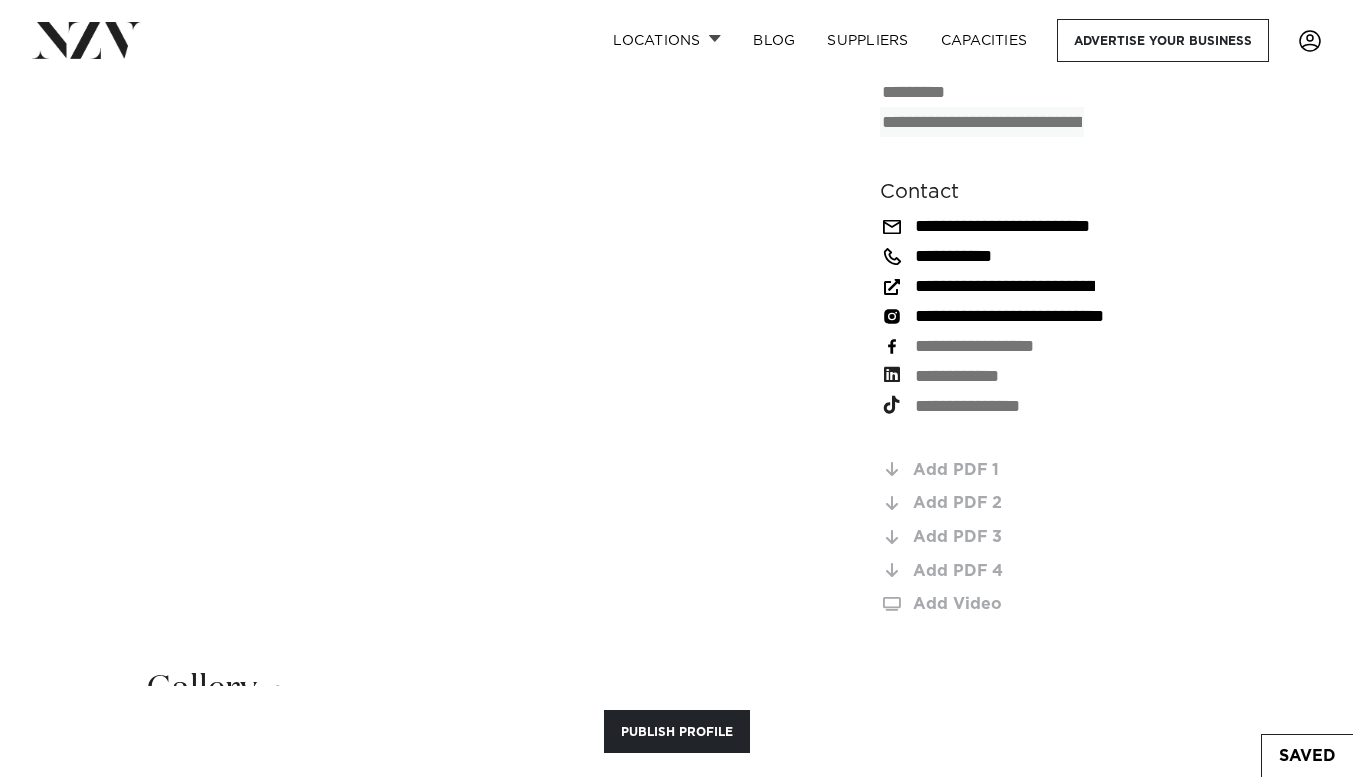 paste on "**********" 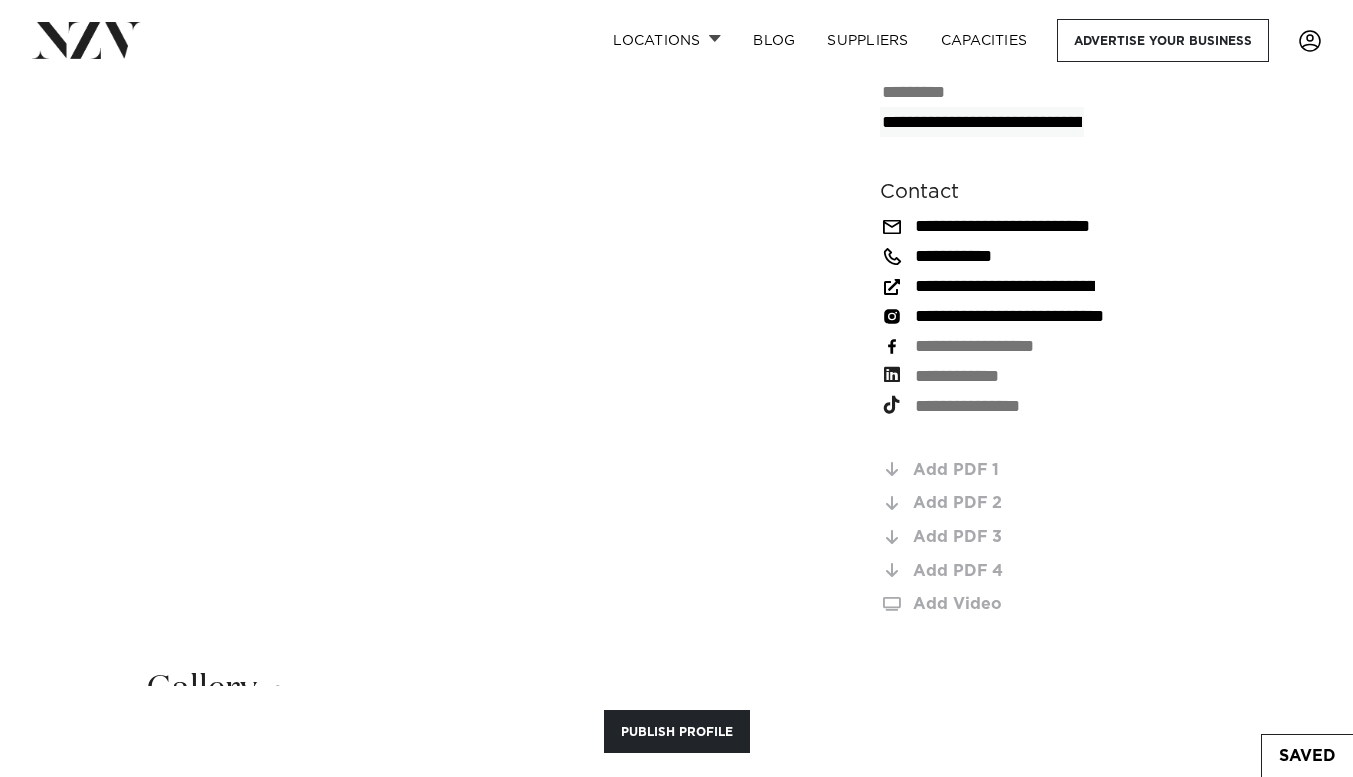 scroll, scrollTop: 0, scrollLeft: 2318, axis: horizontal 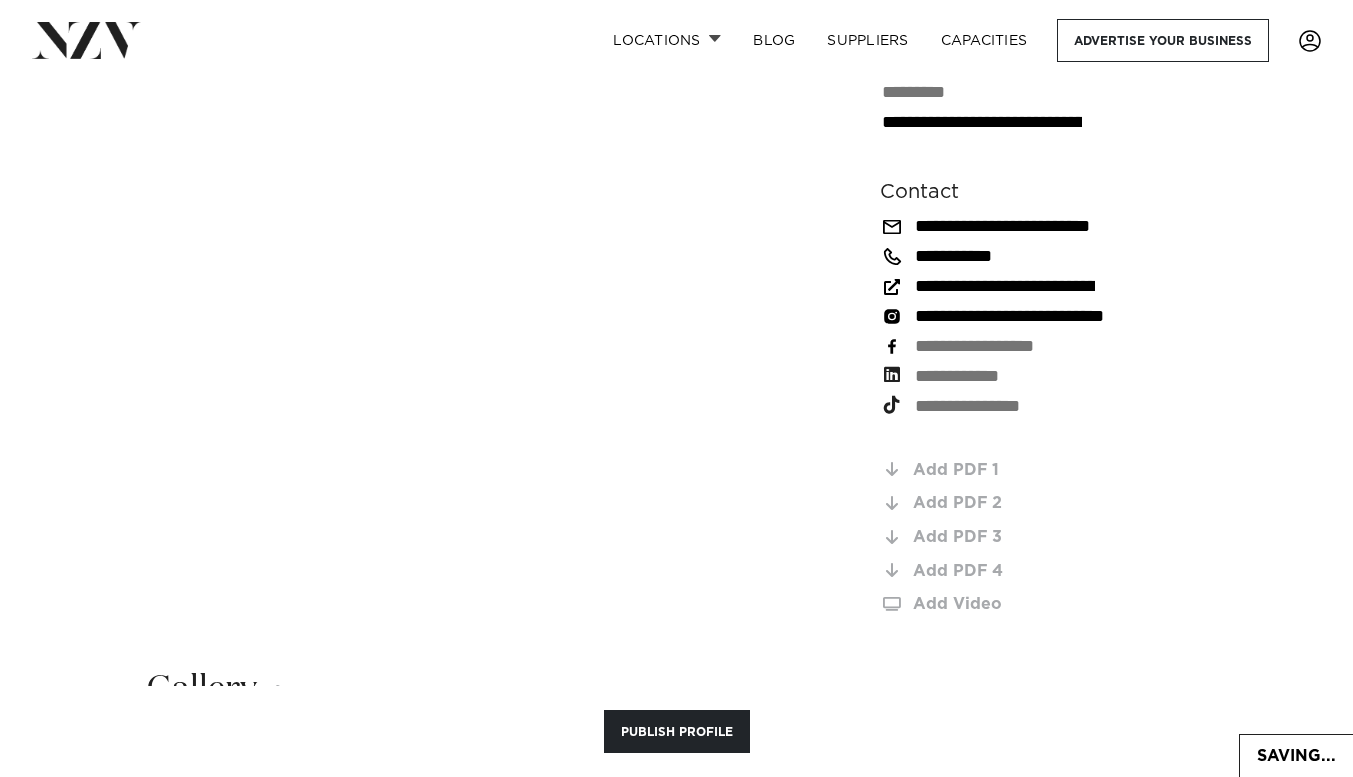 click on "**********" at bounding box center [1043, -178] 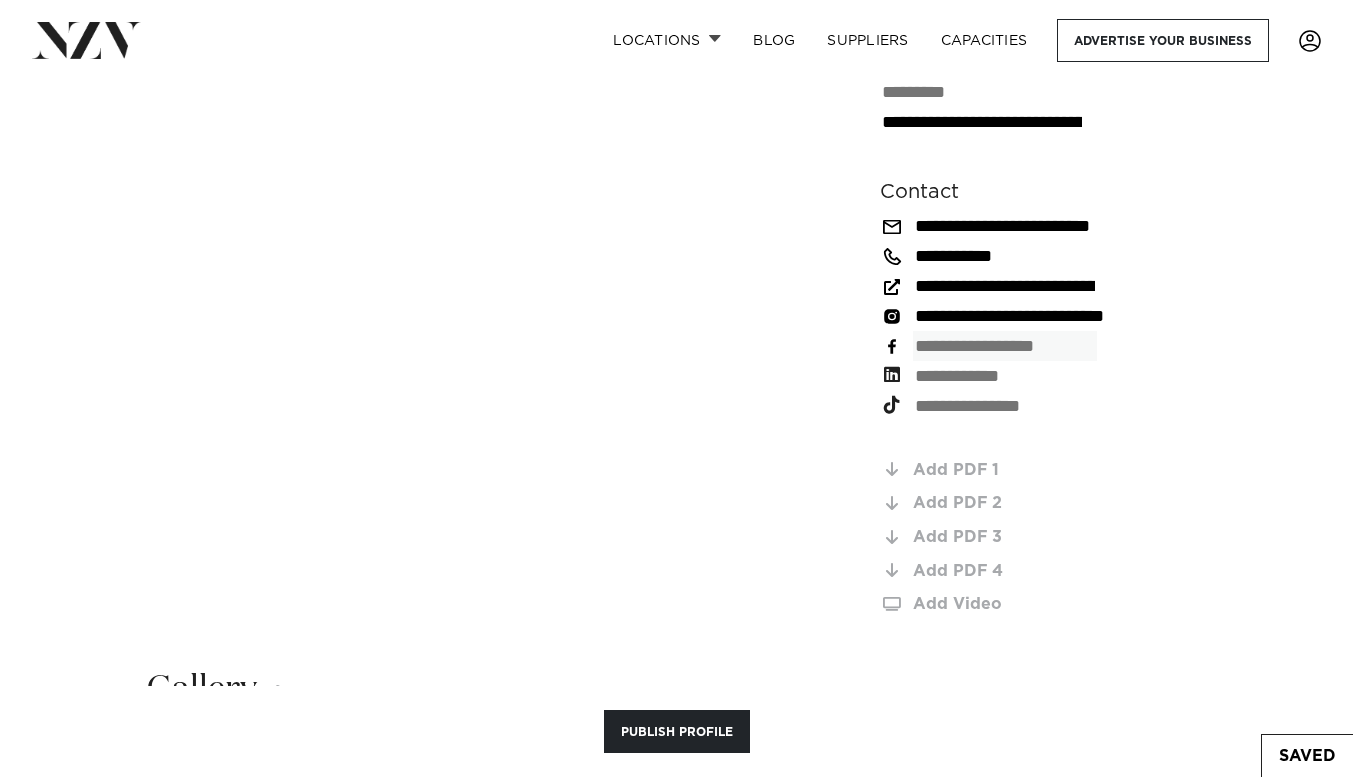 click at bounding box center (1005, 346) 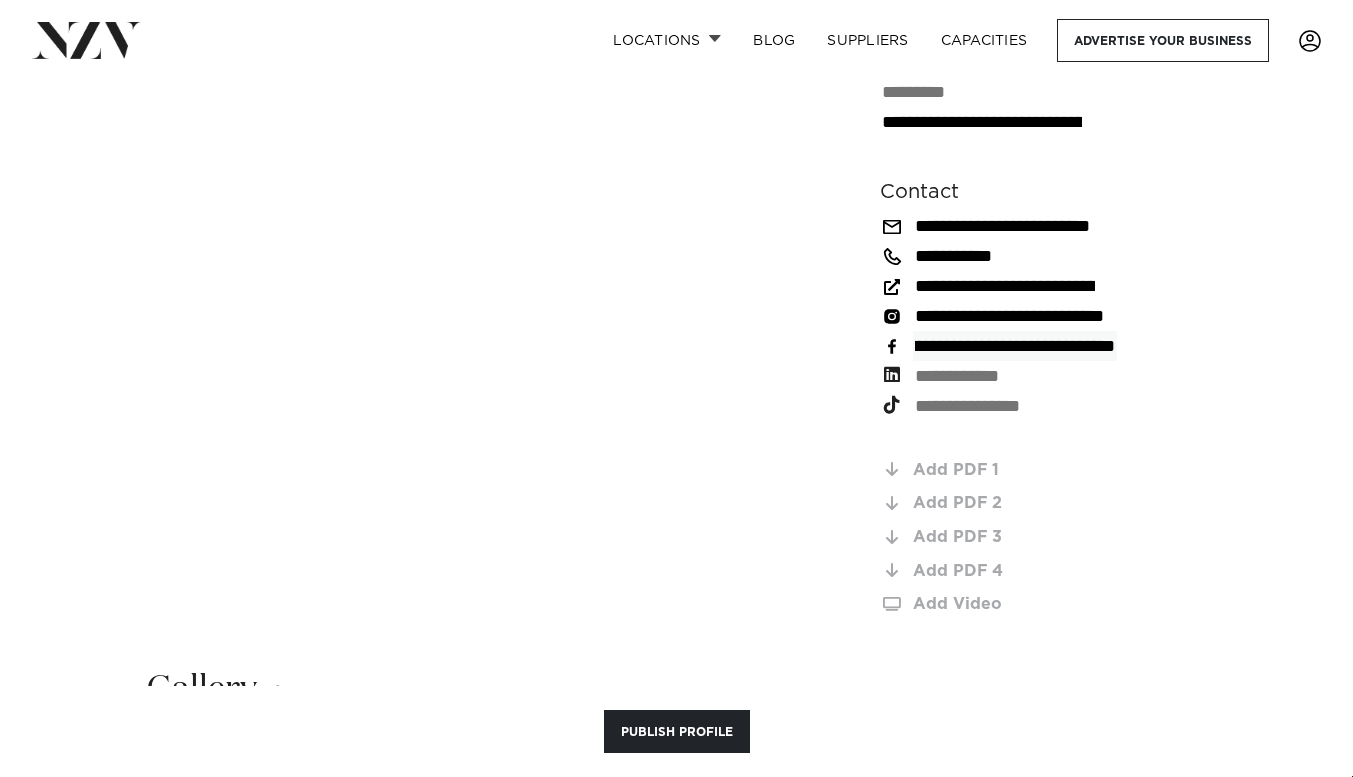 scroll, scrollTop: 0, scrollLeft: 87, axis: horizontal 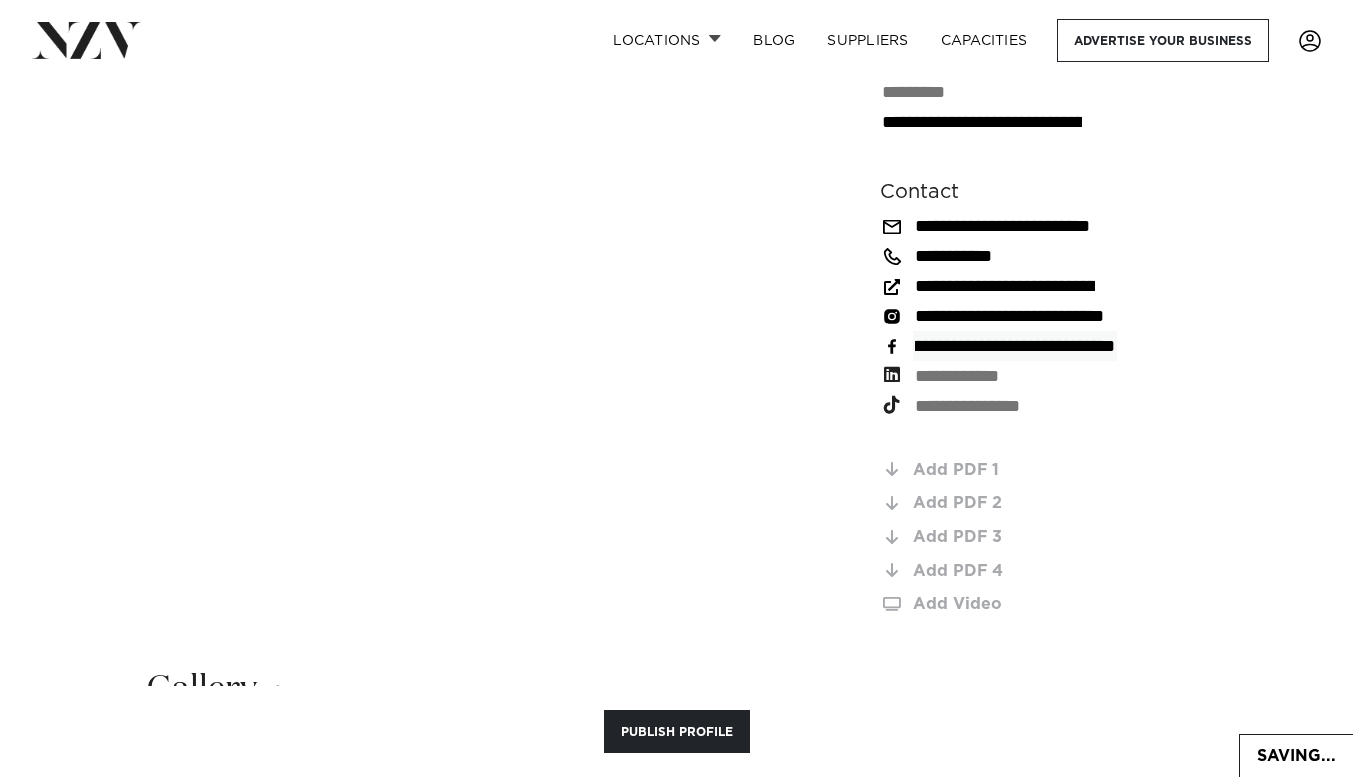 drag, startPoint x: 915, startPoint y: 353, endPoint x: 1232, endPoint y: 355, distance: 317.00632 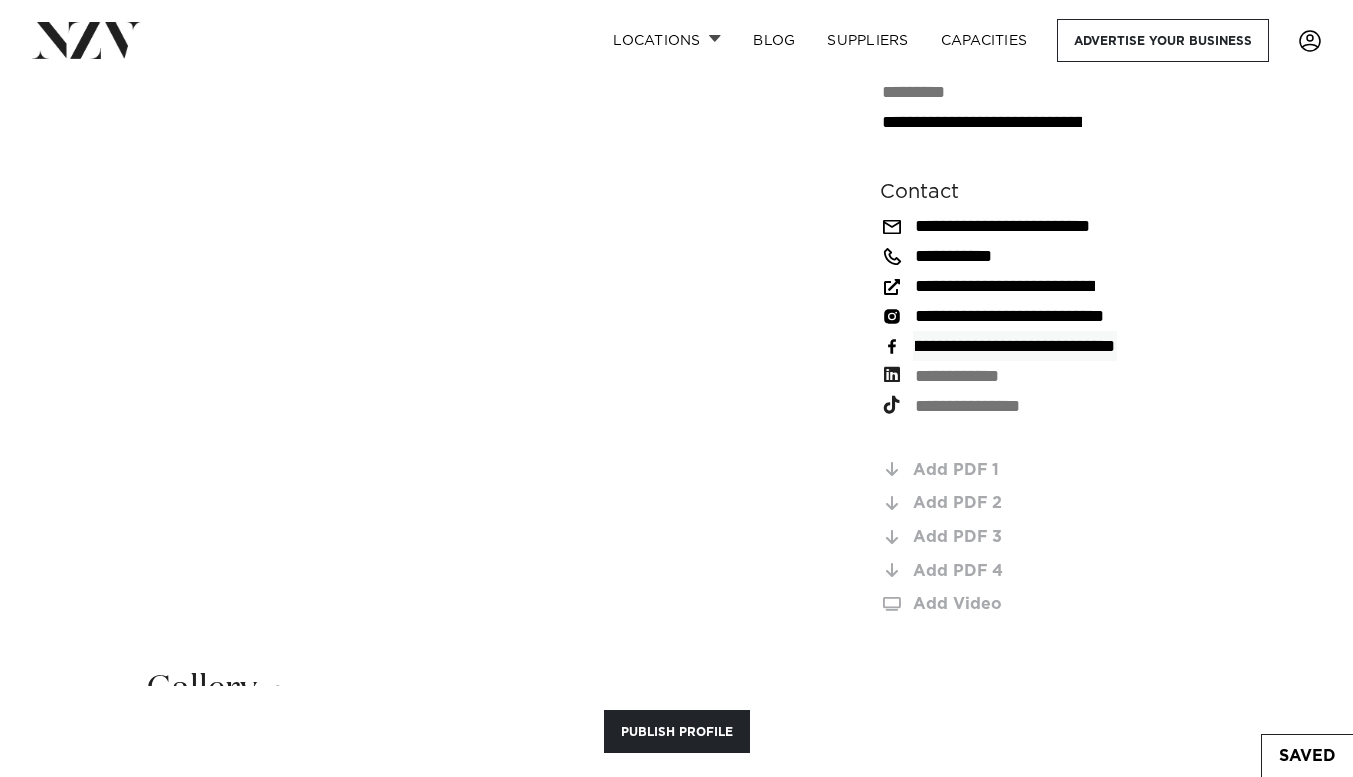 paste 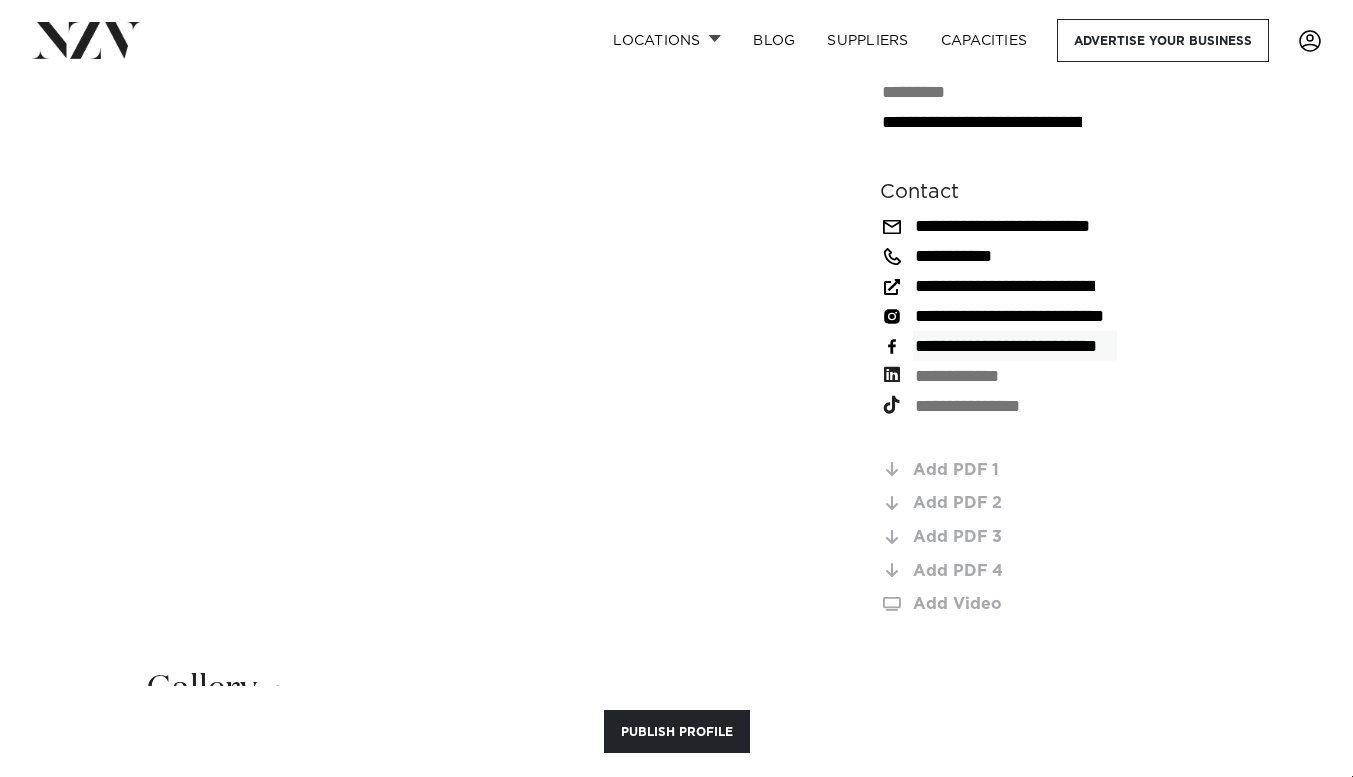 scroll, scrollTop: 0, scrollLeft: 0, axis: both 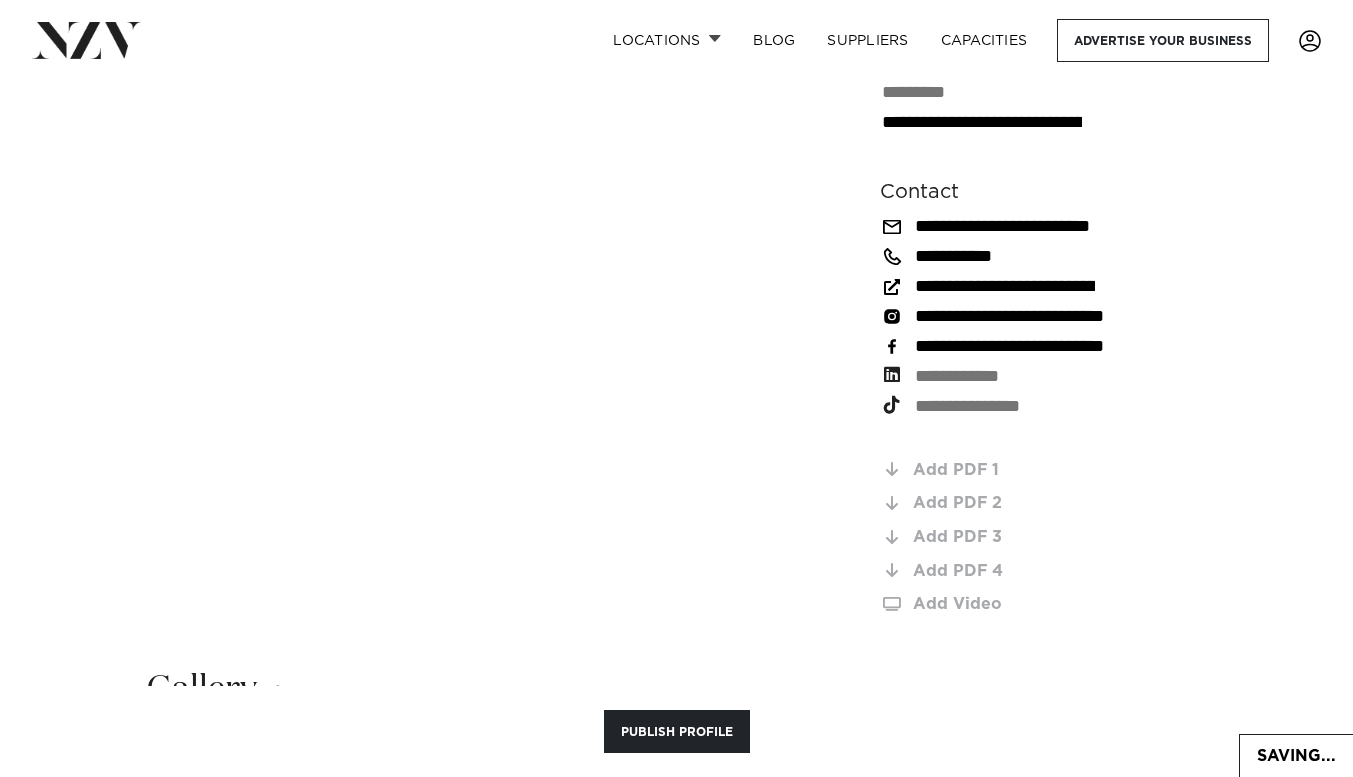 click at bounding box center [1043, 406] 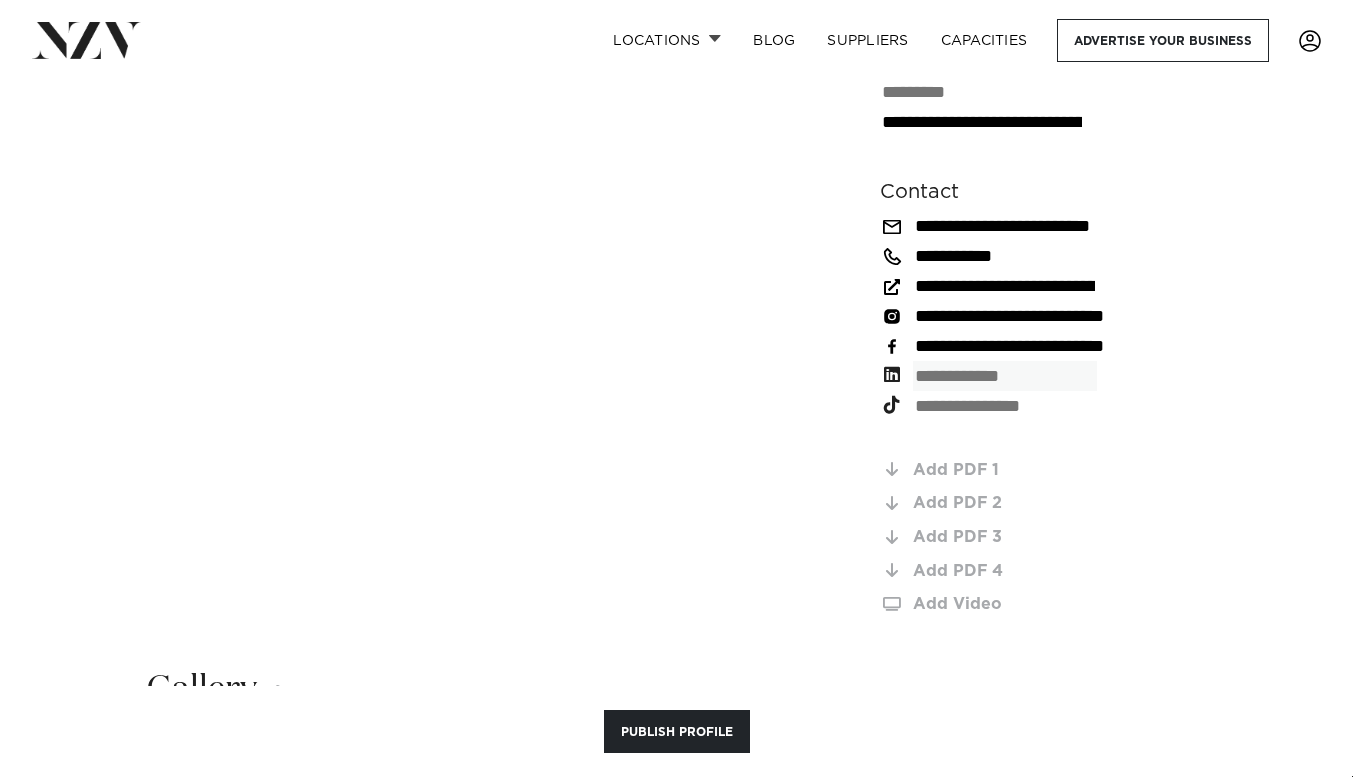 click at bounding box center (1005, 376) 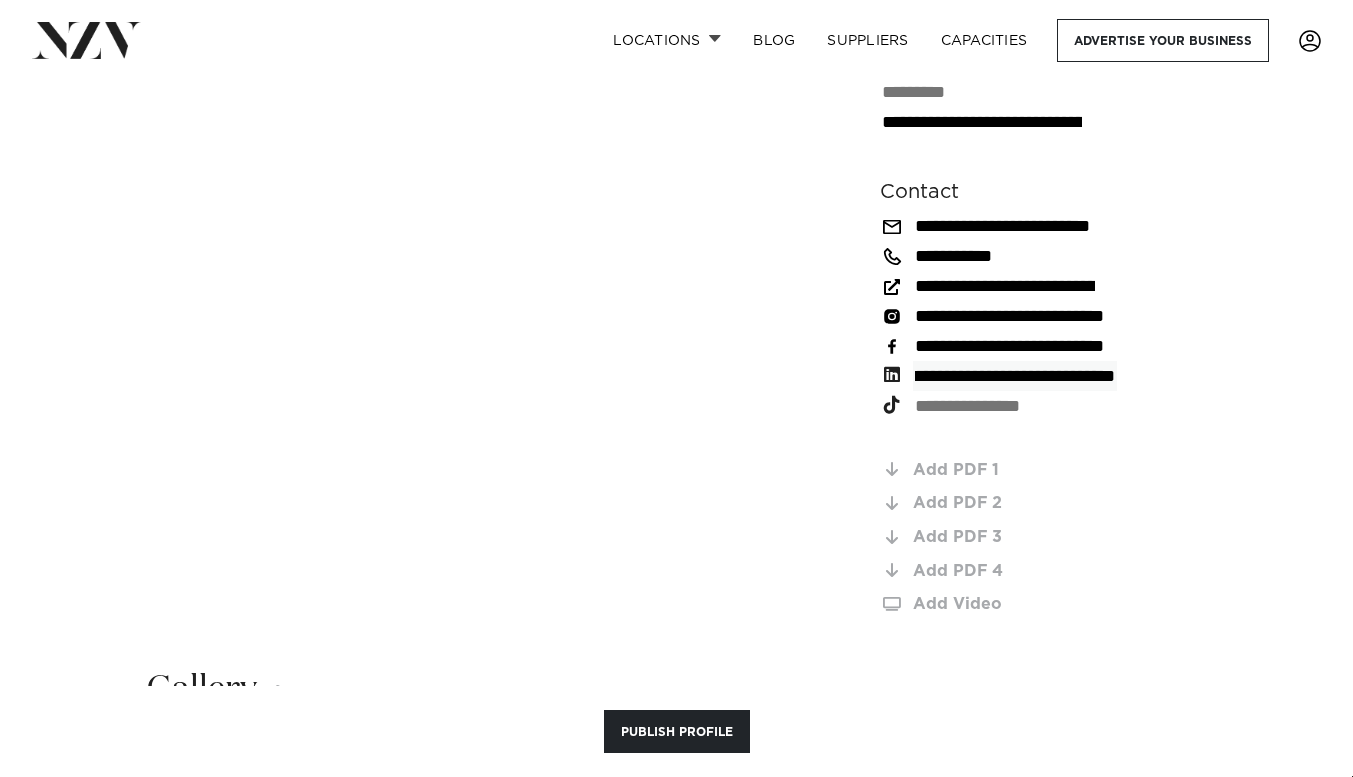 scroll, scrollTop: 0, scrollLeft: 81, axis: horizontal 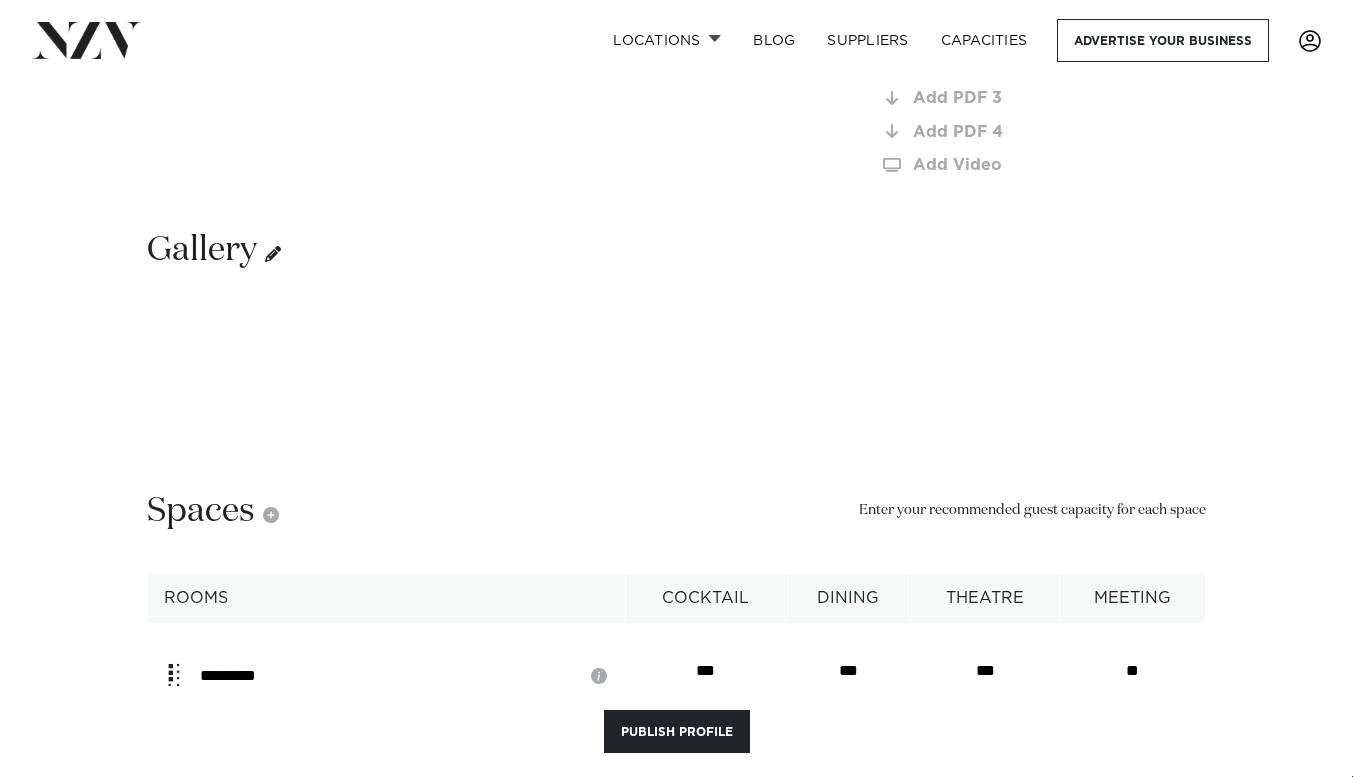 click at bounding box center (273, 254) 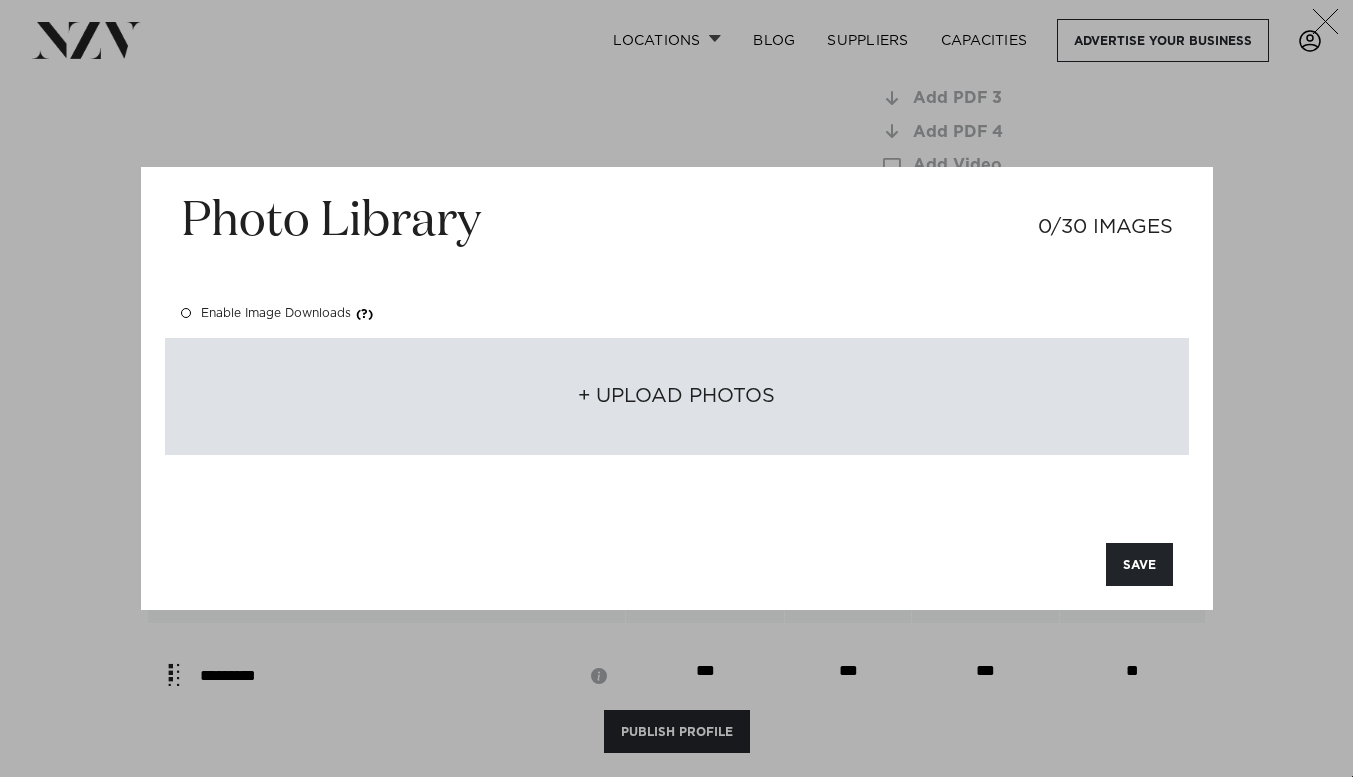 click on "+ UPLOAD PHOTOS" at bounding box center (677, 396) 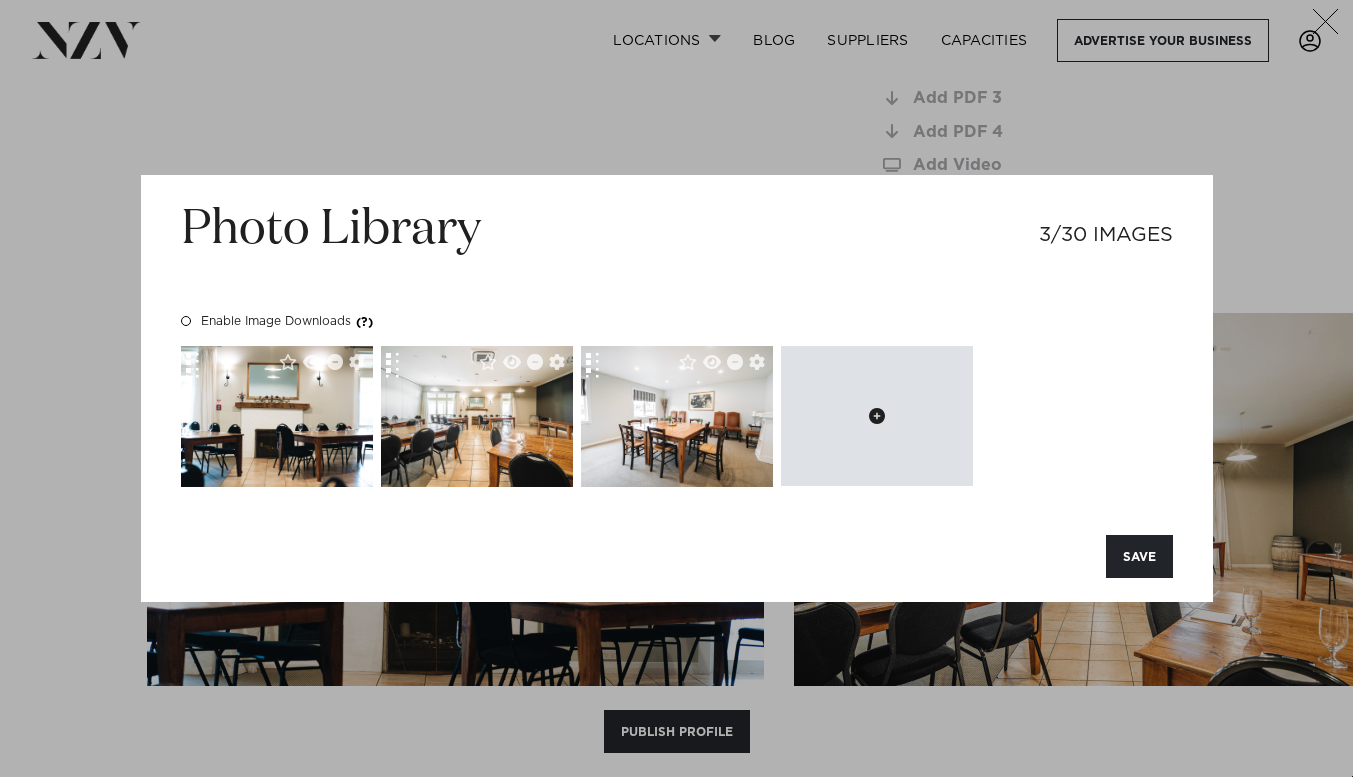 click at bounding box center (877, 416) 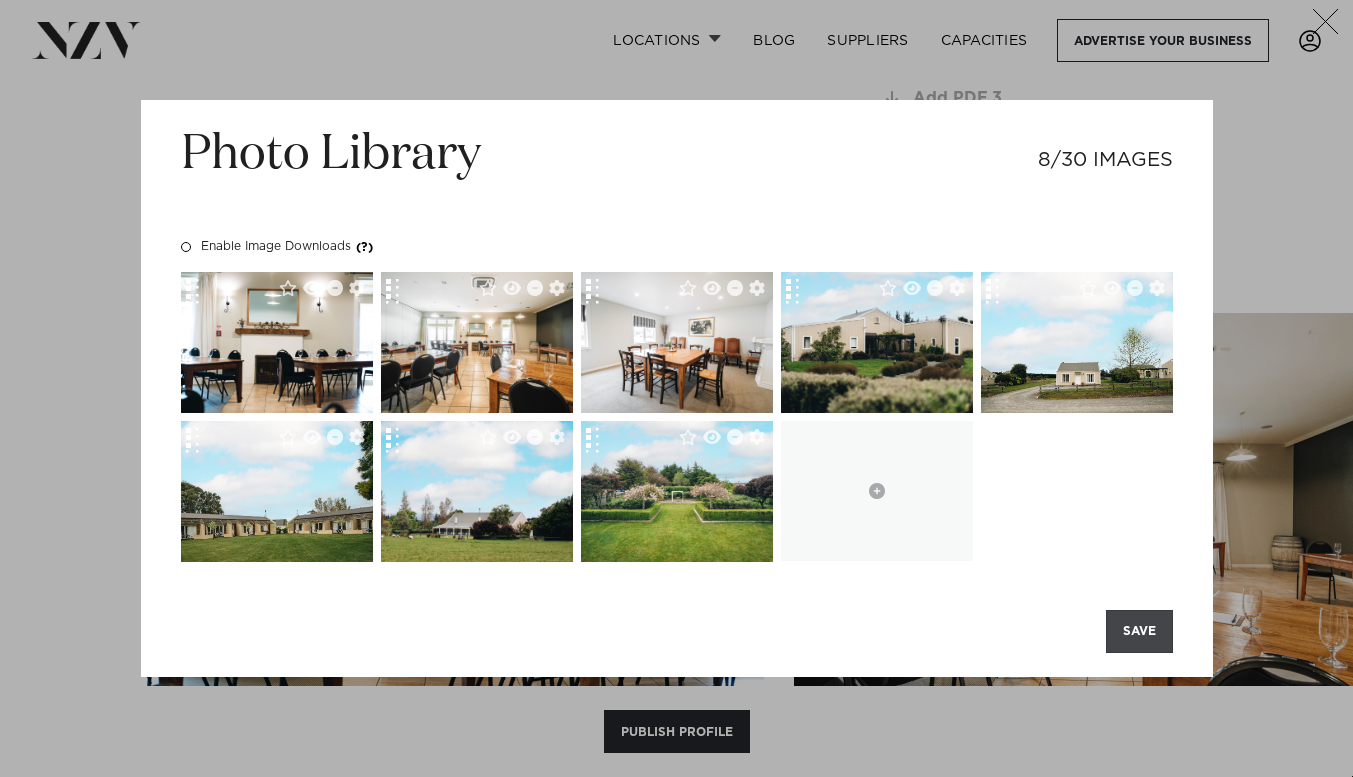 click on "SAVE" at bounding box center (1139, 631) 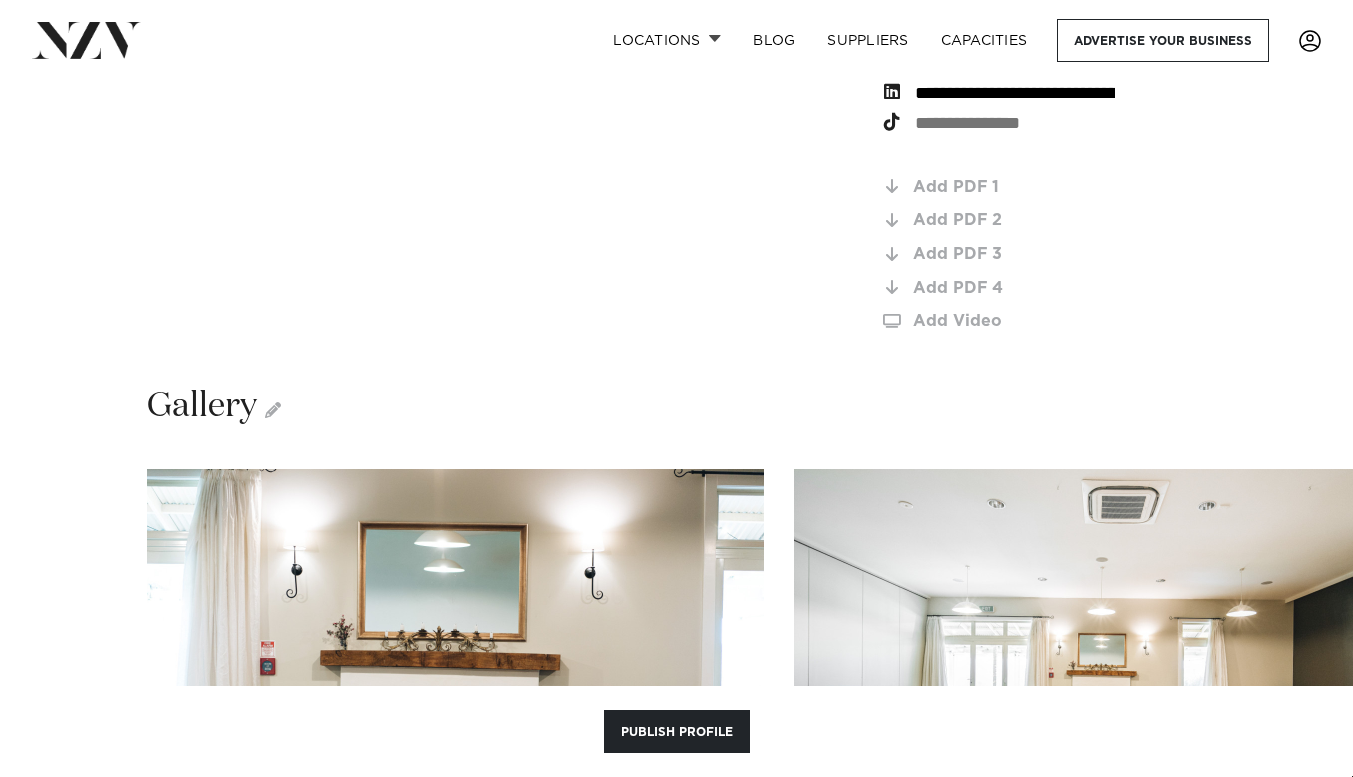 scroll, scrollTop: 2247, scrollLeft: 0, axis: vertical 